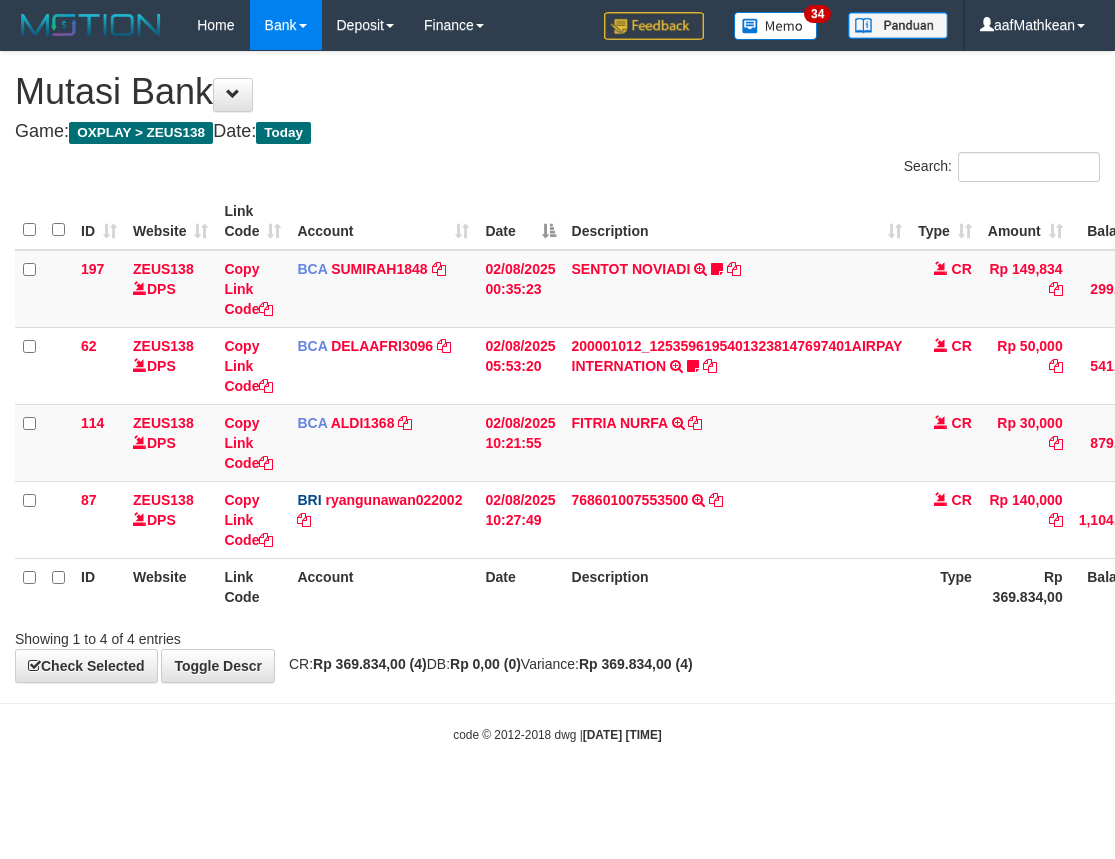 scroll, scrollTop: 0, scrollLeft: 145, axis: horizontal 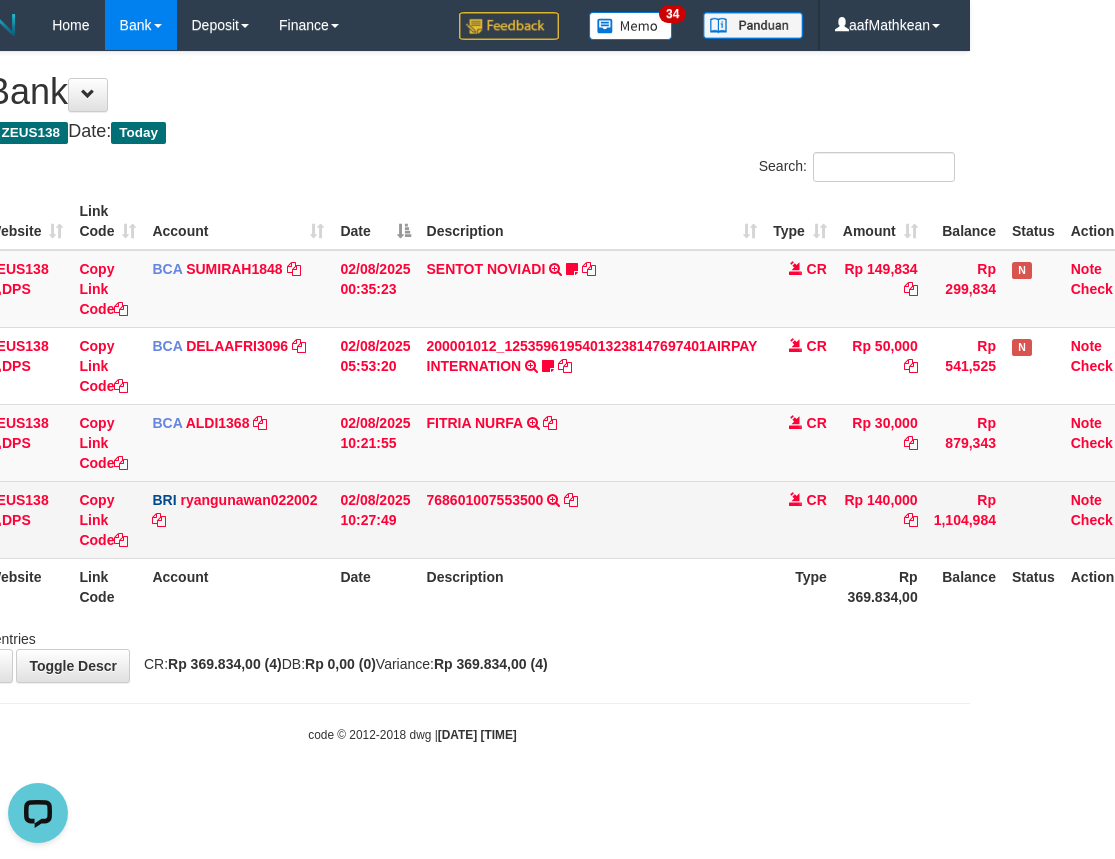 drag, startPoint x: 666, startPoint y: 470, endPoint x: 1104, endPoint y: 491, distance: 438.50314 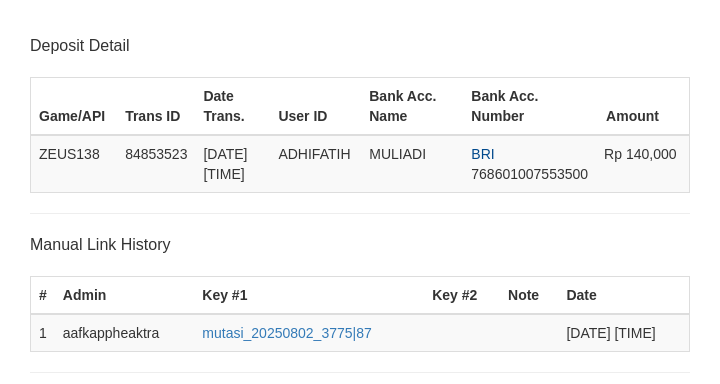 scroll, scrollTop: 392, scrollLeft: 0, axis: vertical 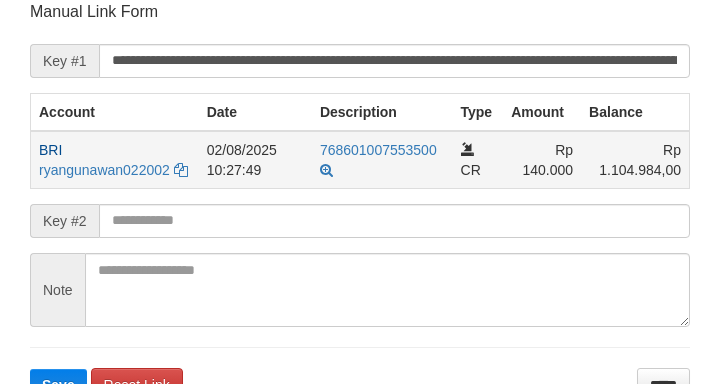 click on "02/08/2025 10:27:49" at bounding box center (255, 160) 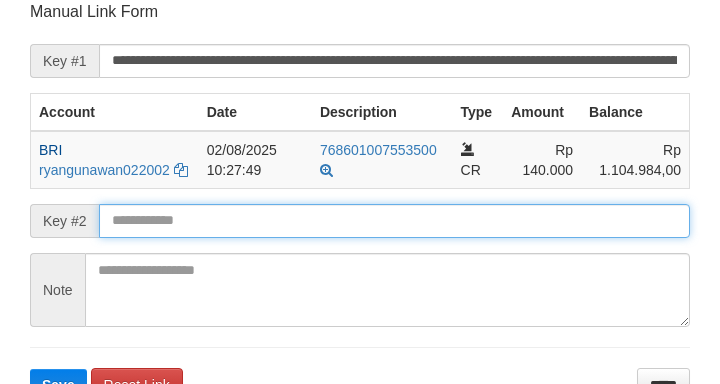 click on "Save" at bounding box center (58, 385) 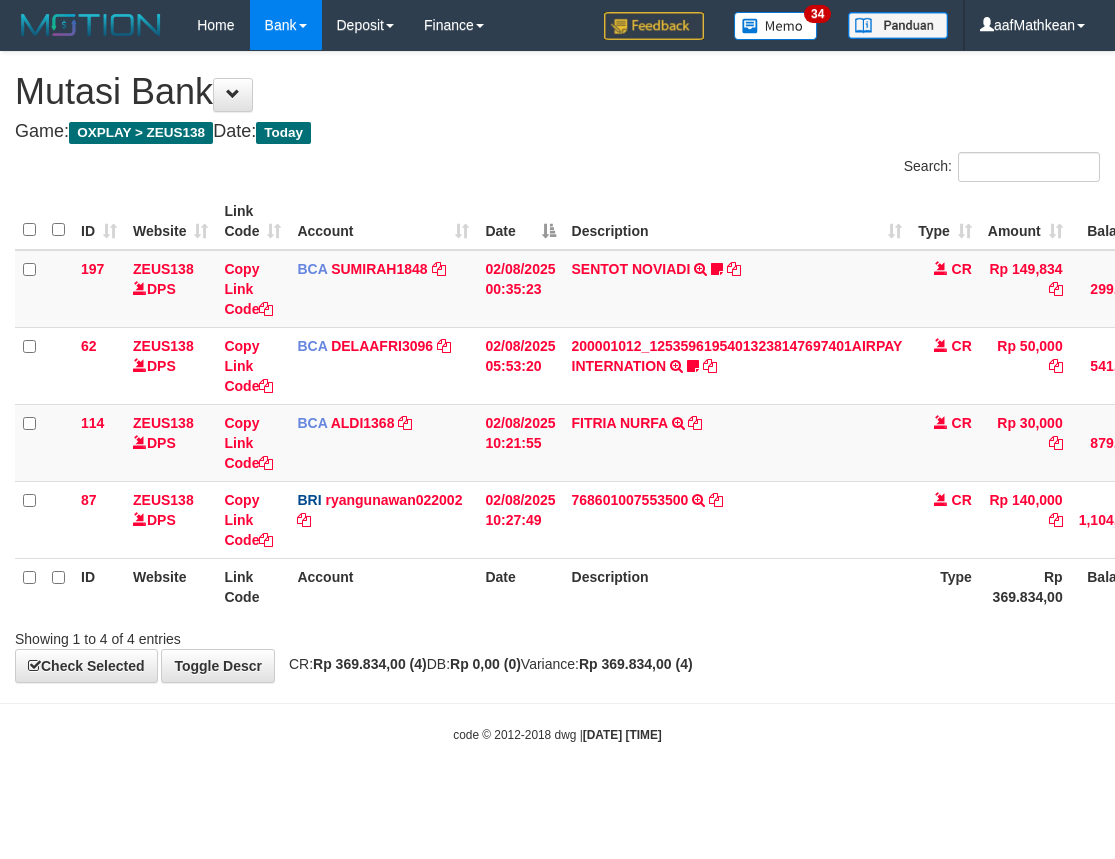 scroll, scrollTop: 0, scrollLeft: 145, axis: horizontal 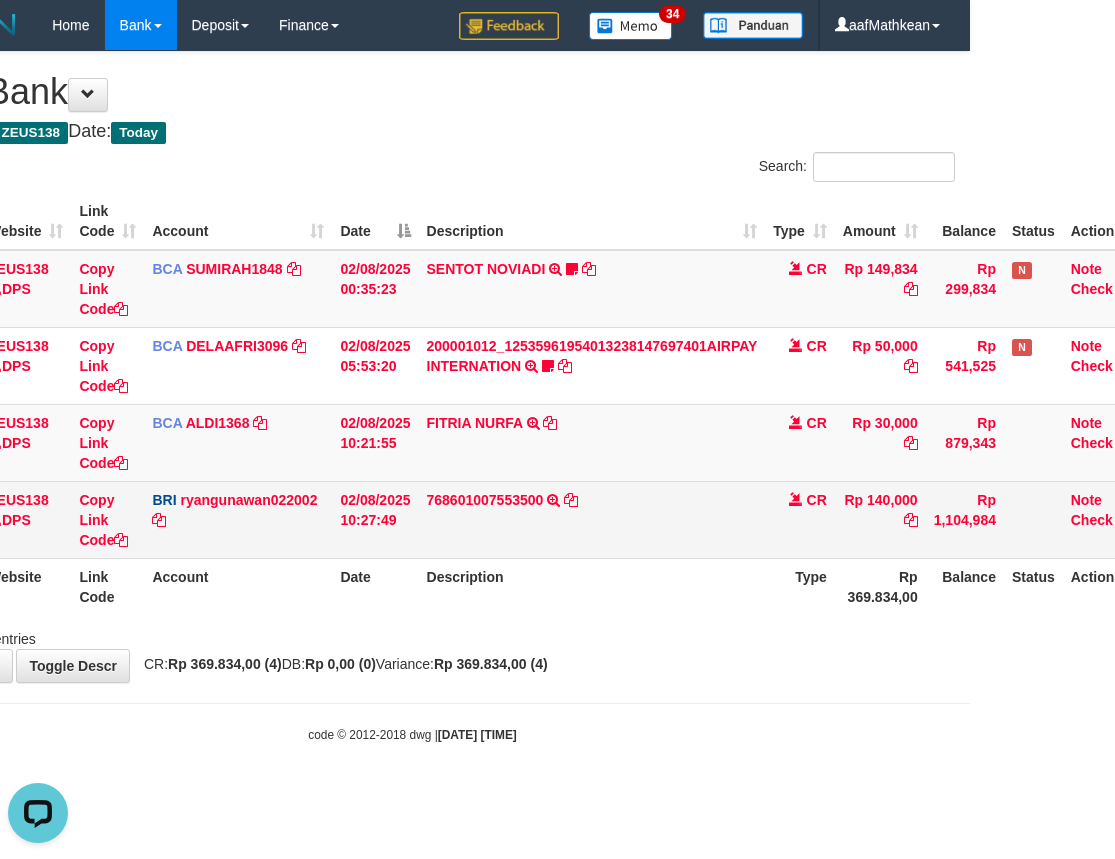 drag, startPoint x: 646, startPoint y: 515, endPoint x: 1105, endPoint y: 481, distance: 460.25754 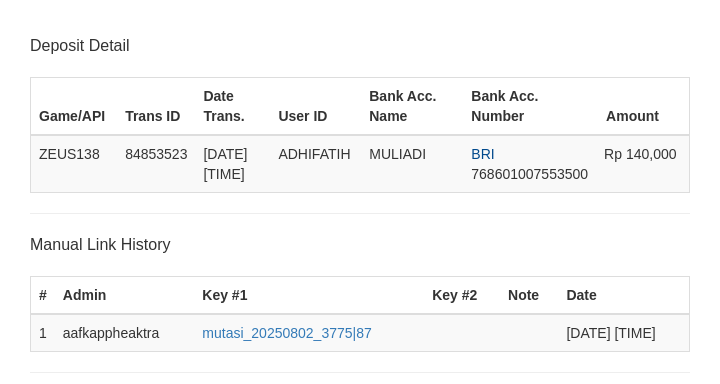click at bounding box center [394, 613] 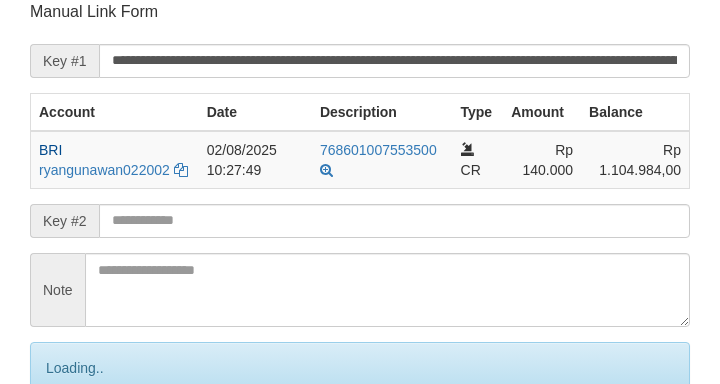 click on "Save" at bounding box center (80, 452) 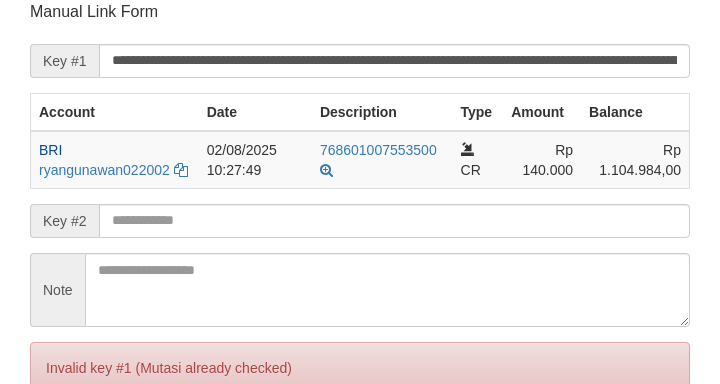 drag, startPoint x: 216, startPoint y: 231, endPoint x: 228, endPoint y: 220, distance: 16.27882 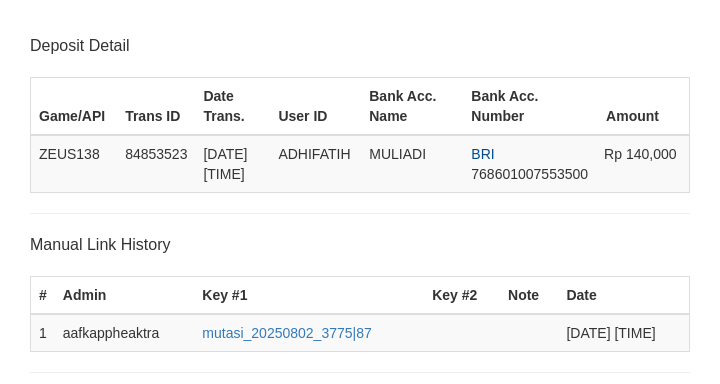 scroll, scrollTop: 392, scrollLeft: 0, axis: vertical 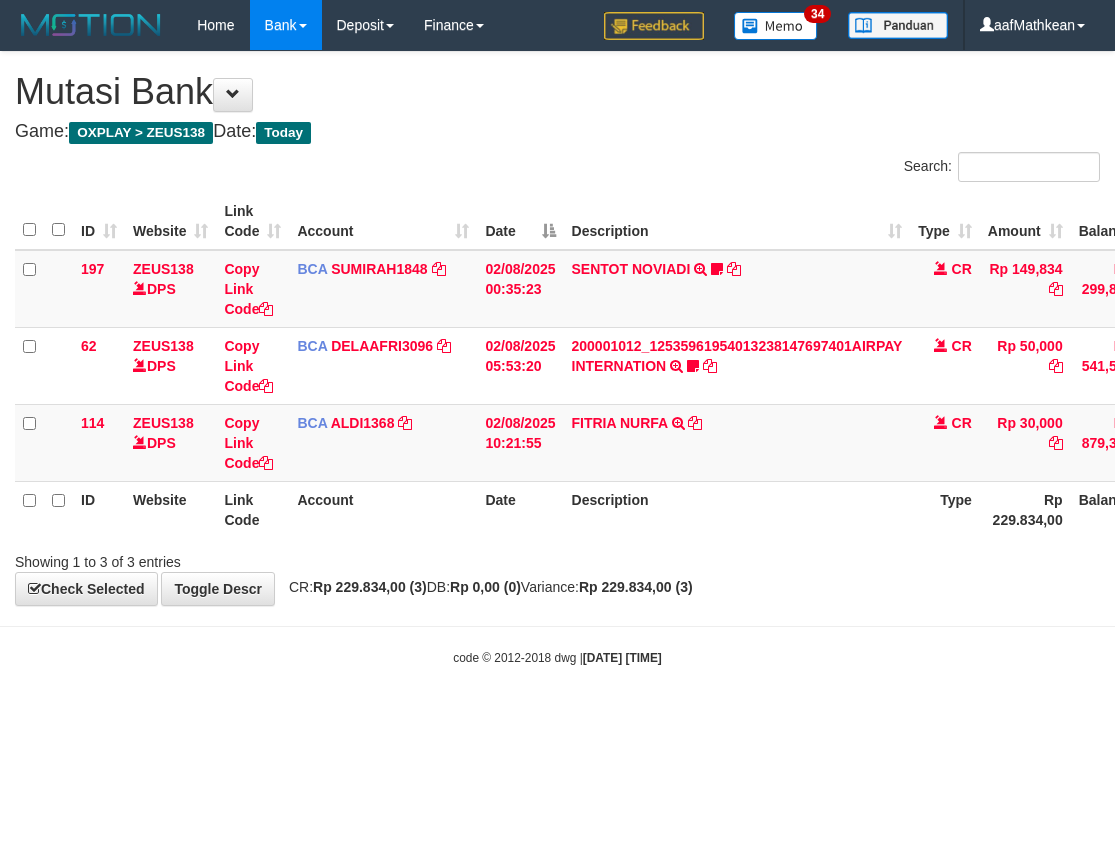 click on "Description" at bounding box center (737, 509) 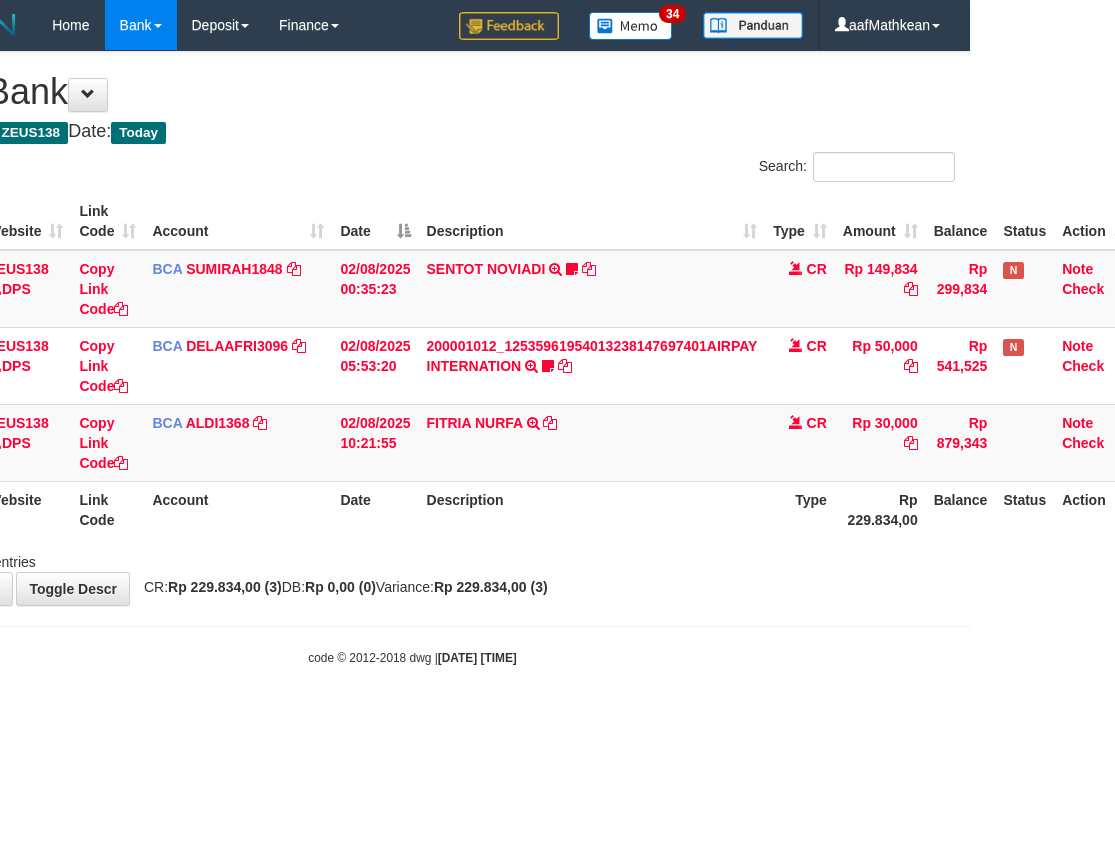 click on "Description" at bounding box center (592, 509) 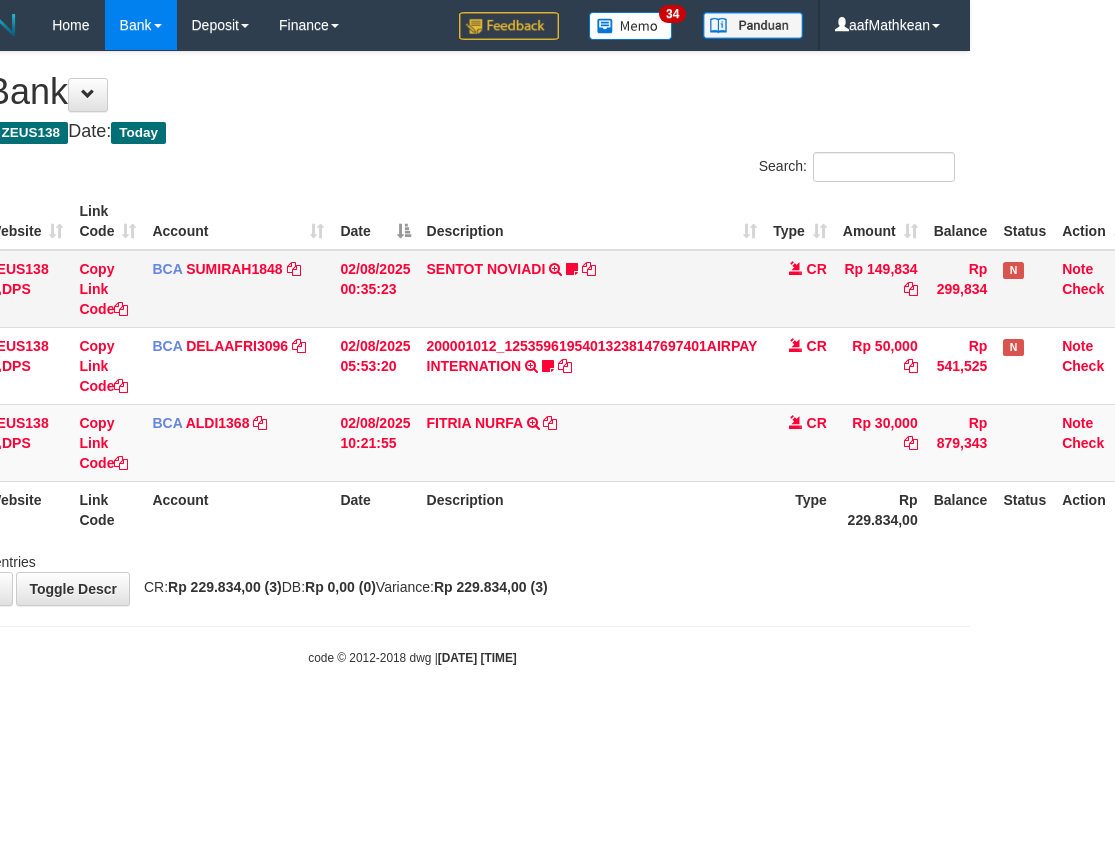 drag, startPoint x: 660, startPoint y: 433, endPoint x: 559, endPoint y: 282, distance: 181.66452 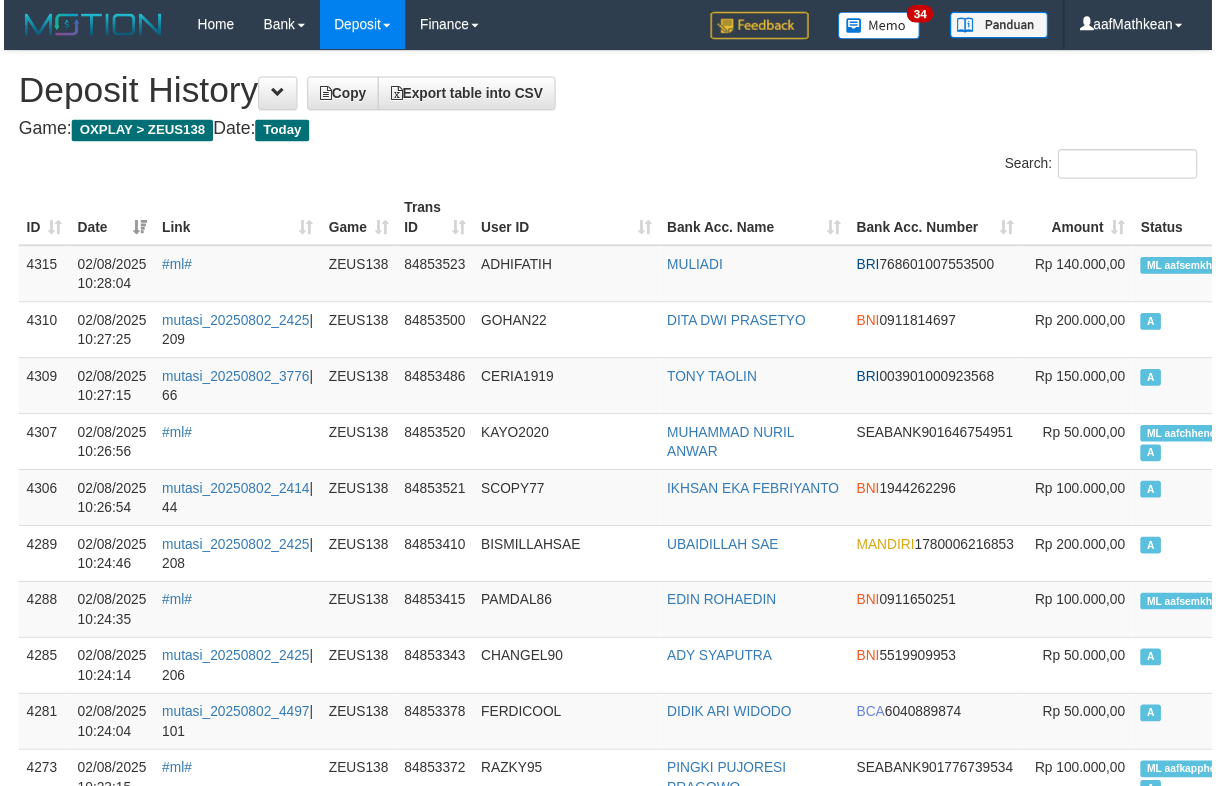 scroll, scrollTop: 2100, scrollLeft: 175, axis: both 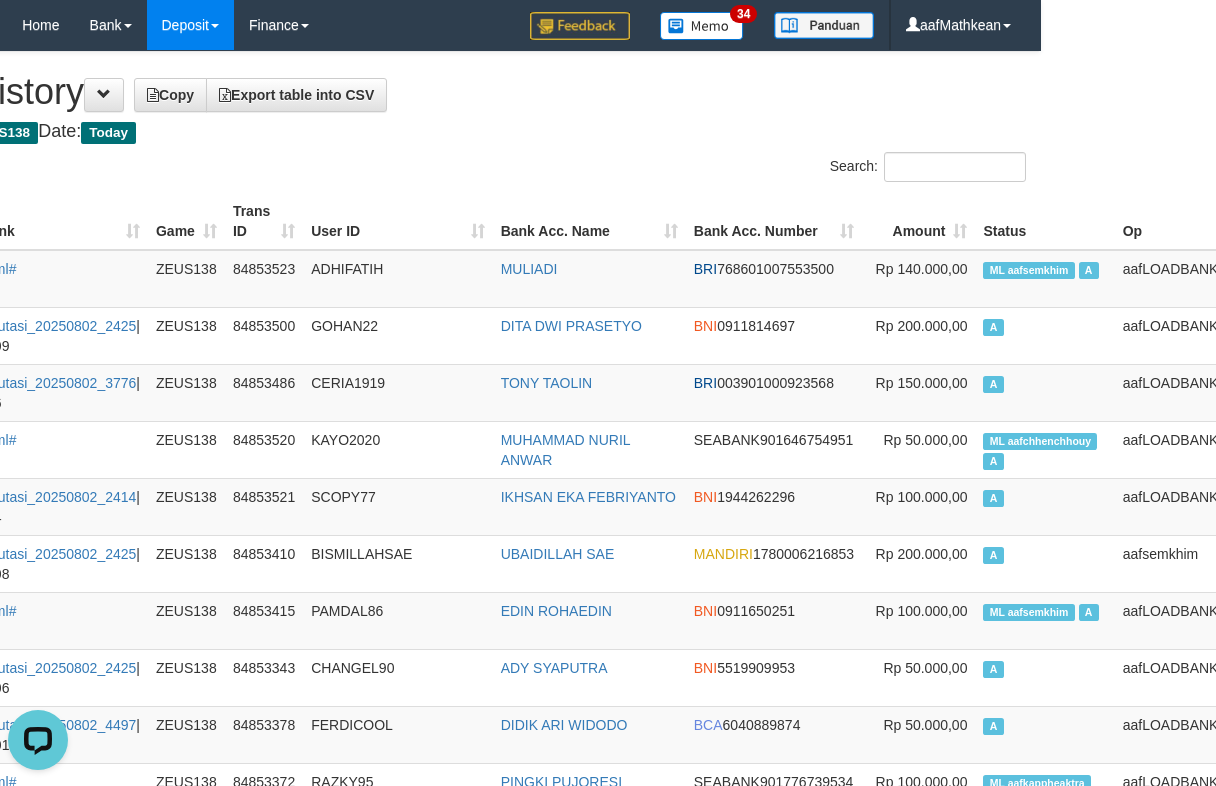 click on "ID Date Link Game Trans ID User ID Bank Acc. Name Bank Acc. Number Amount Status Op
ID Date Link Game Trans ID User ID Bank Acc. Name Bank Acc. Number Rp 384.579.366,00 Status Op
4315 02/08/2025 10:28:04 #ml# ZEUS138 84853523 ADHIFATIH MULIADI   BRI  768601007553500 Rp 140.000,00 ML aafsemkhim   A   aafLOADBANKZEUS 4310 02/08/2025 10:27:25 mutasi_20250802_2425  | 209 ZEUS138 84853500 GOHAN22 DITA DWI PRASETYO   BNI  0911814697 Rp 200.000,00 A   aafLOADBANKZEUS 4309 02/08/2025 10:27:15 mutasi_20250802_3776  | 66 ZEUS138 84853486 CERIA1919 TONY TAOLIN   BRI  003901000923568 Rp 150.000,00 A   aafLOADBANKZEUS 4307 02/08/2025 10:26:56 #ml# ZEUS138 84853520 KAYO2020 MUHAMMAD NURIL ANWAR   SEABANK  901646754951 Rp 50.000,00 ML aafchhenchhouy   A   aafLOADBANKZEUS 4306 02/08/2025 10:26:54 mutasi_20250802_2414  | 44 ZEUS138 84853521 SCOPY77 IKHSAN EKA FEBRIYANTO   BNI  1944262296 Rp 100.000,00 A   aafLOADBANKZEUS 4289 02/08/2025 10:24:46 mutasi_20250802_2425  | 208 ZEUS138 84853410   A" at bounding box center (552, 36217) 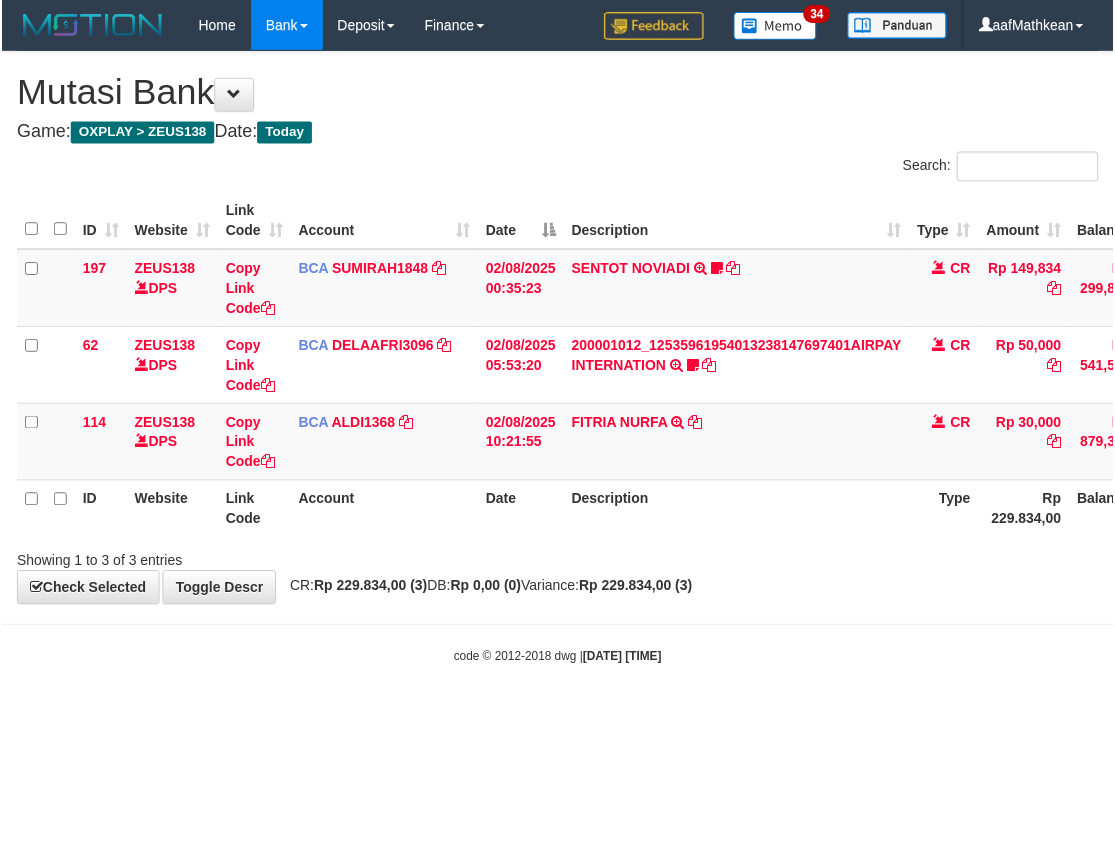 scroll, scrollTop: 0, scrollLeft: 145, axis: horizontal 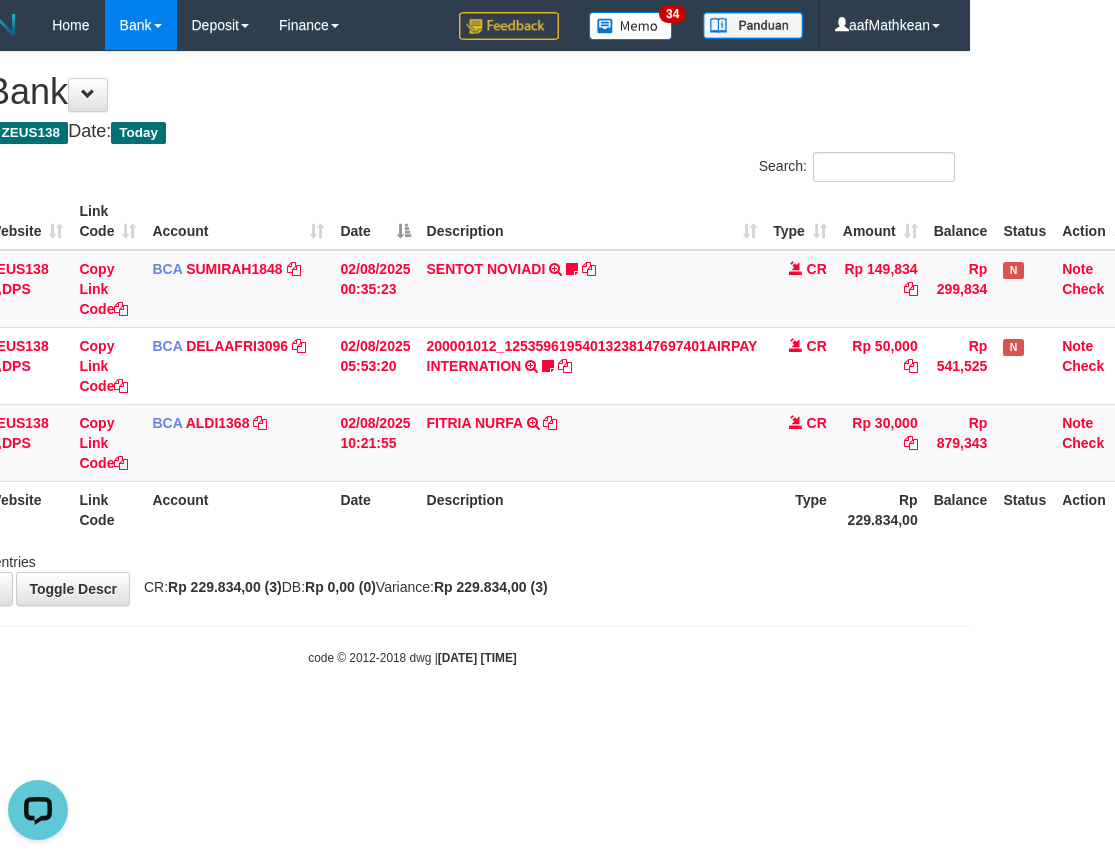 drag, startPoint x: 509, startPoint y: 468, endPoint x: 526, endPoint y: 498, distance: 34.48188 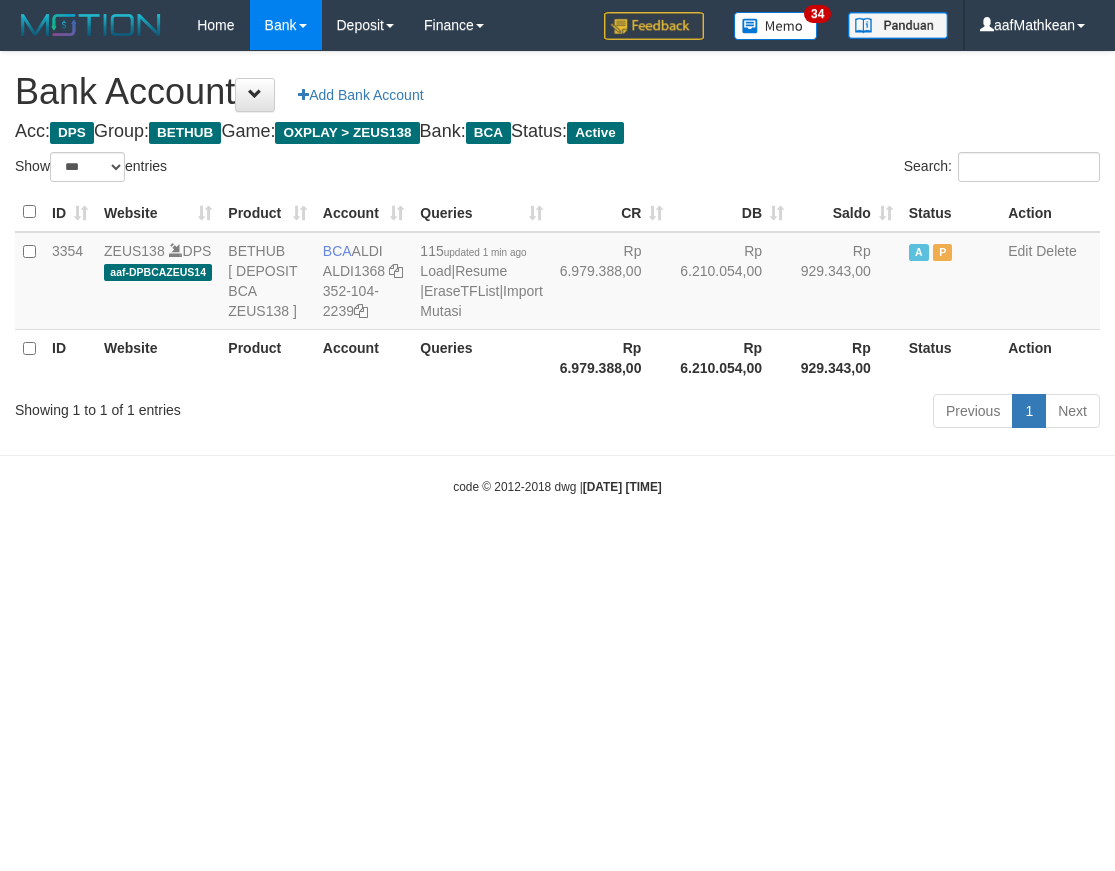 select on "***" 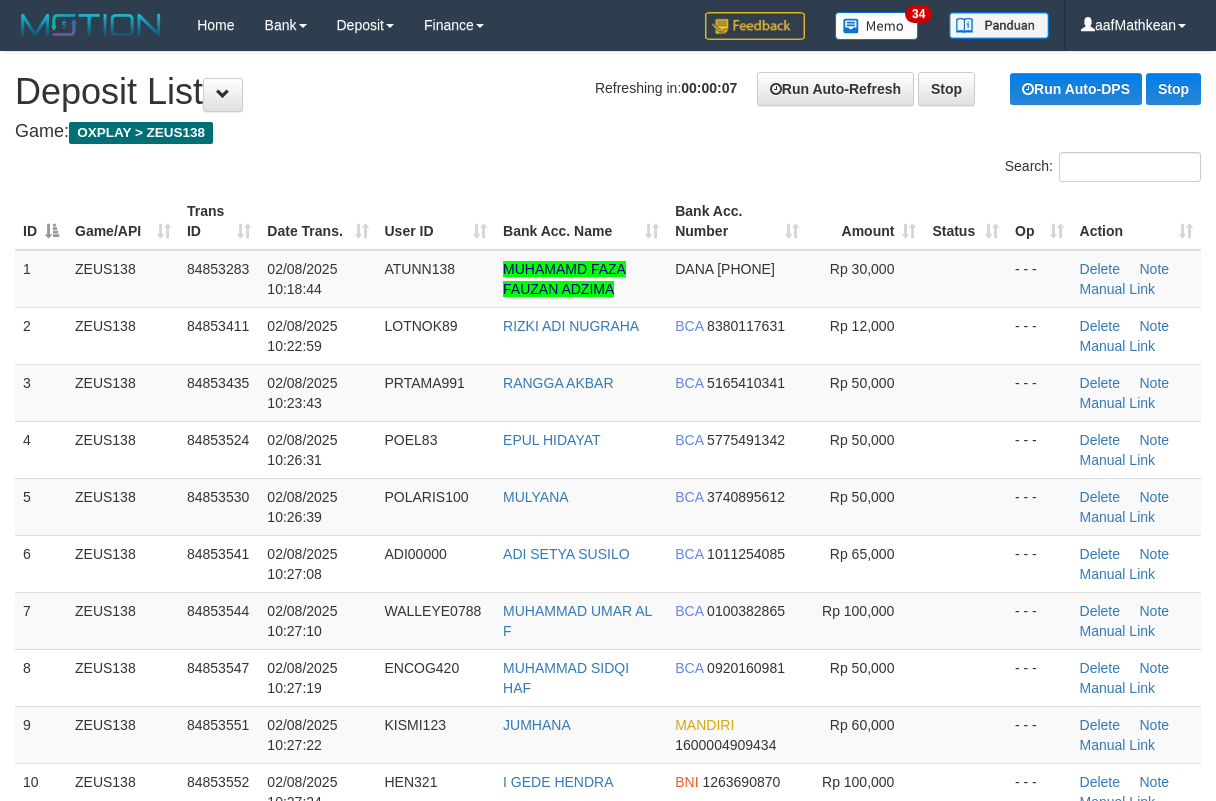 scroll, scrollTop: 0, scrollLeft: 0, axis: both 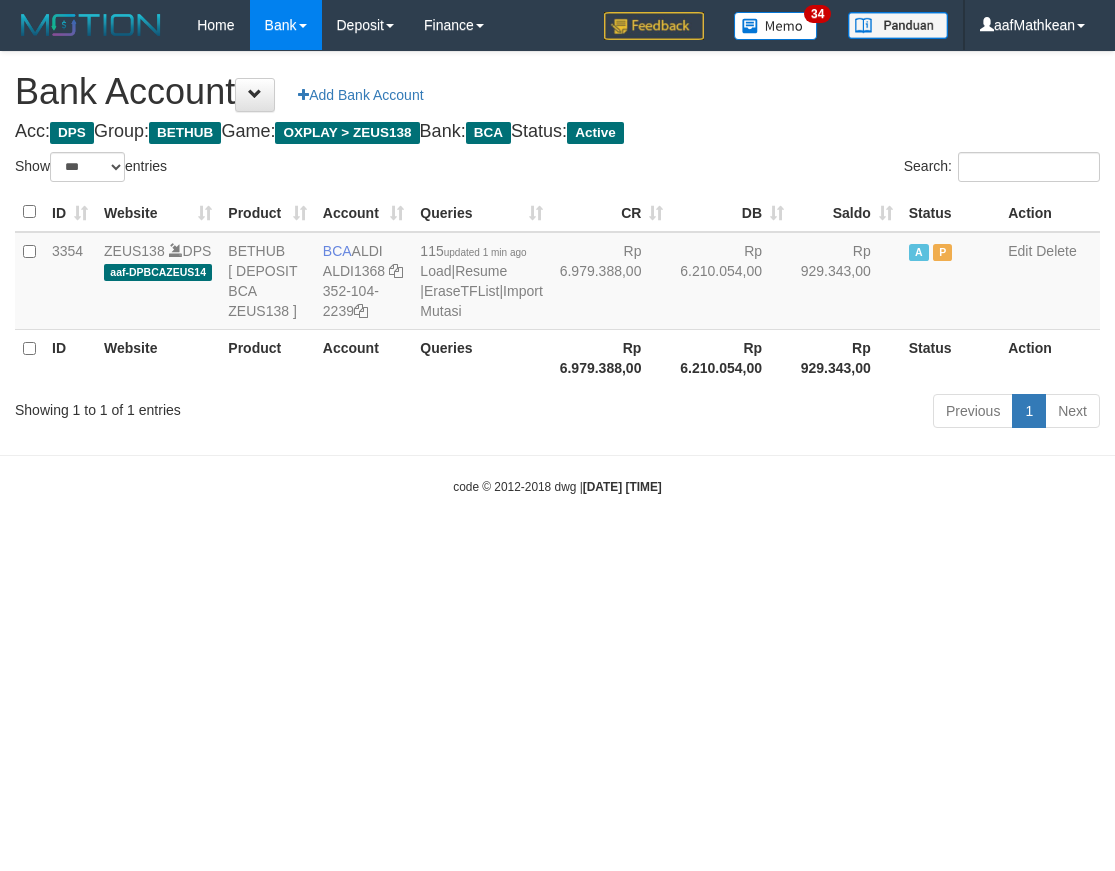 select on "***" 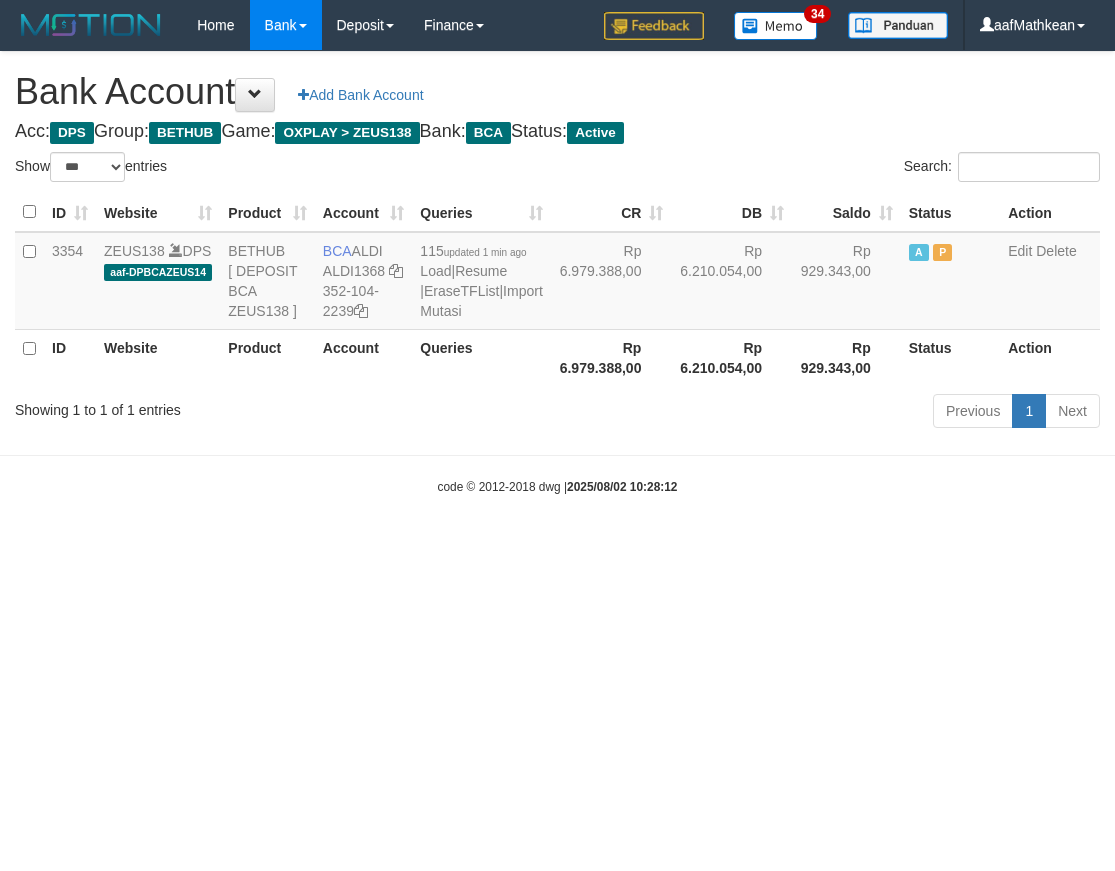 select on "***" 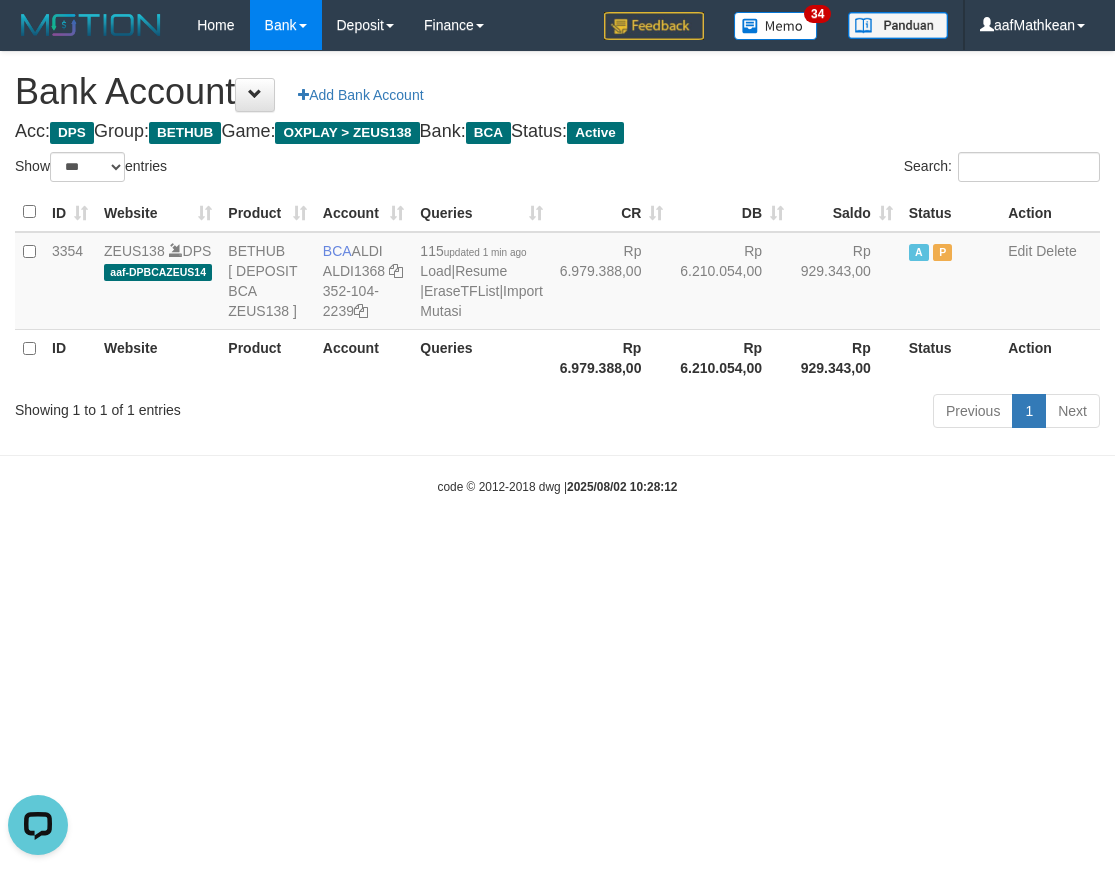 scroll, scrollTop: 0, scrollLeft: 0, axis: both 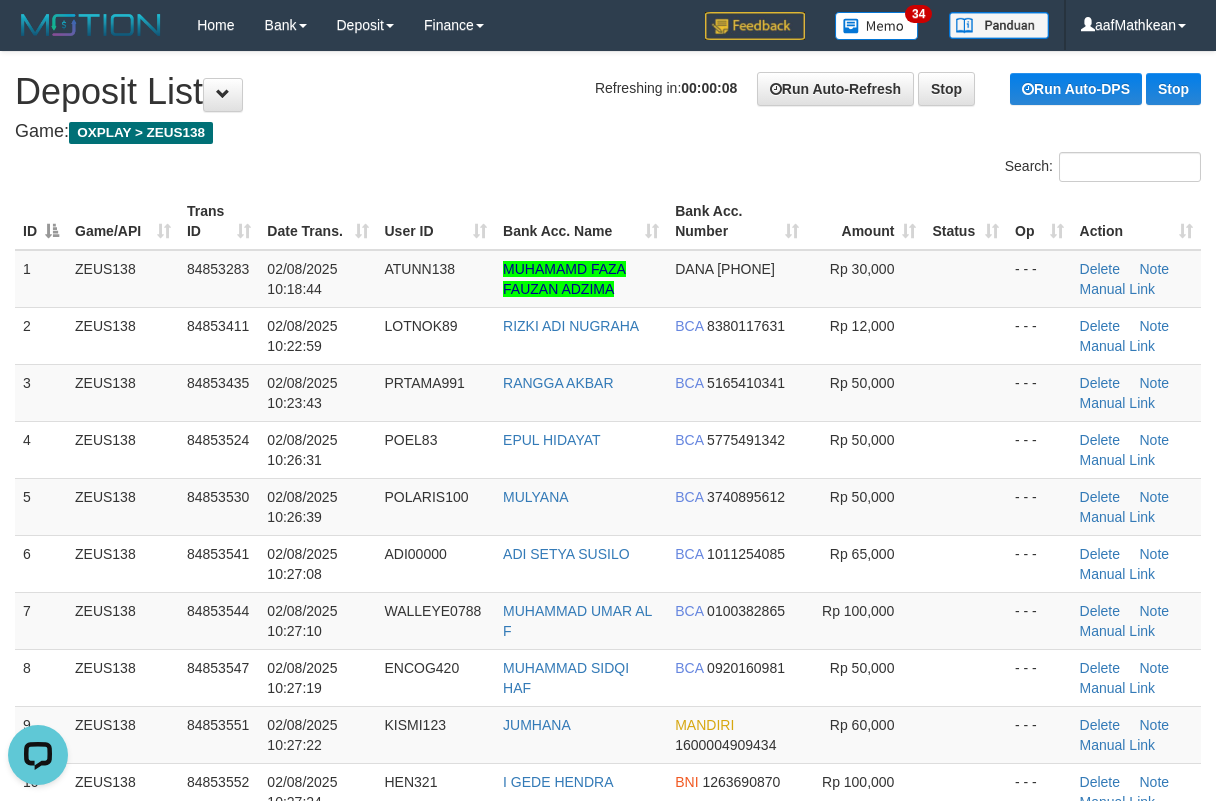 drag, startPoint x: 618, startPoint y: 185, endPoint x: 530, endPoint y: 207, distance: 90.70832 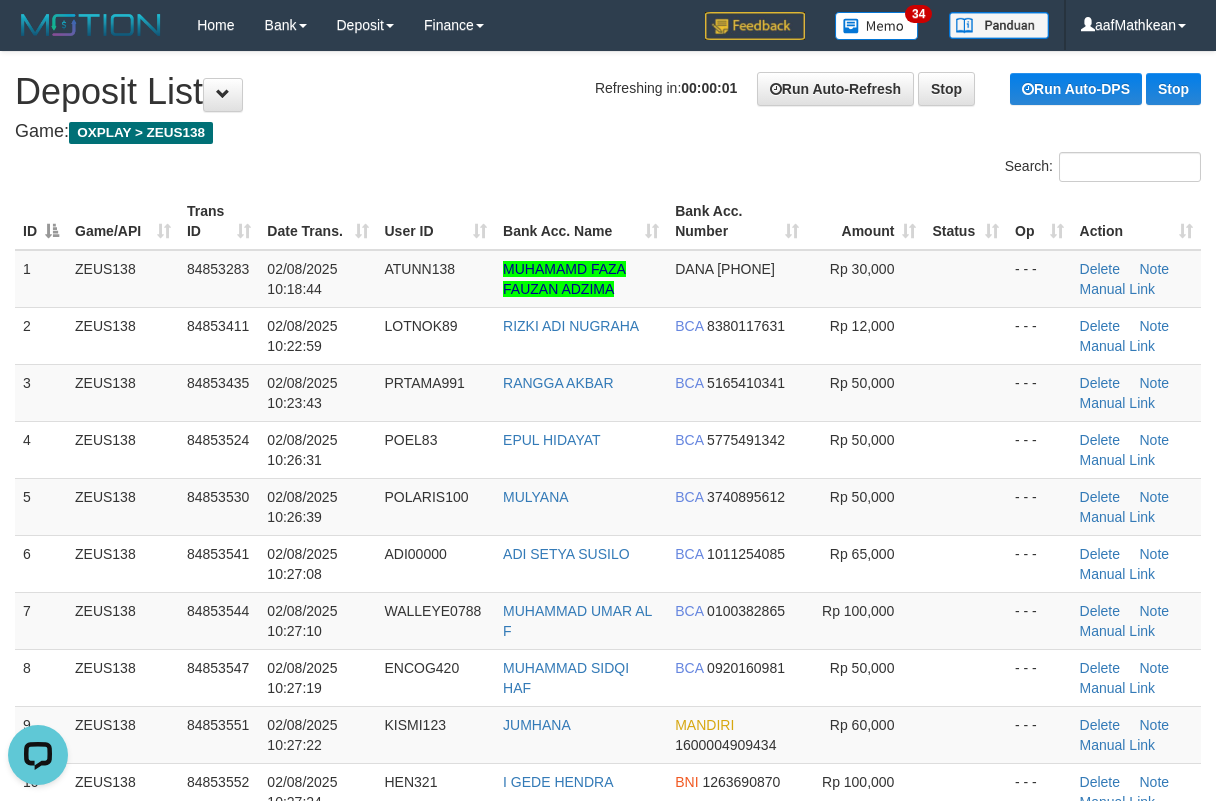 drag, startPoint x: 522, startPoint y: 139, endPoint x: 583, endPoint y: 202, distance: 87.69264 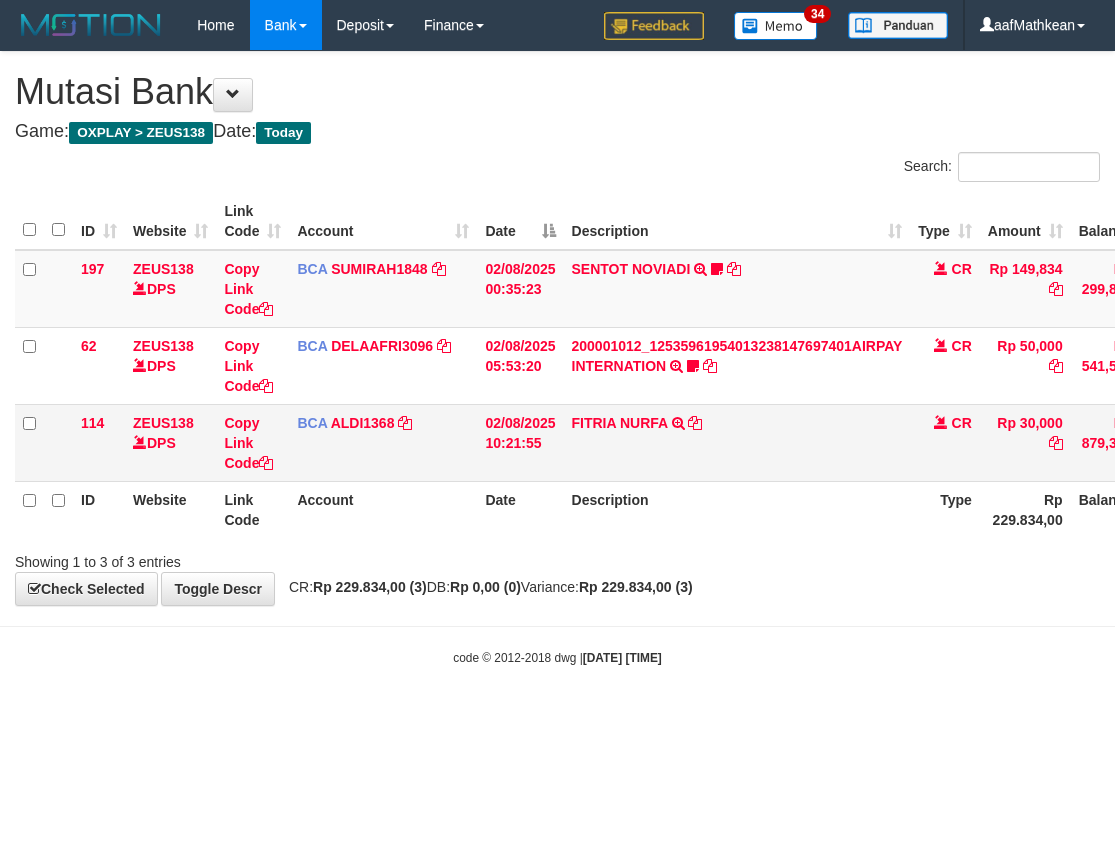 click on "FITRIA NURFA         TRSF E-BANKING CR 0208/FTSCY/WS95051
30000.002025080215916149 TRFDN-FITRIA NURFAESPAY DEBIT INDONE" at bounding box center [737, 442] 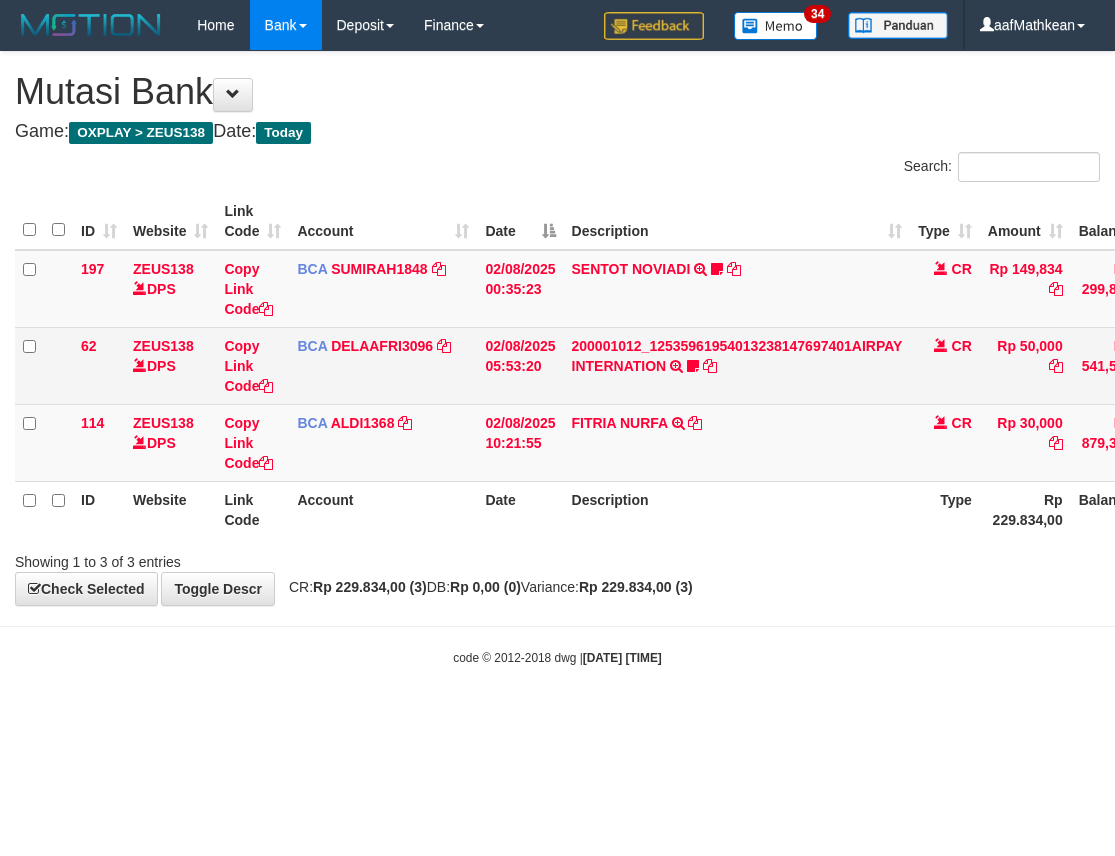 scroll, scrollTop: 0, scrollLeft: 145, axis: horizontal 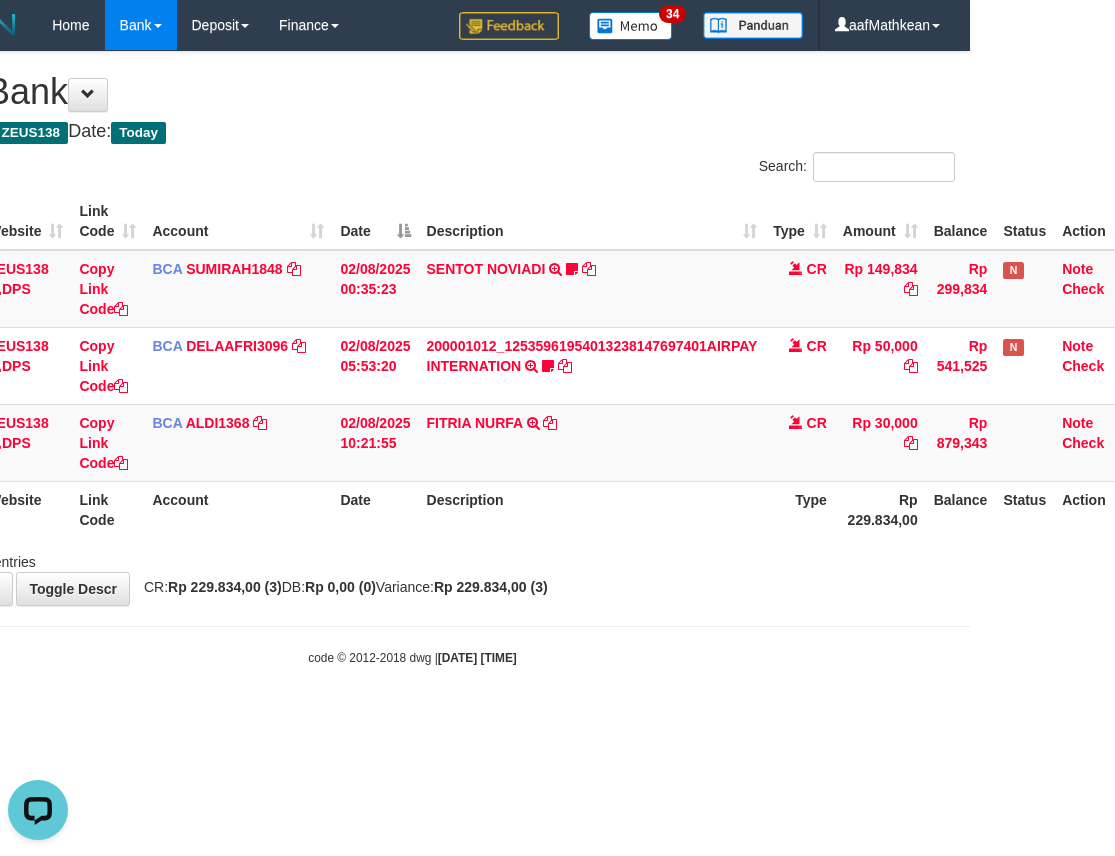 drag, startPoint x: 615, startPoint y: 515, endPoint x: 624, endPoint y: 544, distance: 30.364452 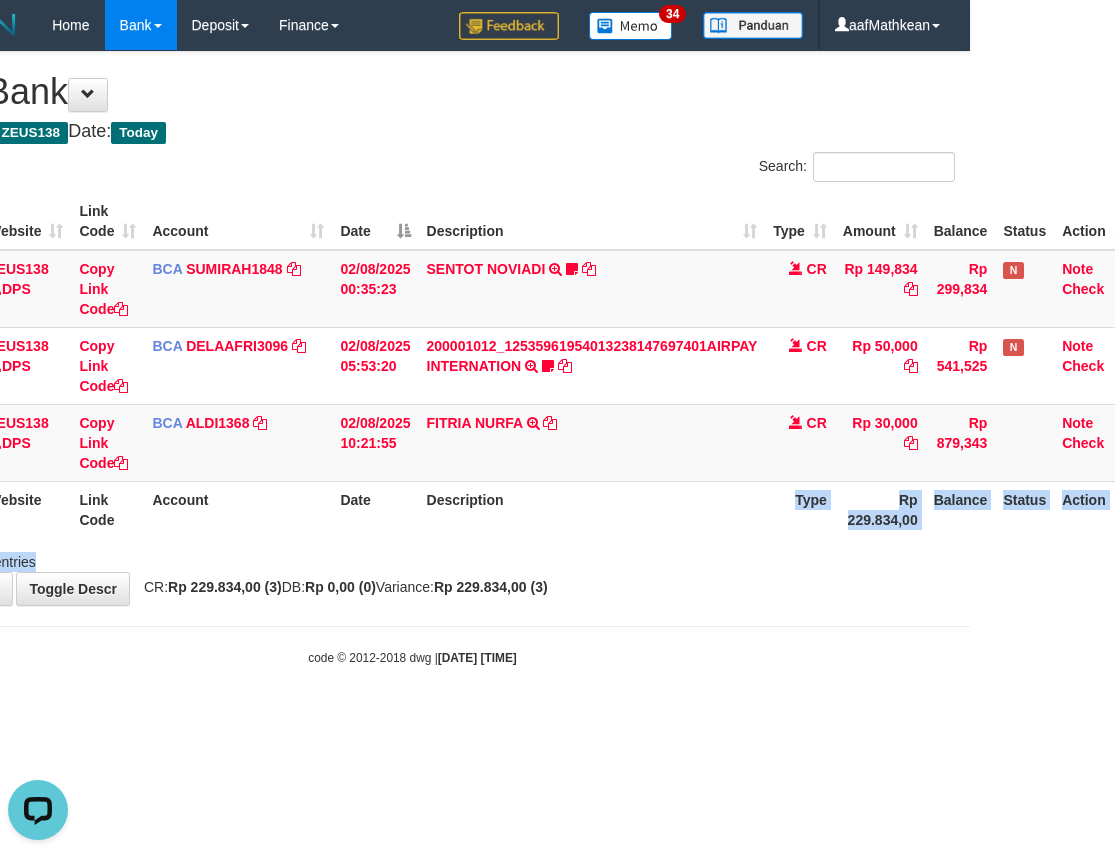 drag, startPoint x: 624, startPoint y: 544, endPoint x: 647, endPoint y: 519, distance: 33.970577 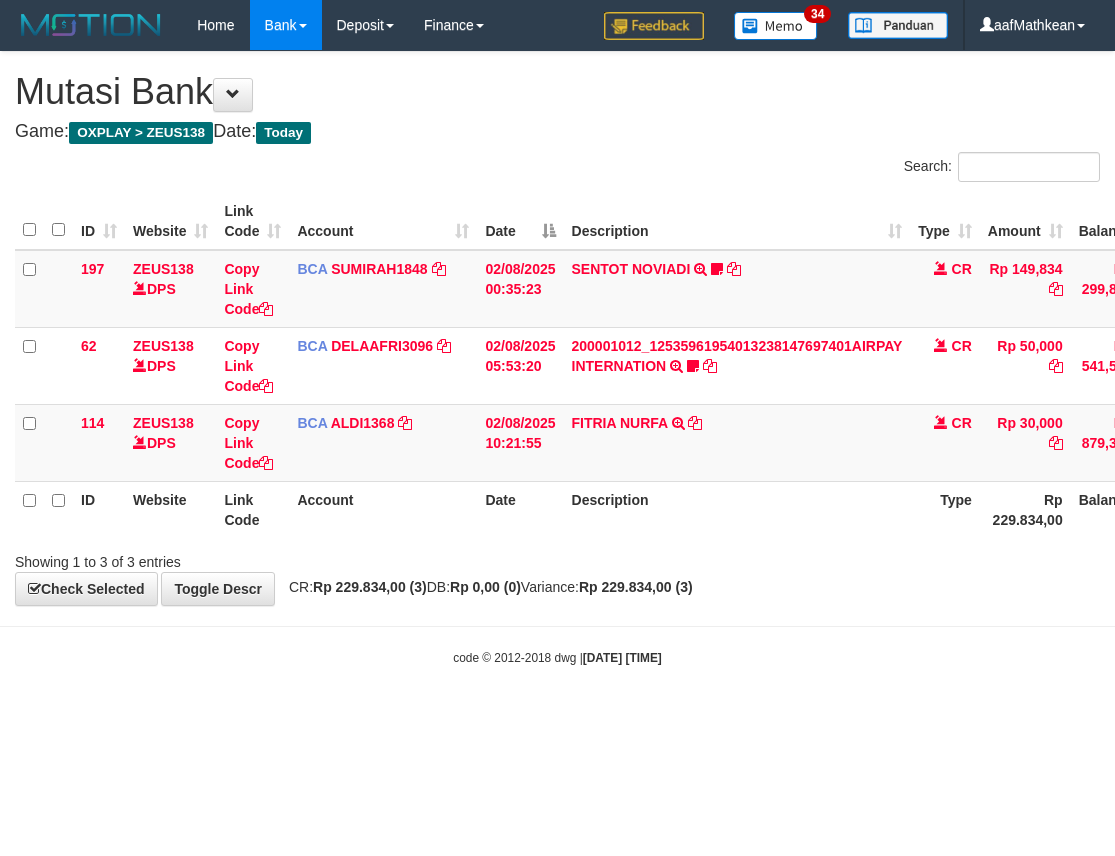 scroll, scrollTop: 0, scrollLeft: 145, axis: horizontal 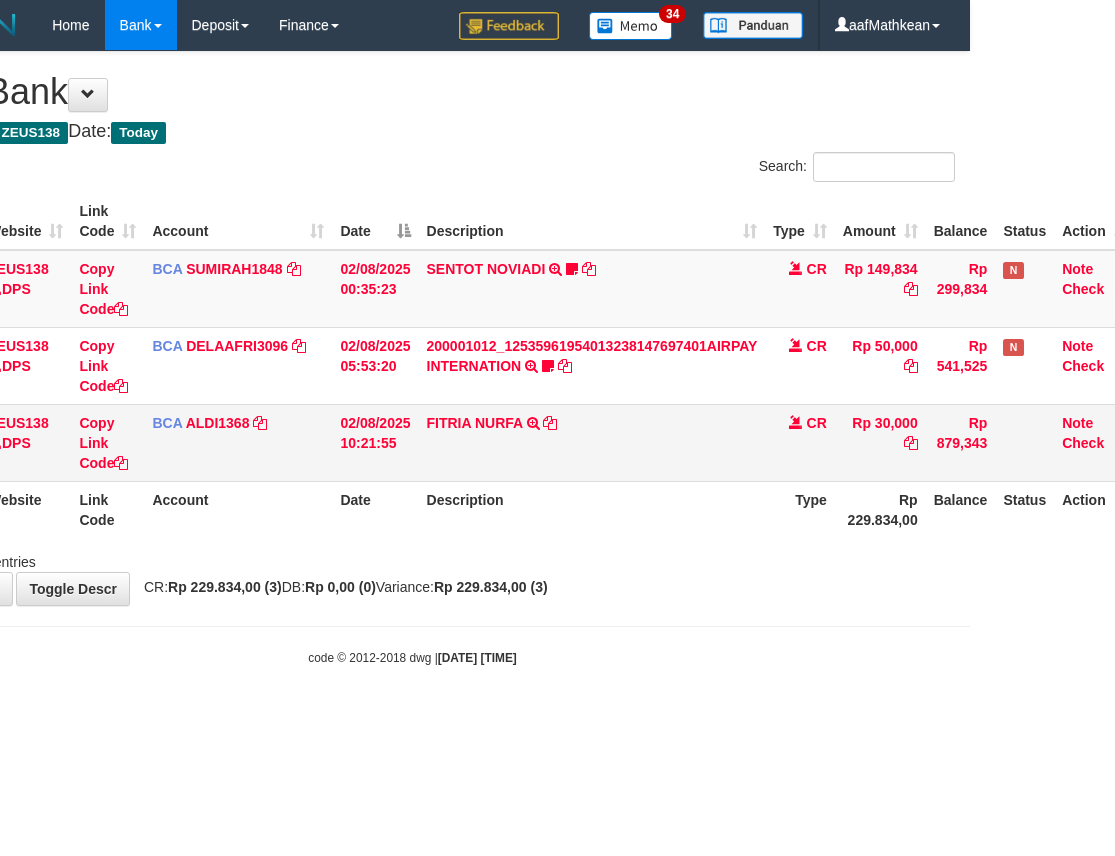 click on "FITRIA NURFA         TRSF E-BANKING CR 0208/FTSCY/WS95051
30000.002025080215916149 TRFDN-FITRIA NURFAESPAY DEBIT INDONE" at bounding box center [592, 442] 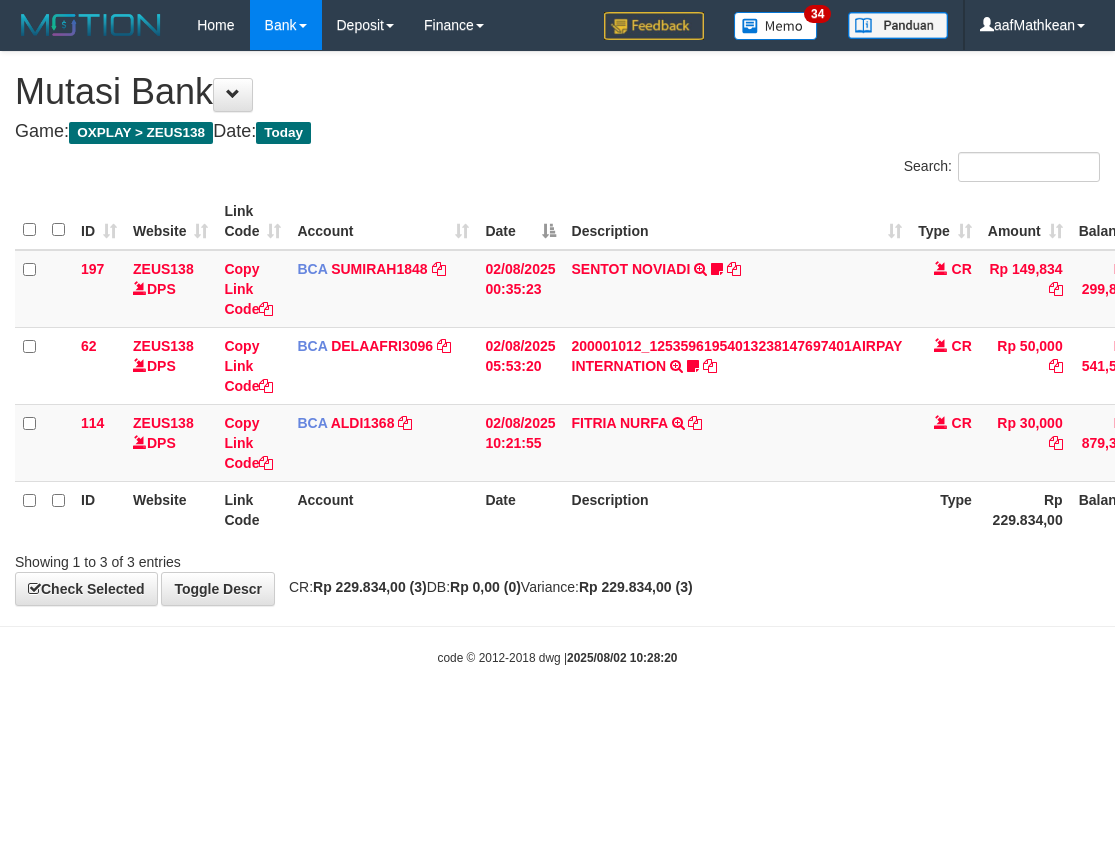 scroll, scrollTop: 0, scrollLeft: 145, axis: horizontal 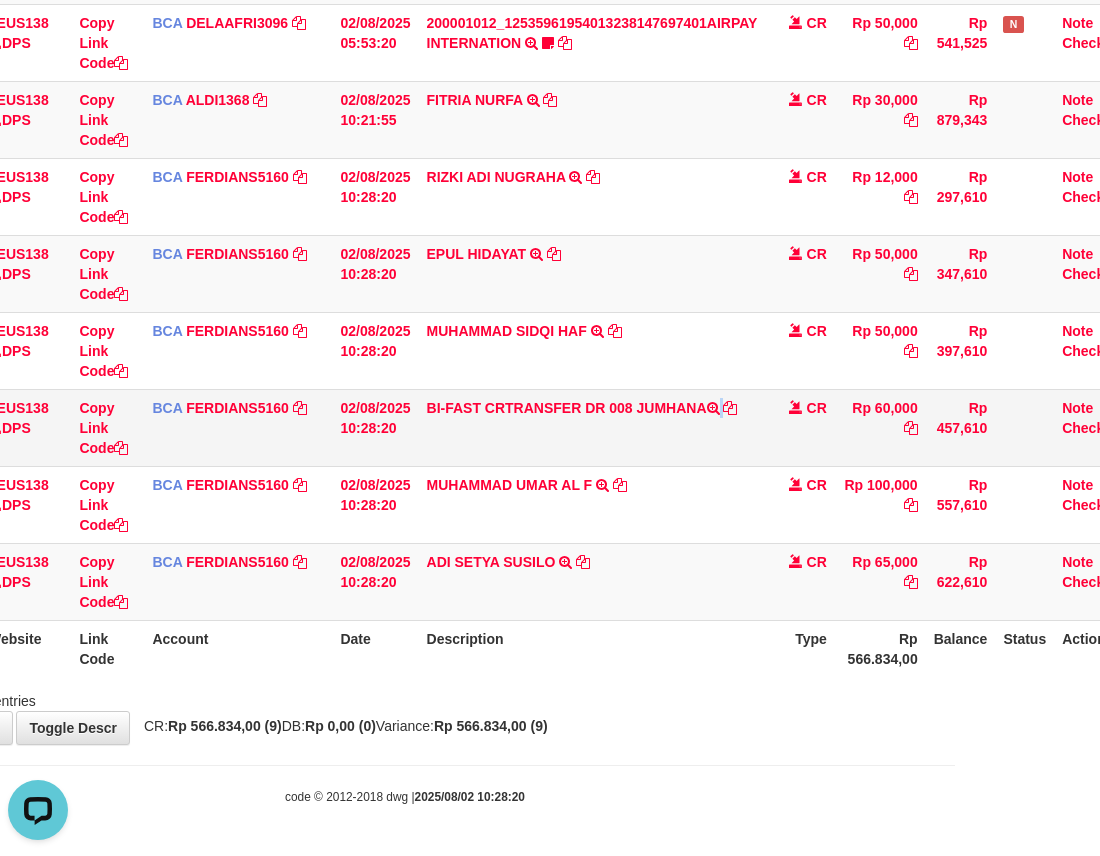 copy on "UMHANA" 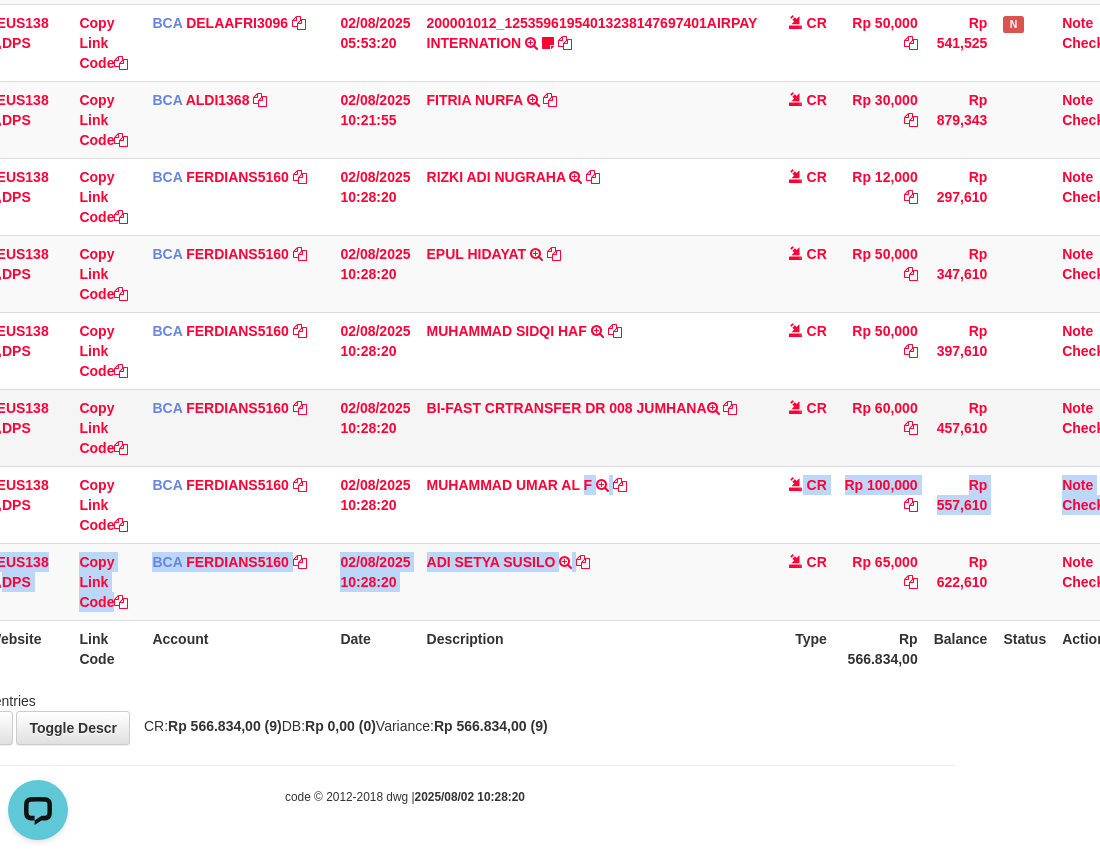 drag, startPoint x: 694, startPoint y: 529, endPoint x: 484, endPoint y: 405, distance: 243.87701 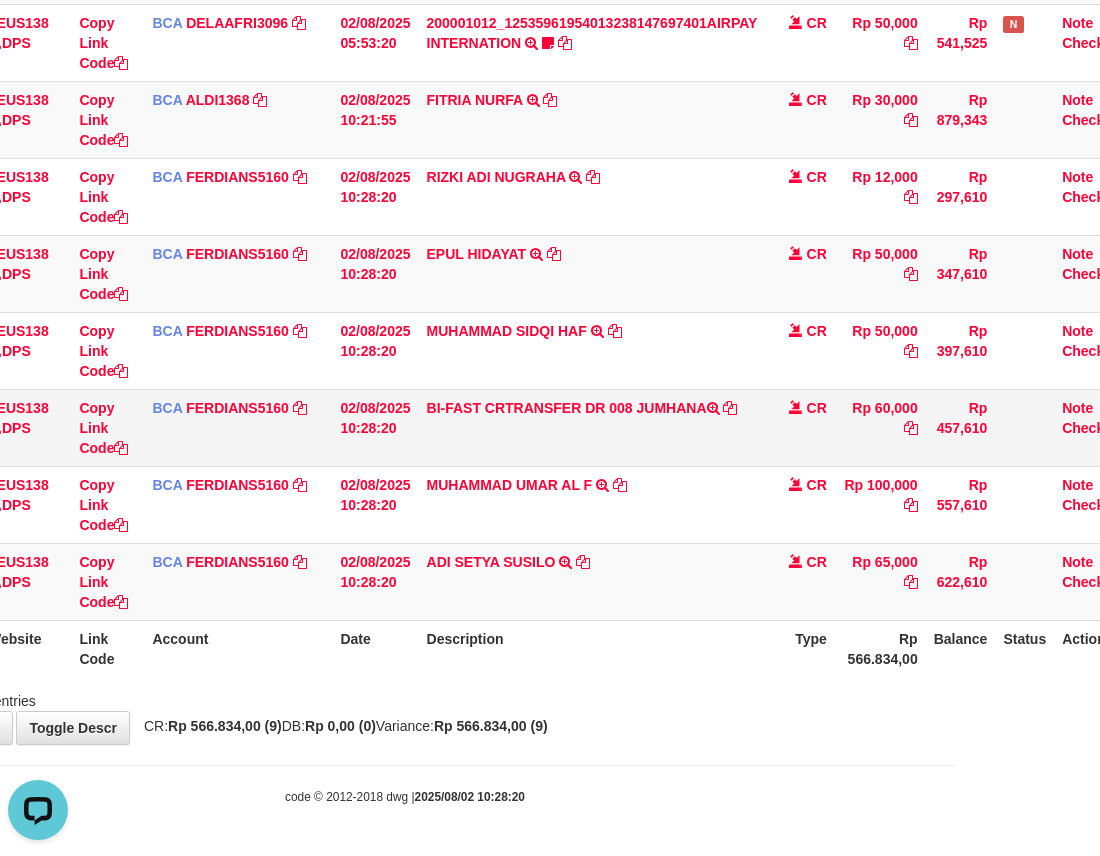 click on "MUHAMMAD UMAR AL F         TRSF E-BANKING CR 0208/FTSCY/WS95031
100000.00MUHAMMAD UMAR AL F" at bounding box center [592, 504] 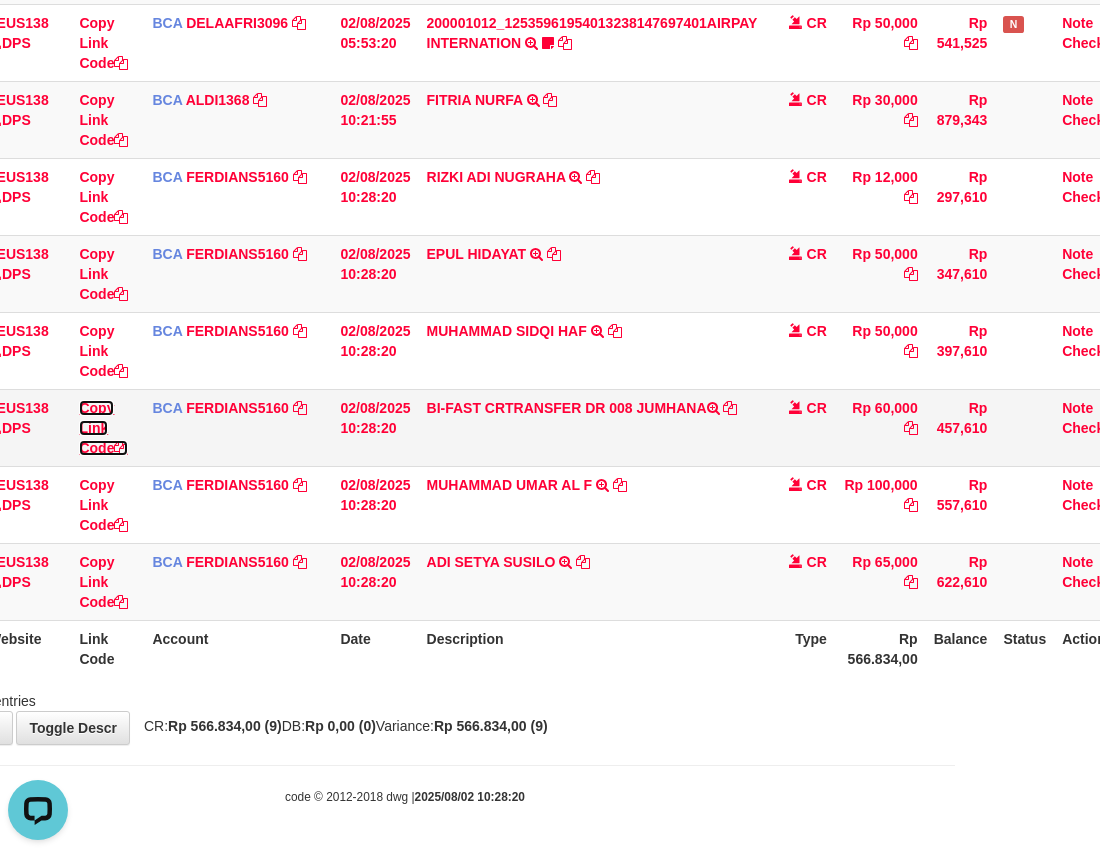 click on "Copy Link Code" at bounding box center (103, 428) 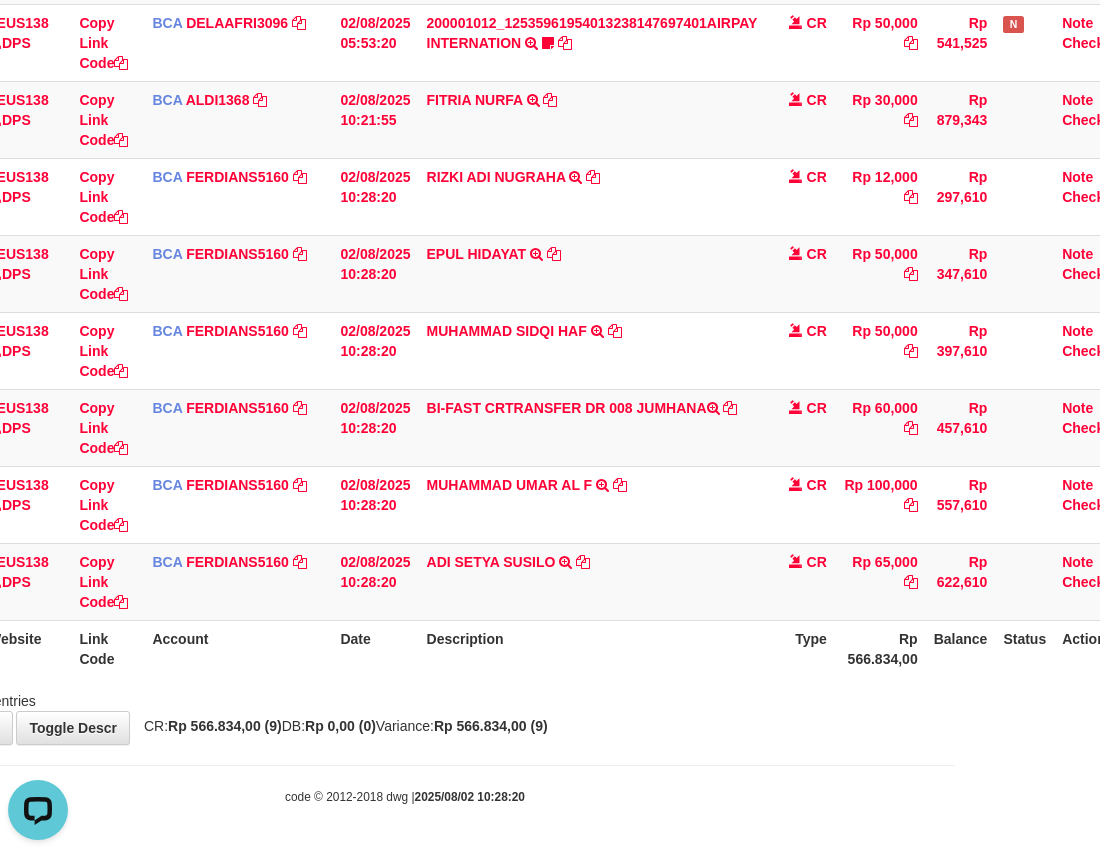 scroll, scrollTop: 274, scrollLeft: 0, axis: vertical 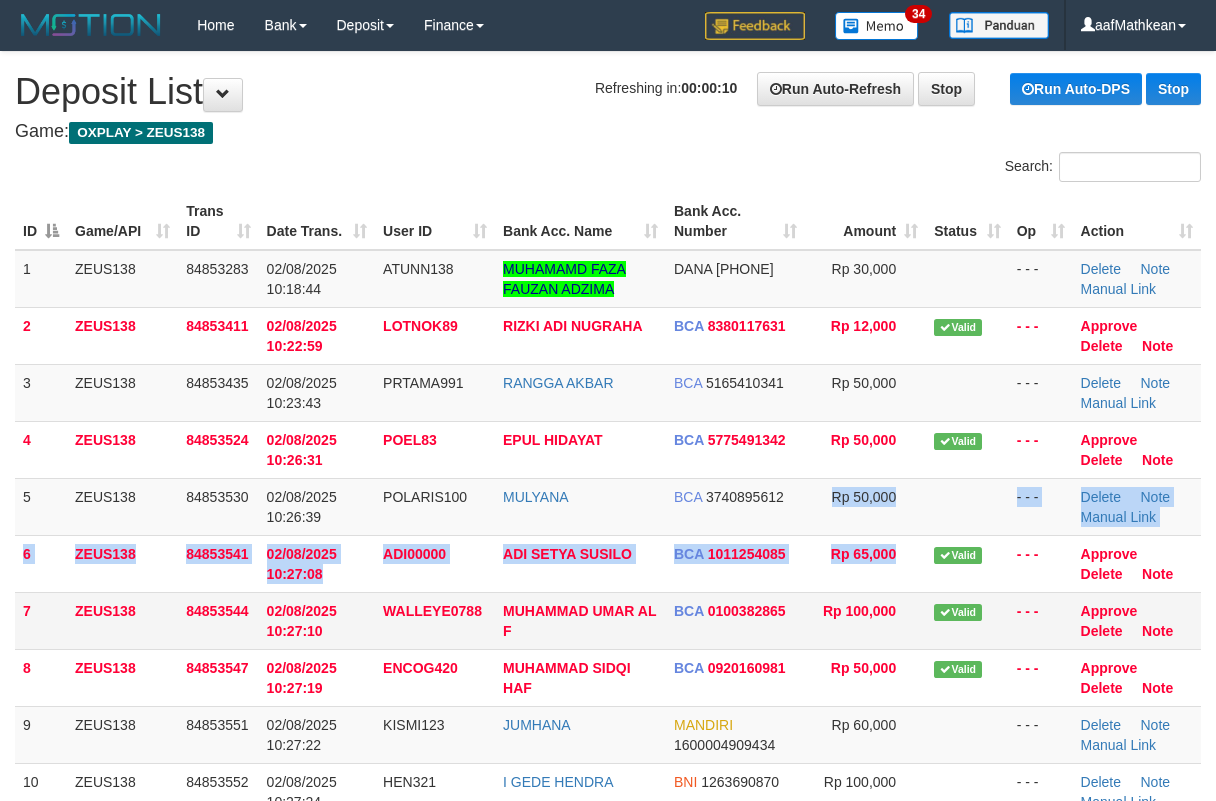 click on "1
ZEUS138
84853283
02/08/2025 10:18:44
LOTNOK89
[NAME] [NAME] [NAME]
DANA
[PHONE]
Rp 30,000
- - -
Delete
Note
Manual Link
2
ZEUS138
84853411
02/08/2025 10:22:59
LOTNOK89
[NAME] [NAME] [NAME]
BCA
[PHONE]
Rp 12,000
Valid
- - -
Approve" at bounding box center [608, 621] 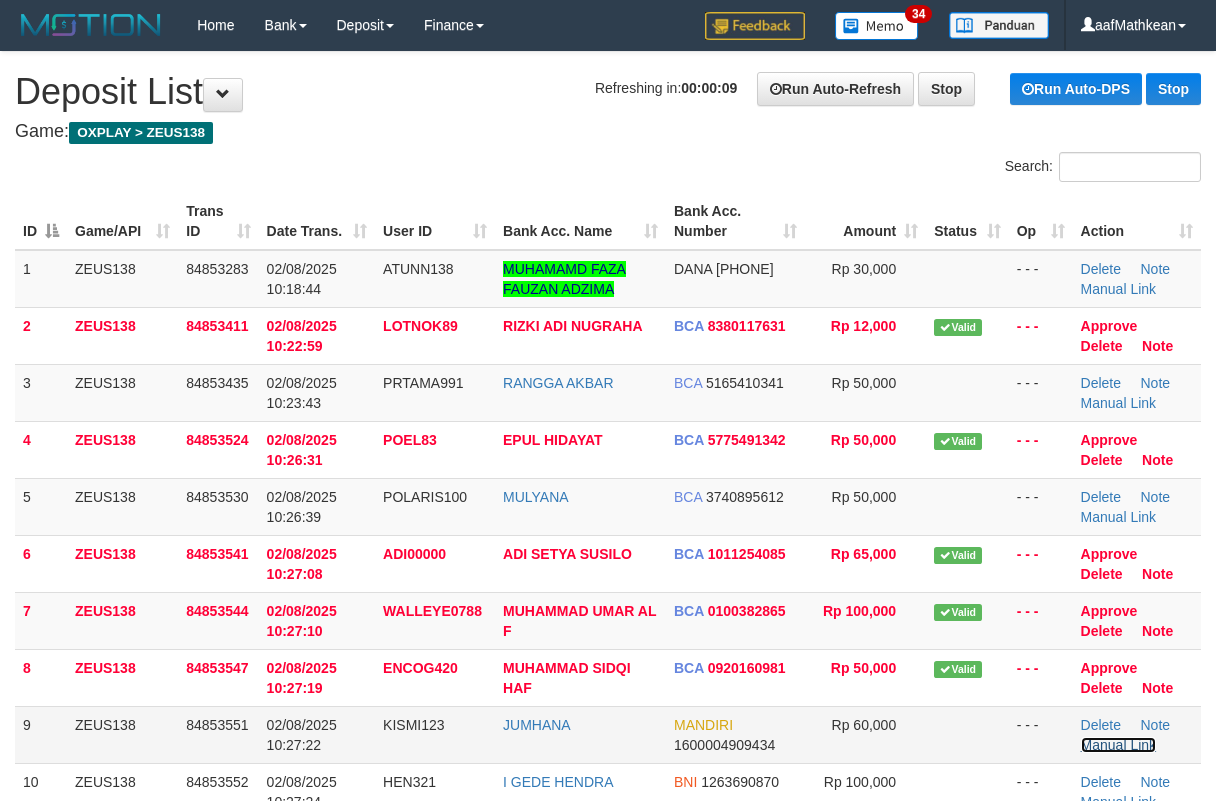 click on "Manual Link" at bounding box center (1119, 745) 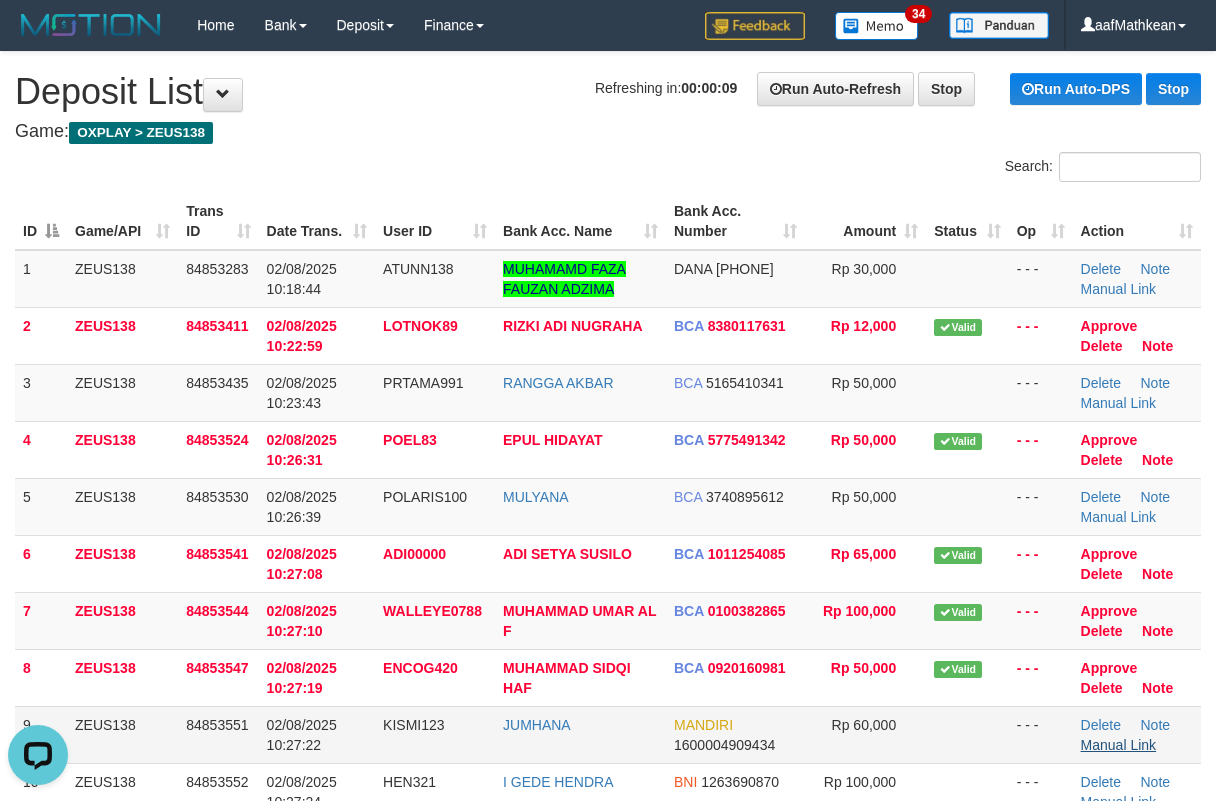 scroll, scrollTop: 0, scrollLeft: 0, axis: both 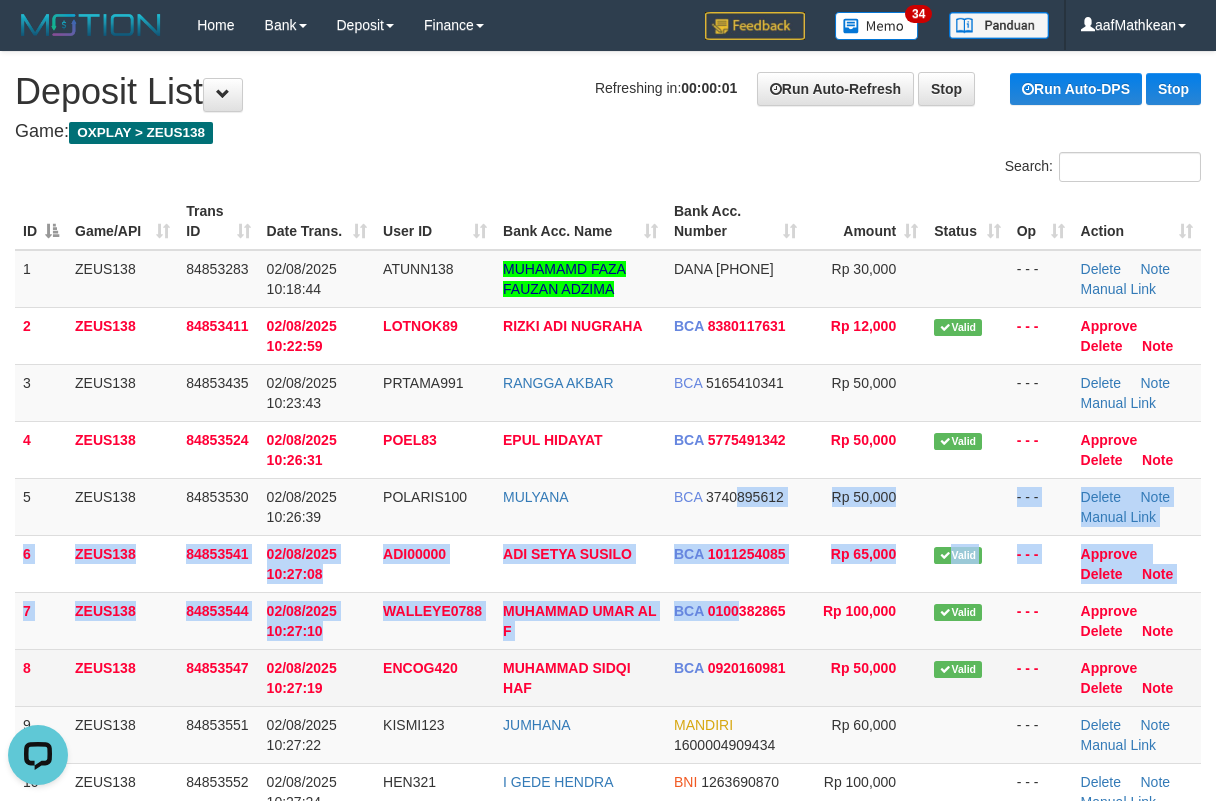 drag, startPoint x: 738, startPoint y: 508, endPoint x: 725, endPoint y: 703, distance: 195.43285 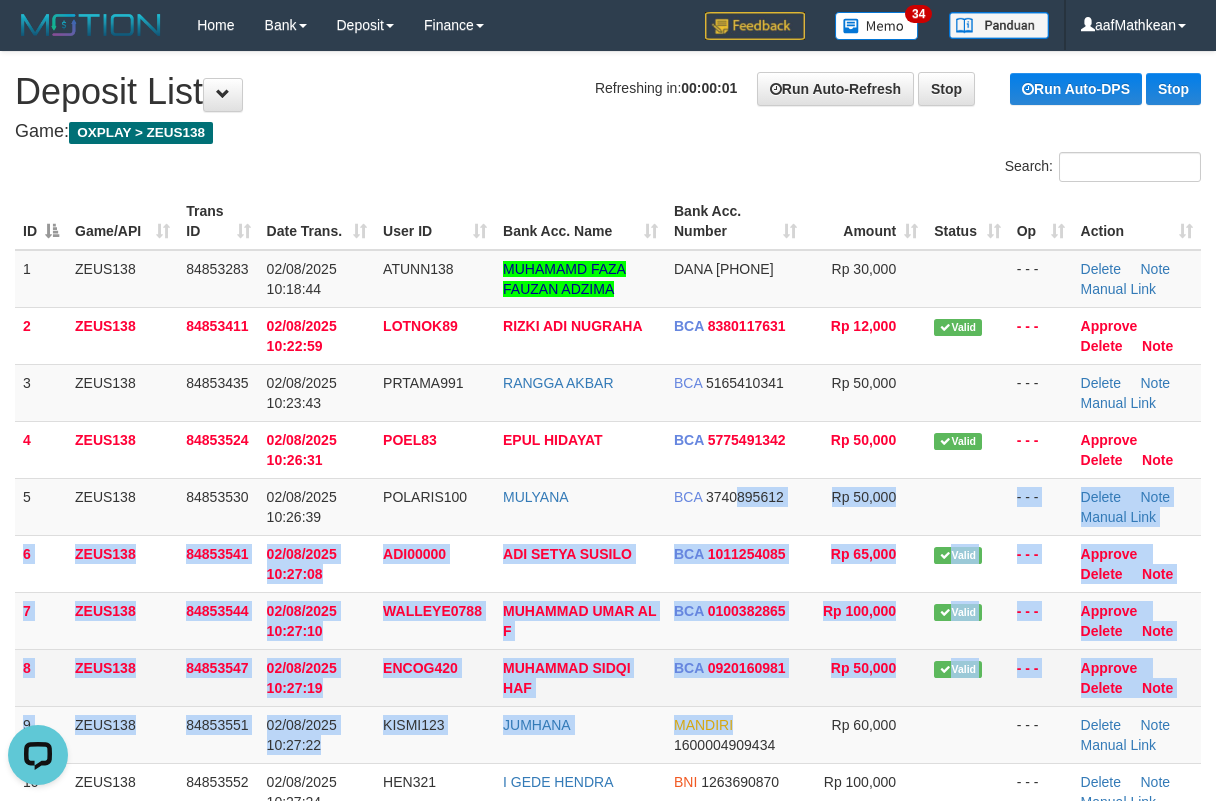click on "BCA
0920160981" at bounding box center [735, 677] 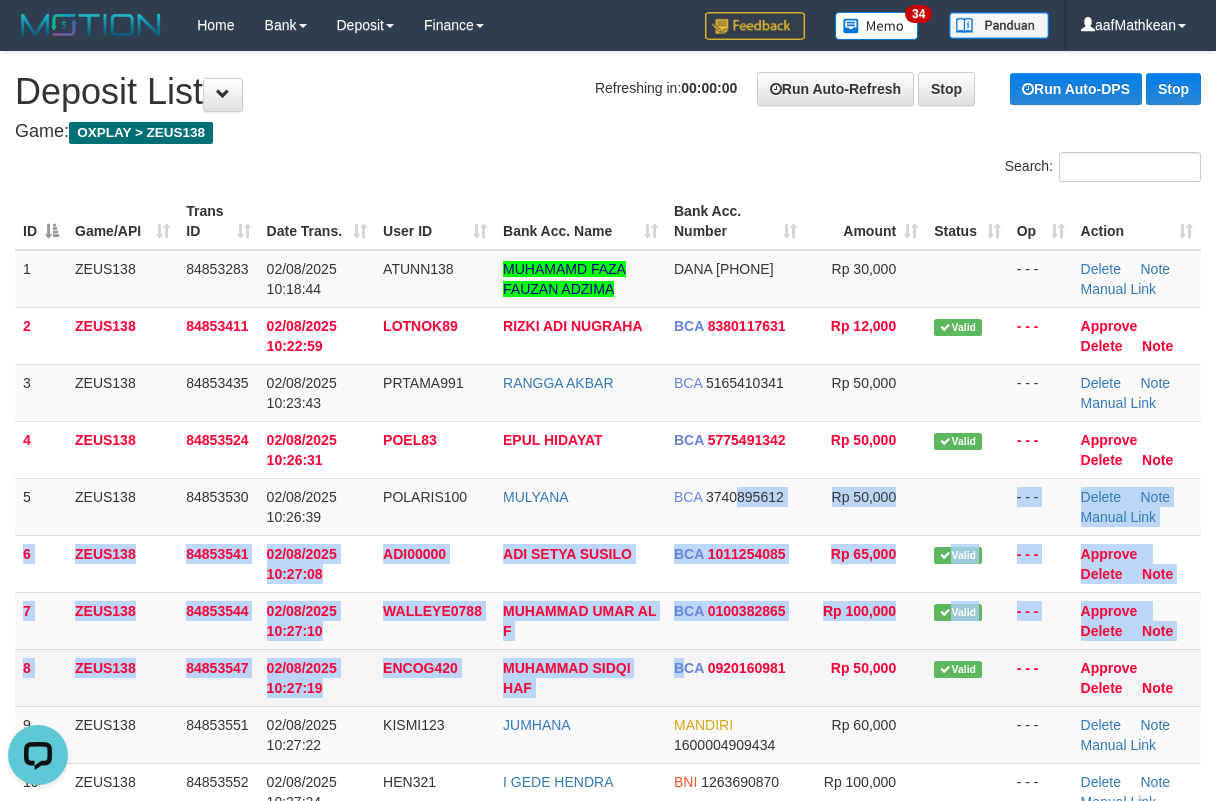 click on "BCA
0920160981" at bounding box center [735, 677] 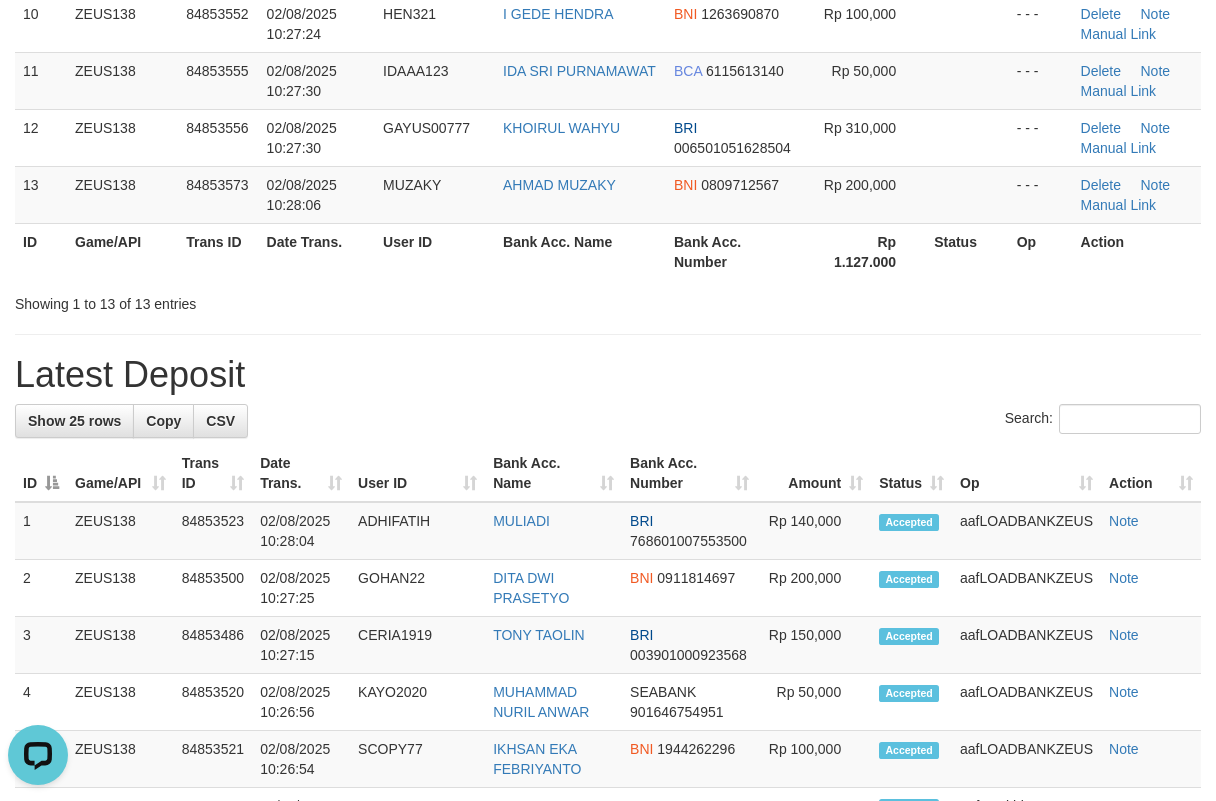 scroll, scrollTop: 1400, scrollLeft: 0, axis: vertical 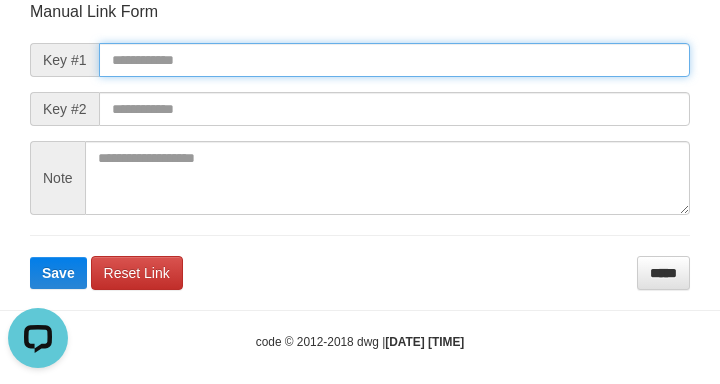 click at bounding box center [394, 60] 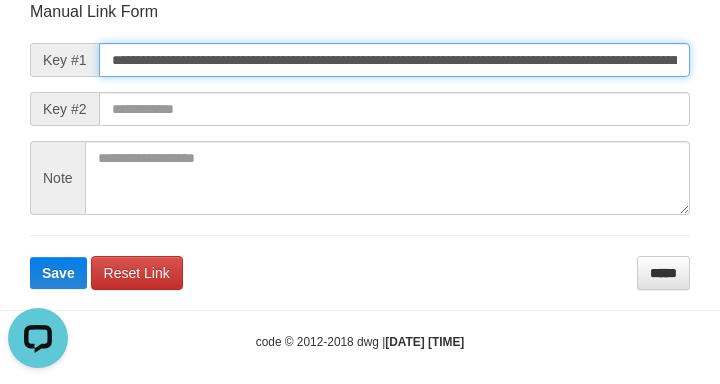 type on "**********" 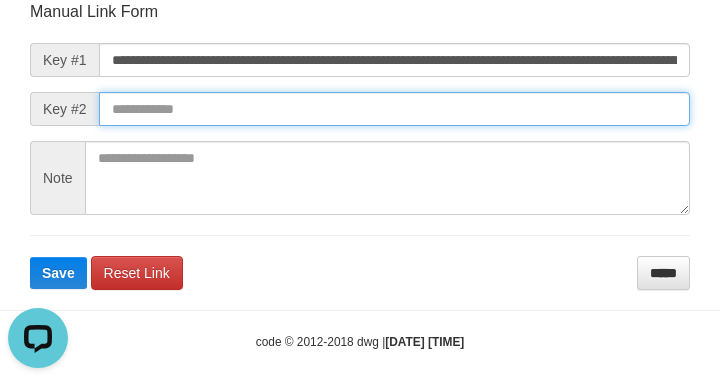 click on "Save" at bounding box center (58, 273) 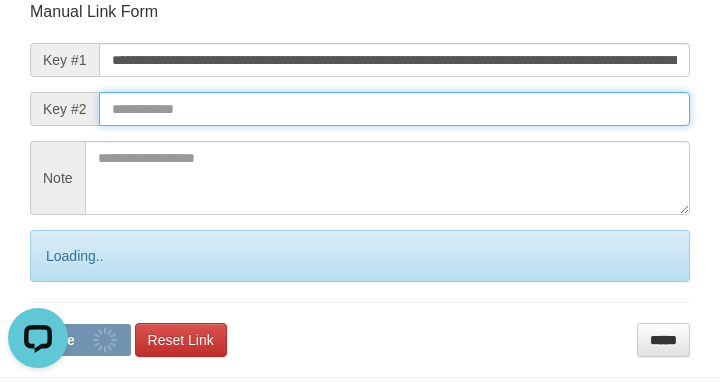 click at bounding box center (394, 109) 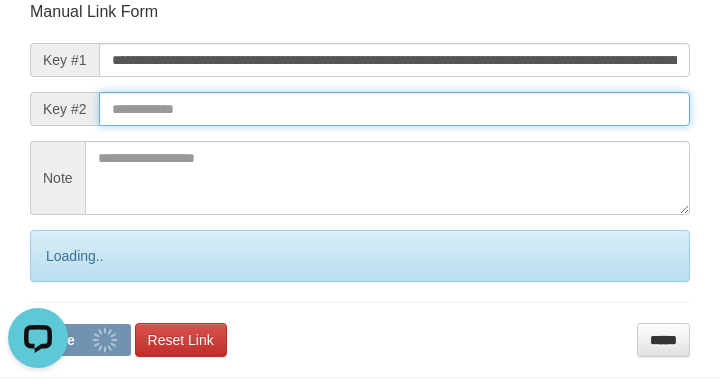 click at bounding box center [394, 109] 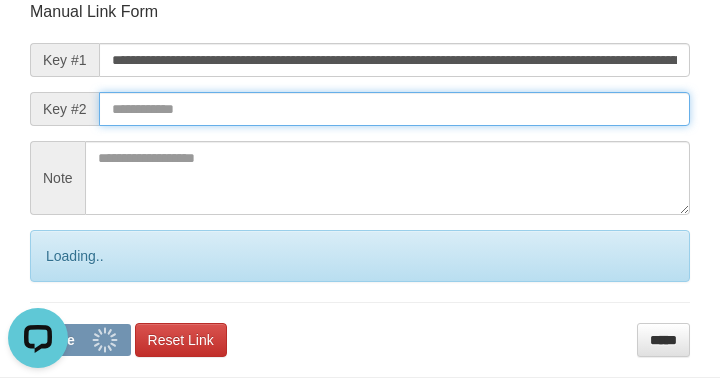 click at bounding box center (394, 109) 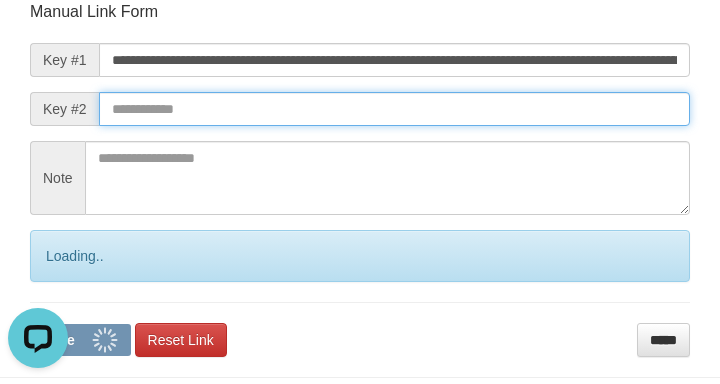 click on "Save" at bounding box center (80, 340) 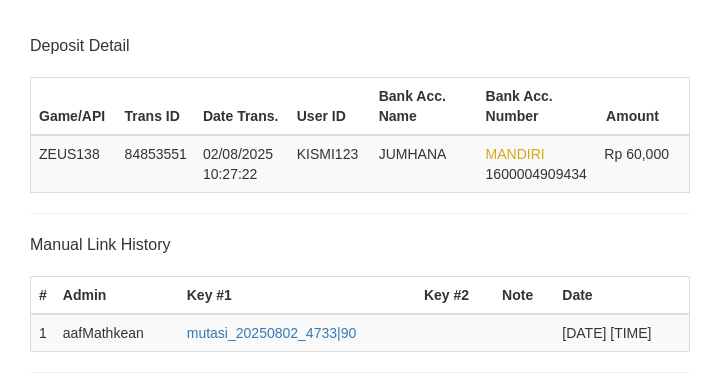 scroll, scrollTop: 392, scrollLeft: 0, axis: vertical 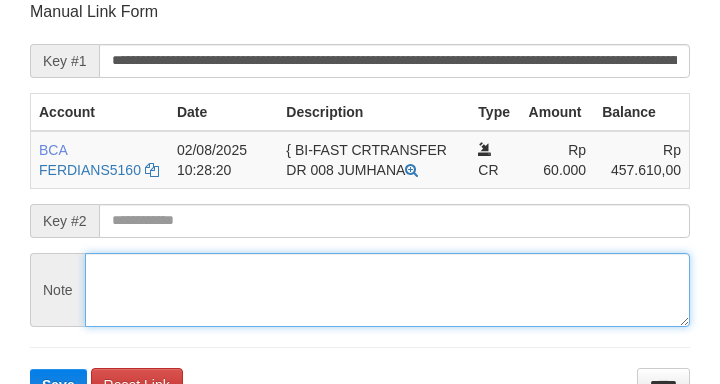 drag, startPoint x: 267, startPoint y: 255, endPoint x: 265, endPoint y: 244, distance: 11.18034 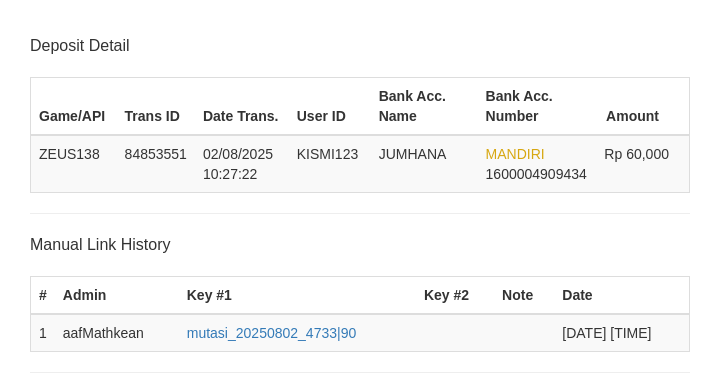 scroll, scrollTop: 392, scrollLeft: 0, axis: vertical 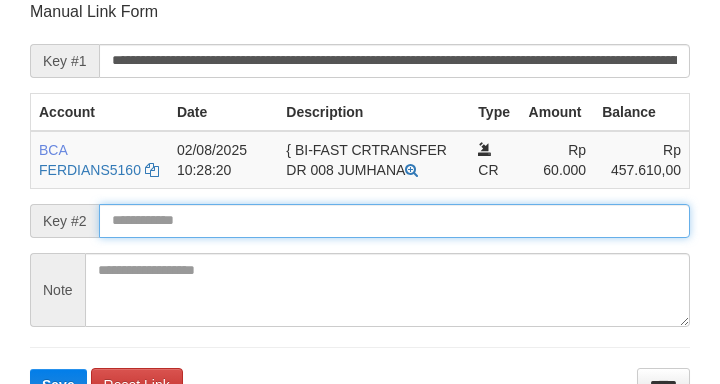 drag, startPoint x: 445, startPoint y: 225, endPoint x: 447, endPoint y: 215, distance: 10.198039 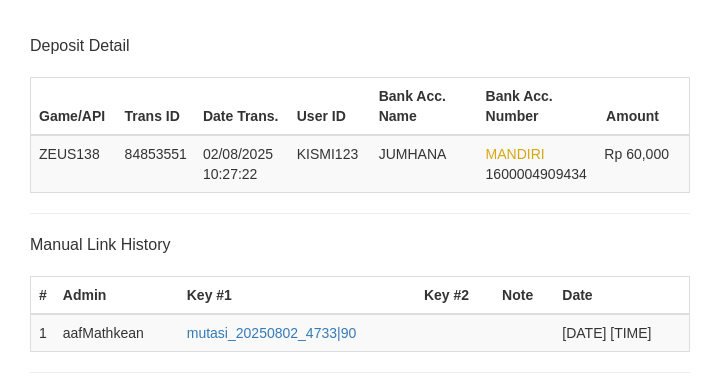 click at bounding box center [394, 613] 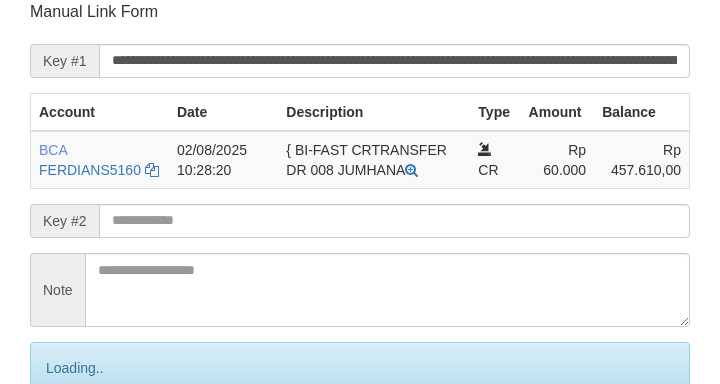 scroll, scrollTop: 392, scrollLeft: 0, axis: vertical 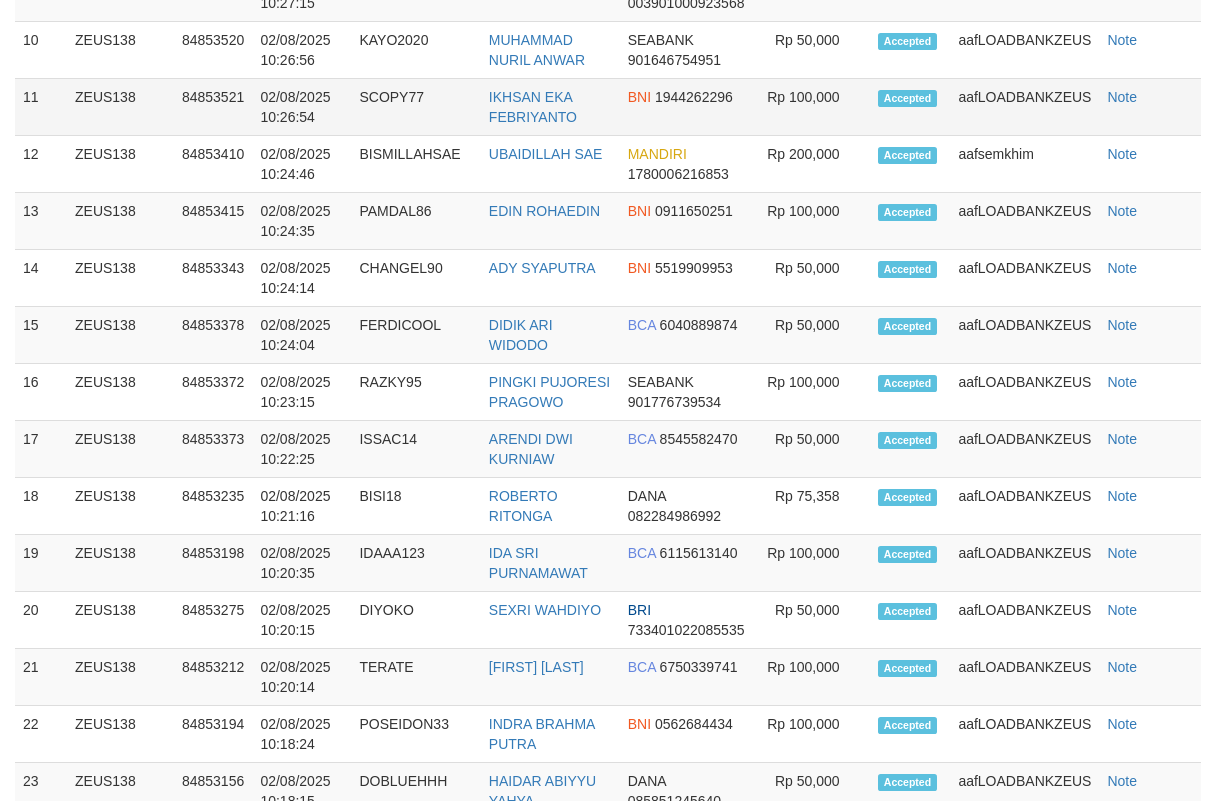 click on "02/08/2025 10:24:35" at bounding box center [301, 221] 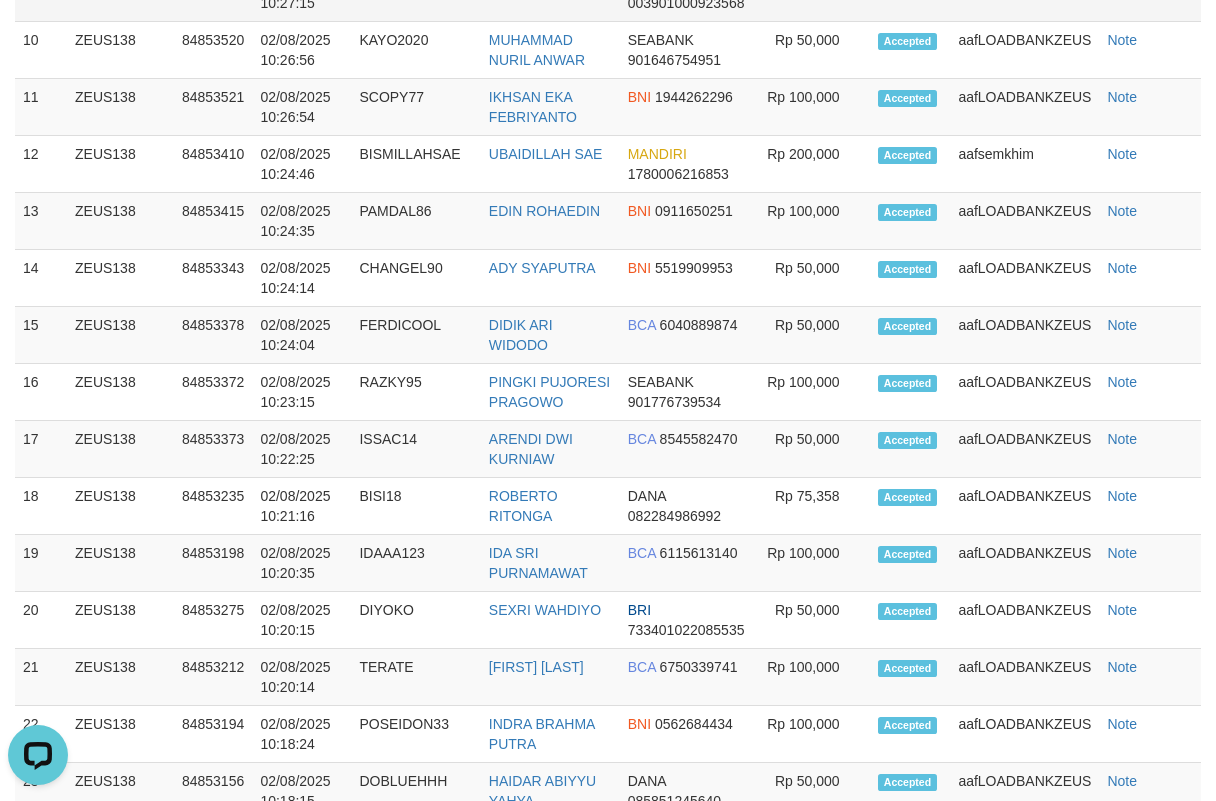 scroll, scrollTop: 0, scrollLeft: 0, axis: both 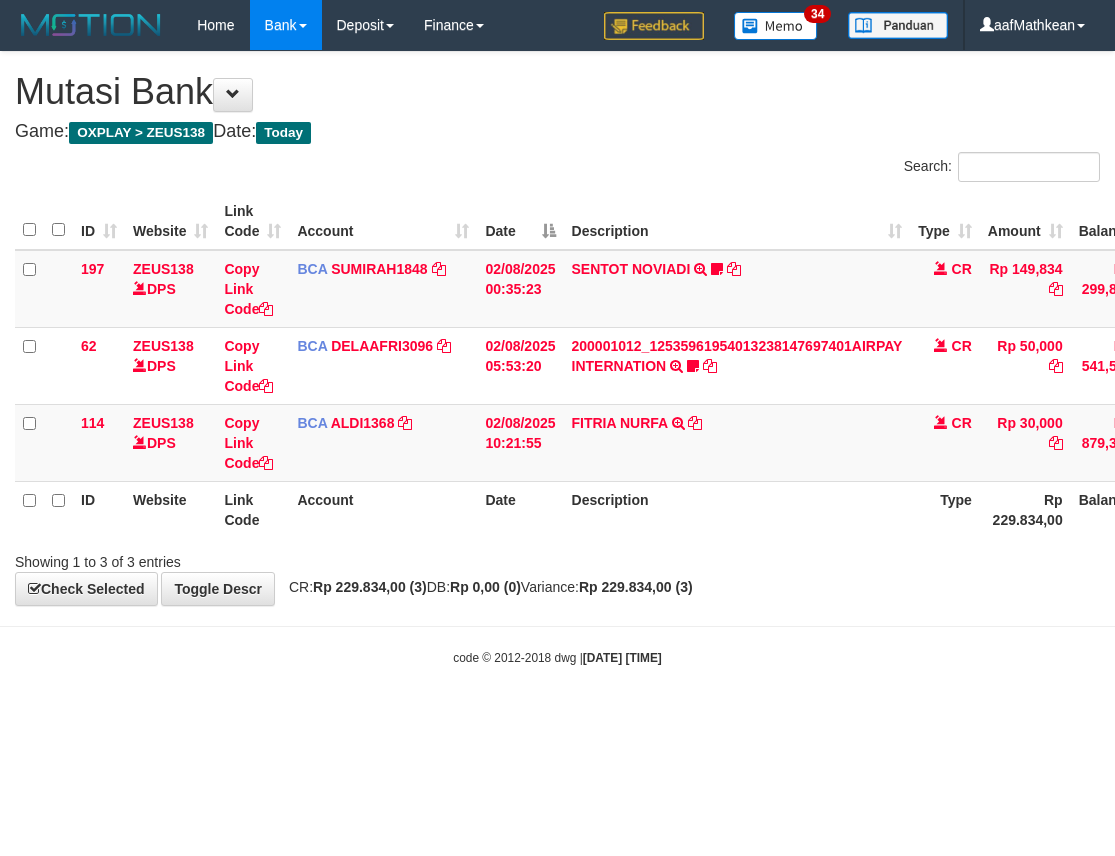 click on "Description" at bounding box center (737, 509) 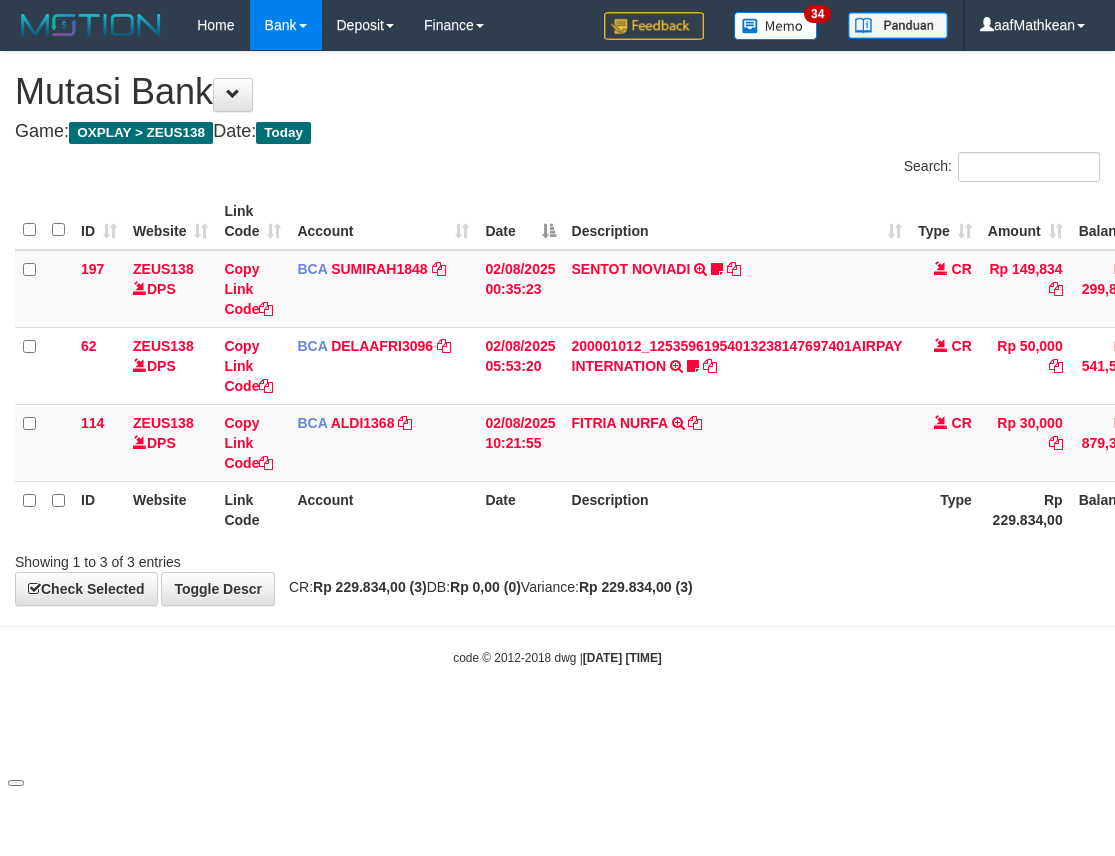 click on "Showing 1 to 3 of 3 entries" at bounding box center [557, 558] 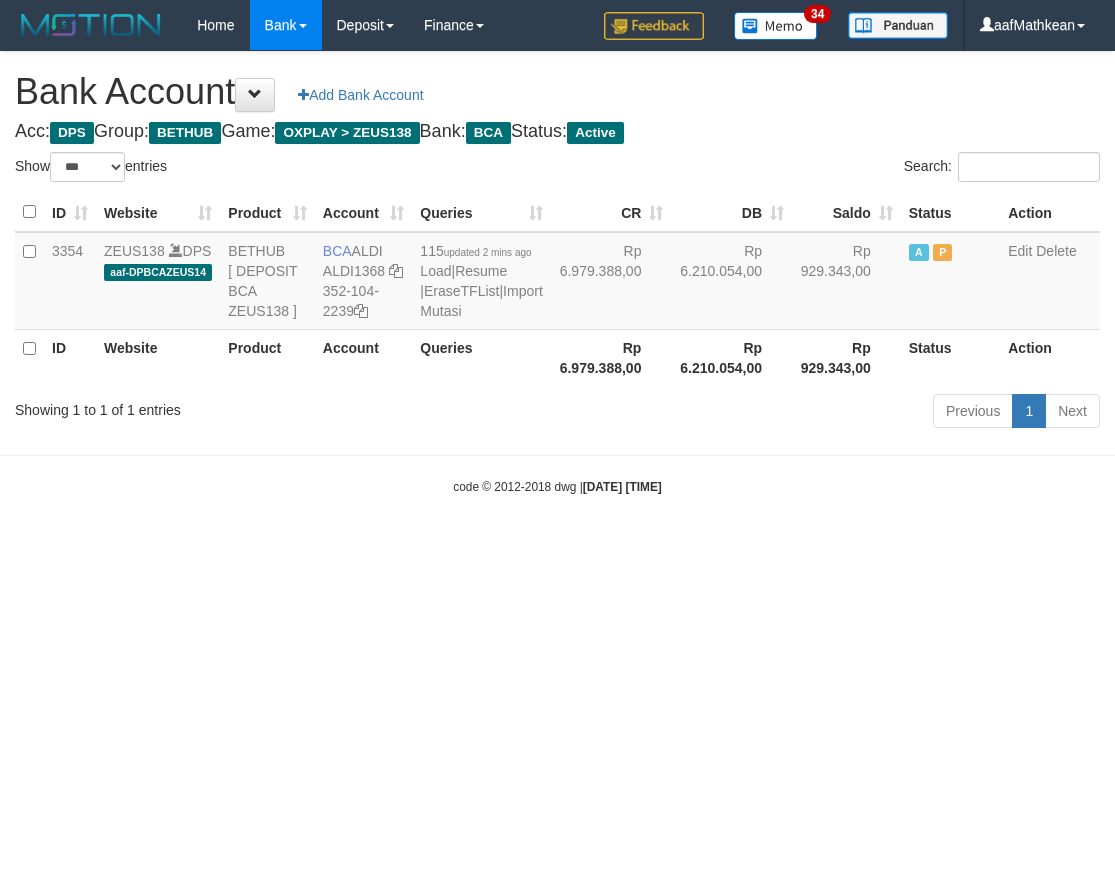 select on "***" 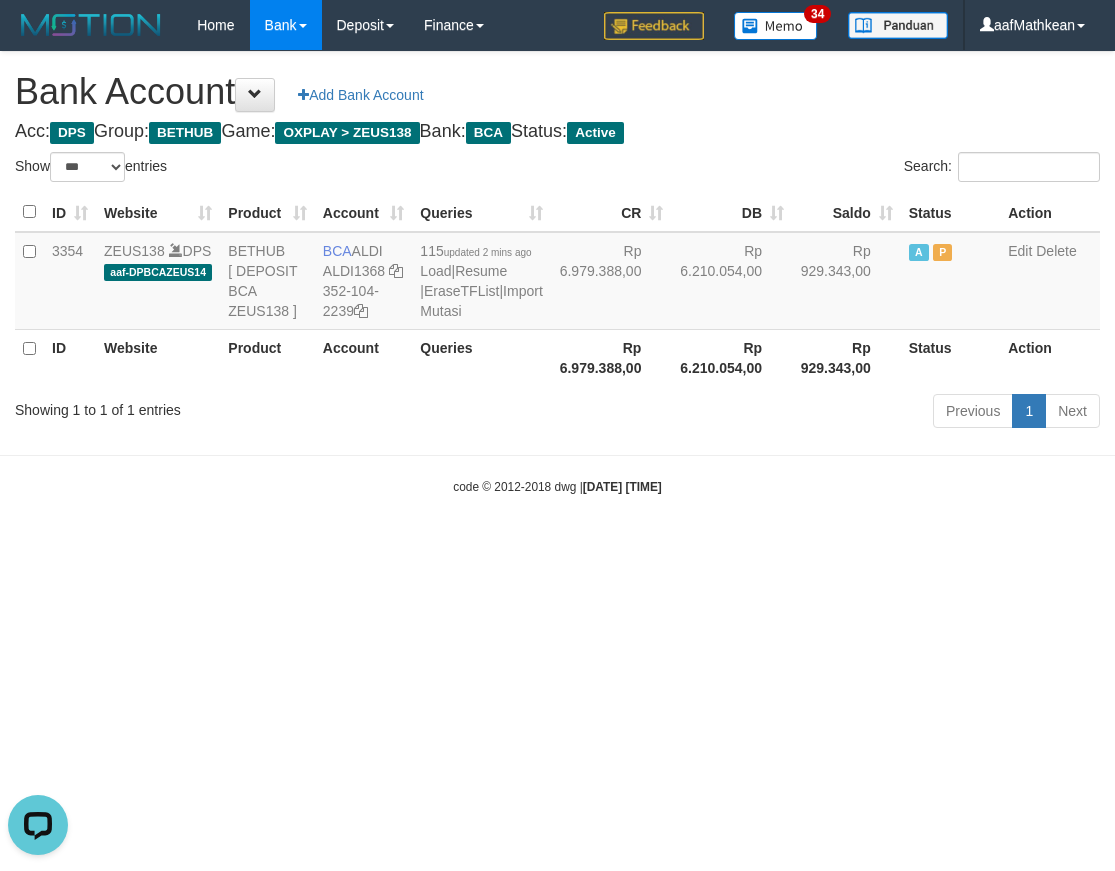 scroll, scrollTop: 0, scrollLeft: 0, axis: both 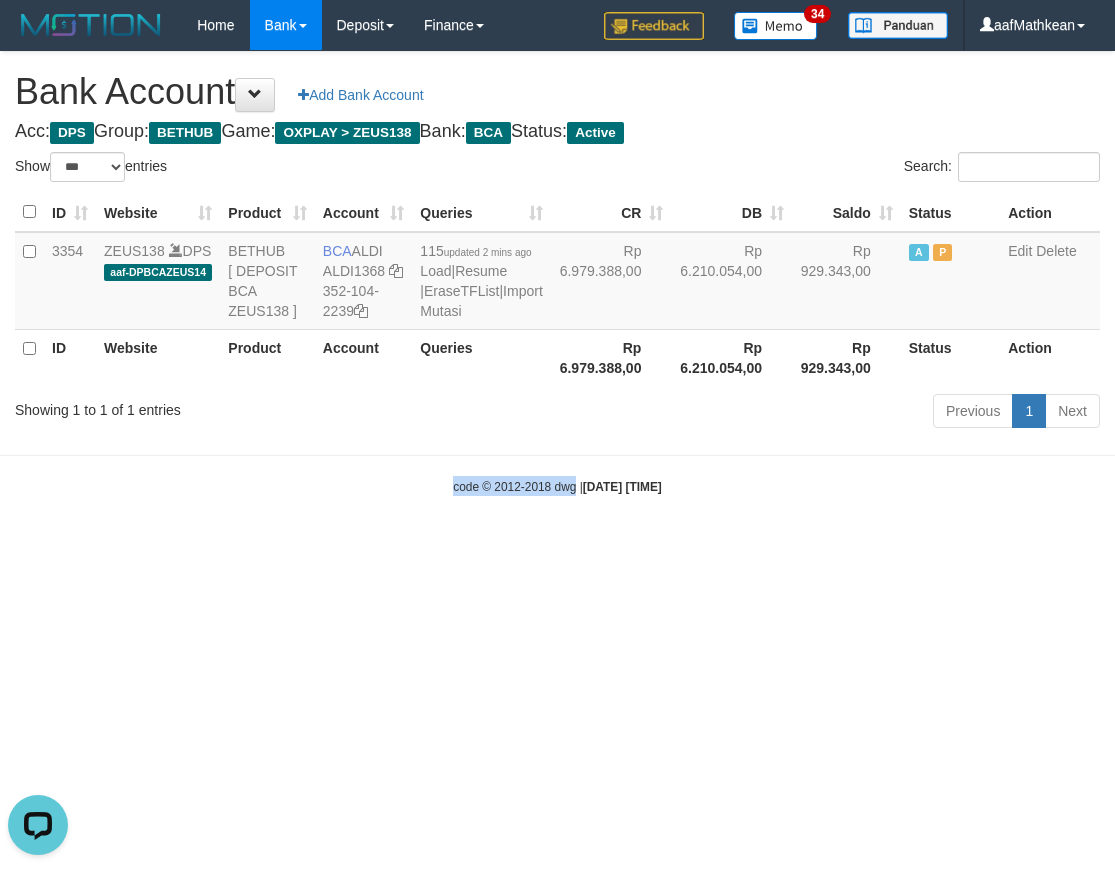 click on "Toggle navigation
Home
Bank
Account List
Load
By Website
Group
[OXPLAY]													ZEUS138
By Load Group (DPS)" at bounding box center (557, 273) 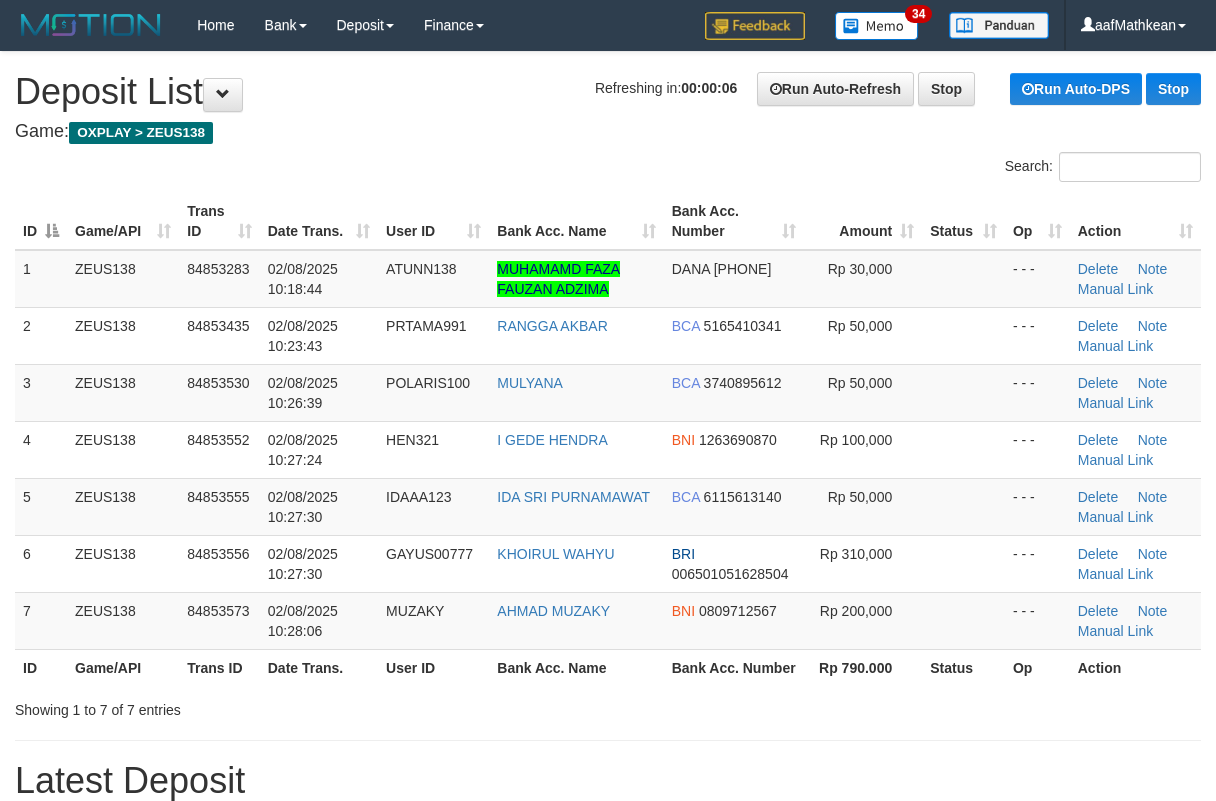 scroll, scrollTop: 1400, scrollLeft: 0, axis: vertical 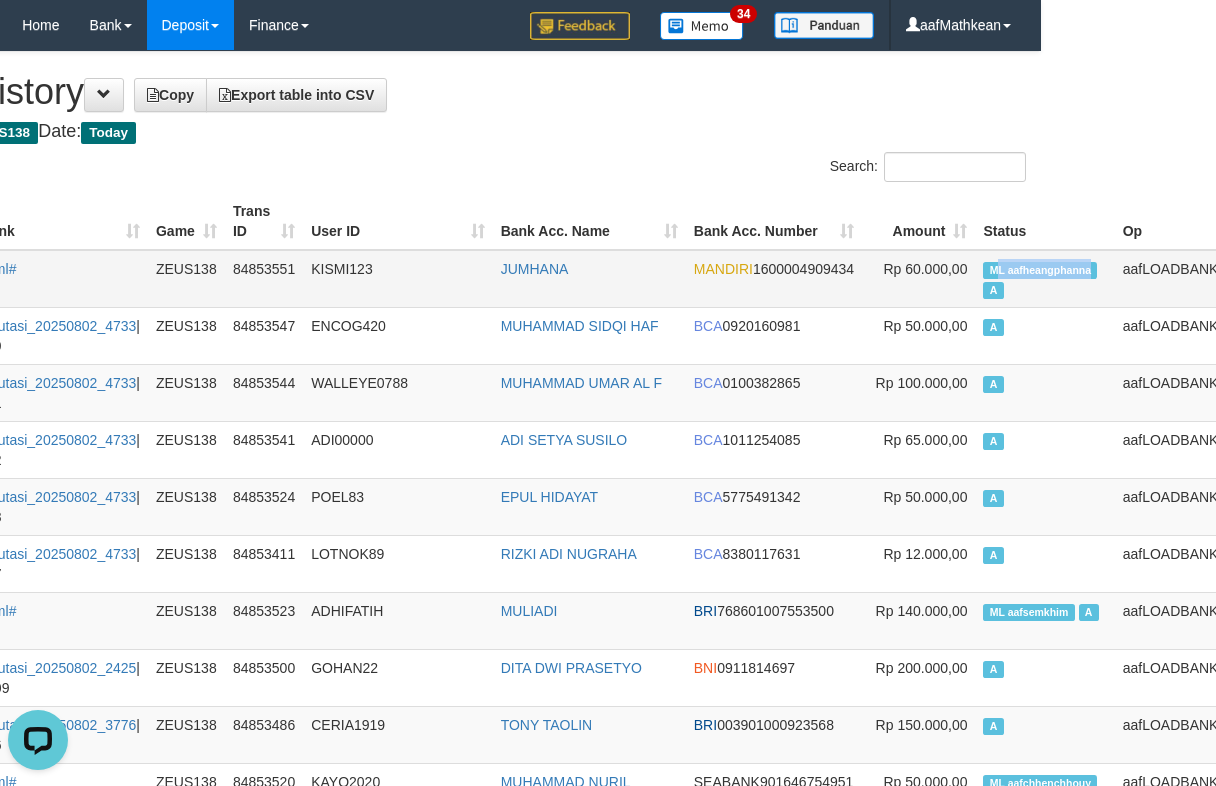 drag, startPoint x: 980, startPoint y: 271, endPoint x: 1052, endPoint y: 269, distance: 72.02777 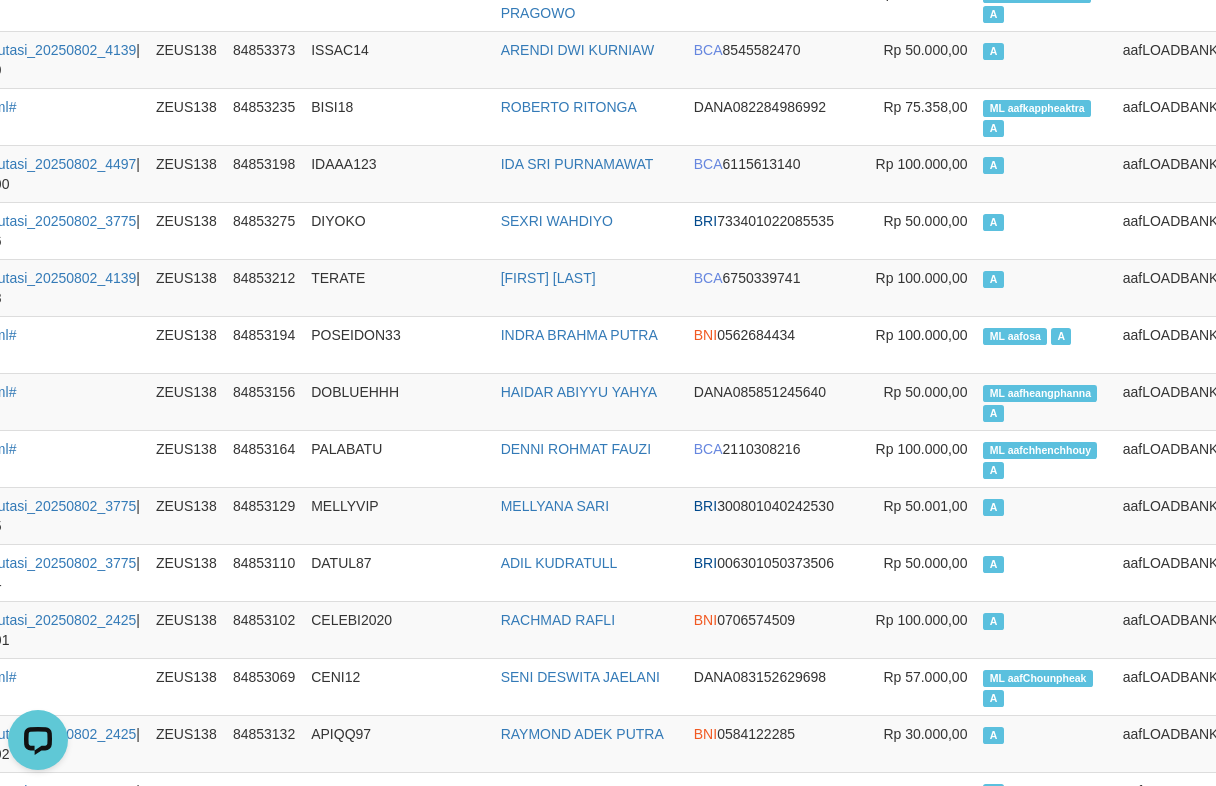 scroll, scrollTop: 2271, scrollLeft: 175, axis: both 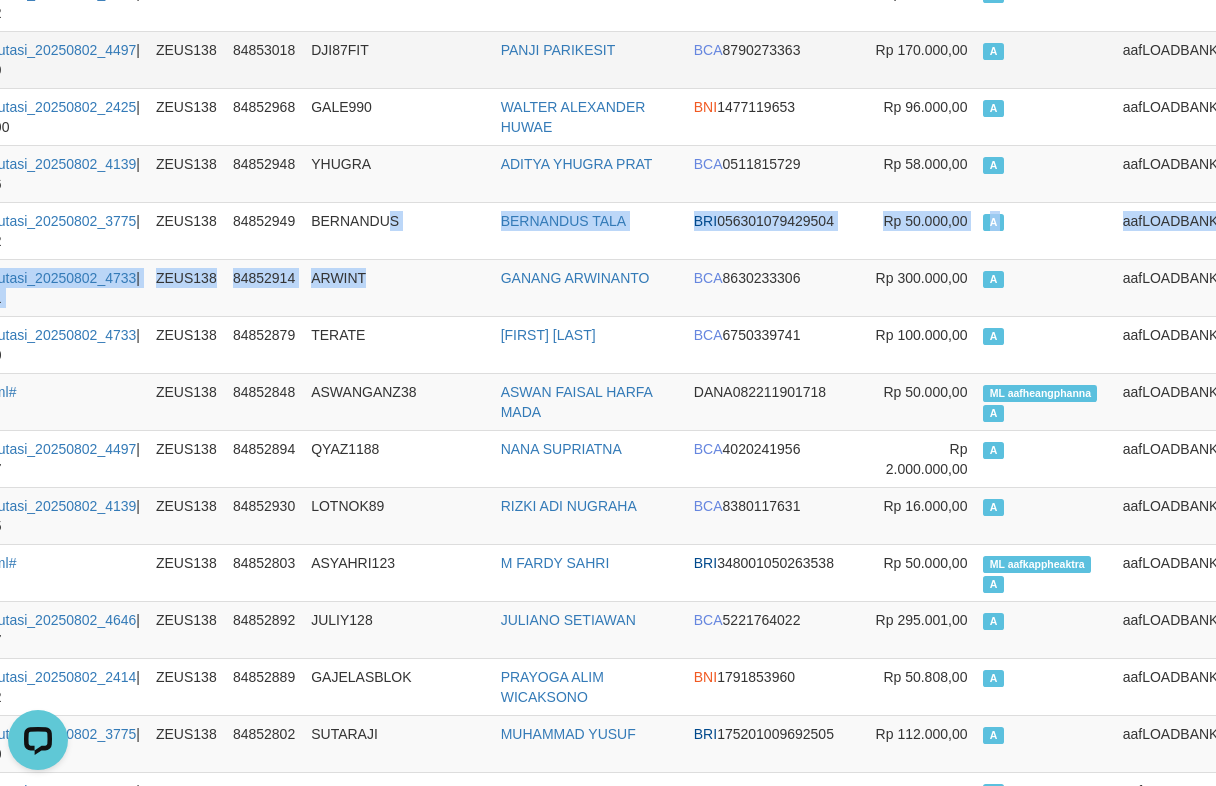 drag, startPoint x: 408, startPoint y: 252, endPoint x: 252, endPoint y: 42, distance: 261.60275 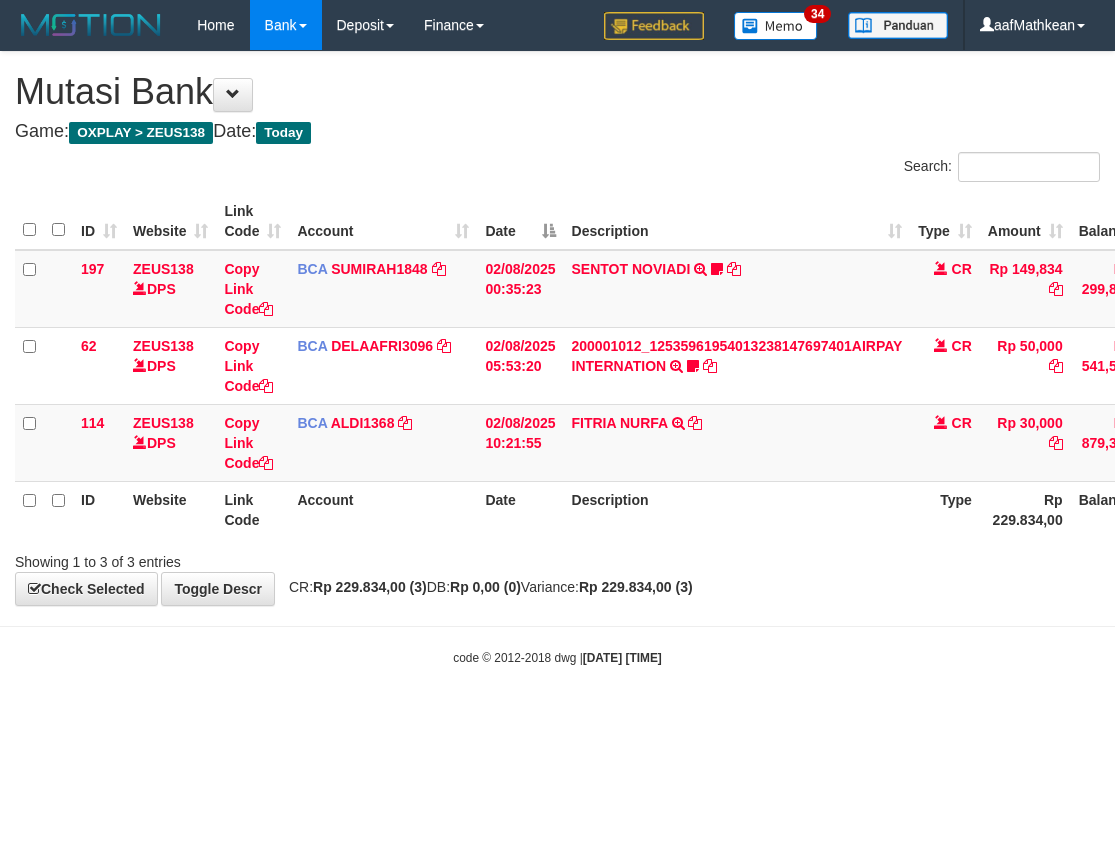 scroll, scrollTop: 0, scrollLeft: 0, axis: both 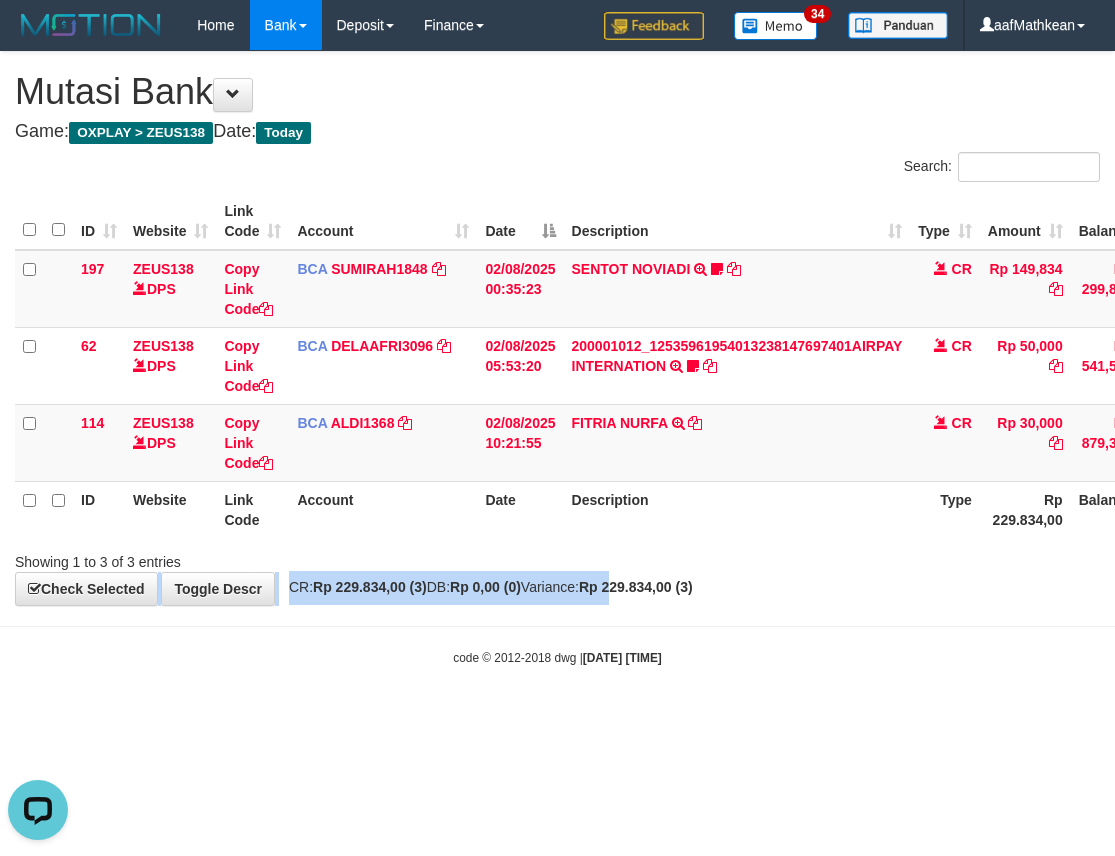 click on "**********" at bounding box center (557, 328) 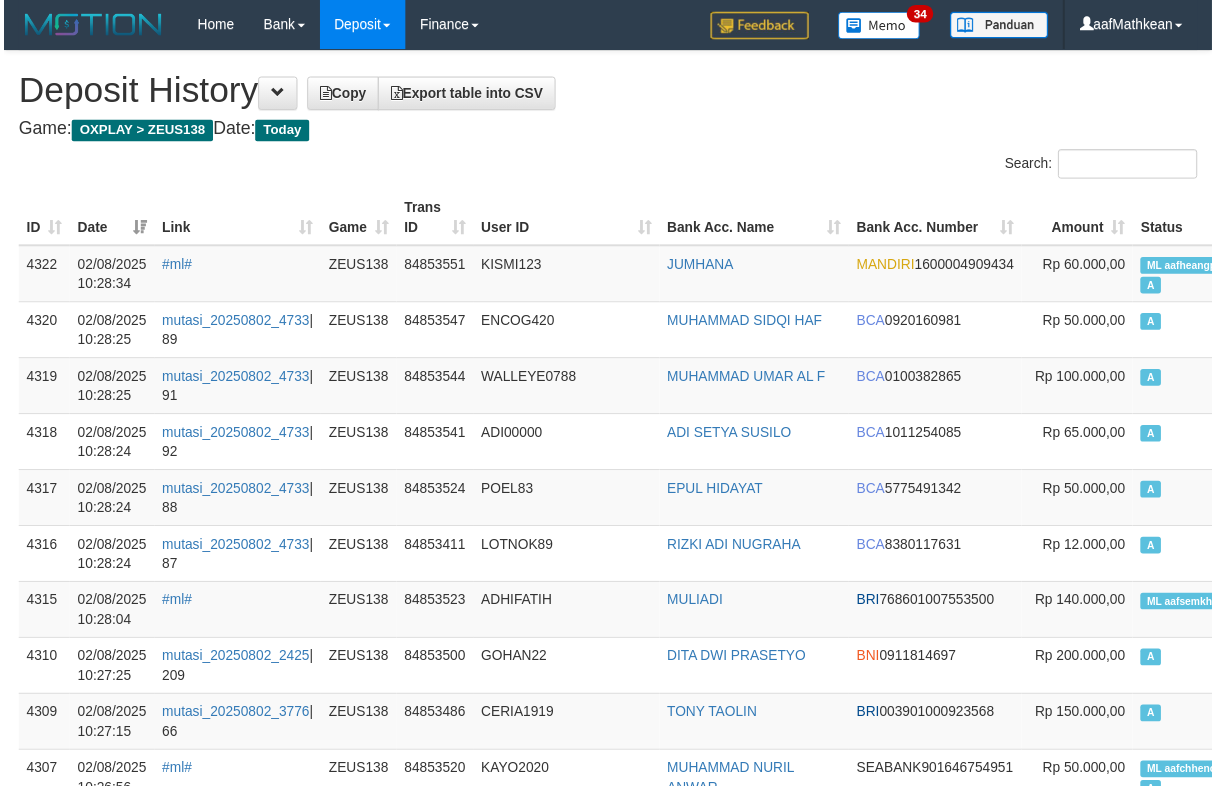 scroll, scrollTop: 2271, scrollLeft: 175, axis: both 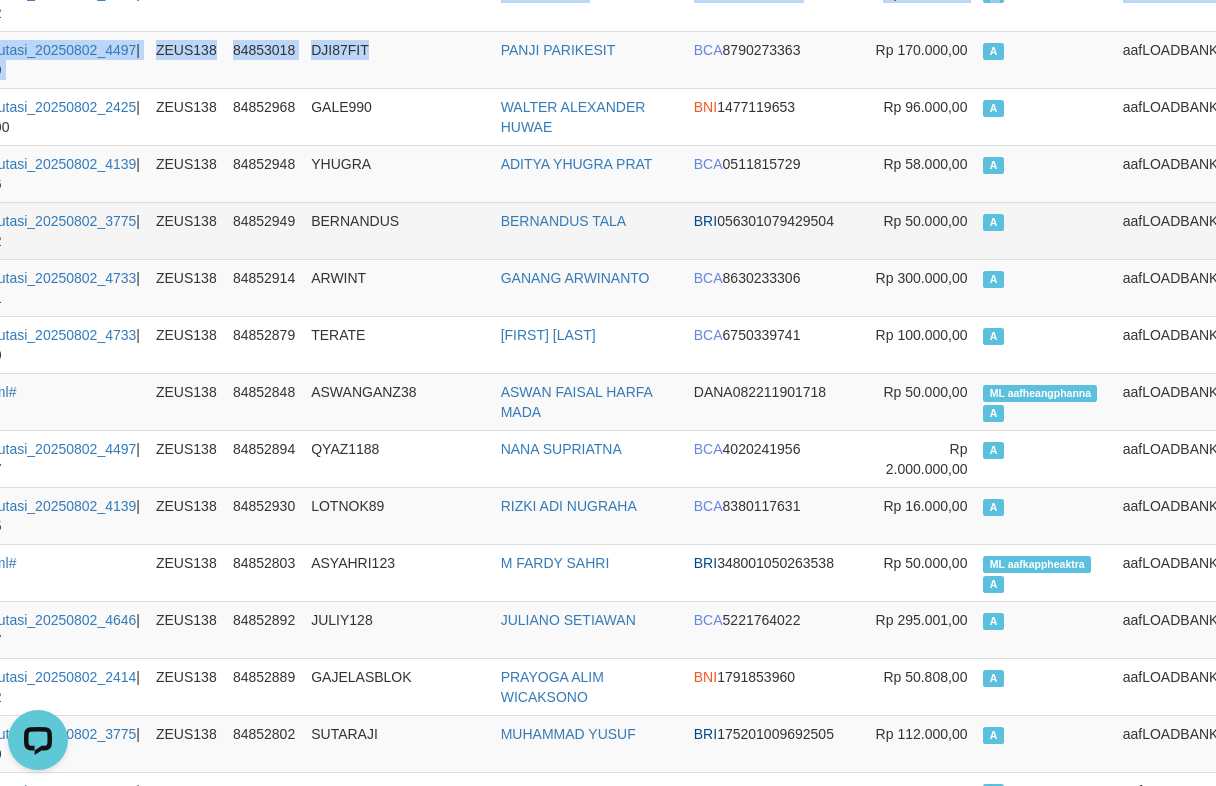 click on "4322 02/08/2025 10:28:34 #ml# ZEUS138 84853551 KISMI123 JUMHANA   MANDIRI  1600004909434 Rp 60.000,00 ML aafheangphanna   A   aafLOADBANKZEUS 4320 02/08/2025 10:28:25 mutasi_20250802_4733  | 89 ZEUS138 84853547 ENCOG420 MUHAMMAD SIDQI HAF   BCA  0920160981 Rp 50.000,00 A   aafLOADBANKZEUS 4319 02/08/2025 10:28:25 mutasi_20250802_4733  | 91 ZEUS138 84853544 WALLEYE0788 MUHAMMAD UMAR AL F   BCA  0100382865 Rp 100.000,00 A   aafLOADBANKZEUS 4318 02/08/2025 10:28:24 mutasi_20250802_4733  | 92 ZEUS138 84853541 ADI00000 ADI SETYA SUSILO   BCA  1011254085 Rp 65.000,00 A   aafLOADBANKZEUS 4317 02/08/2025 10:28:24 mutasi_20250802_4733  | 88 ZEUS138 84853524 POEL83 EPUL HIDAYAT   BCA  5775491342 Rp 50.000,00 A   aafLOADBANKZEUS 4316 02/08/2025 10:28:24 mutasi_20250802_4733  | 87 ZEUS138 84853411 LOTNOK89 RIZKI ADI NUGRAHA   BCA  8380117631 Rp 12.000,00 A   aafLOADBANKZEUS 4315 02/08/2025 10:28:04 #ml# ZEUS138 84853523 ADHIFATIH MULIADI   BRI  768601007553500 Rp 140.000,00 ML aafsemkhim   A   aafLOADBANKZEUS 4310  | 209" at bounding box center (552, 34117) 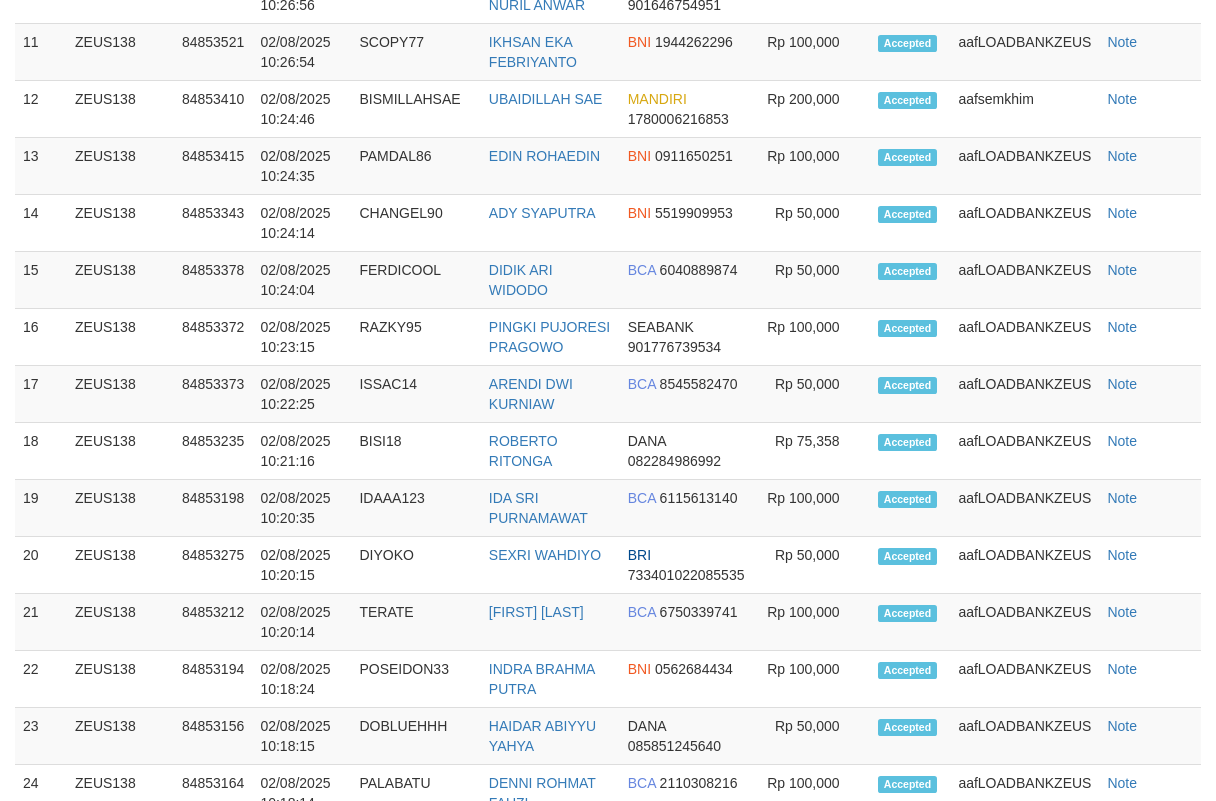 scroll, scrollTop: 1400, scrollLeft: 0, axis: vertical 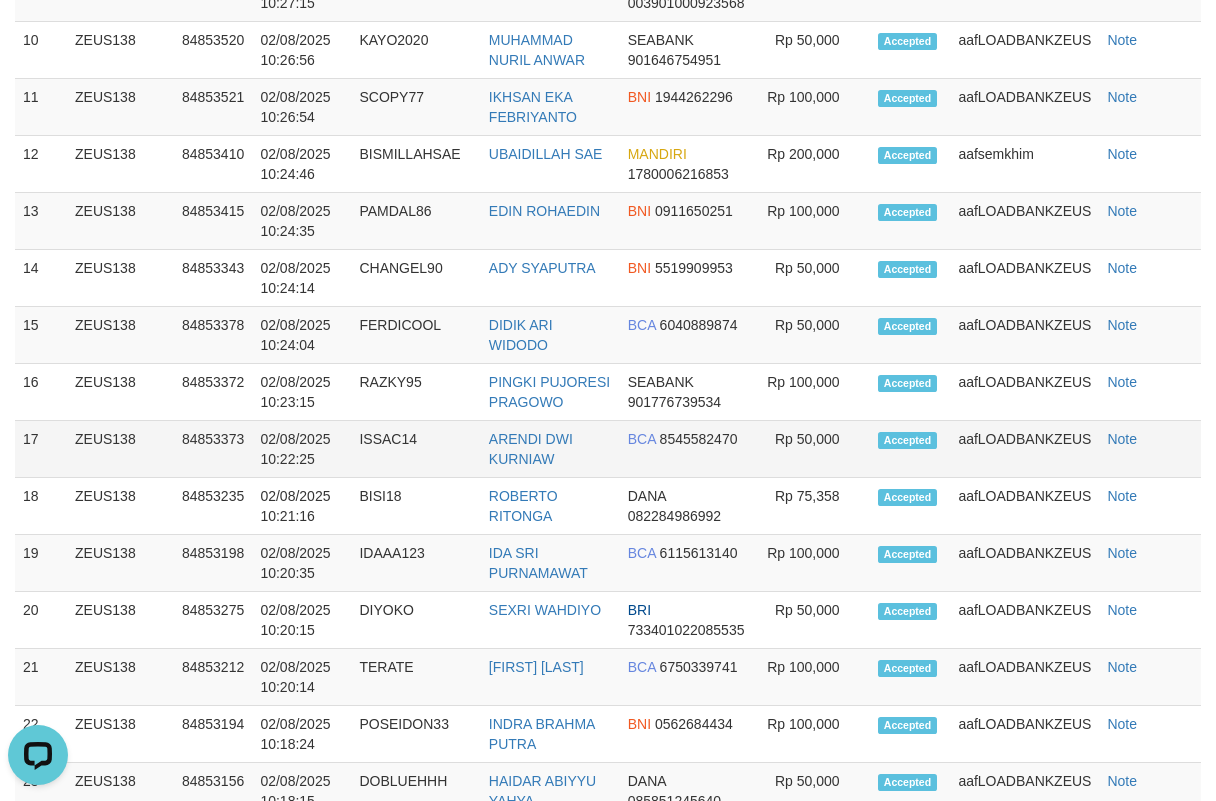 drag, startPoint x: 431, startPoint y: 436, endPoint x: 451, endPoint y: 453, distance: 26.24881 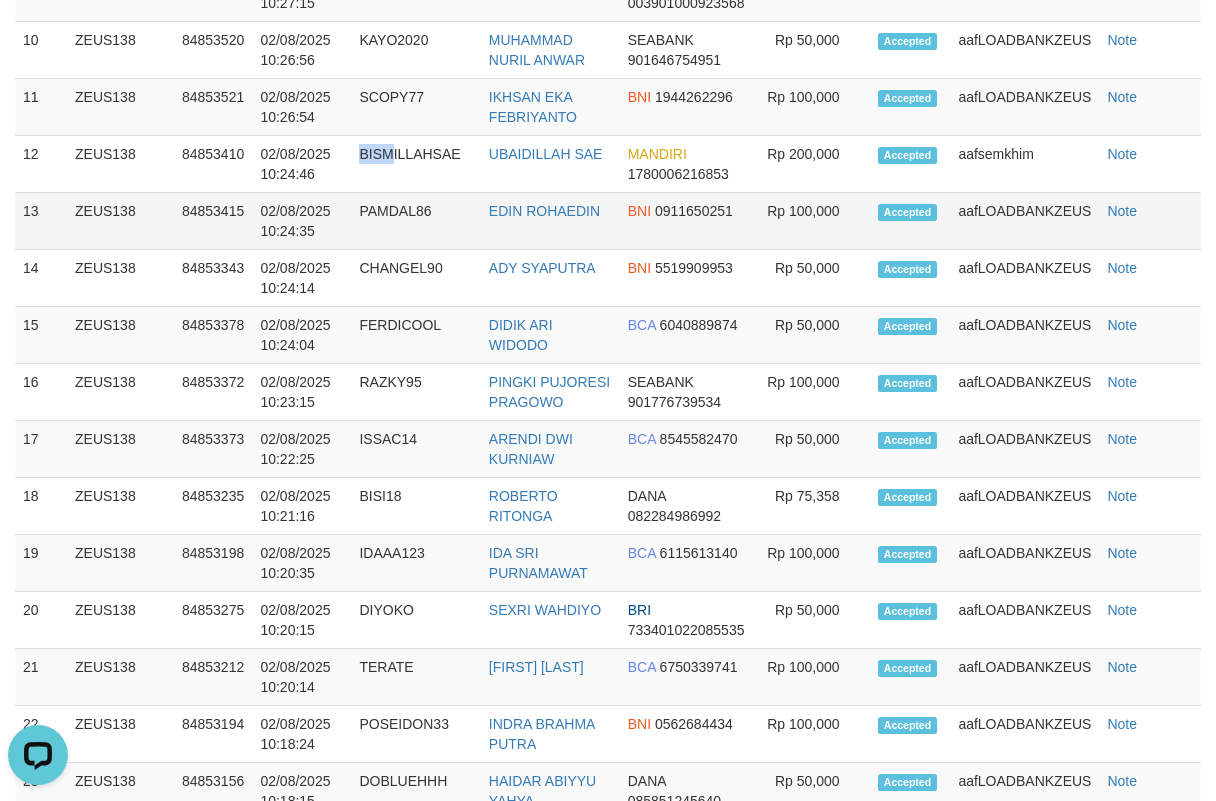 drag, startPoint x: 389, startPoint y: 166, endPoint x: 323, endPoint y: 203, distance: 75.66373 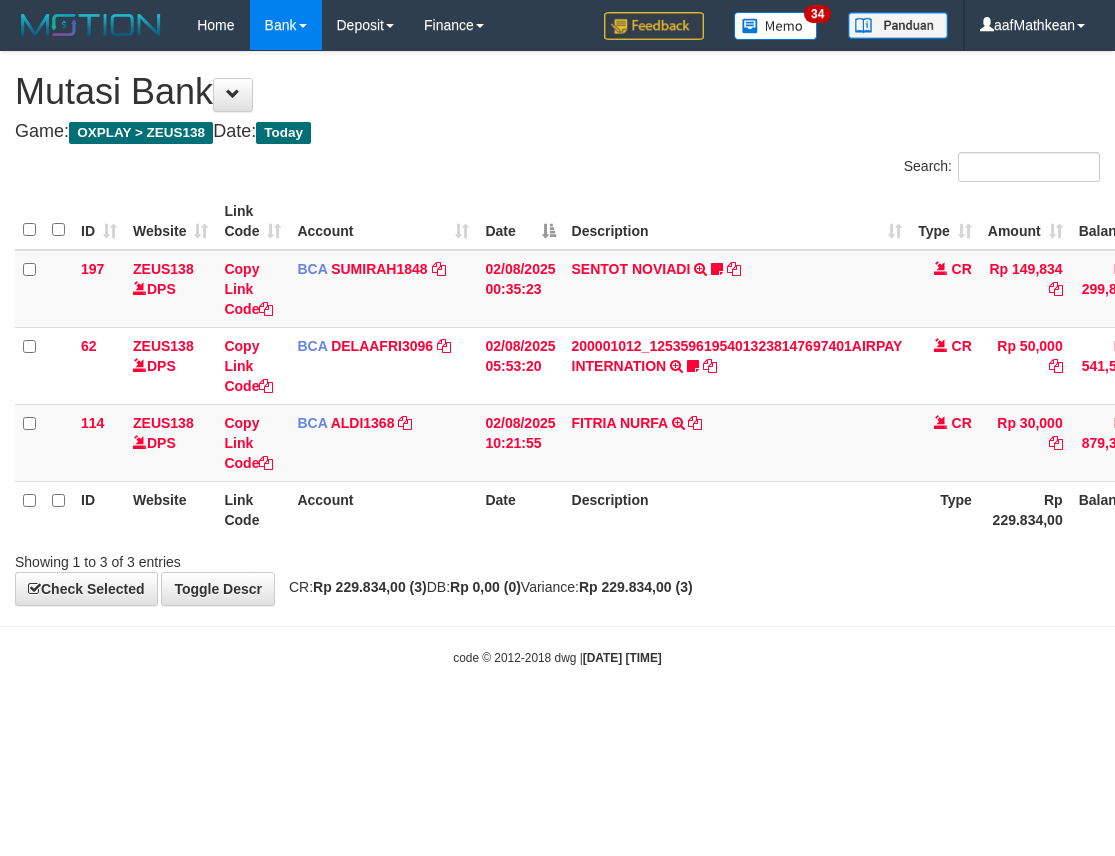 scroll, scrollTop: 0, scrollLeft: 0, axis: both 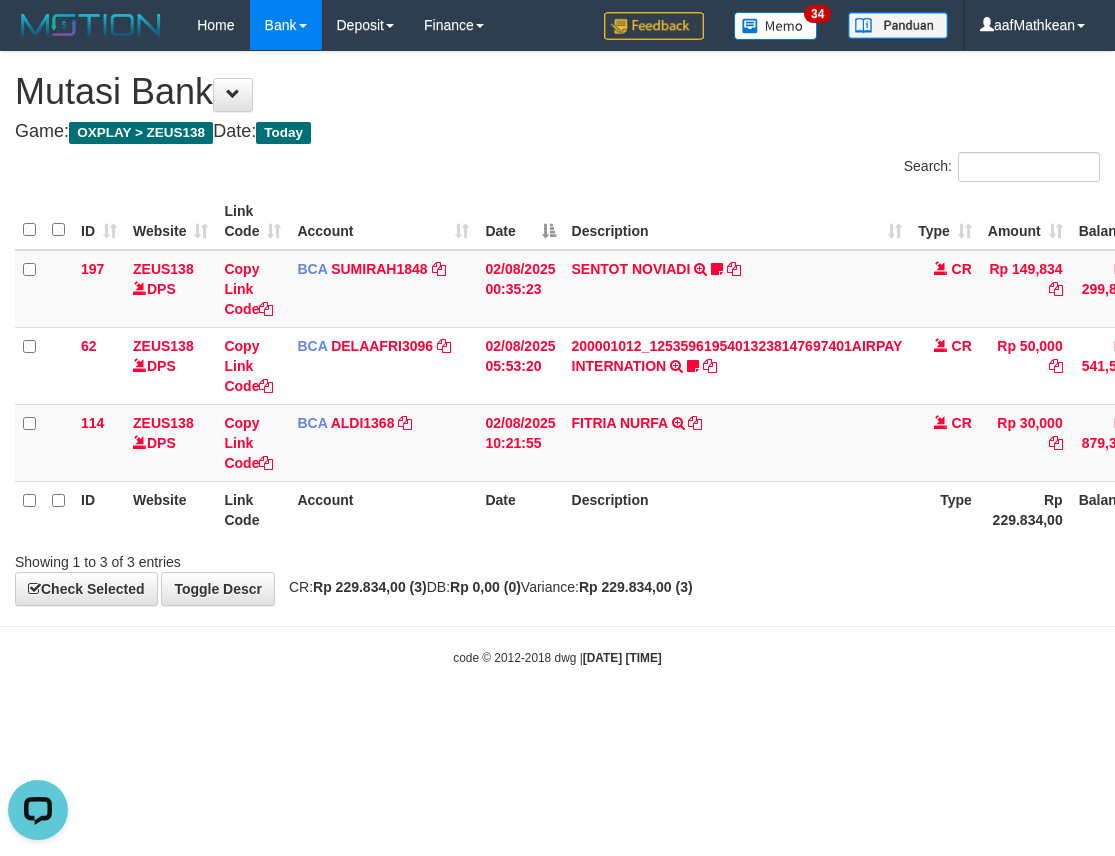 click on "**********" at bounding box center [557, 328] 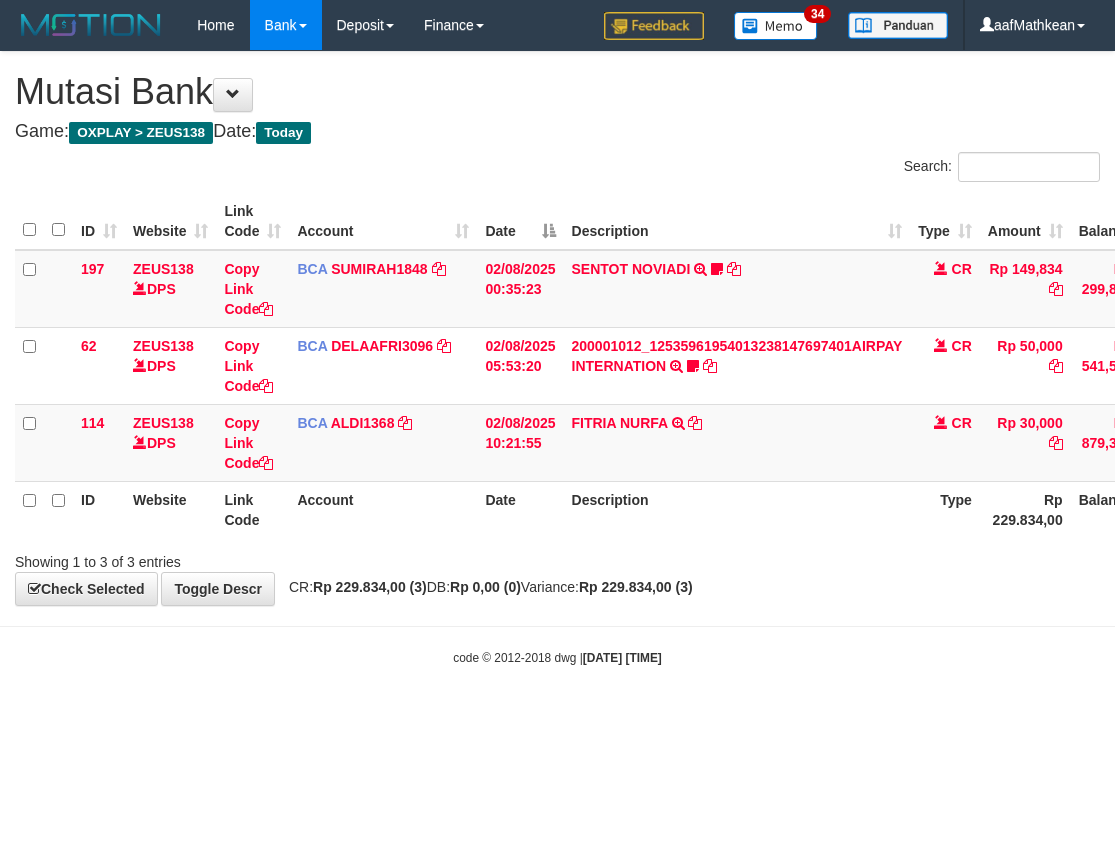 click on "Toggle navigation
Home
Bank
Account List
Load
By Website
Group
[OXPLAY]													ZEUS138
By Load Group (DPS)
Sync" at bounding box center [557, 358] 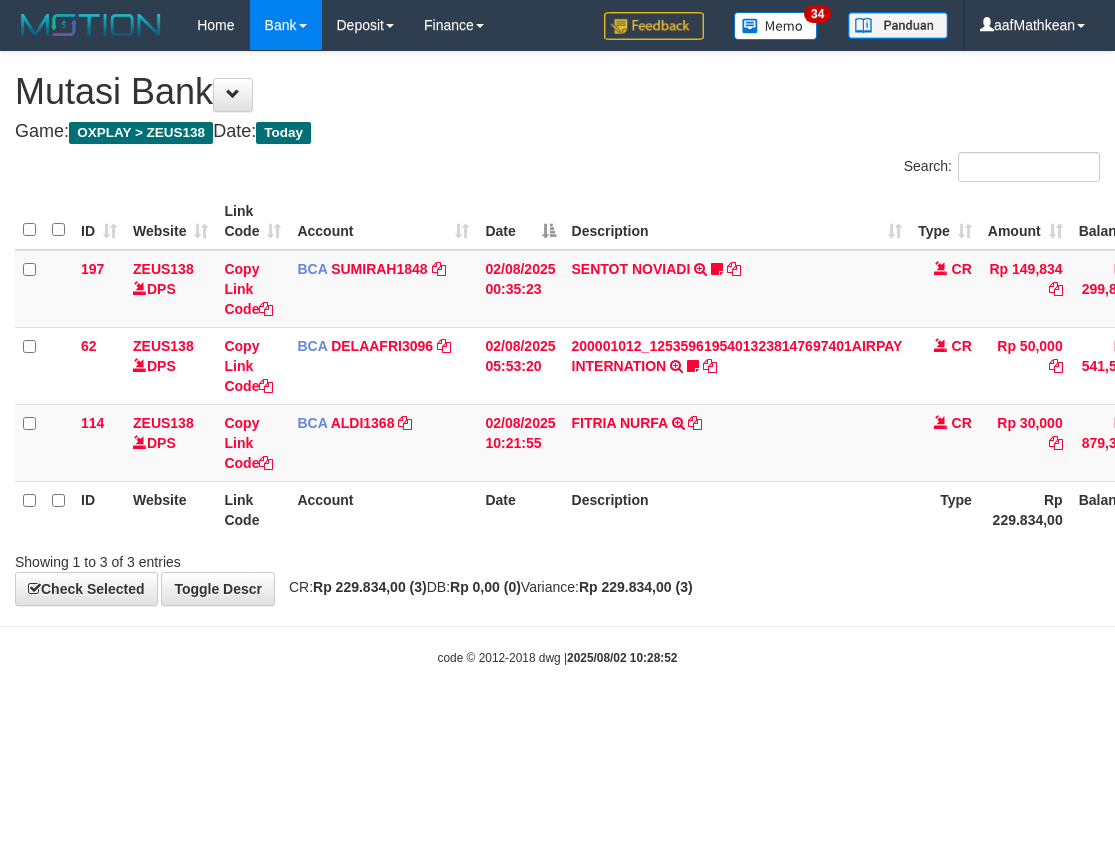 scroll, scrollTop: 0, scrollLeft: 0, axis: both 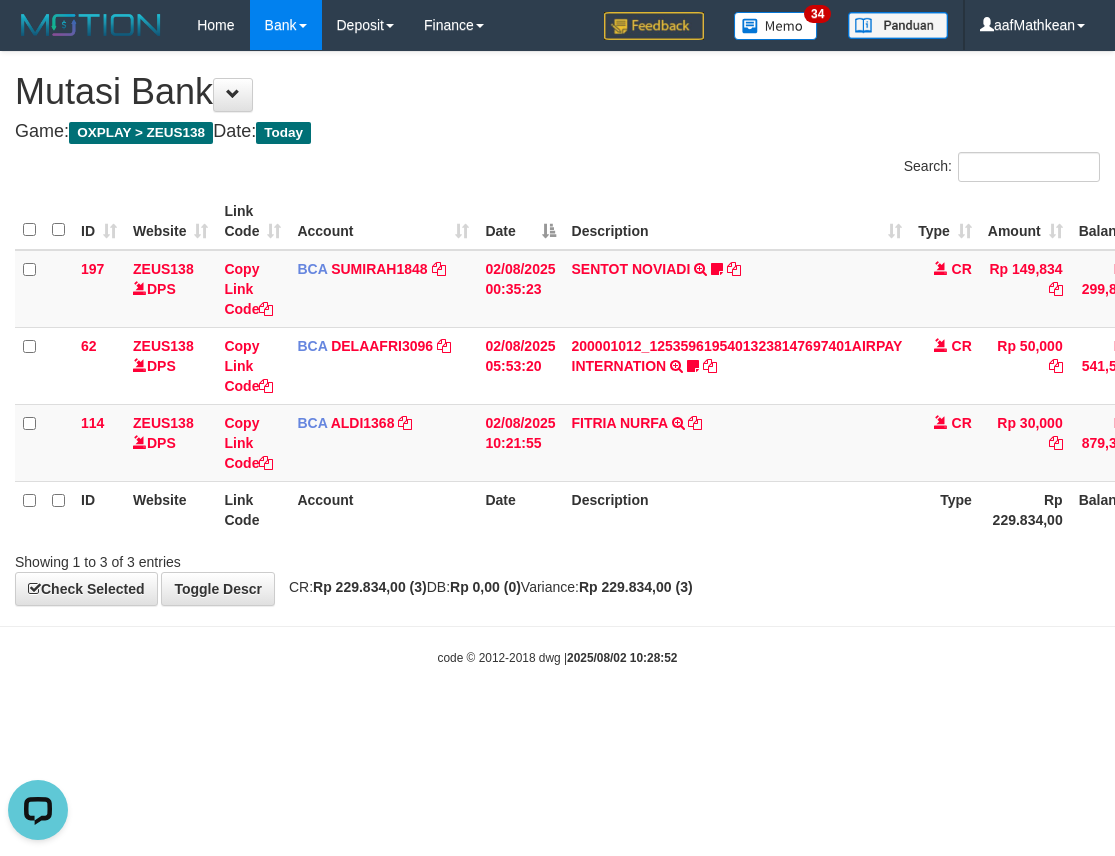 drag, startPoint x: 805, startPoint y: 543, endPoint x: 790, endPoint y: 552, distance: 17.492855 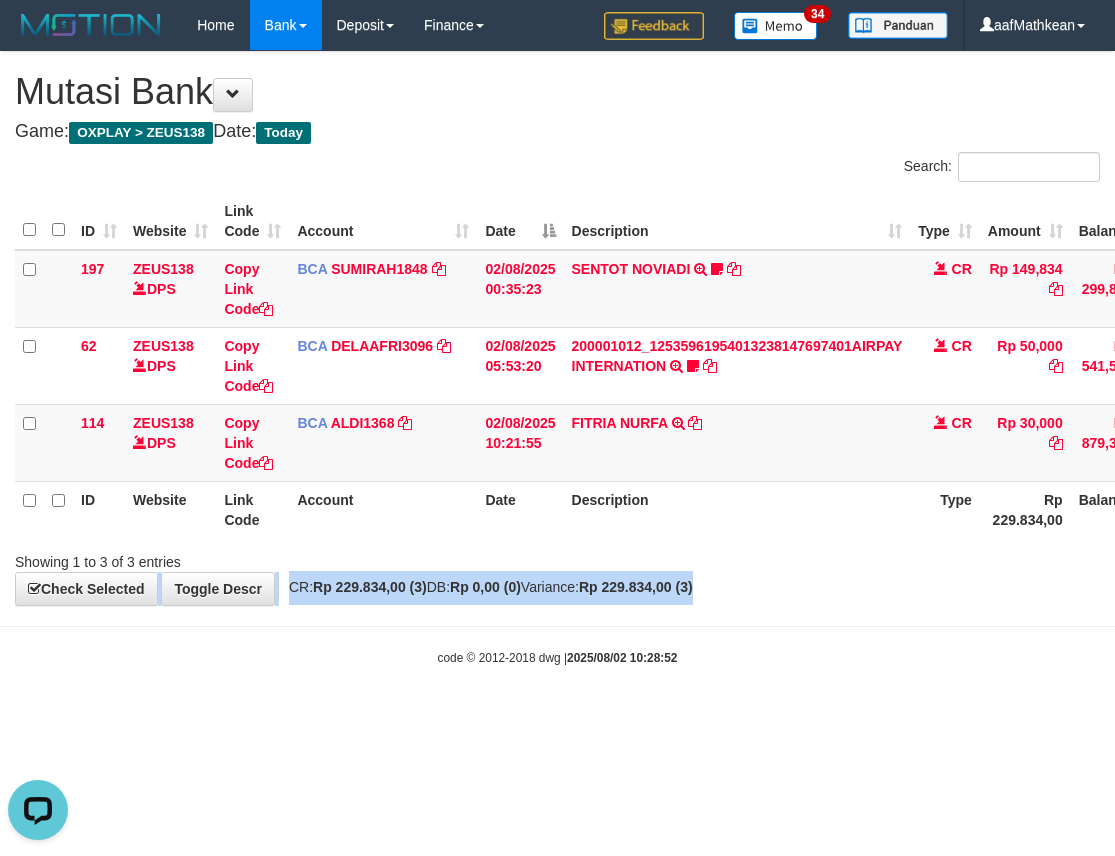 drag, startPoint x: 777, startPoint y: 576, endPoint x: 799, endPoint y: 586, distance: 24.166092 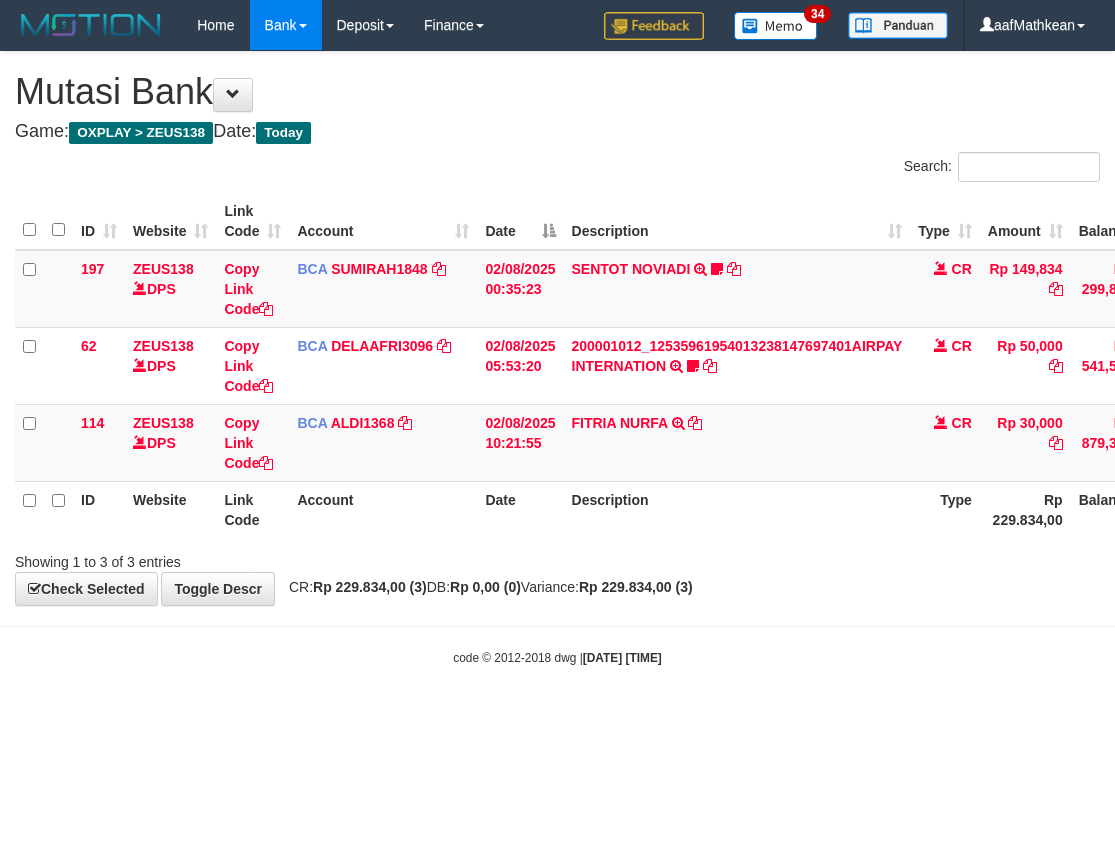 click on "**********" at bounding box center [557, 328] 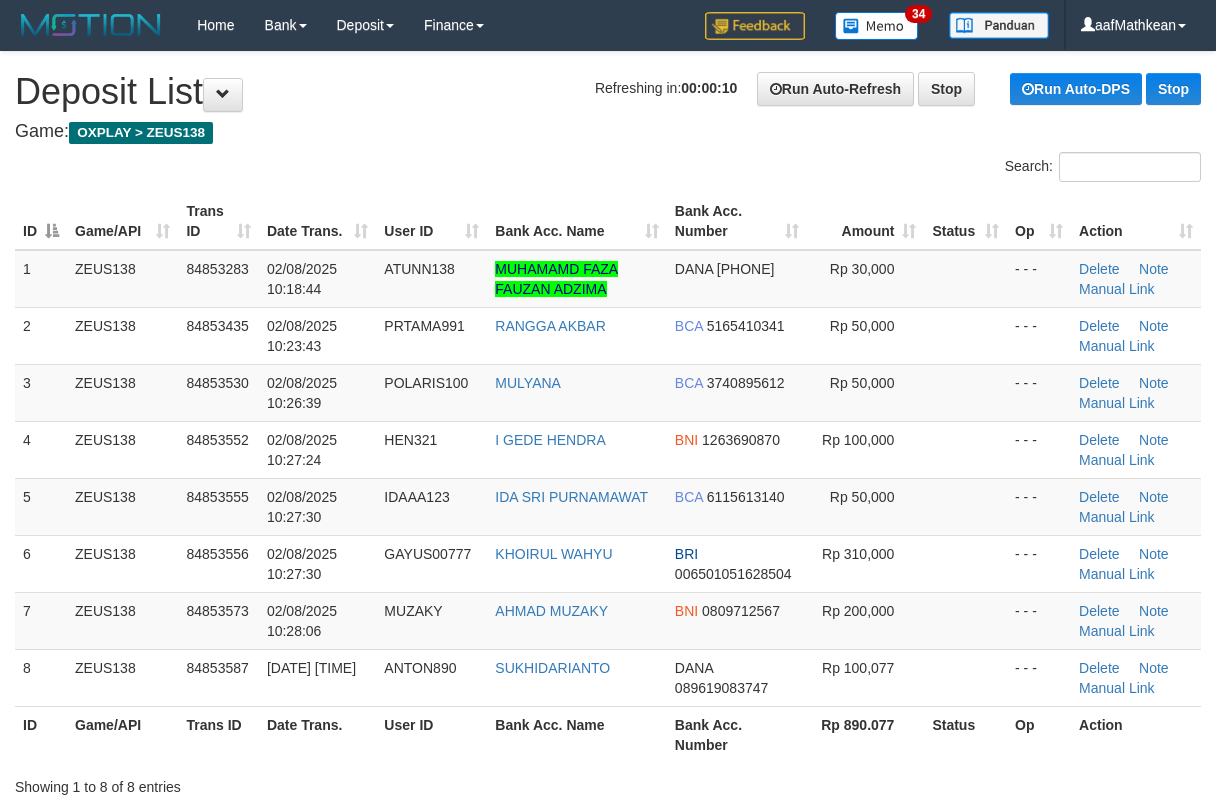 scroll, scrollTop: 0, scrollLeft: 0, axis: both 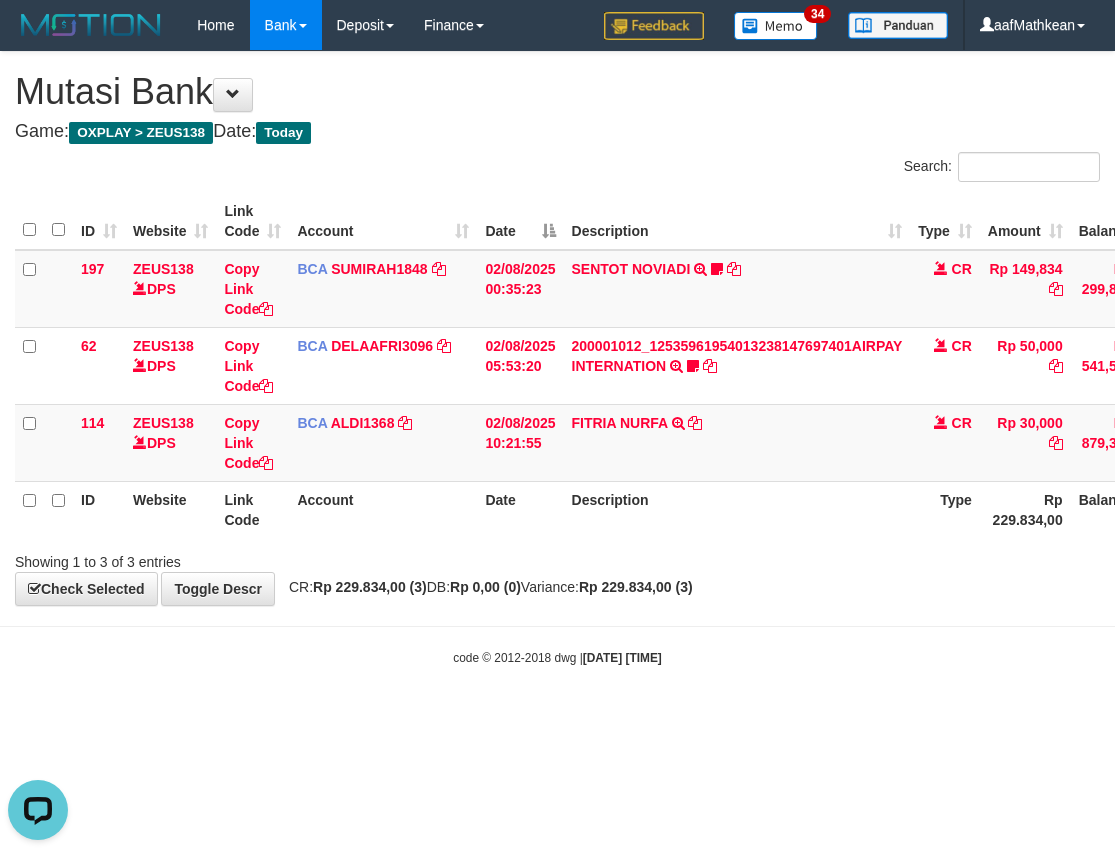 click on "Showing 1 to 3 of 3 entries" at bounding box center [557, 558] 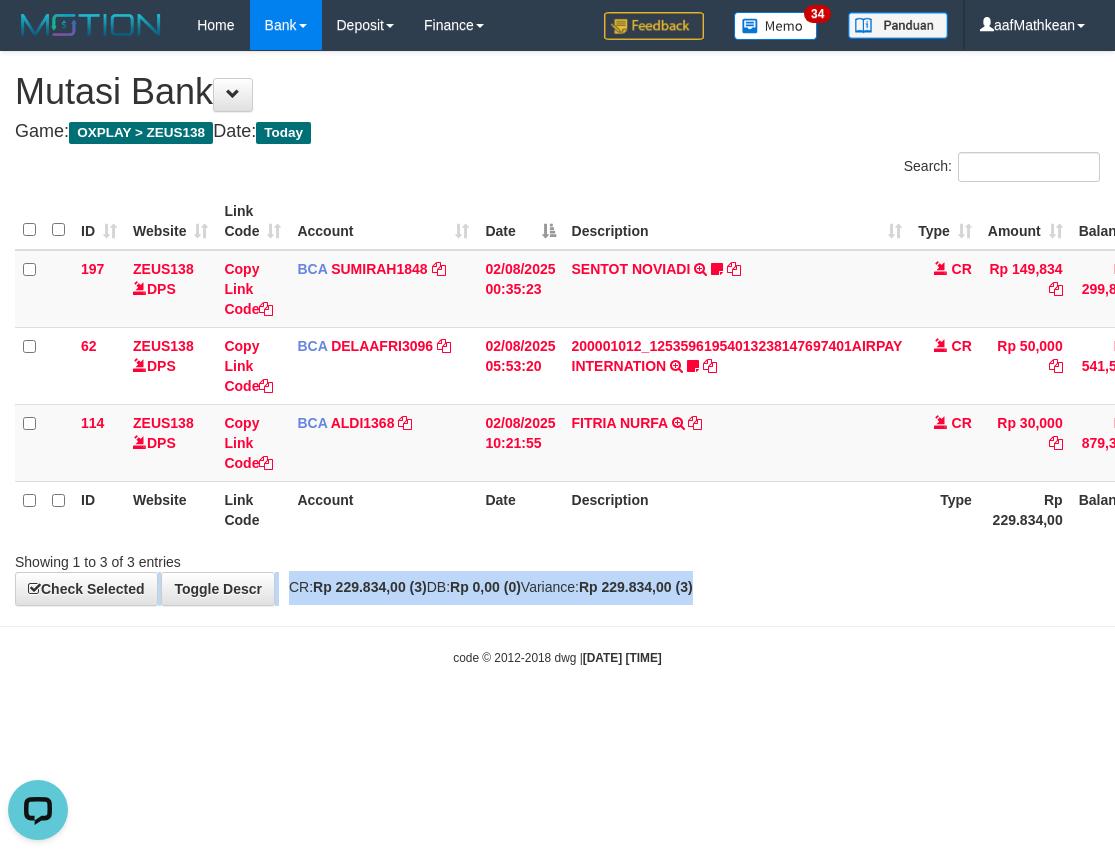 scroll, scrollTop: 0, scrollLeft: 113, axis: horizontal 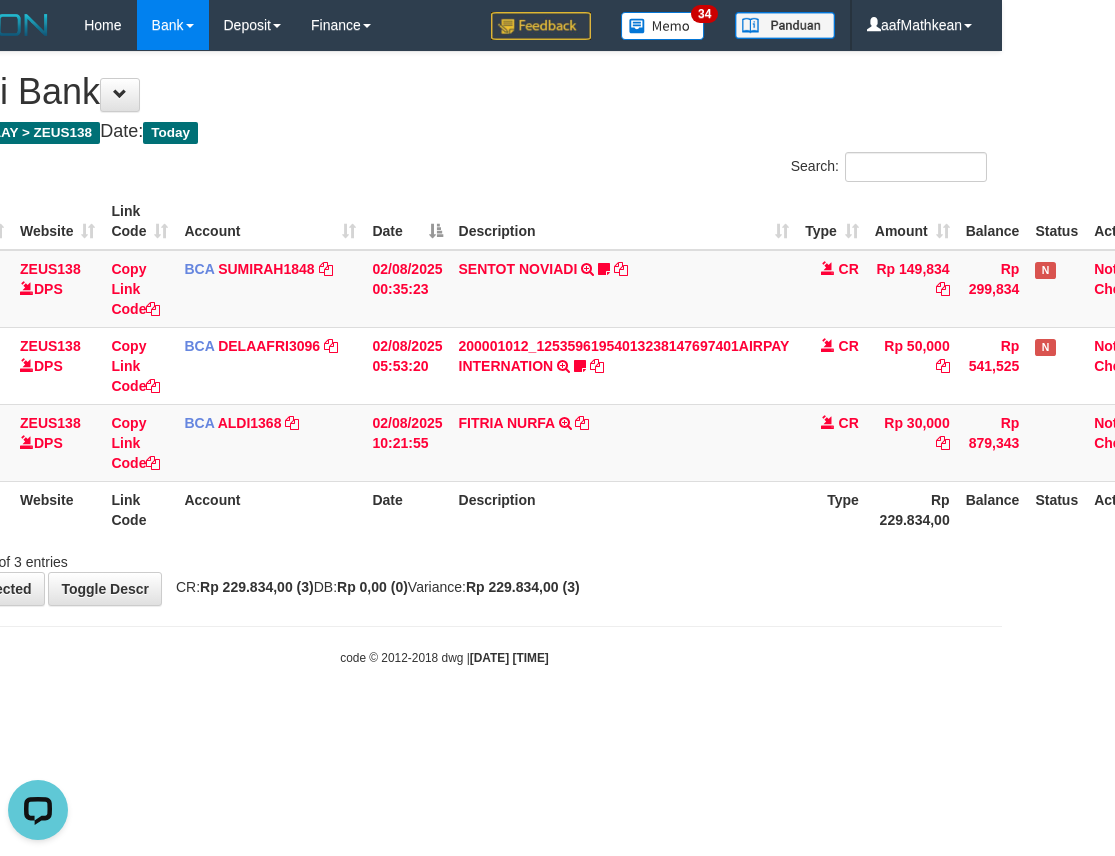 drag, startPoint x: 602, startPoint y: 641, endPoint x: 627, endPoint y: 634, distance: 25.96151 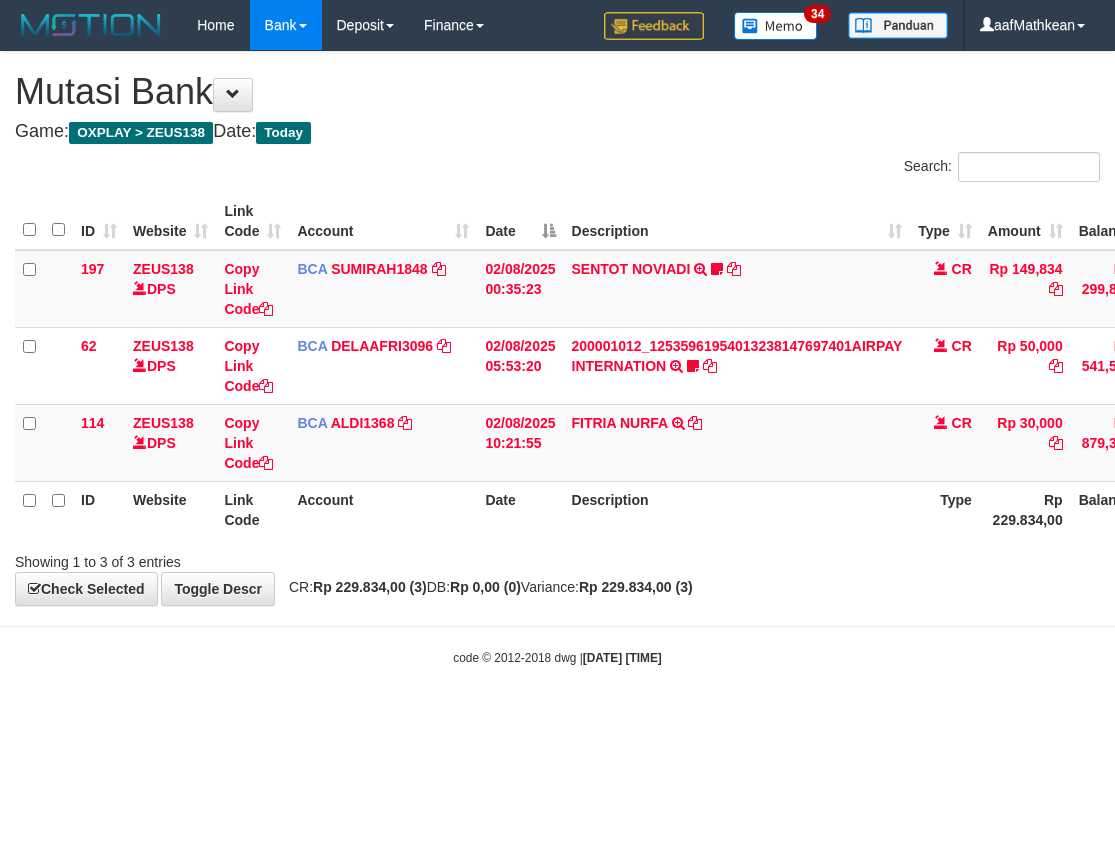scroll, scrollTop: 0, scrollLeft: 113, axis: horizontal 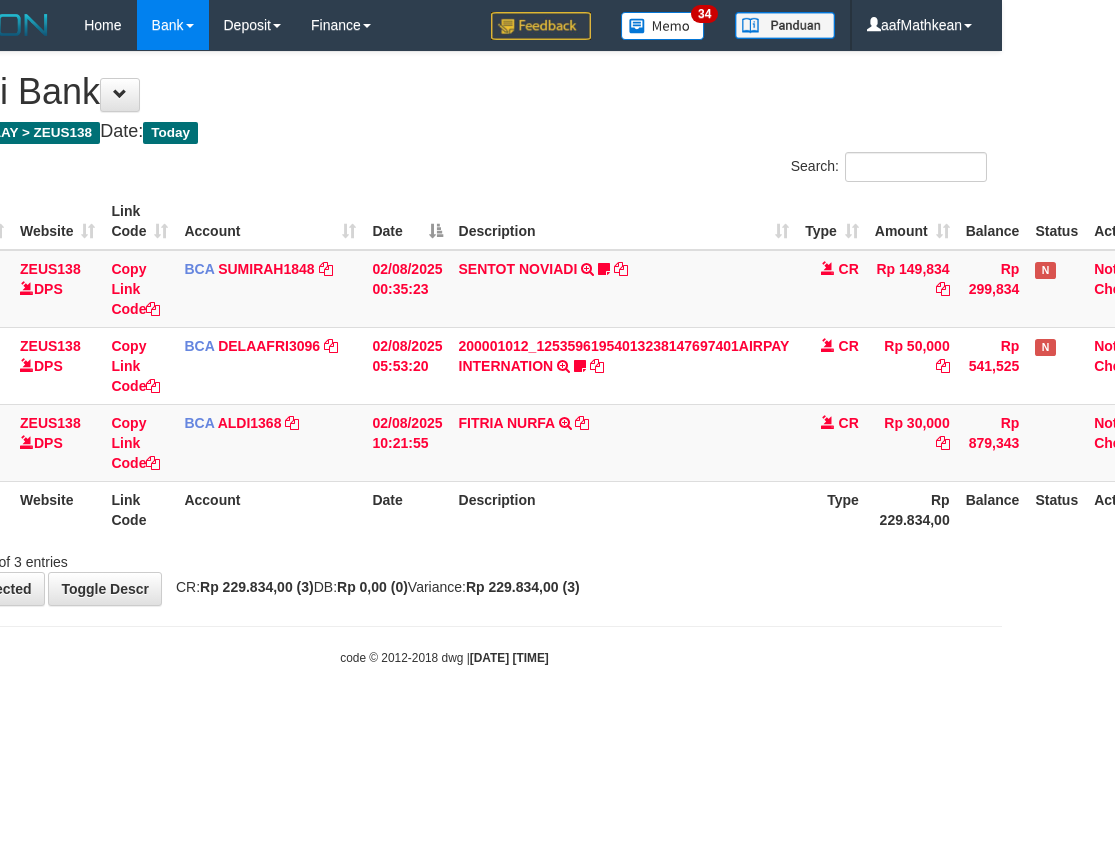 click on "ID Website Link Code Account Date Description Type Rp 229.834,00 Balance Status Action" at bounding box center (535, 509) 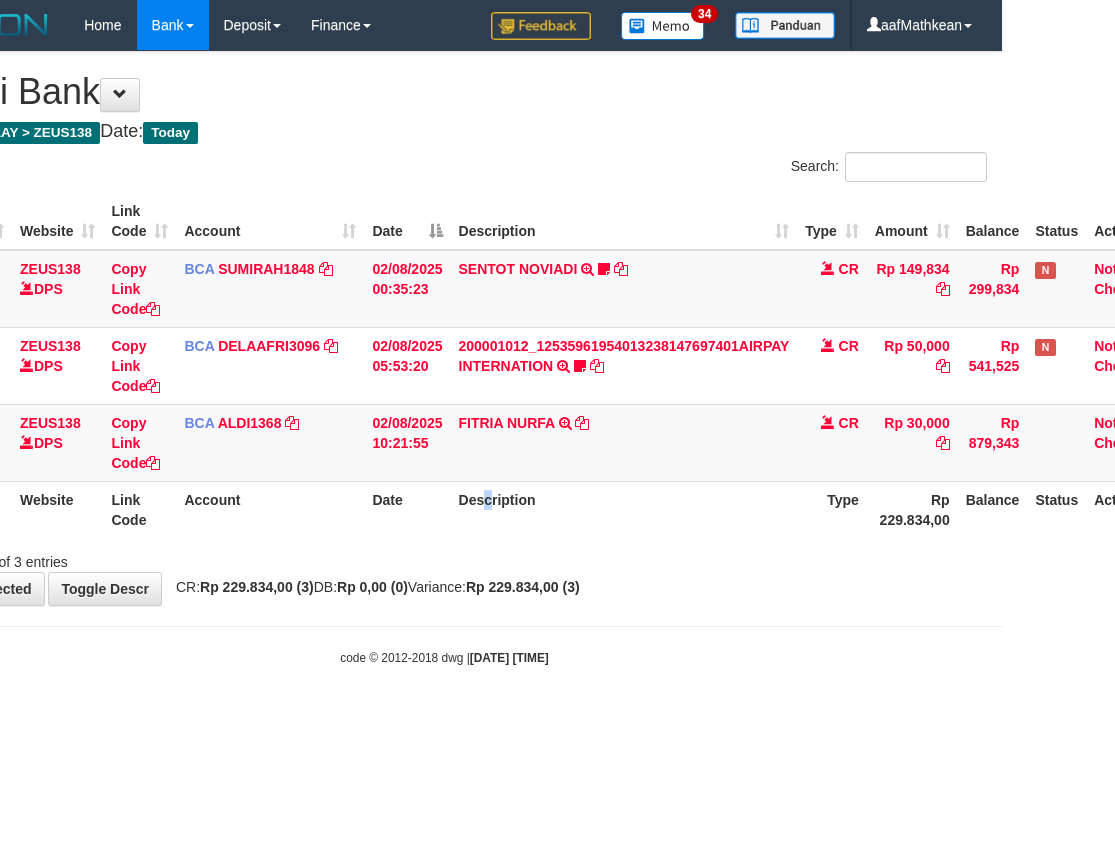 click on "Description" at bounding box center [624, 509] 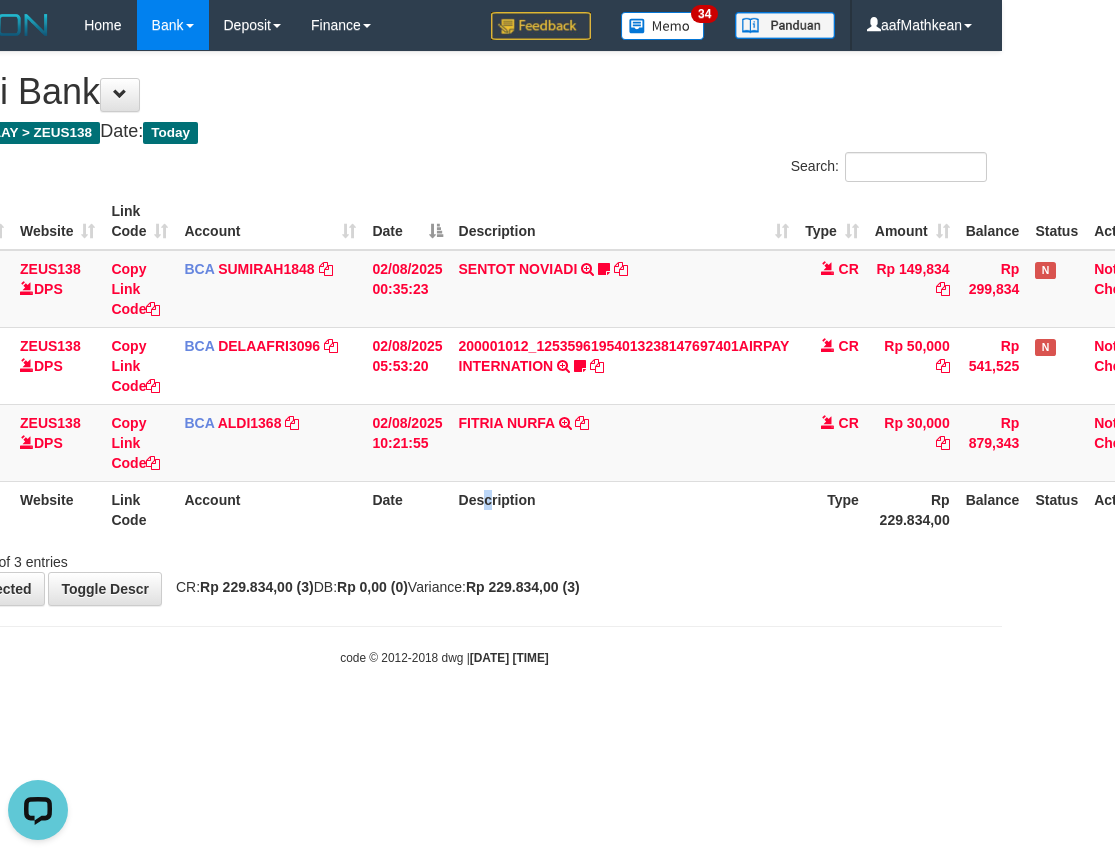 scroll, scrollTop: 0, scrollLeft: 0, axis: both 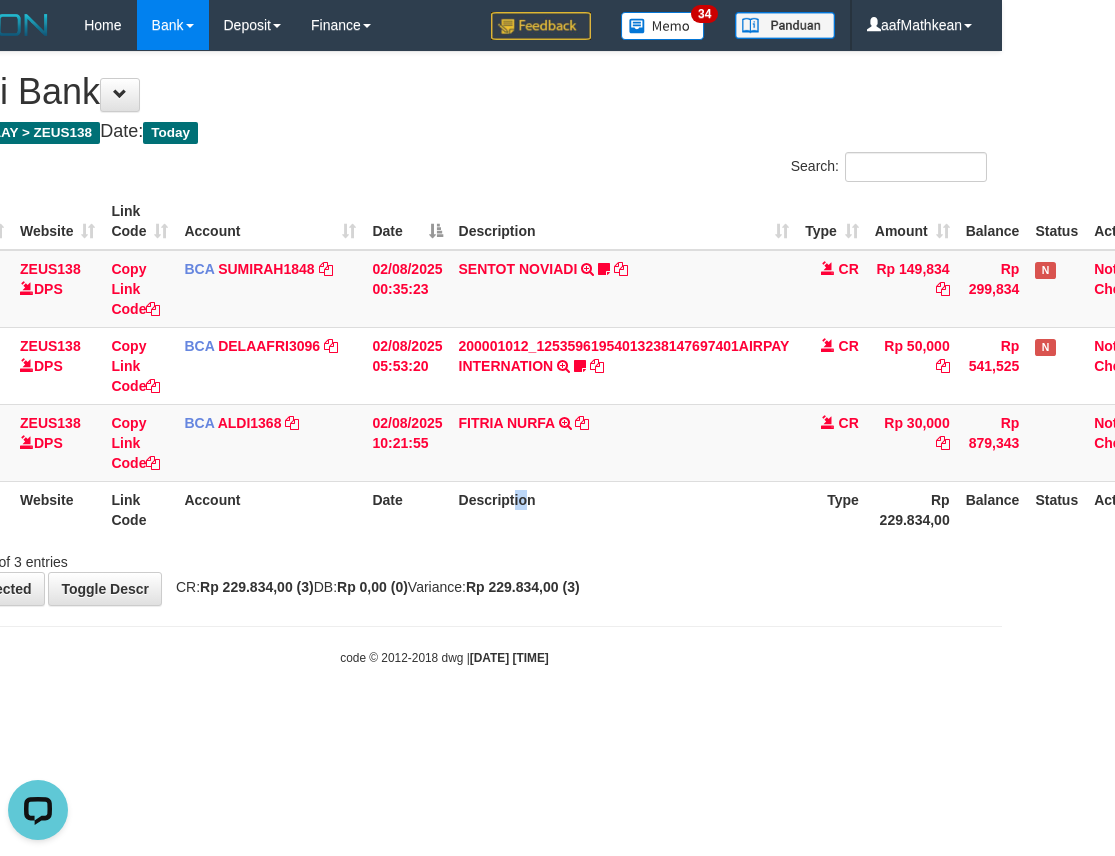 drag, startPoint x: 528, startPoint y: 518, endPoint x: 545, endPoint y: 519, distance: 17.029387 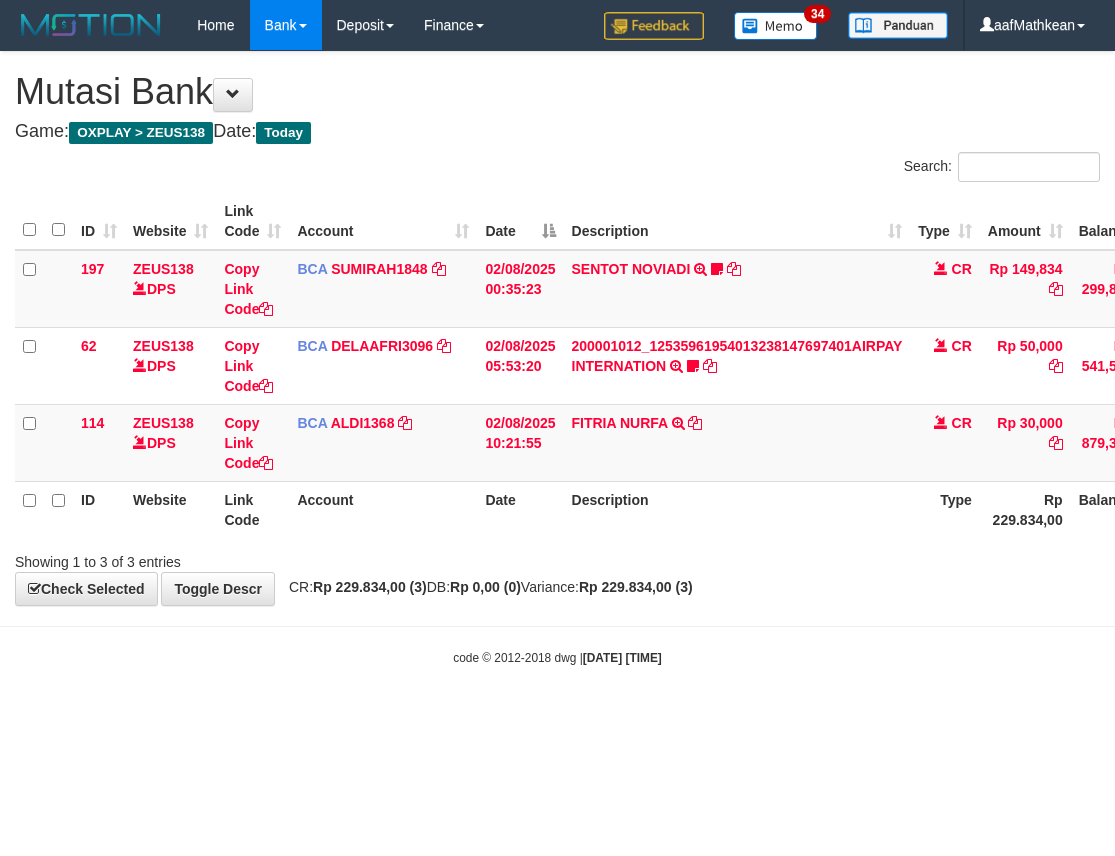 scroll, scrollTop: 0, scrollLeft: 113, axis: horizontal 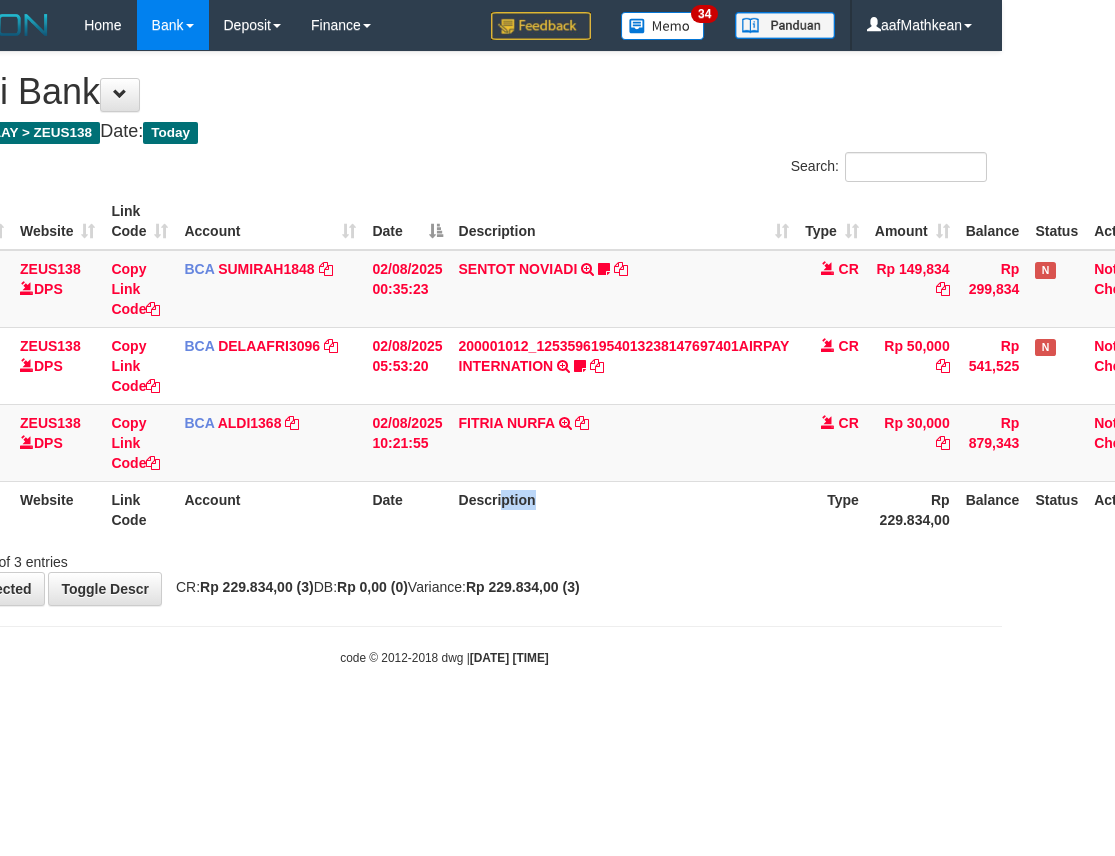 click on "Description" at bounding box center [624, 509] 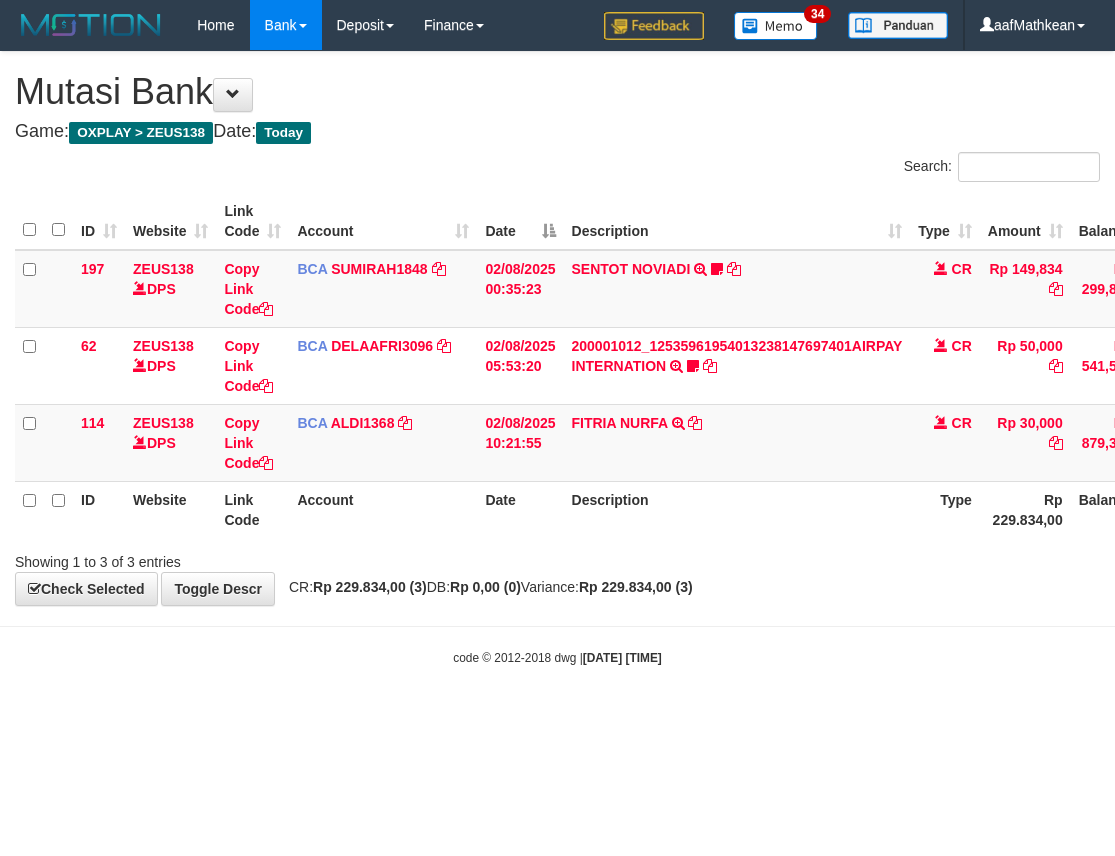 click on "Description" at bounding box center (737, 509) 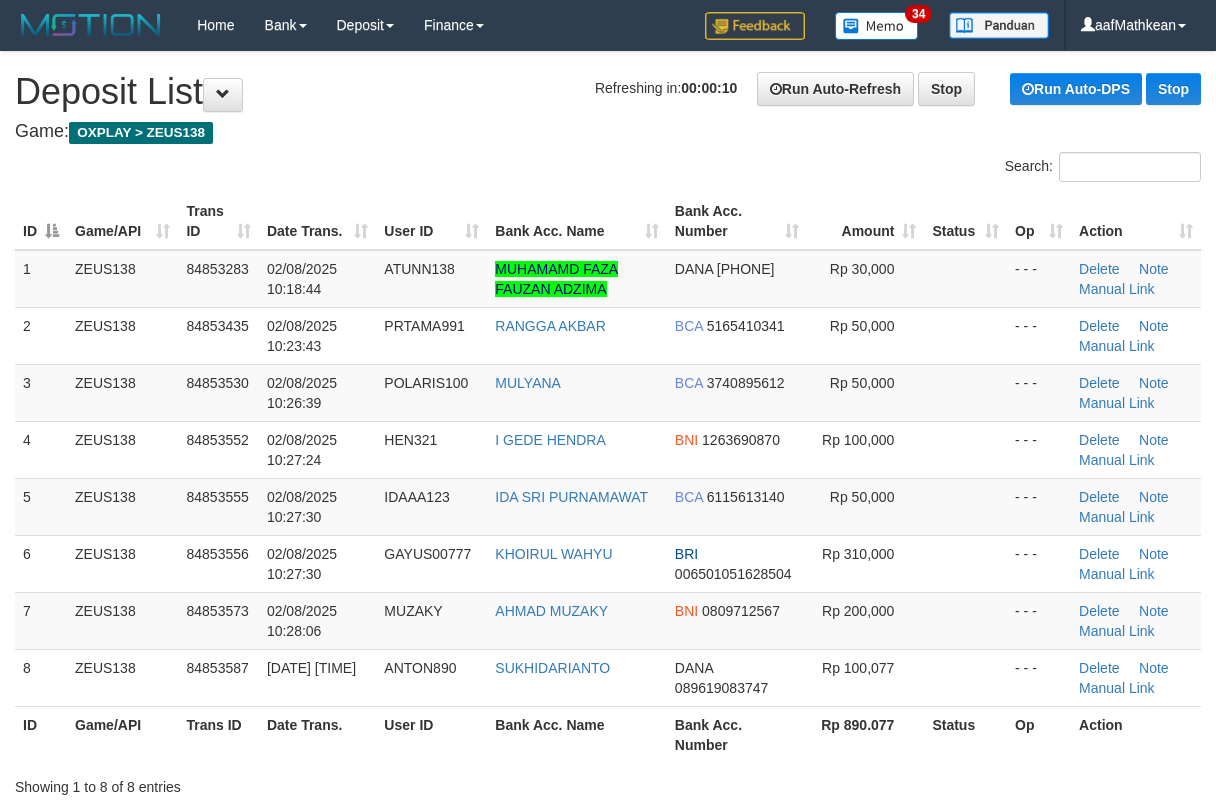 scroll, scrollTop: 0, scrollLeft: 0, axis: both 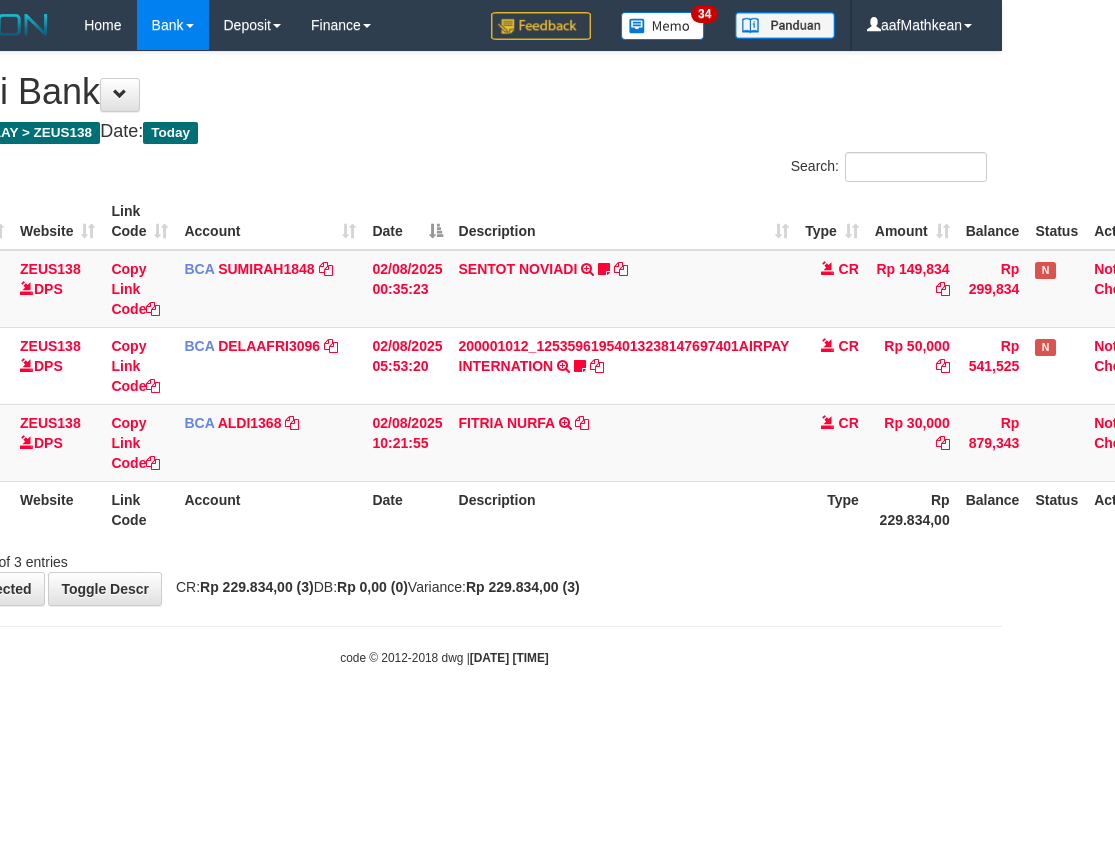 click on "Description" at bounding box center [624, 509] 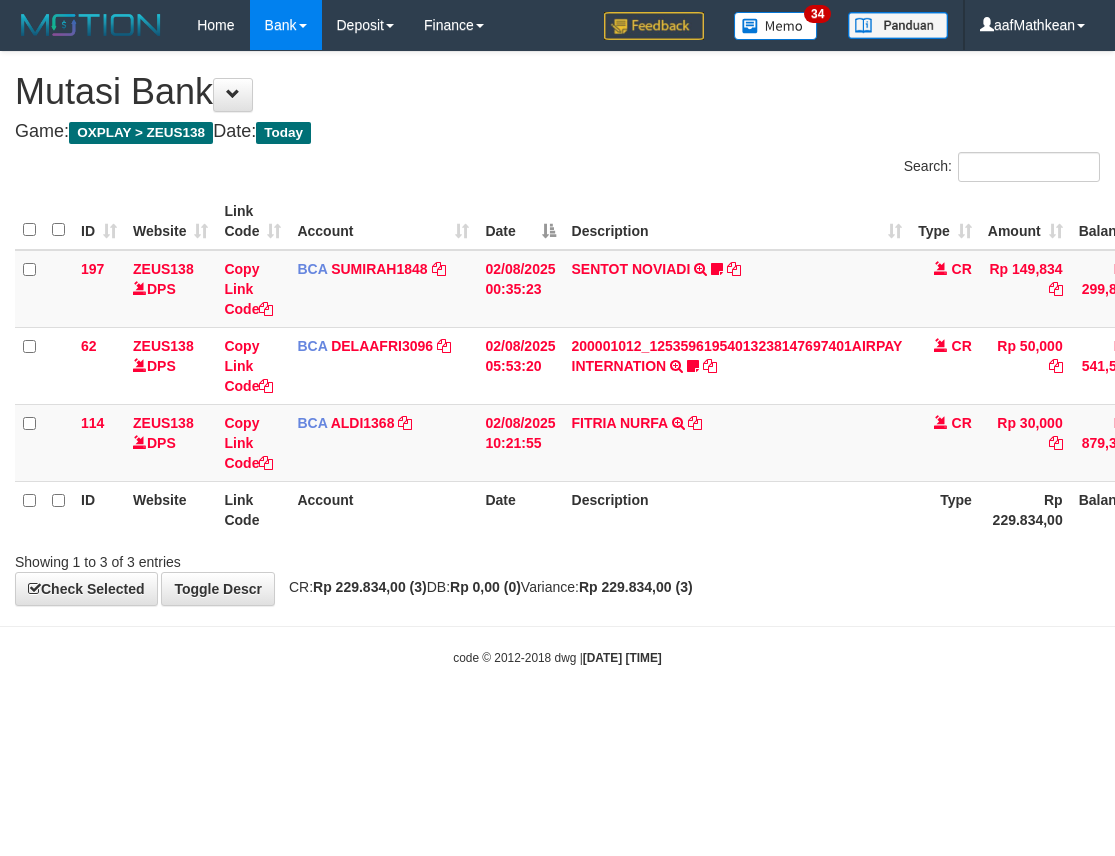 scroll, scrollTop: 0, scrollLeft: 113, axis: horizontal 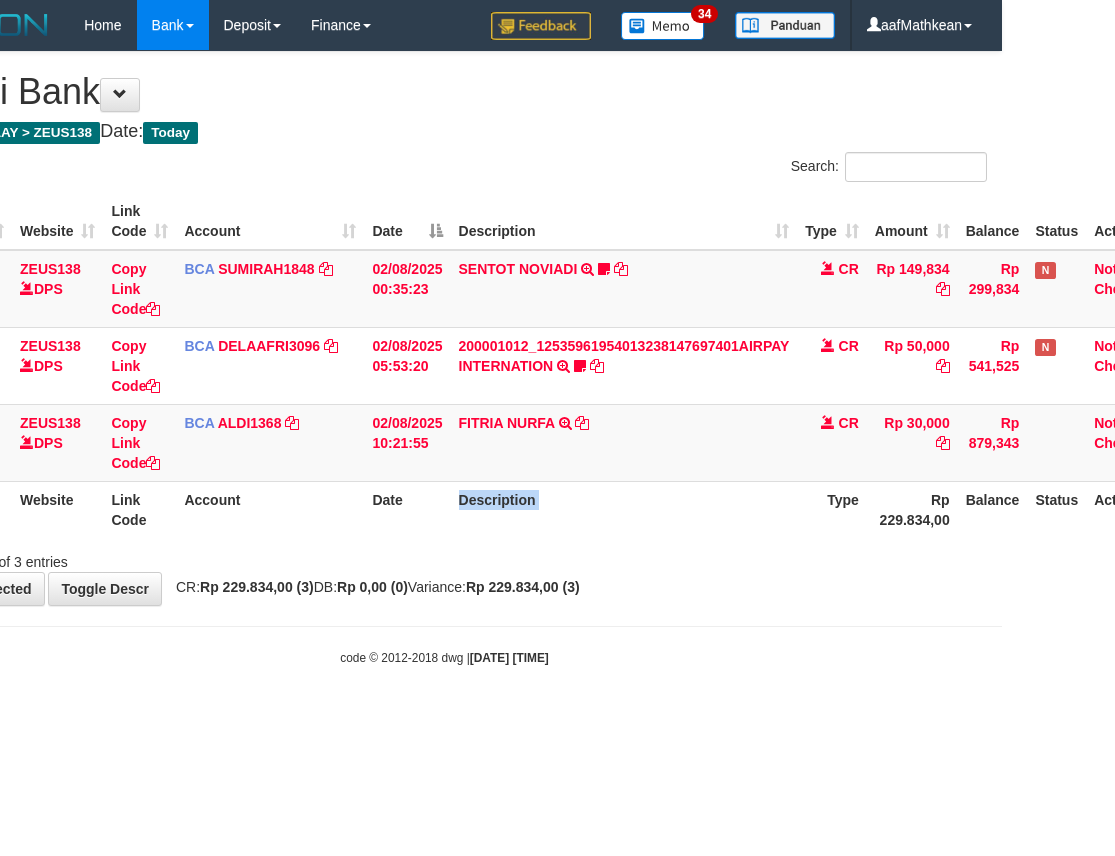 click on "Description" at bounding box center [624, 509] 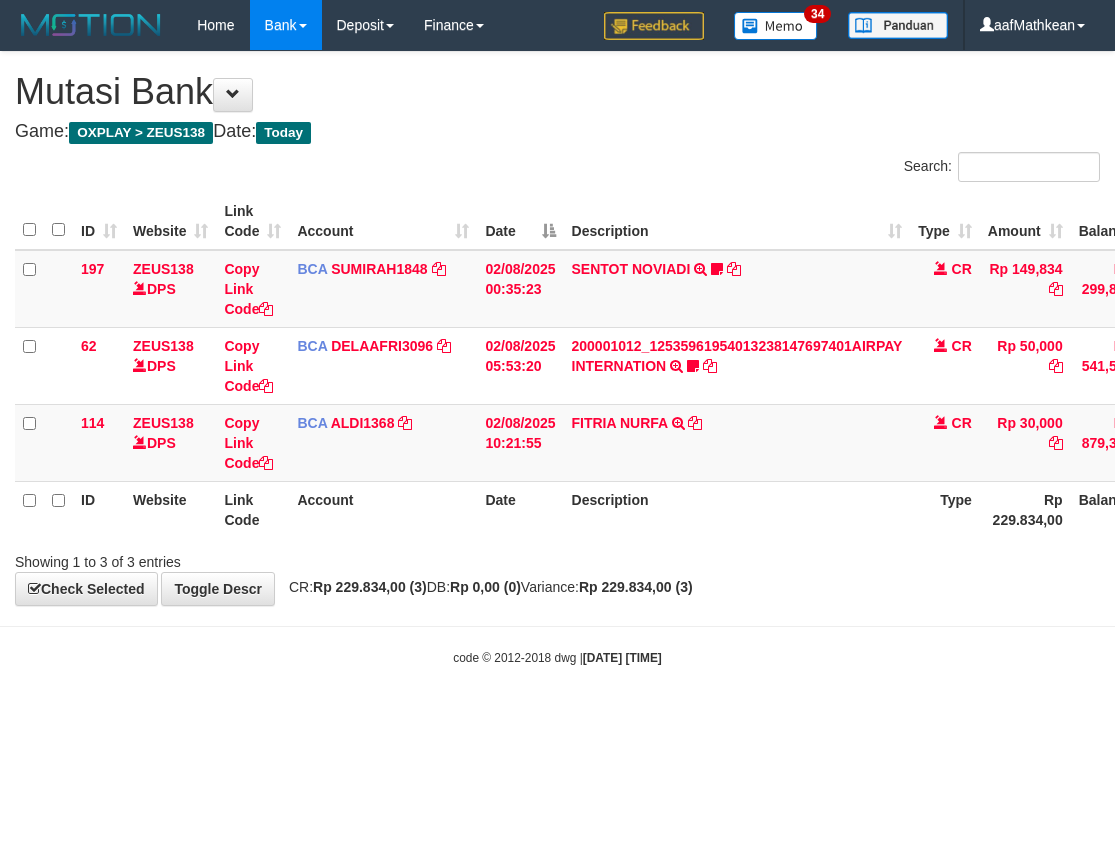click on "Description" at bounding box center [737, 509] 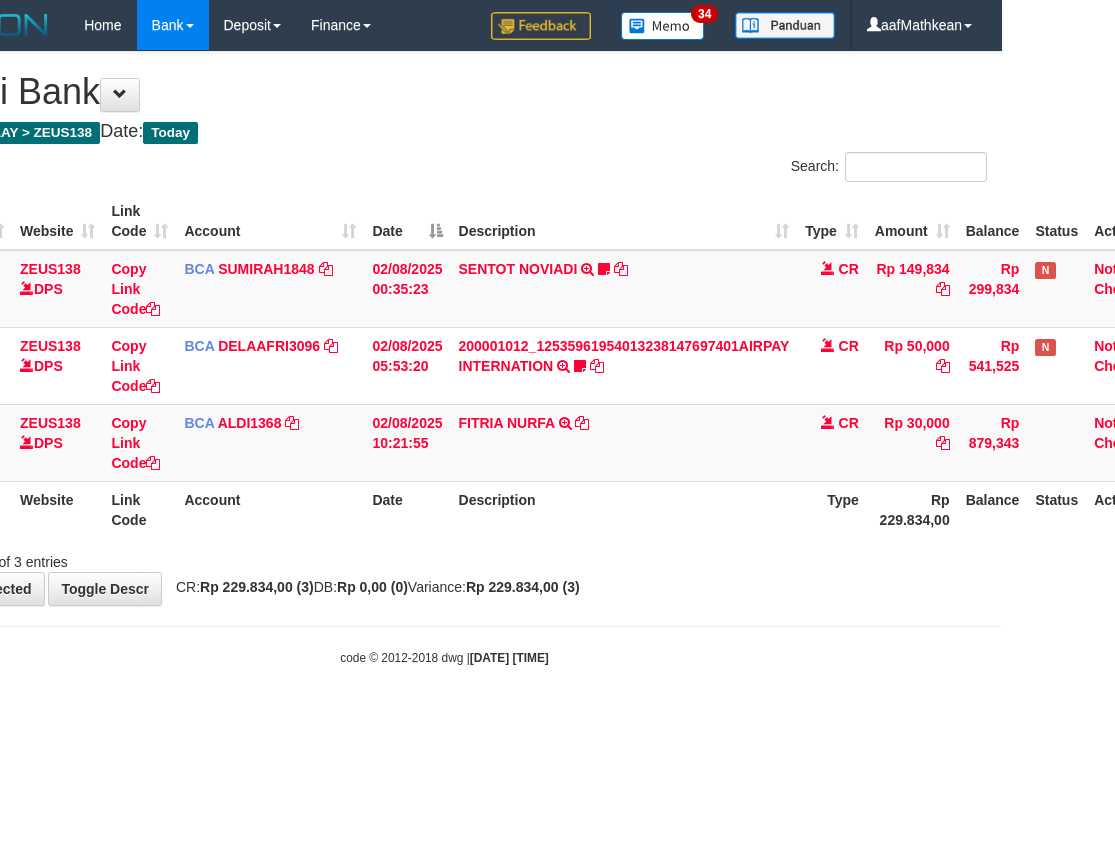 click on "Description" at bounding box center [624, 509] 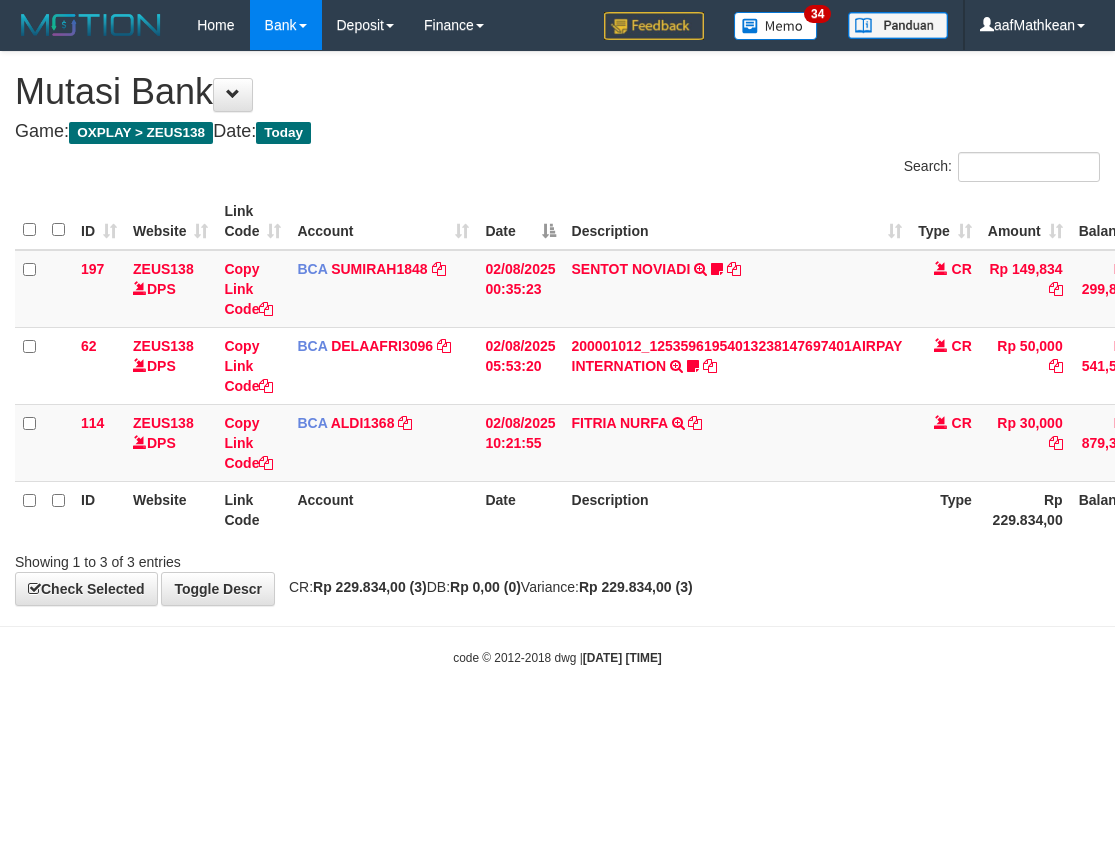 scroll, scrollTop: 0, scrollLeft: 113, axis: horizontal 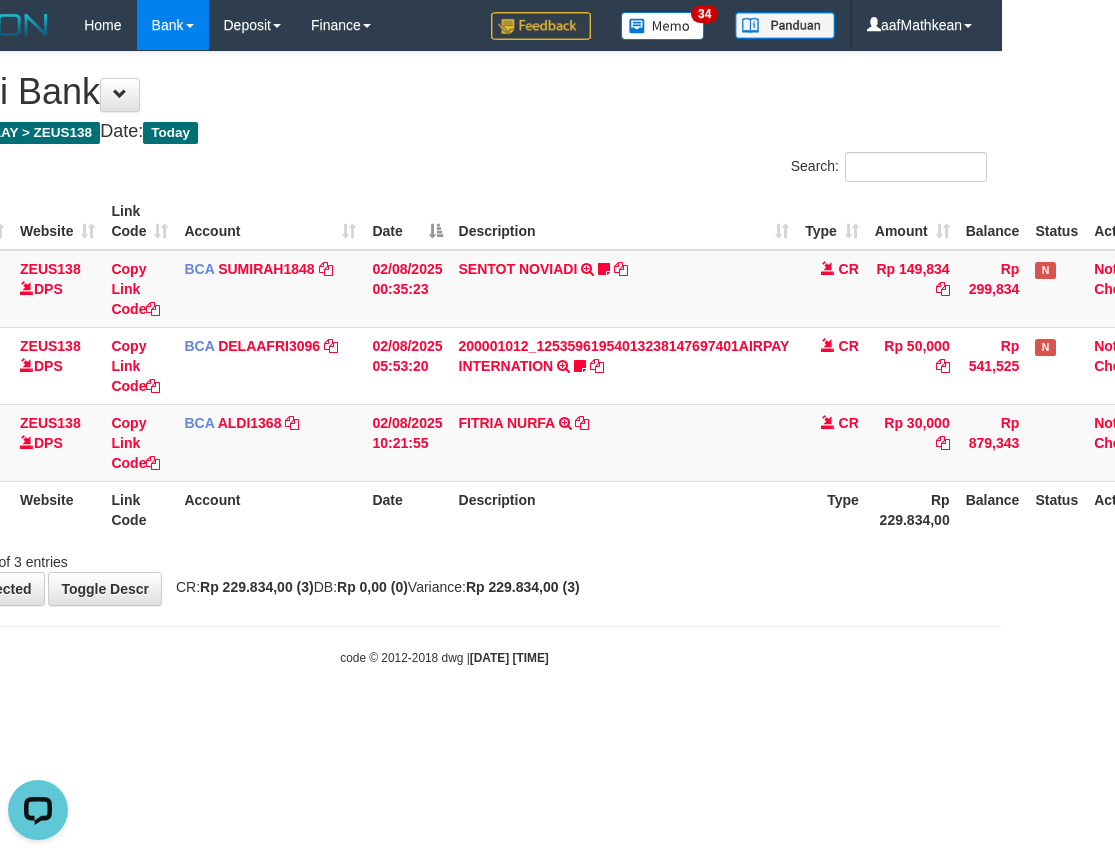 click on "Showing 1 to 3 of 3 entries" at bounding box center [444, 558] 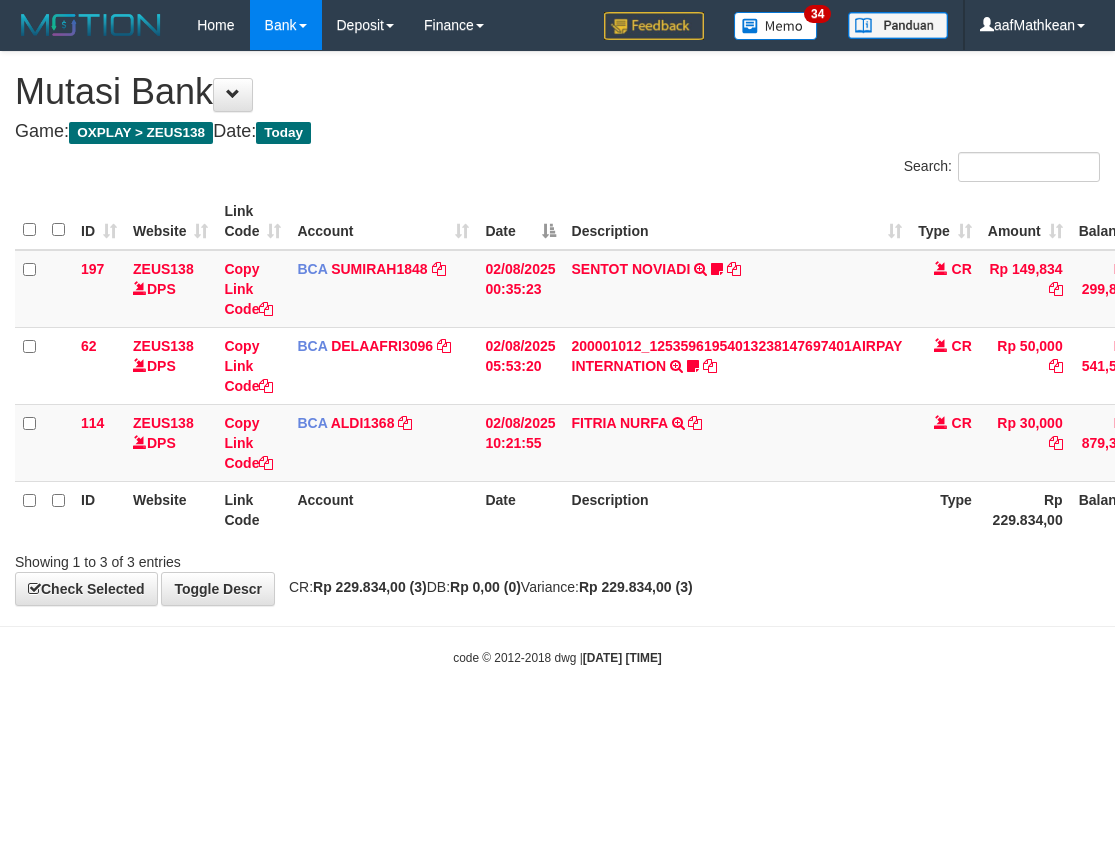 scroll, scrollTop: 0, scrollLeft: 113, axis: horizontal 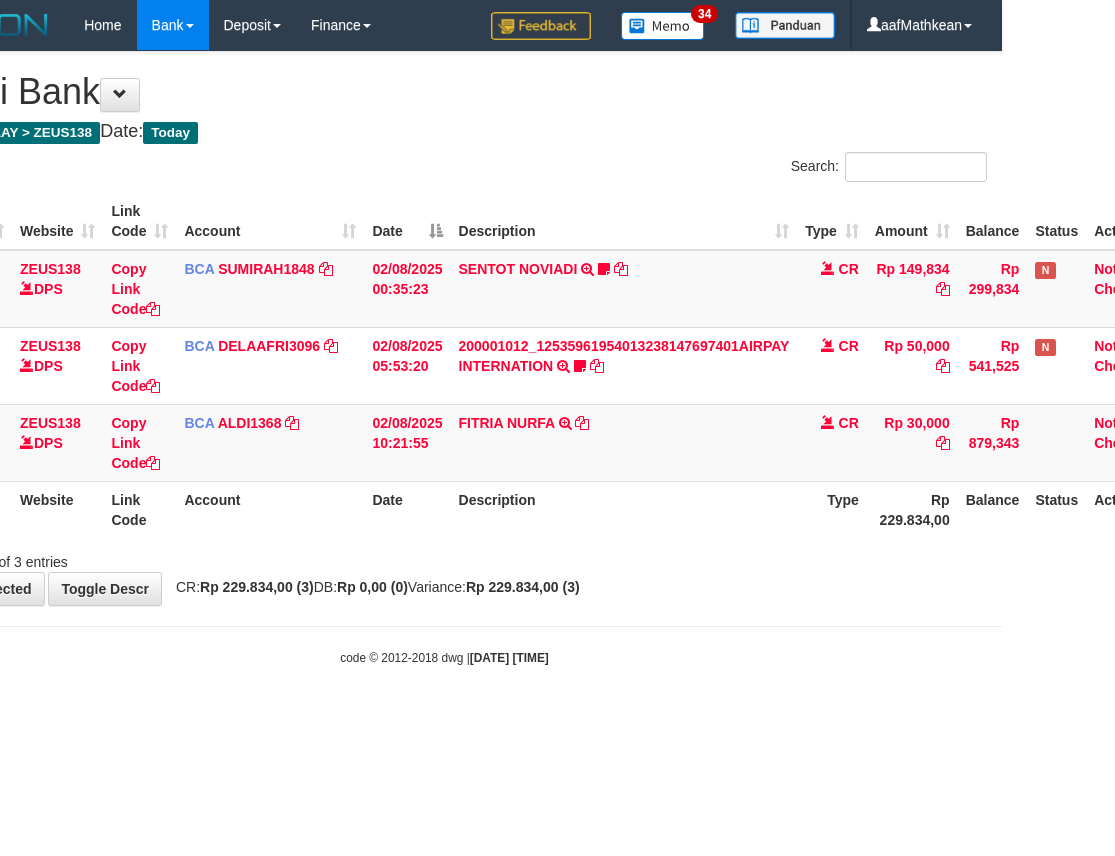 drag, startPoint x: 771, startPoint y: 592, endPoint x: 1113, endPoint y: 588, distance: 342.02338 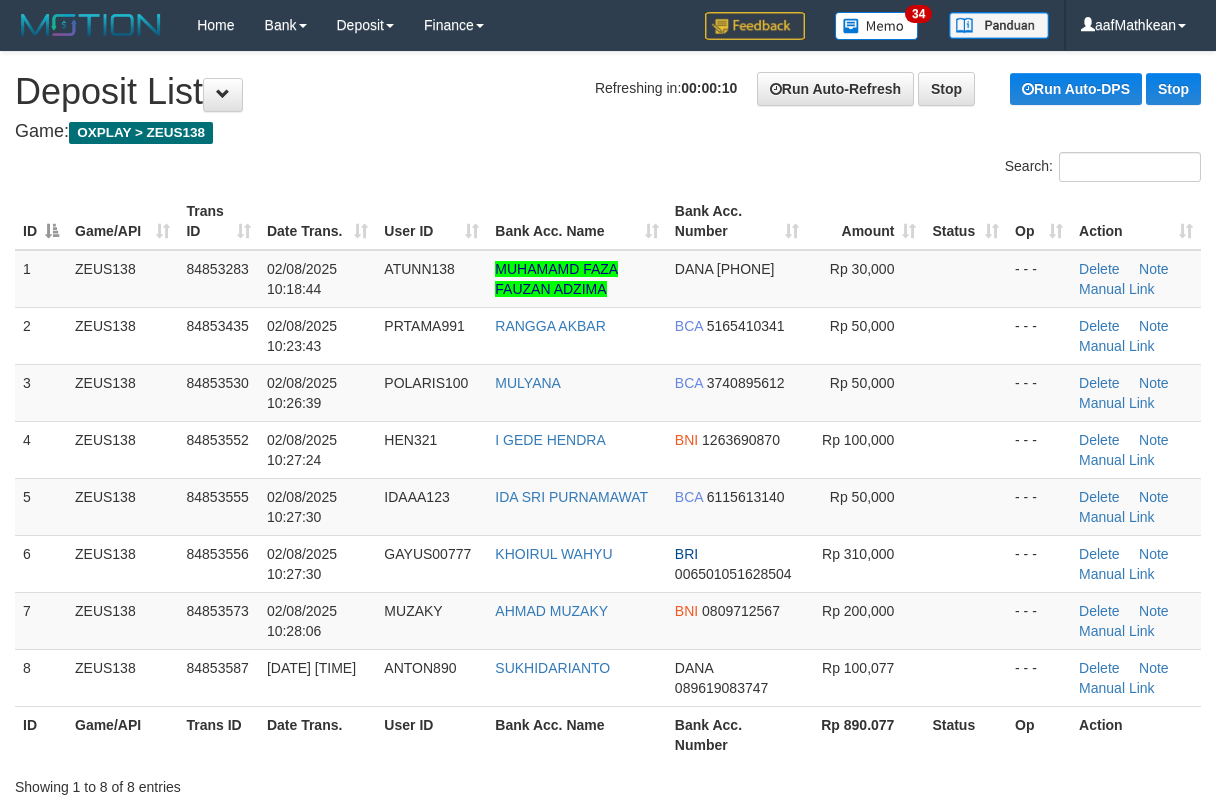 scroll, scrollTop: 0, scrollLeft: 0, axis: both 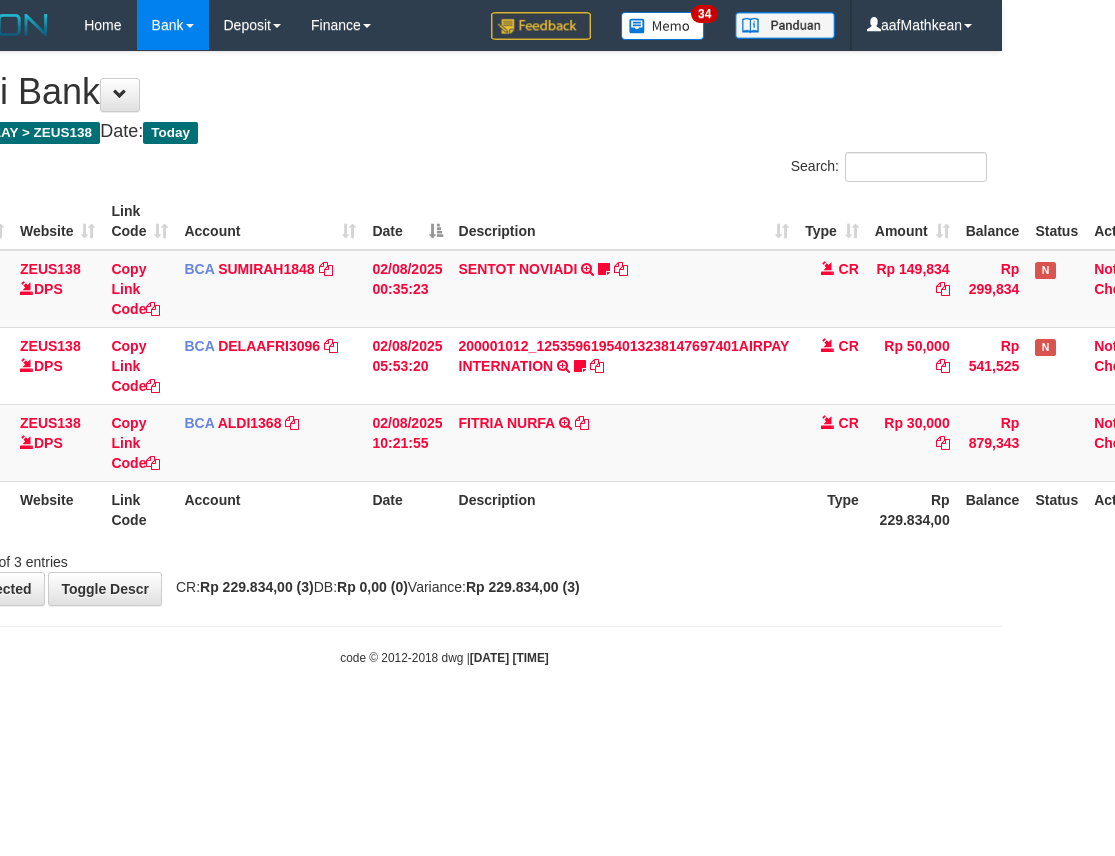 drag, startPoint x: 526, startPoint y: 547, endPoint x: 556, endPoint y: 564, distance: 34.48188 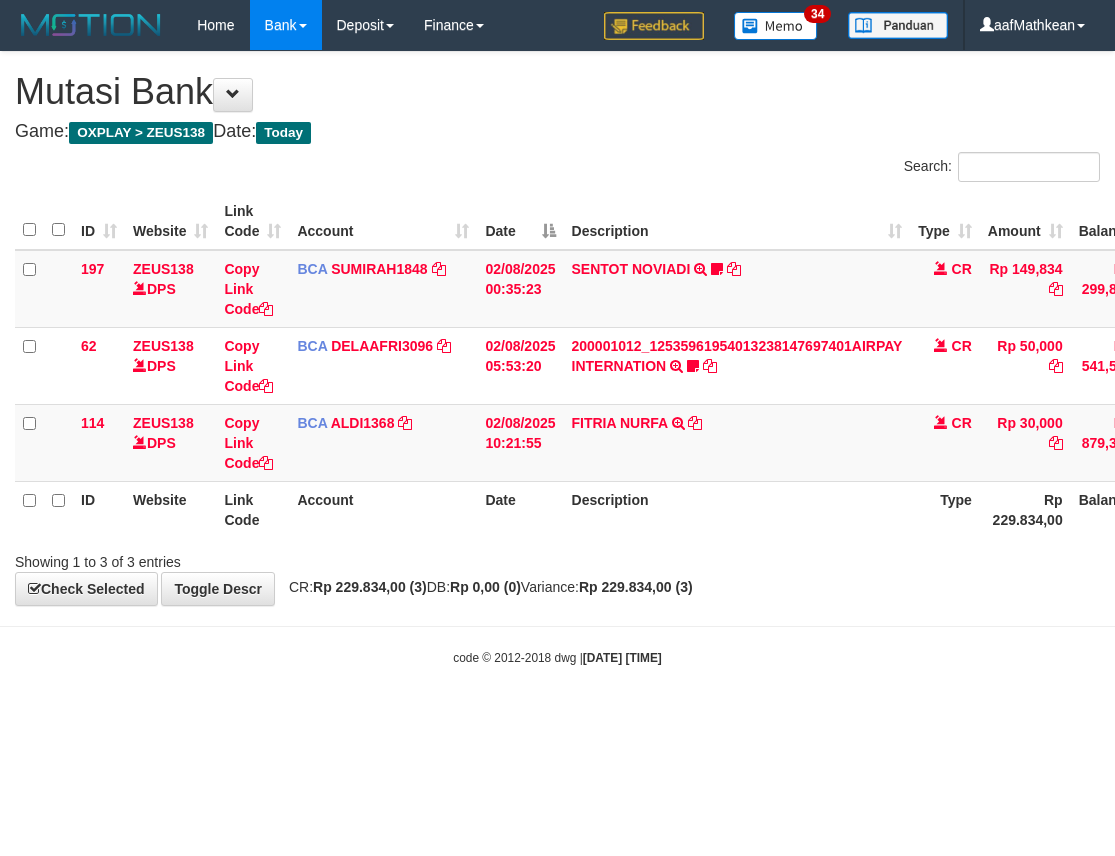 scroll, scrollTop: 0, scrollLeft: 113, axis: horizontal 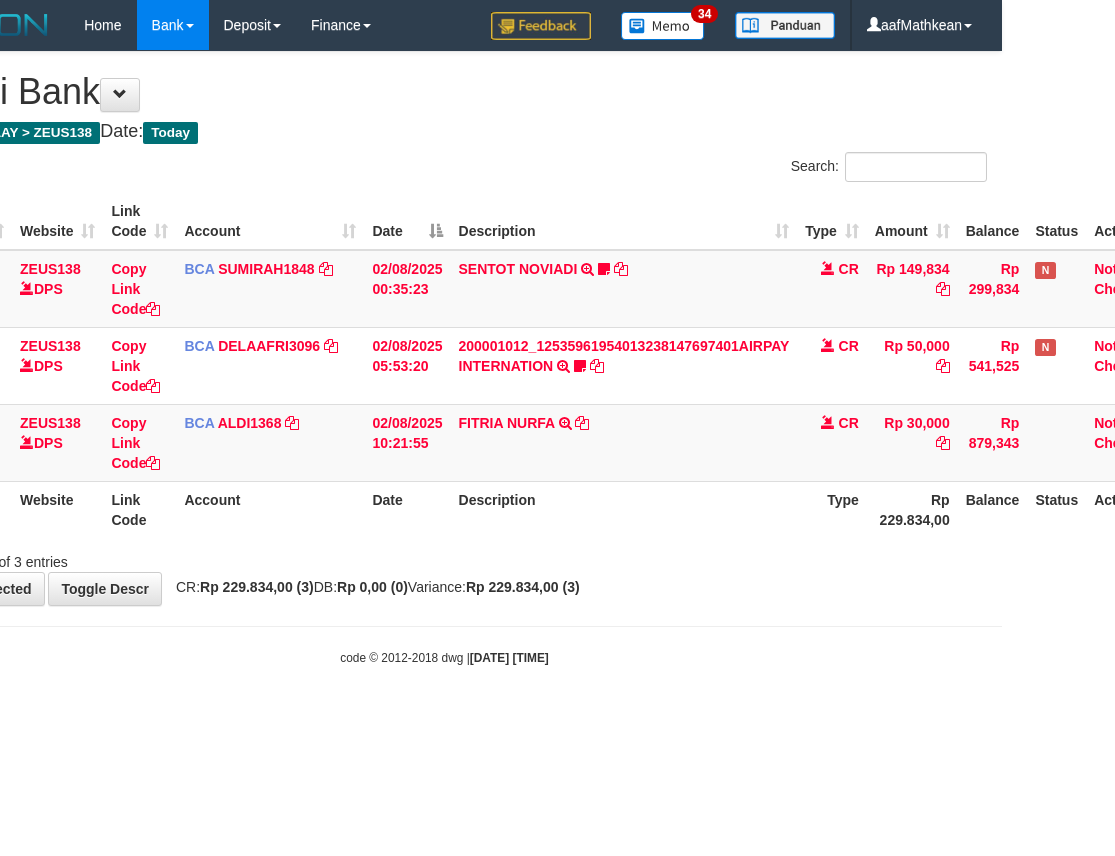 drag, startPoint x: 576, startPoint y: 587, endPoint x: 572, endPoint y: 604, distance: 17.464249 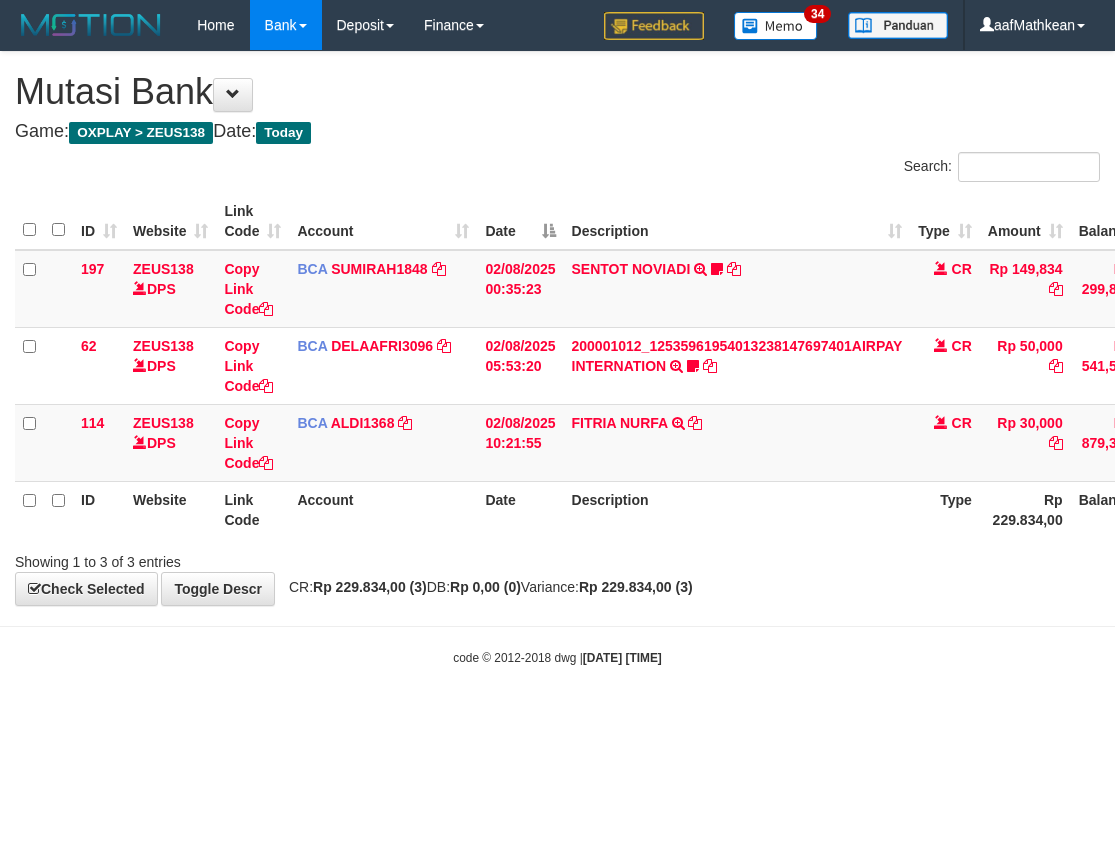 scroll, scrollTop: 0, scrollLeft: 113, axis: horizontal 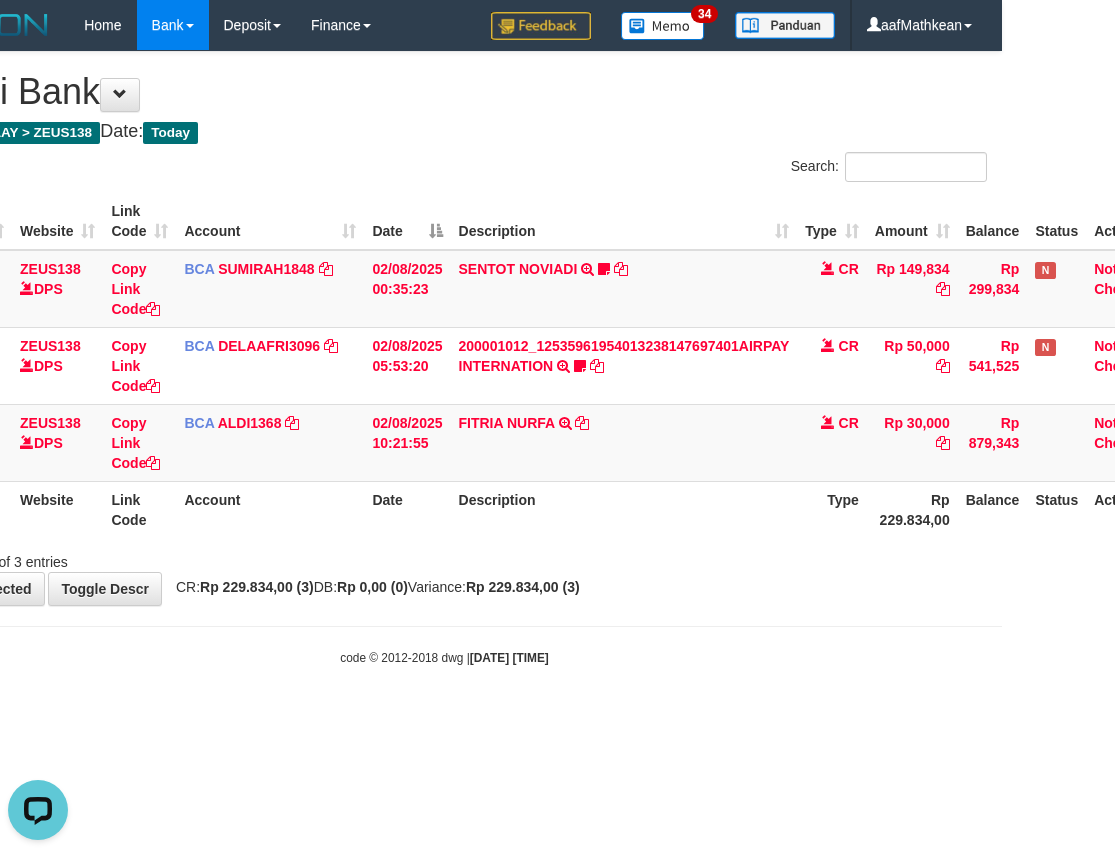 click on "Showing 1 to 3 of 3 entries" at bounding box center (444, 558) 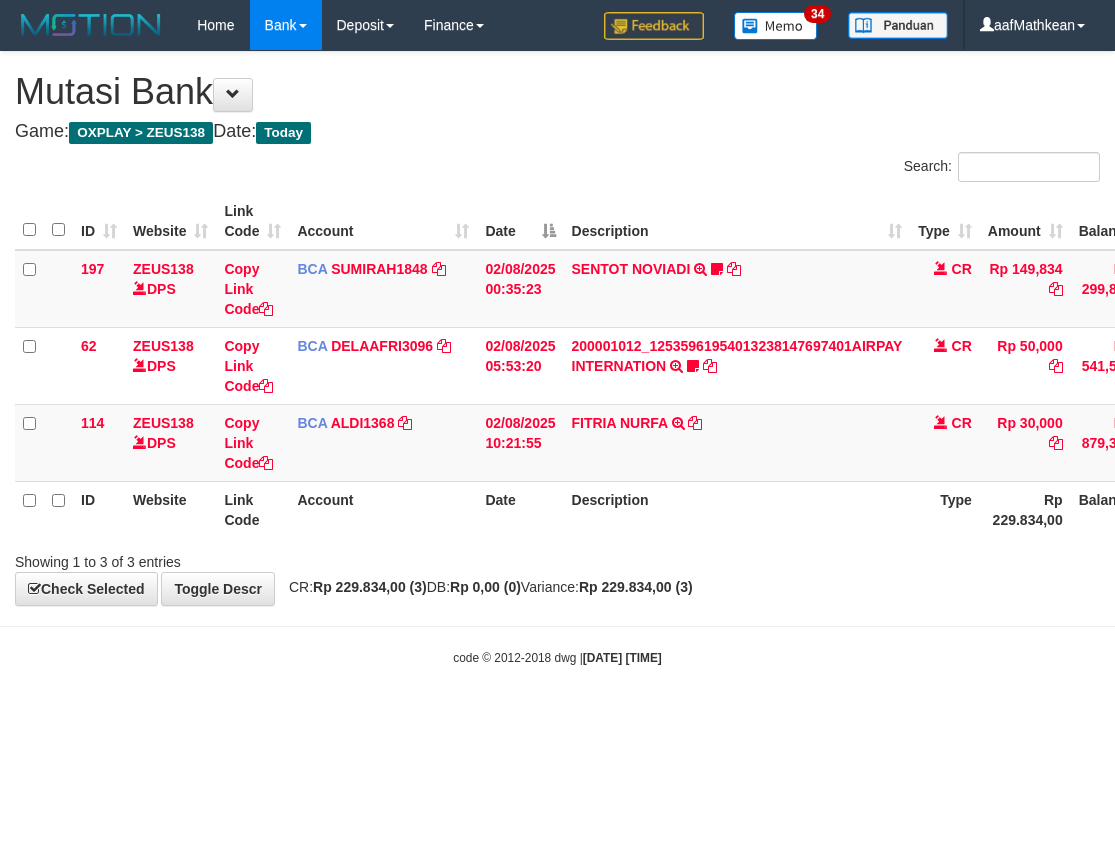 scroll, scrollTop: 0, scrollLeft: 113, axis: horizontal 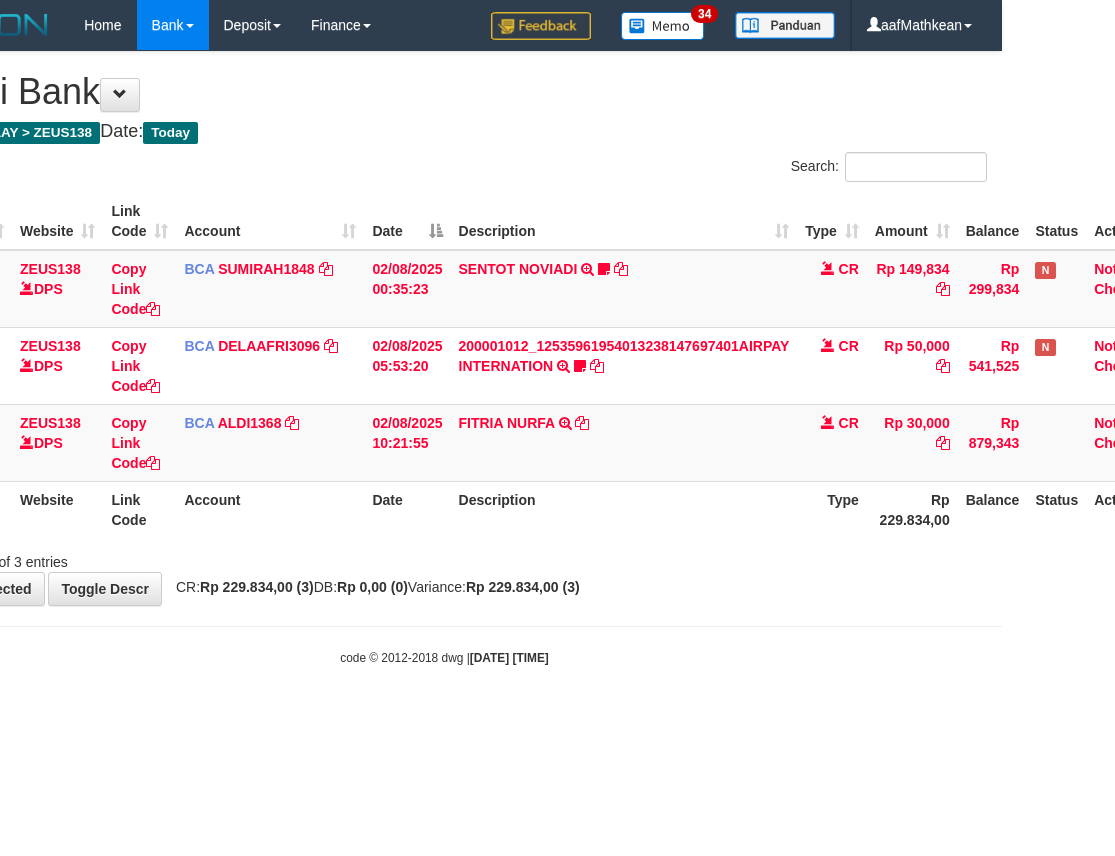 drag, startPoint x: 592, startPoint y: 608, endPoint x: 611, endPoint y: 617, distance: 21.023796 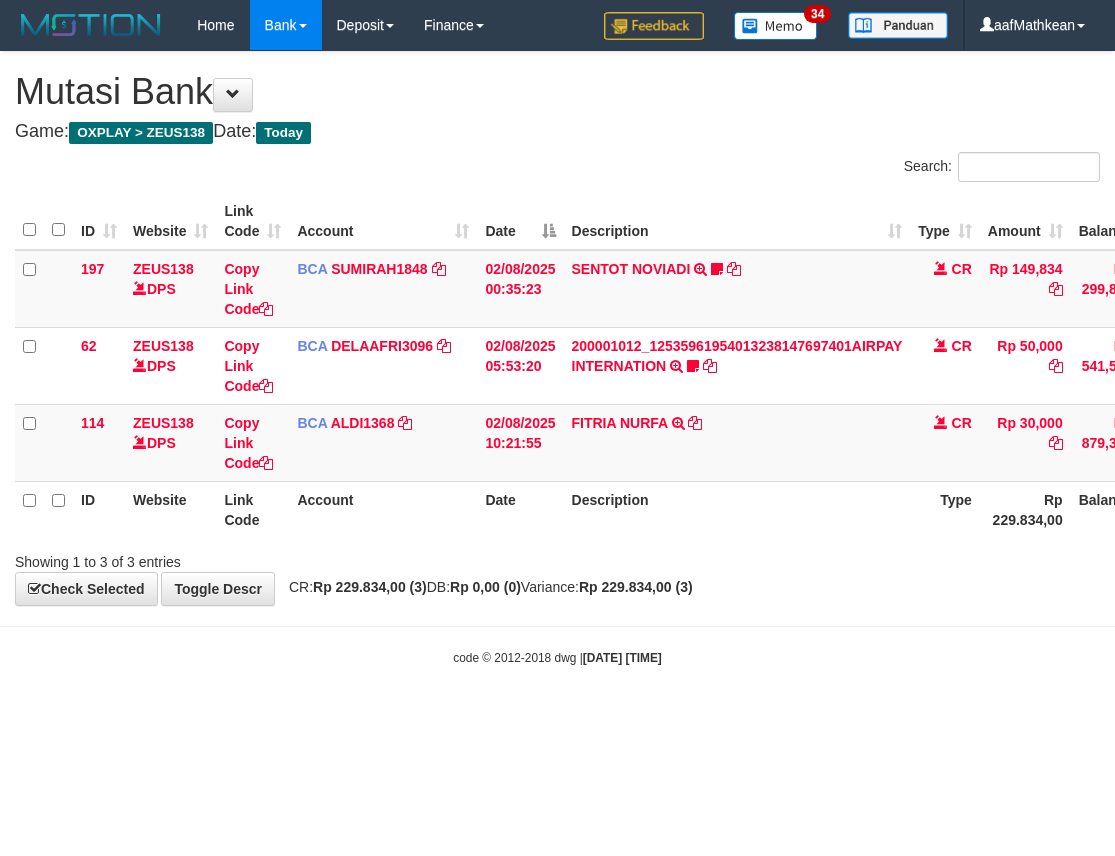 scroll, scrollTop: 0, scrollLeft: 113, axis: horizontal 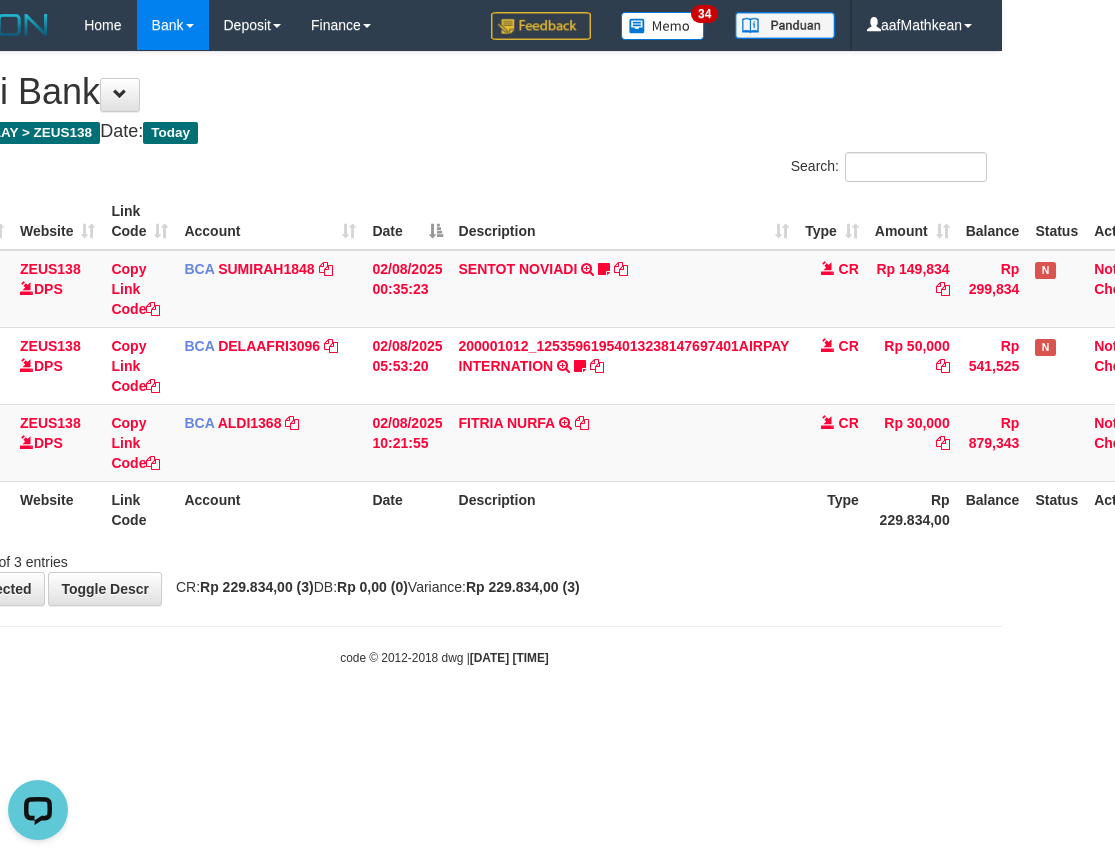 click on "Showing 1 to 3 of 3 entries" at bounding box center [444, 558] 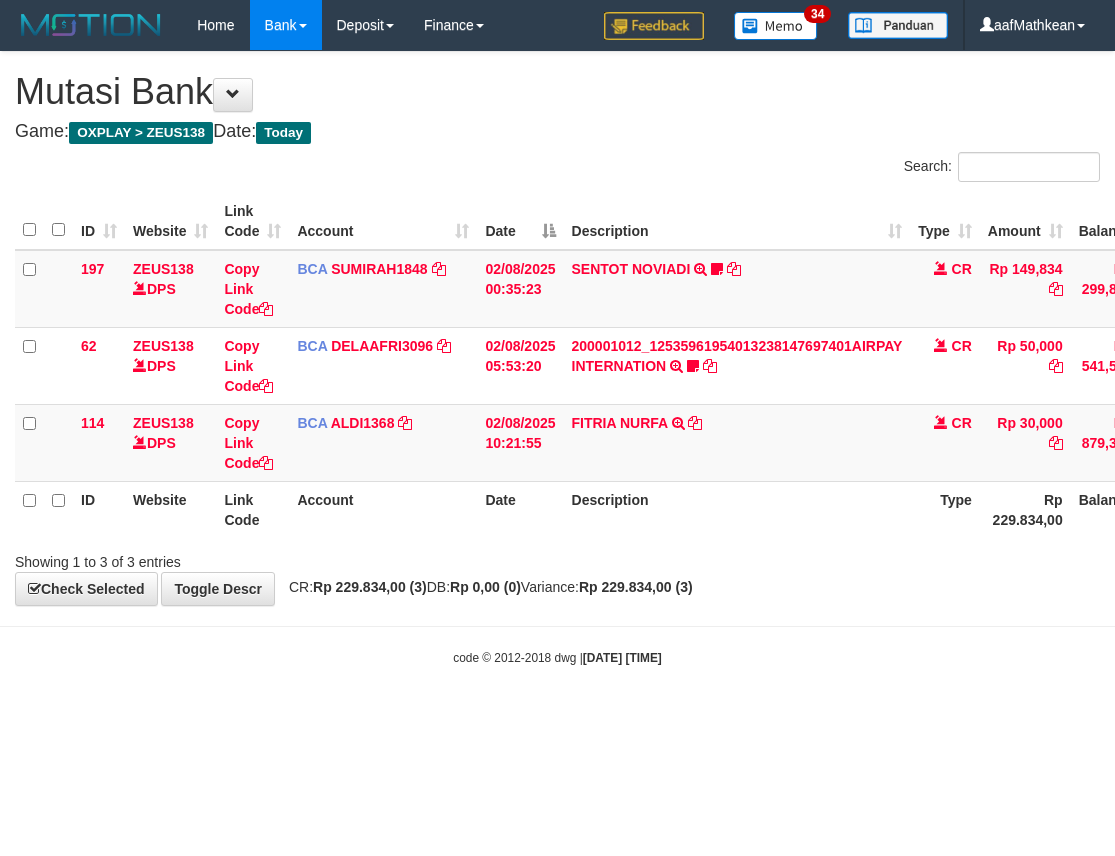 scroll, scrollTop: 0, scrollLeft: 113, axis: horizontal 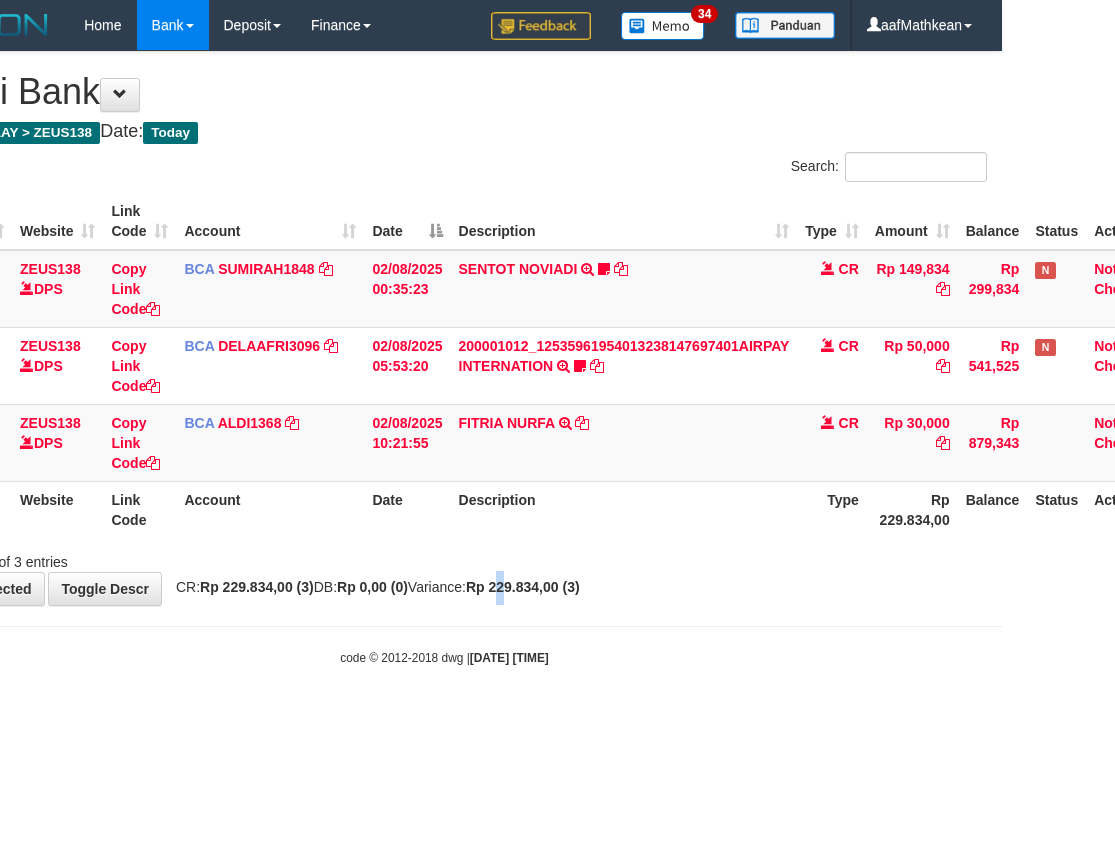 click on "Rp 229.834,00 (3)" at bounding box center (523, 587) 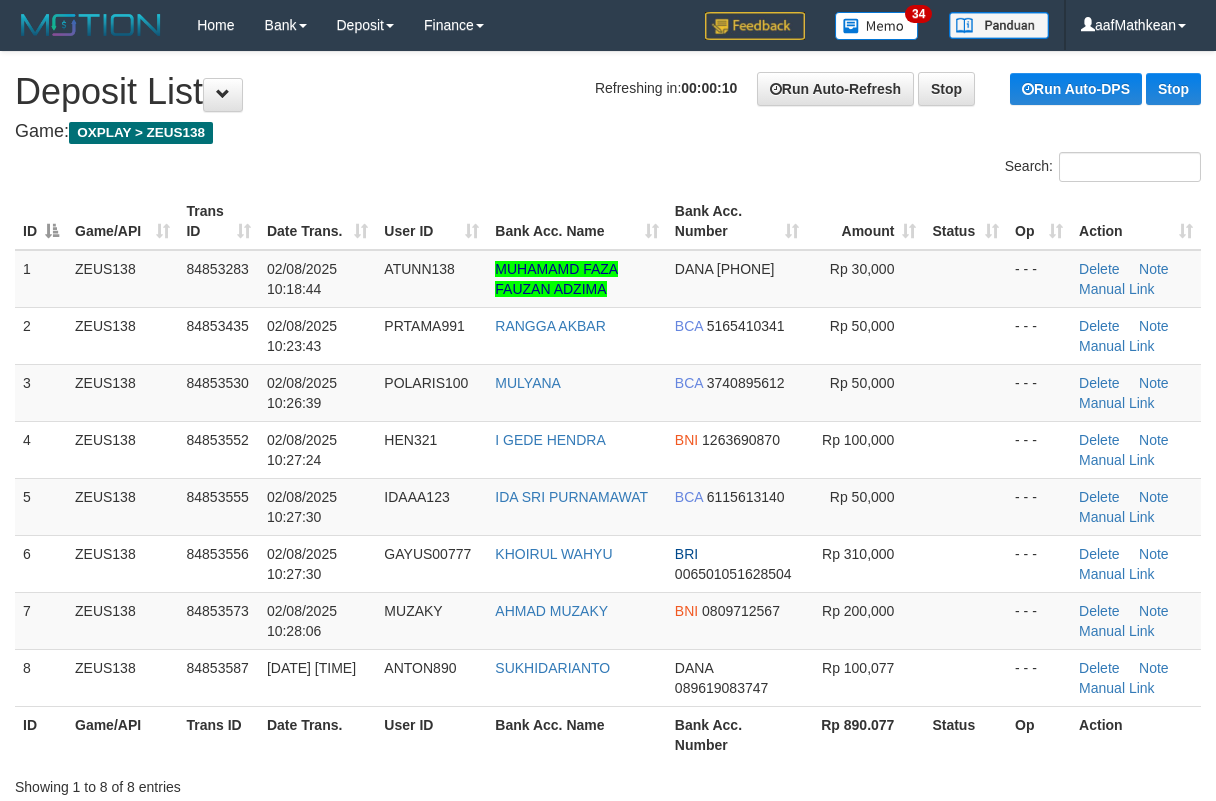 scroll, scrollTop: 0, scrollLeft: 0, axis: both 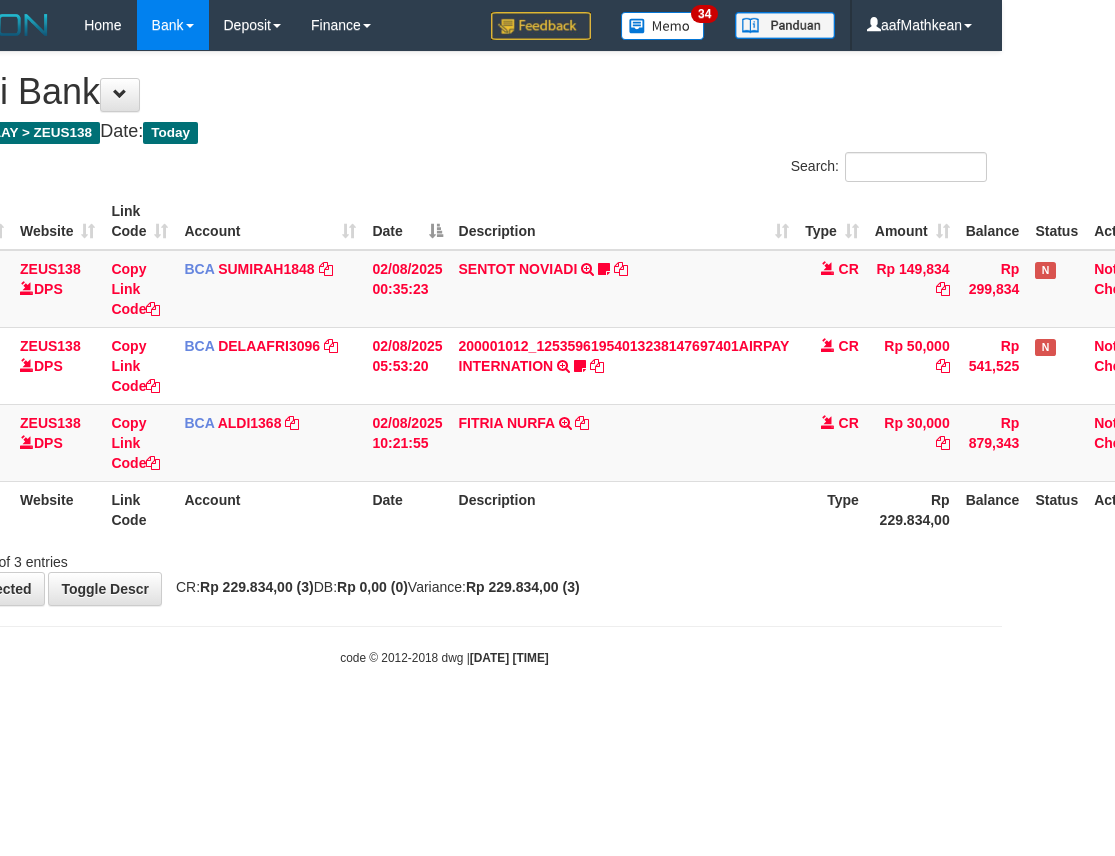 click on "Rp 229.834,00 (3)" at bounding box center (523, 587) 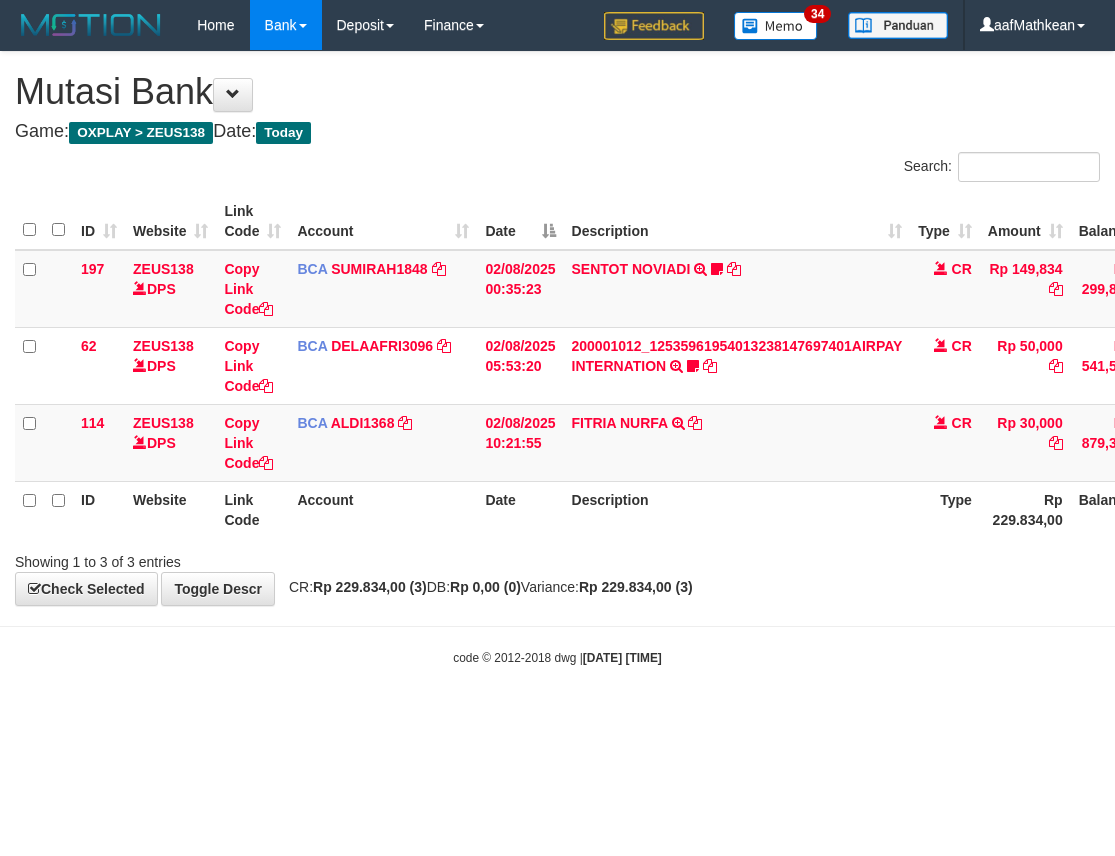 click on "Rp 229.834,00 (3)" at bounding box center (636, 587) 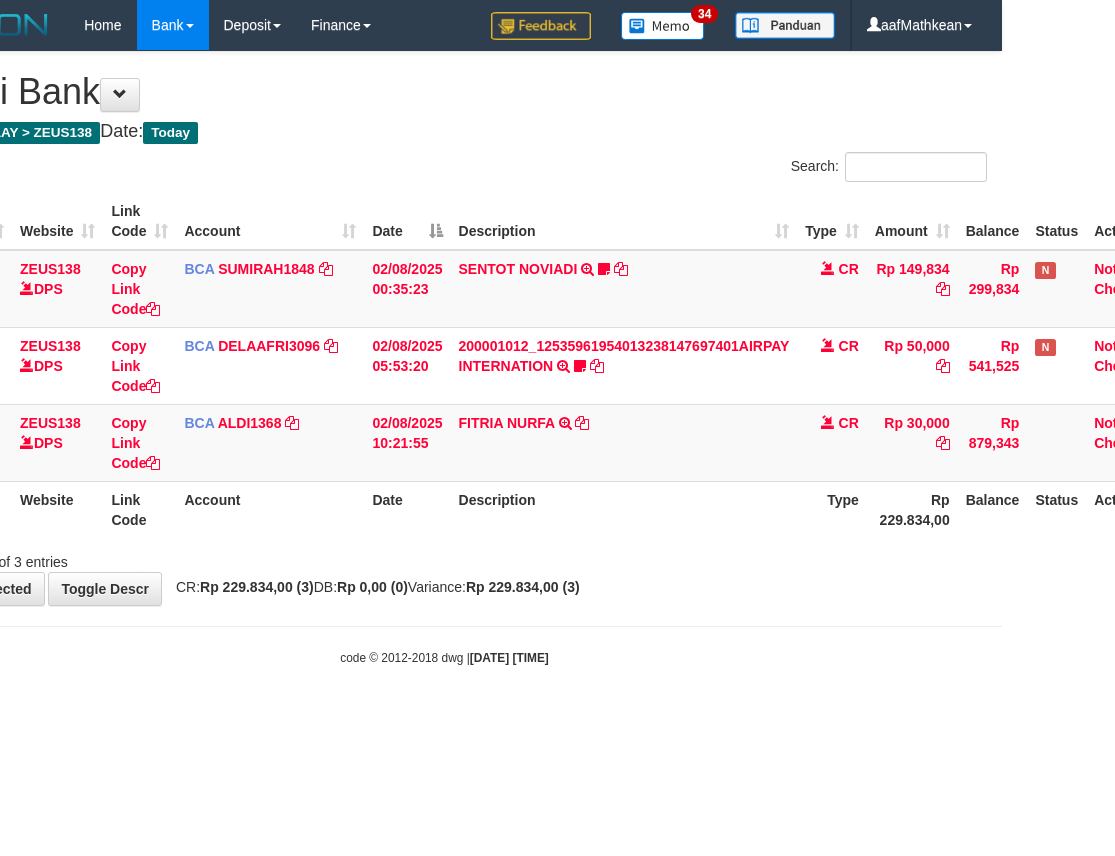 click on "**********" at bounding box center [444, 328] 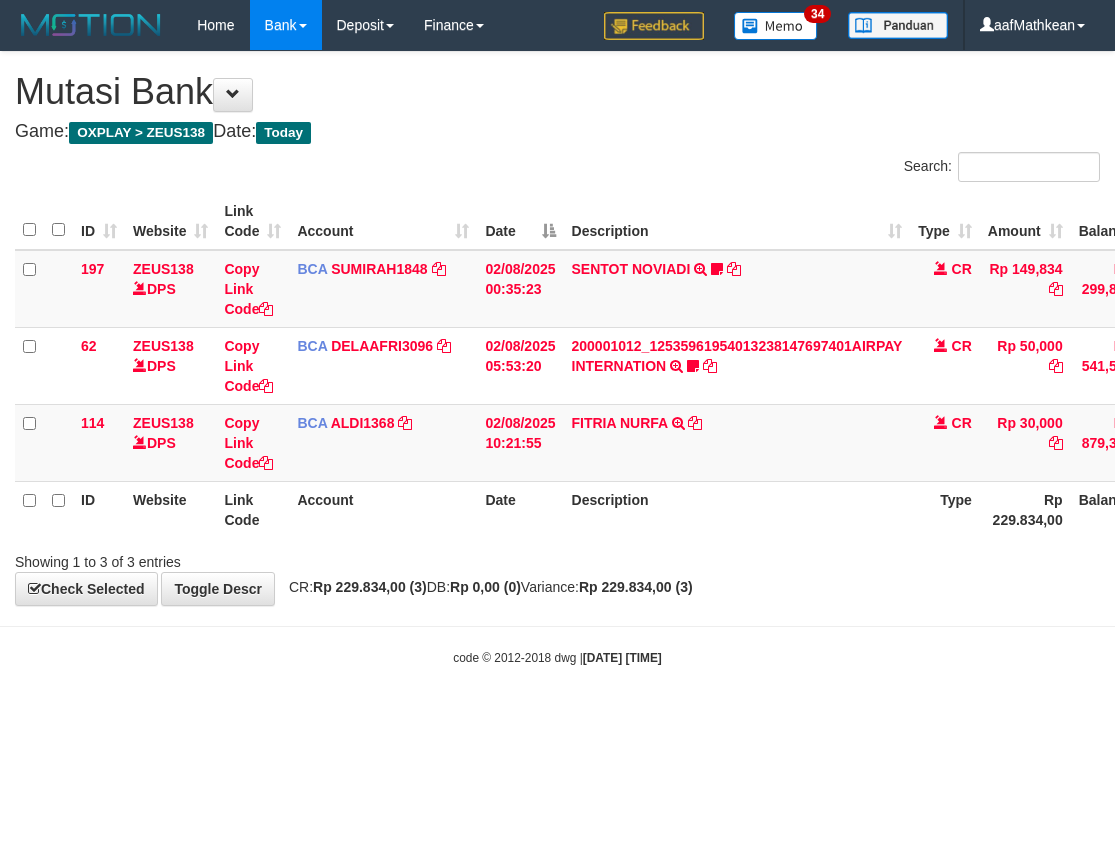 scroll, scrollTop: 0, scrollLeft: 113, axis: horizontal 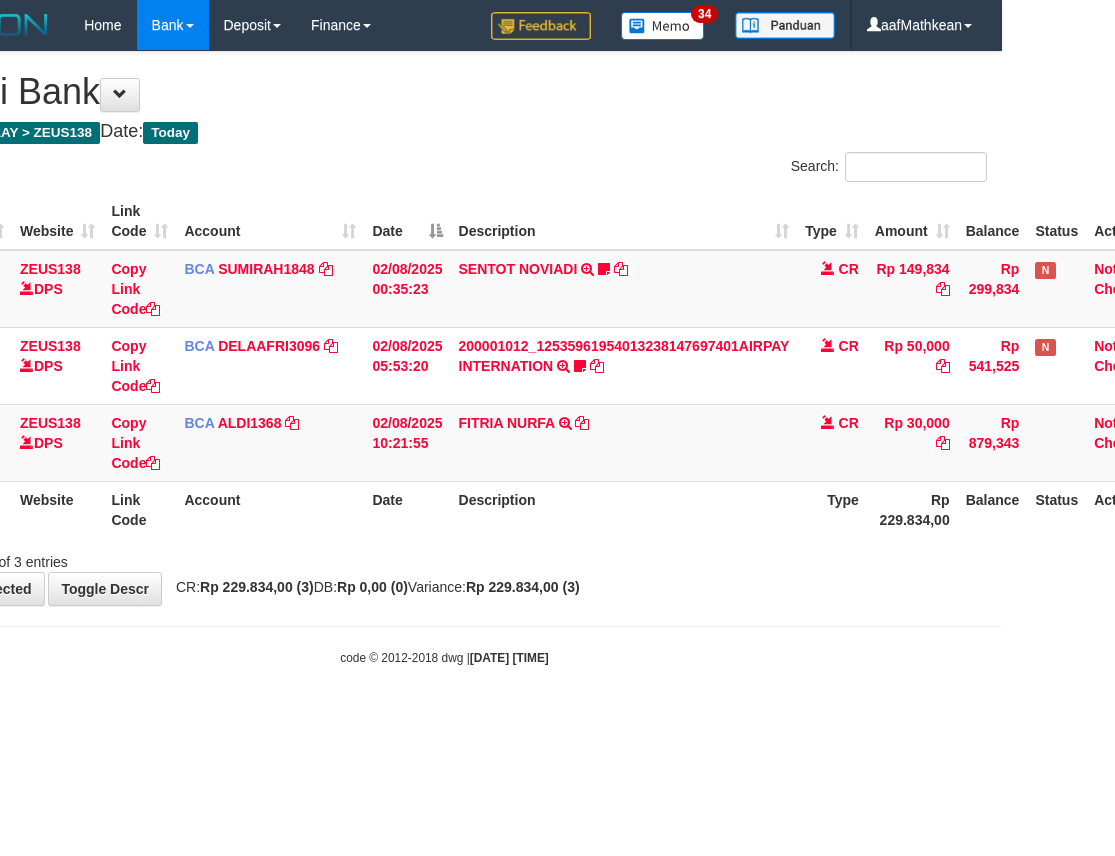 click on "Showing 1 to 3 of 3 entries" at bounding box center [444, 558] 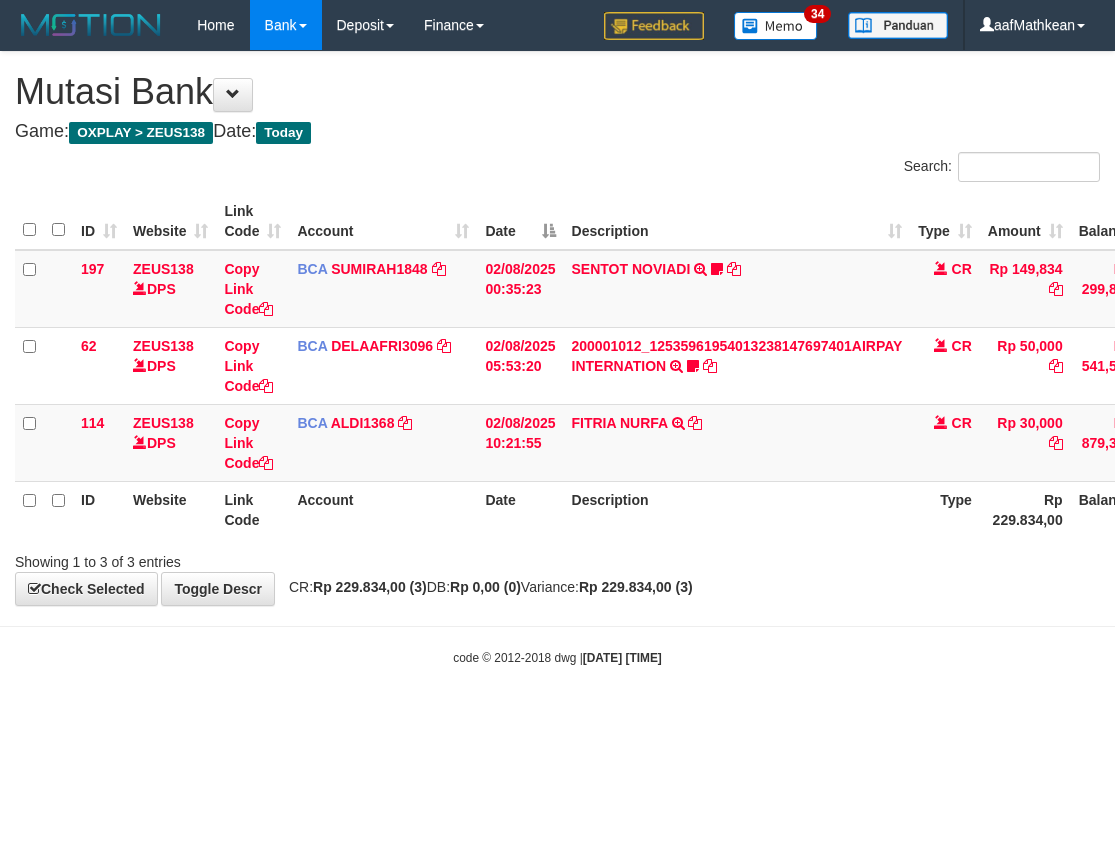 scroll, scrollTop: 0, scrollLeft: 113, axis: horizontal 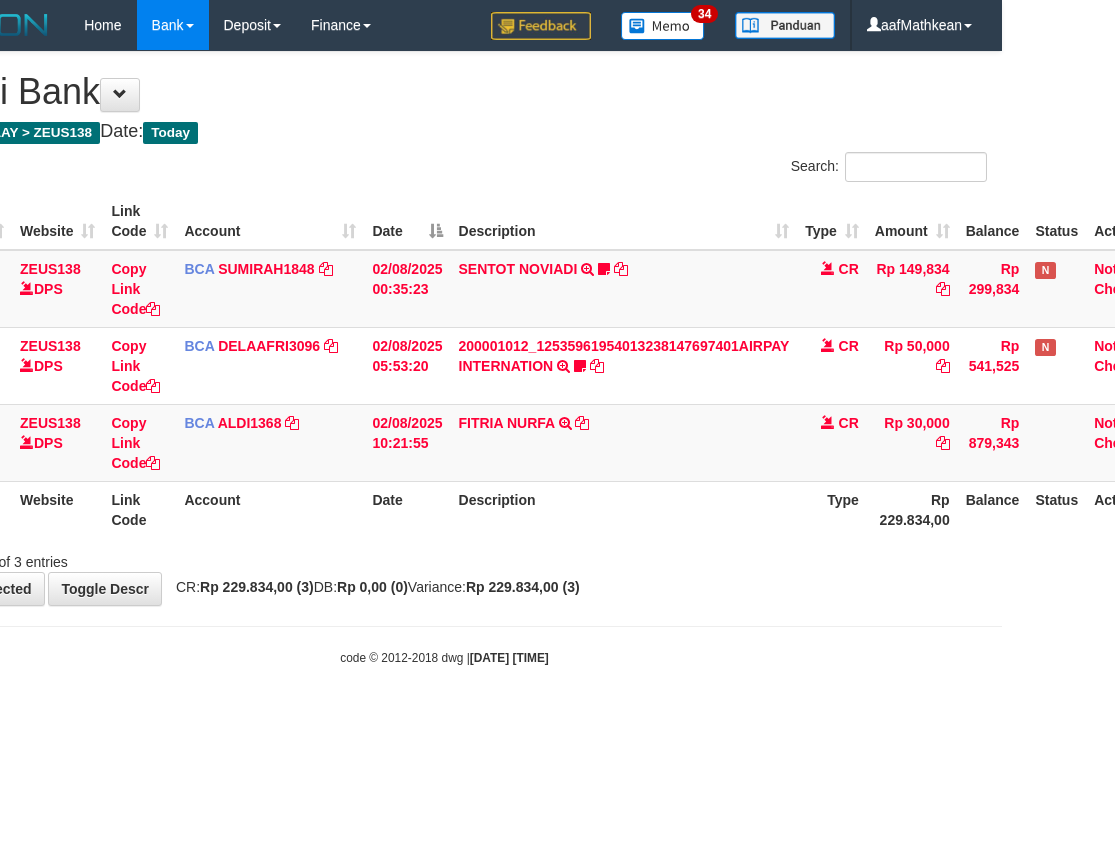 click on "Showing 1 to 3 of 3 entries" at bounding box center (444, 558) 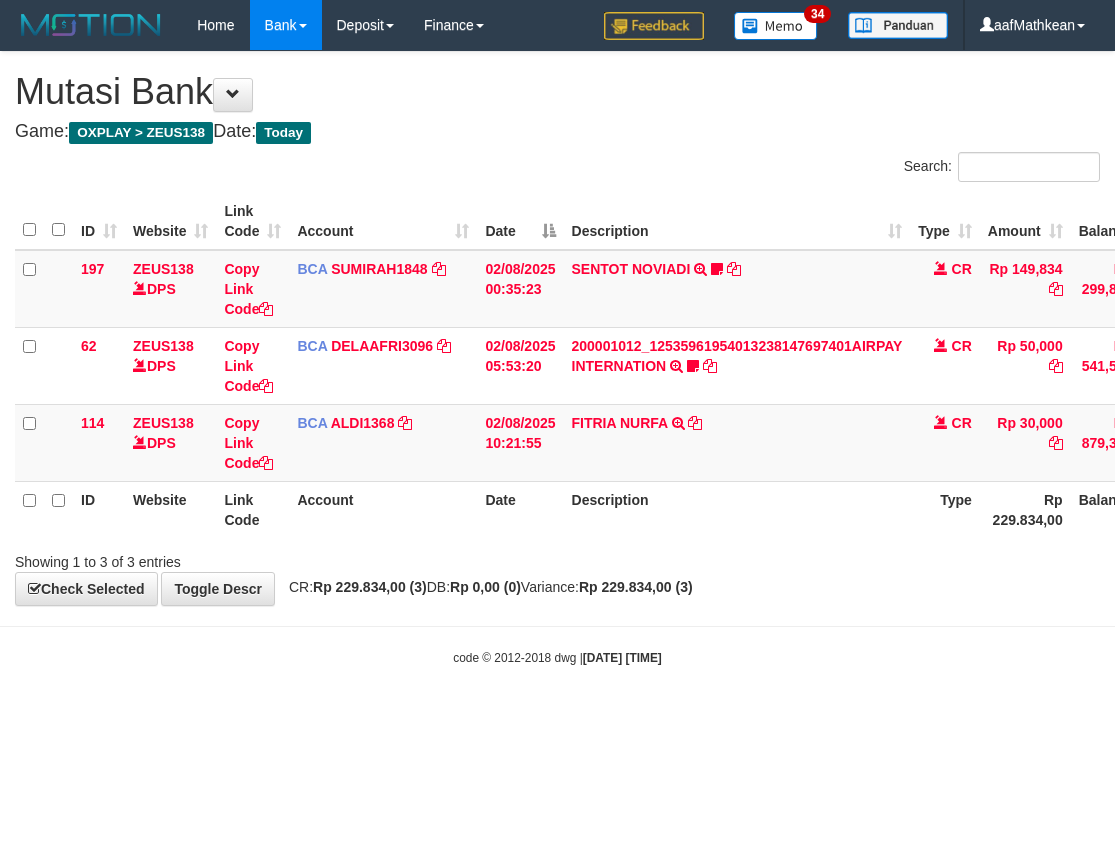 scroll, scrollTop: 0, scrollLeft: 113, axis: horizontal 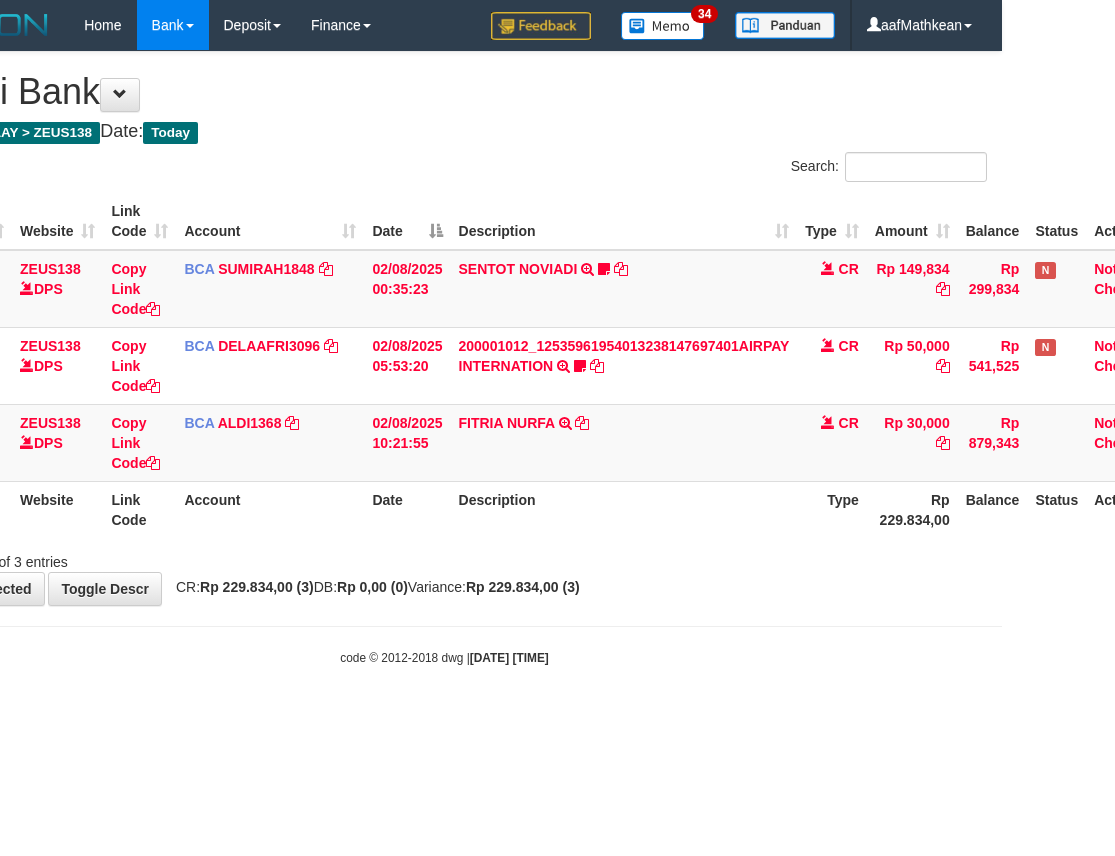 drag, startPoint x: 770, startPoint y: 551, endPoint x: 761, endPoint y: 563, distance: 15 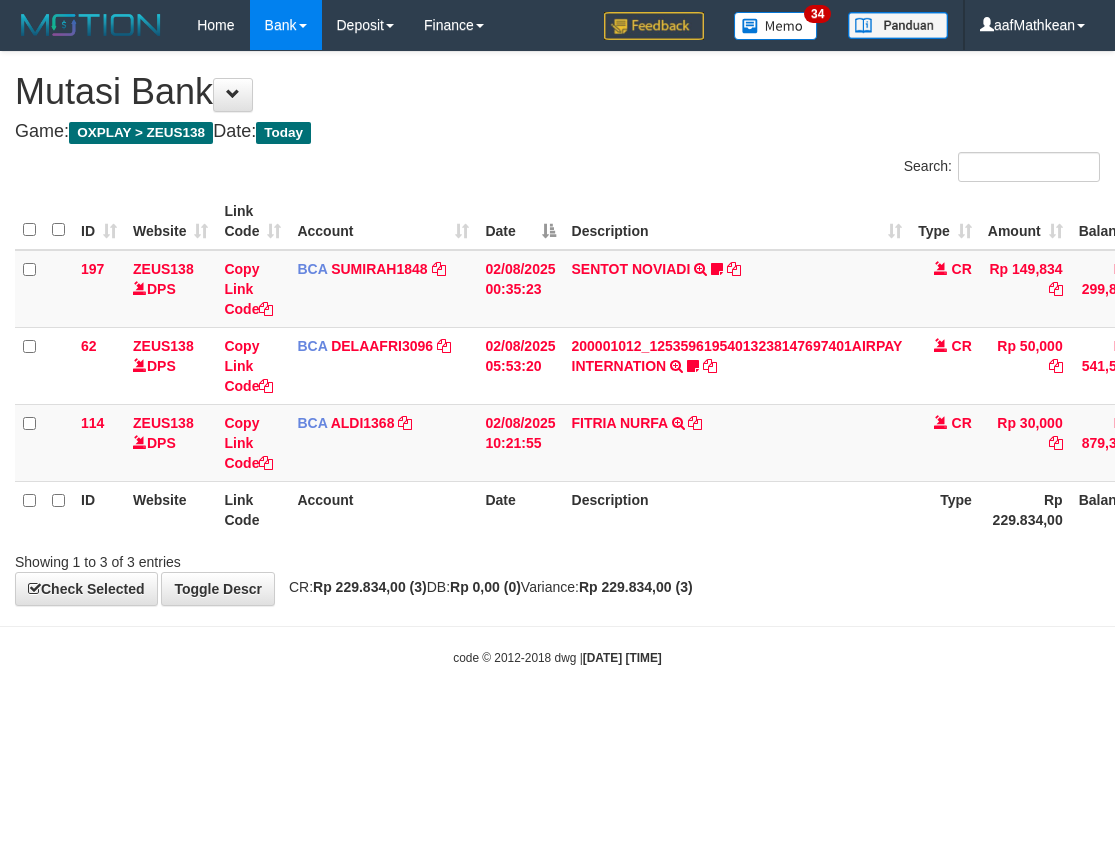 scroll, scrollTop: 0, scrollLeft: 113, axis: horizontal 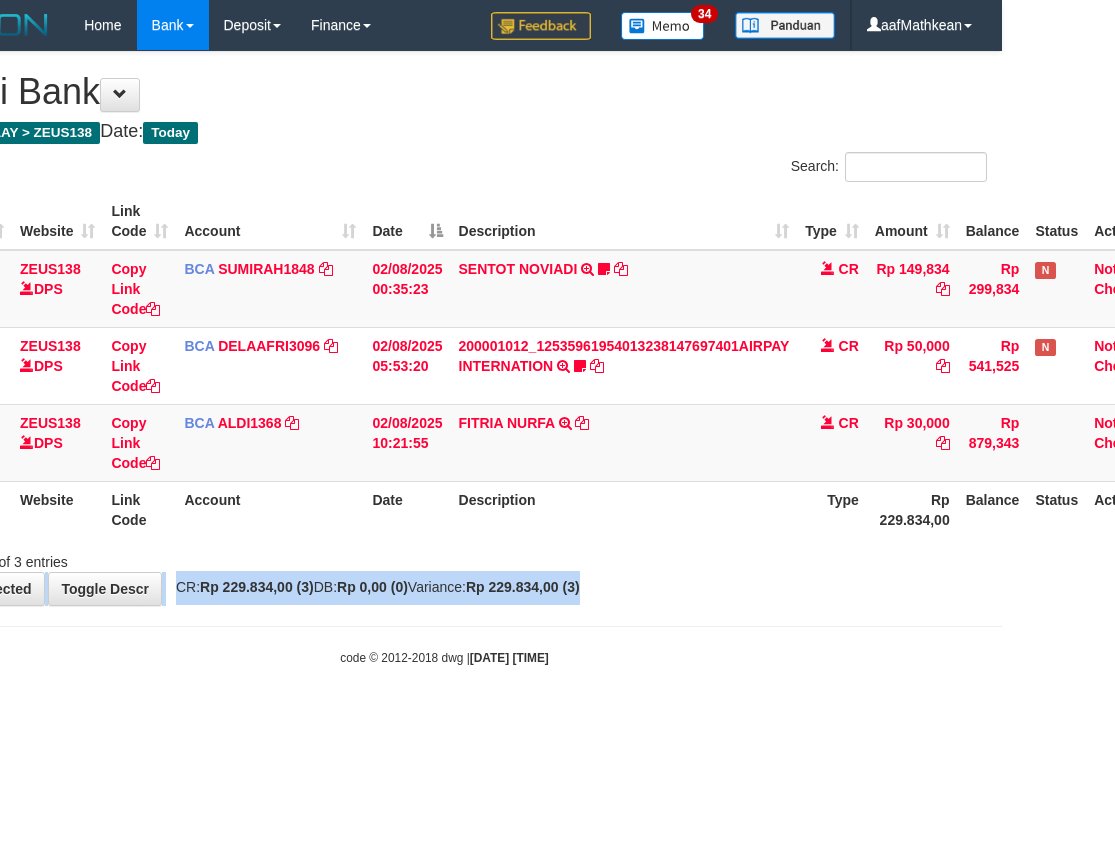 click on "**********" at bounding box center [444, 328] 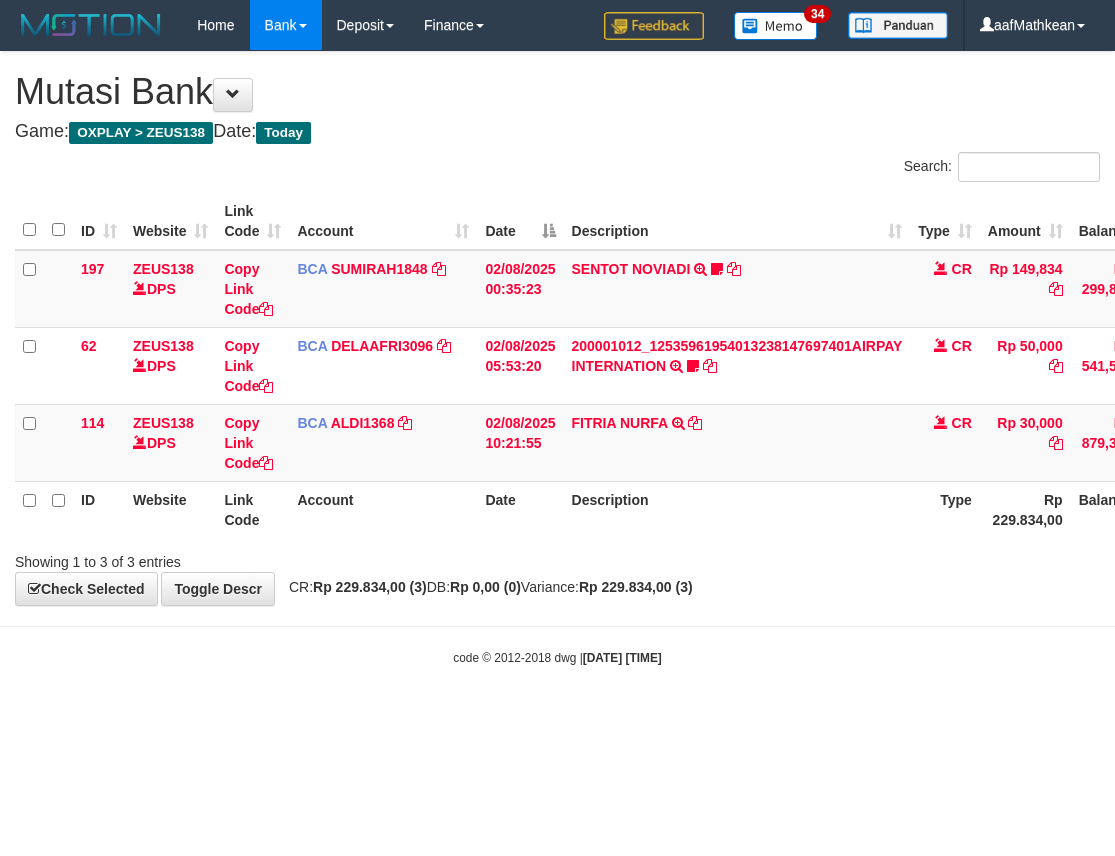 scroll, scrollTop: 0, scrollLeft: 113, axis: horizontal 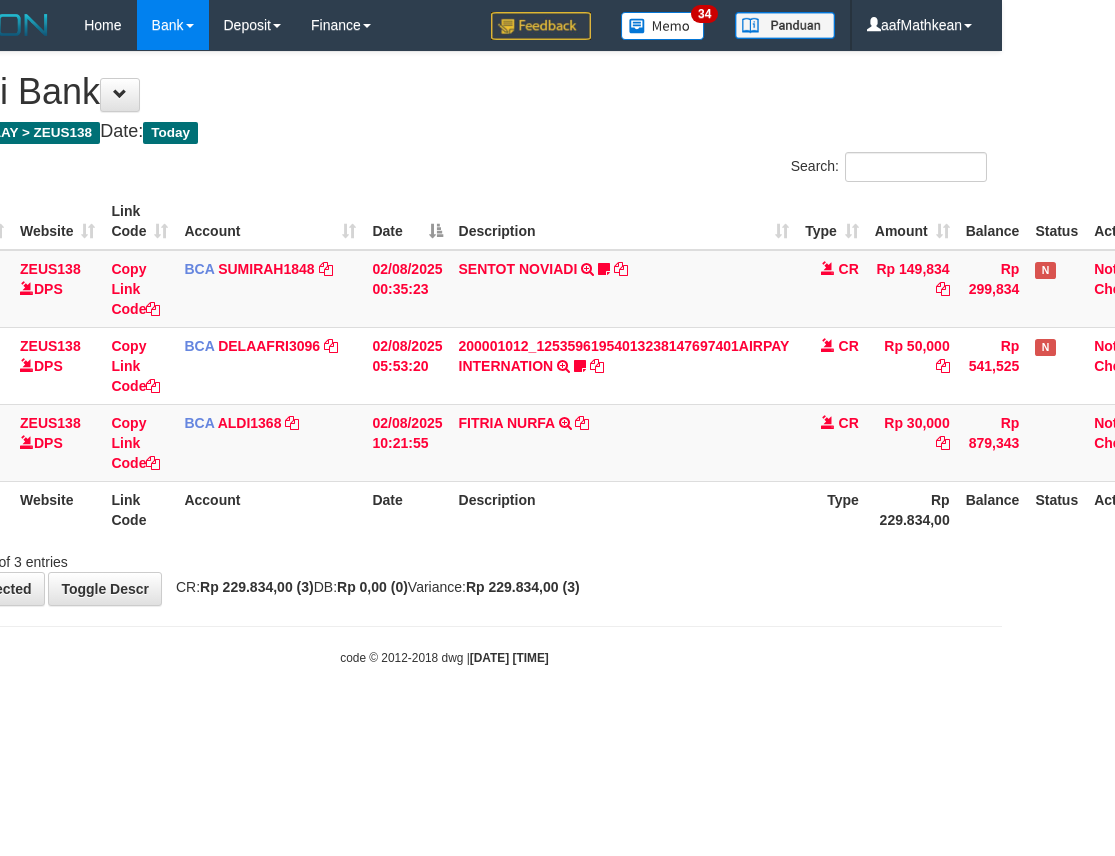 click on "**********" at bounding box center (444, 328) 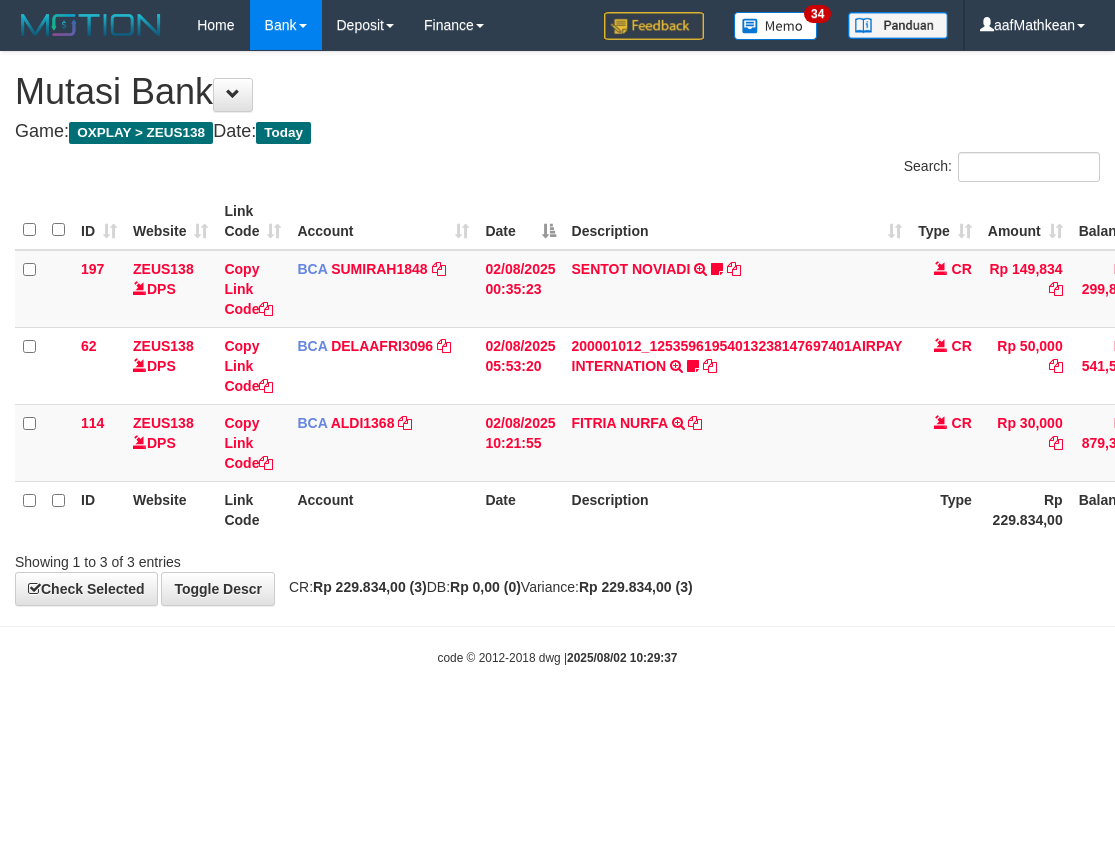 scroll, scrollTop: 0, scrollLeft: 113, axis: horizontal 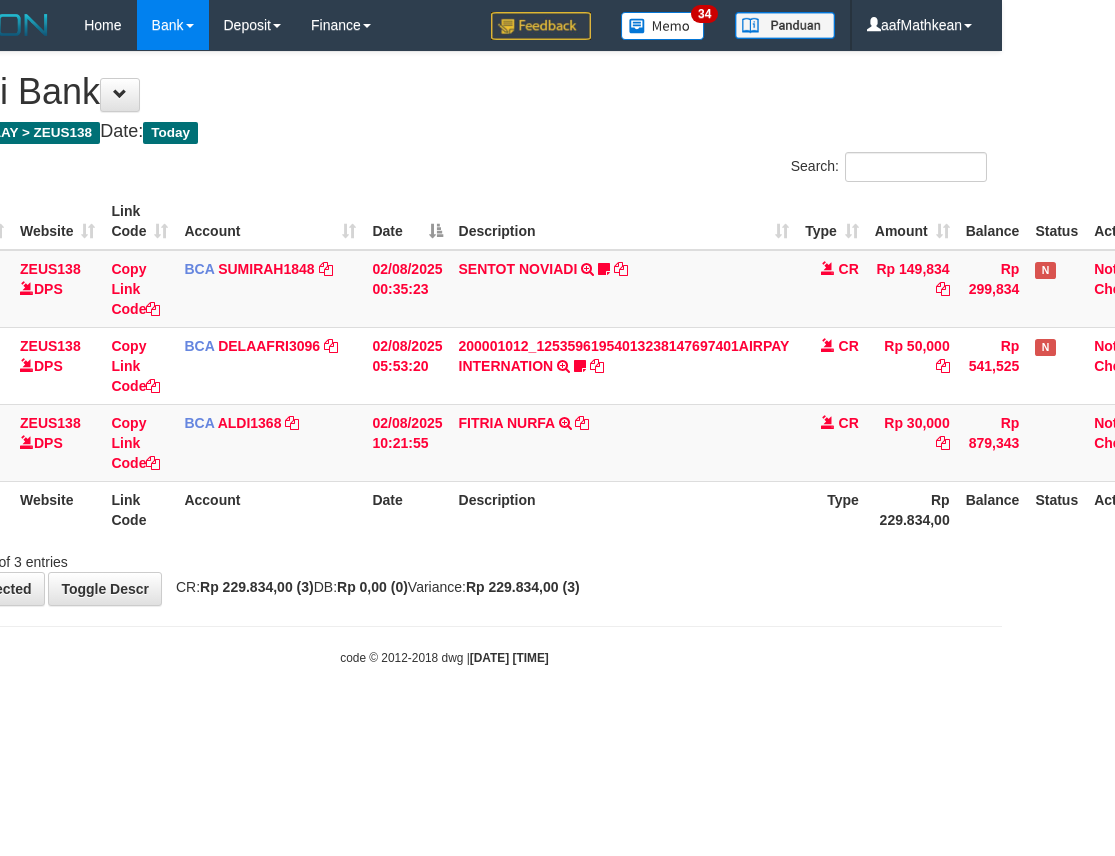 click on "**********" at bounding box center (444, 328) 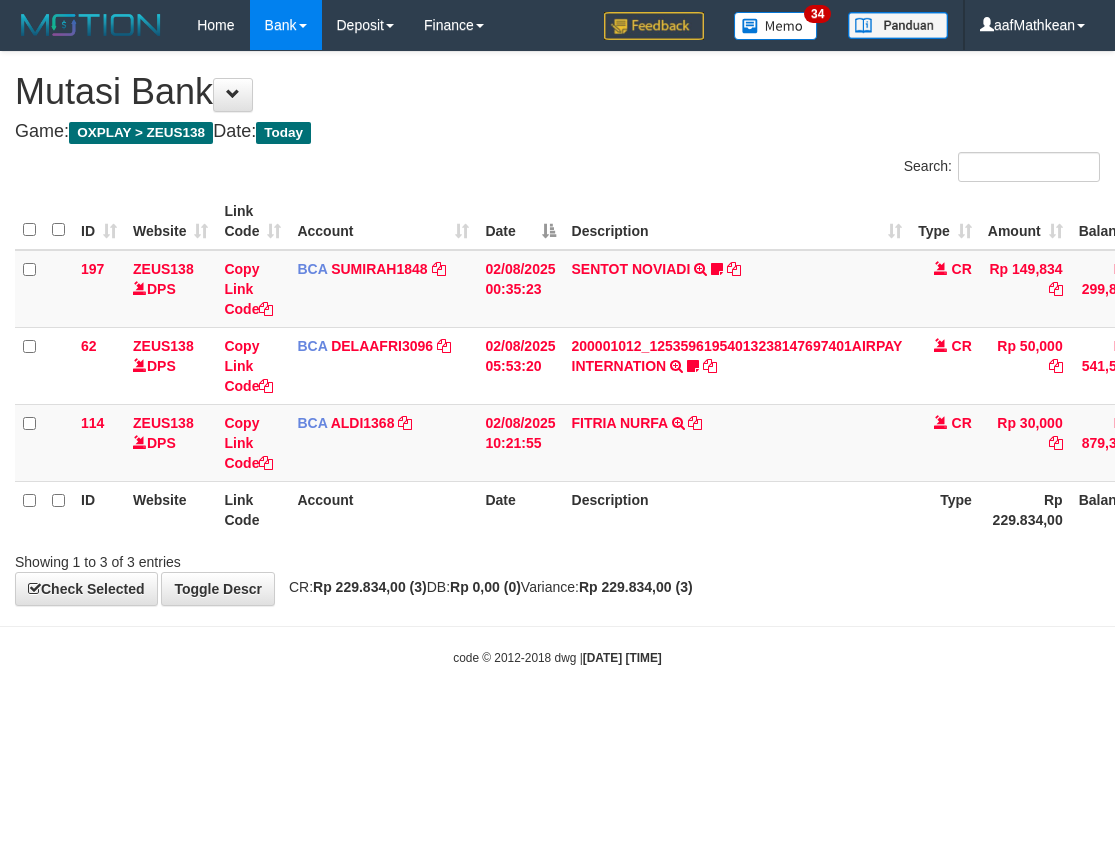 click on "**********" at bounding box center (557, 328) 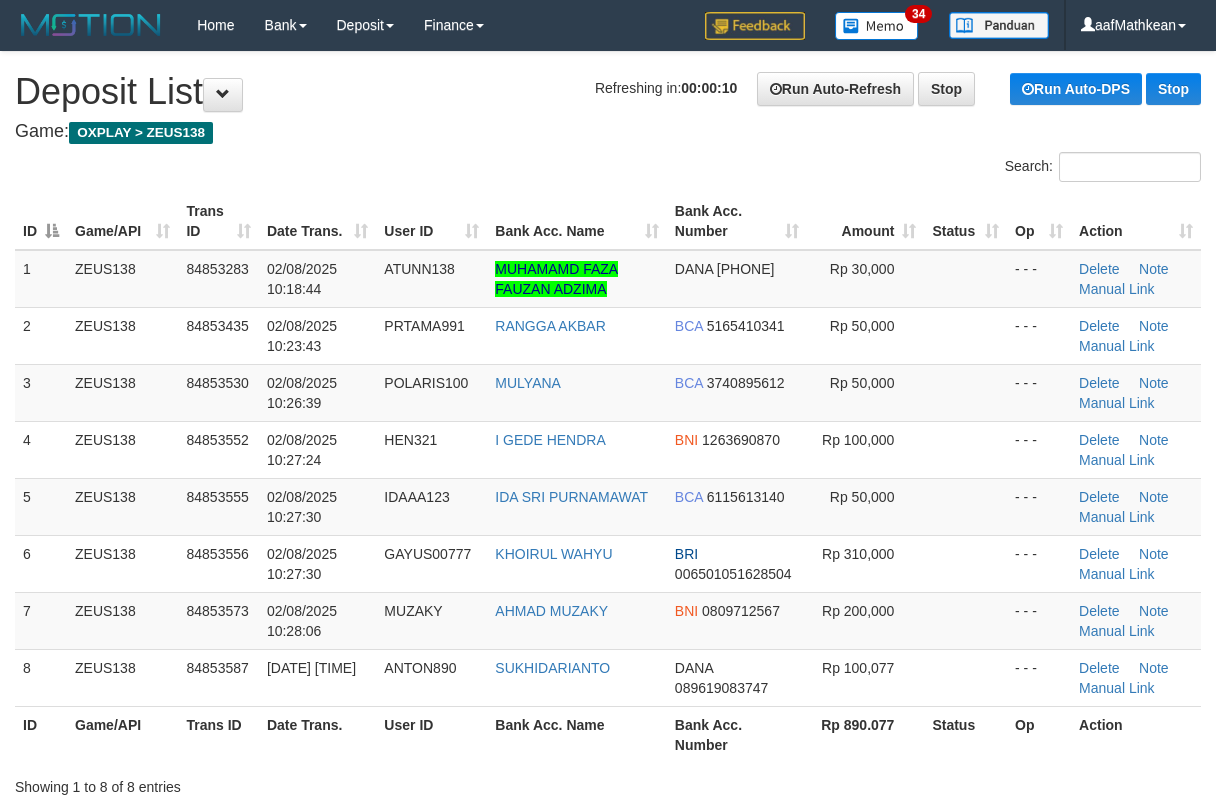 scroll, scrollTop: 0, scrollLeft: 0, axis: both 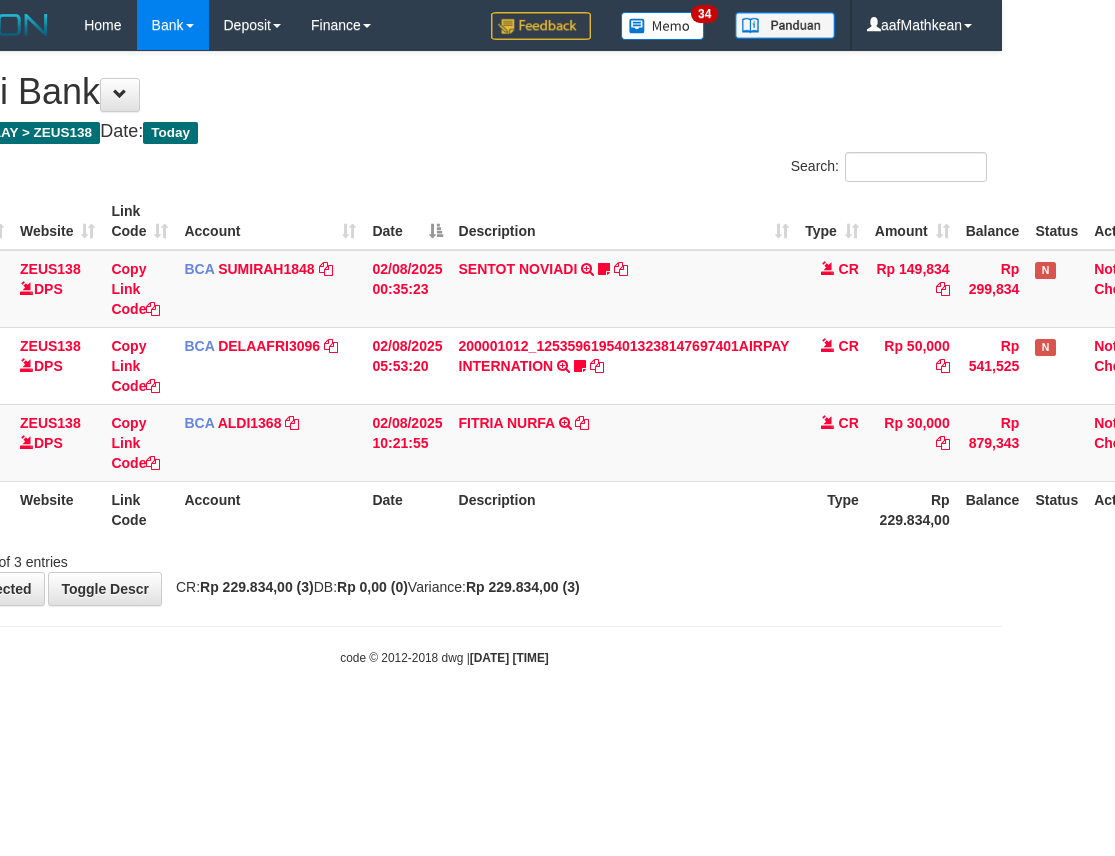 click on "**********" at bounding box center [444, 328] 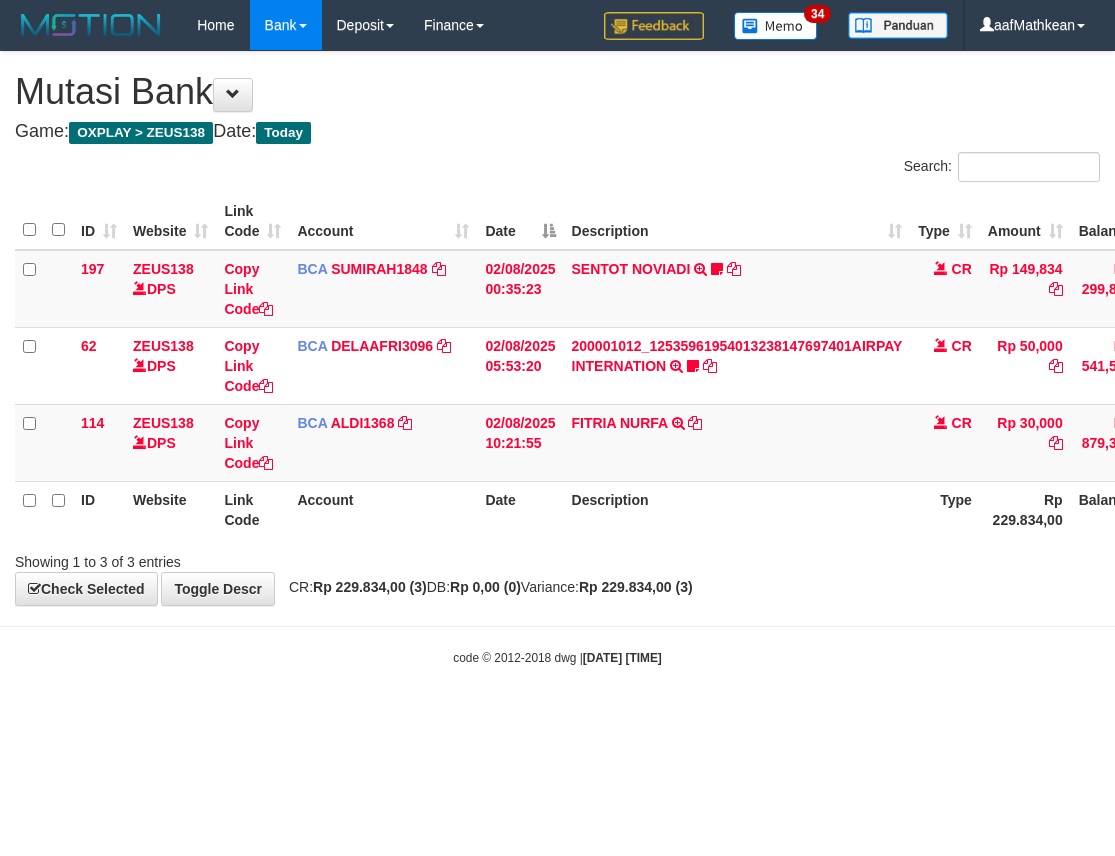 click on "**********" at bounding box center [557, 328] 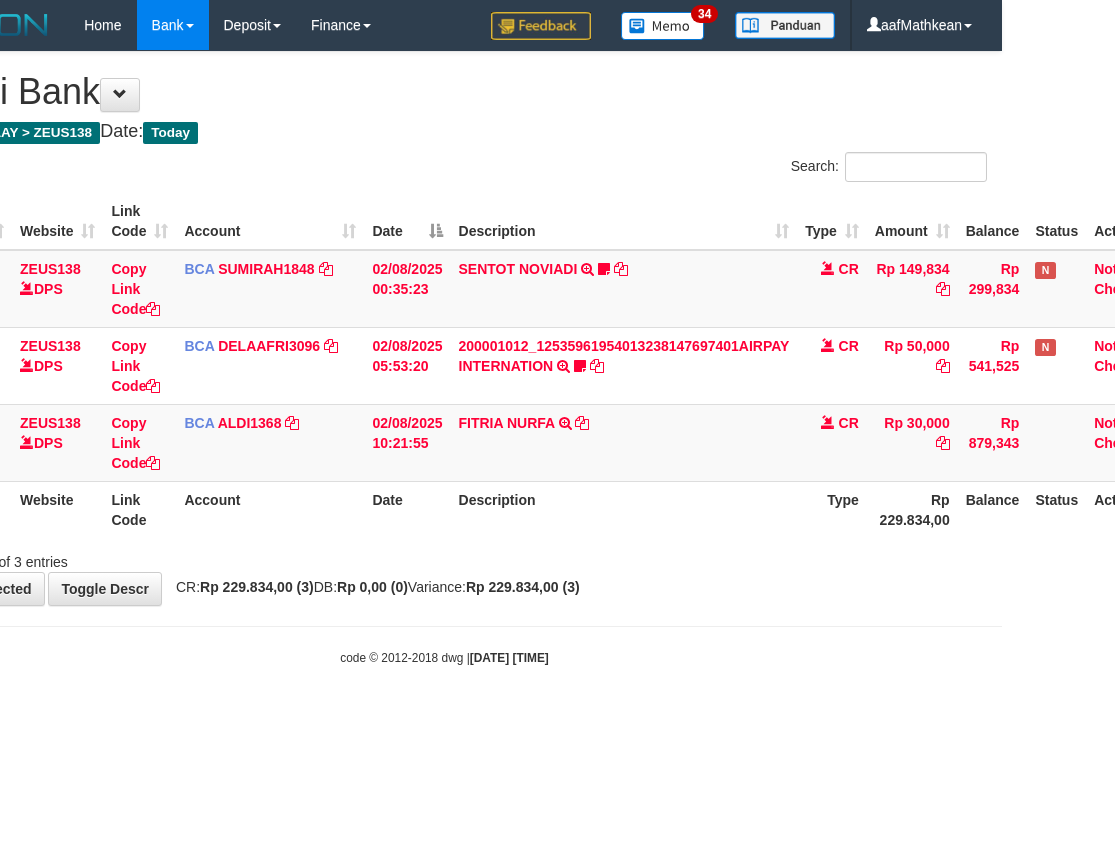 drag, startPoint x: 771, startPoint y: 576, endPoint x: 724, endPoint y: 577, distance: 47.010635 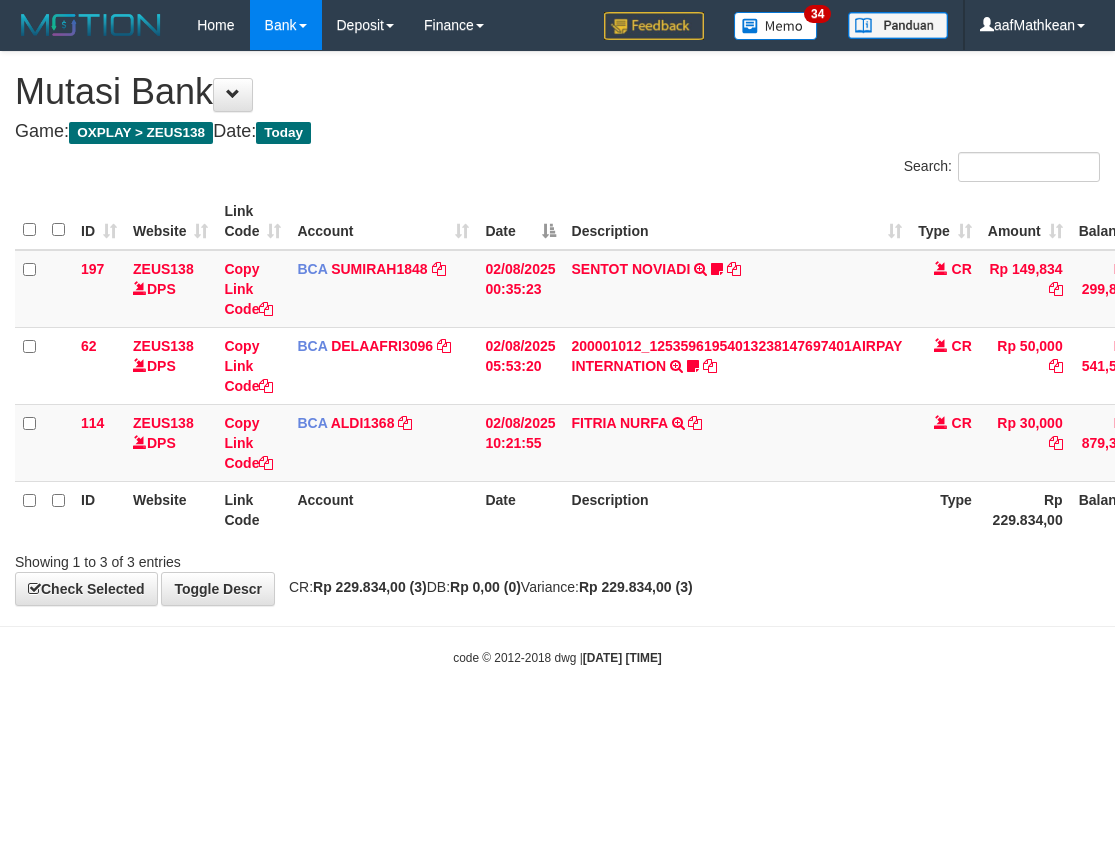 scroll, scrollTop: 0, scrollLeft: 113, axis: horizontal 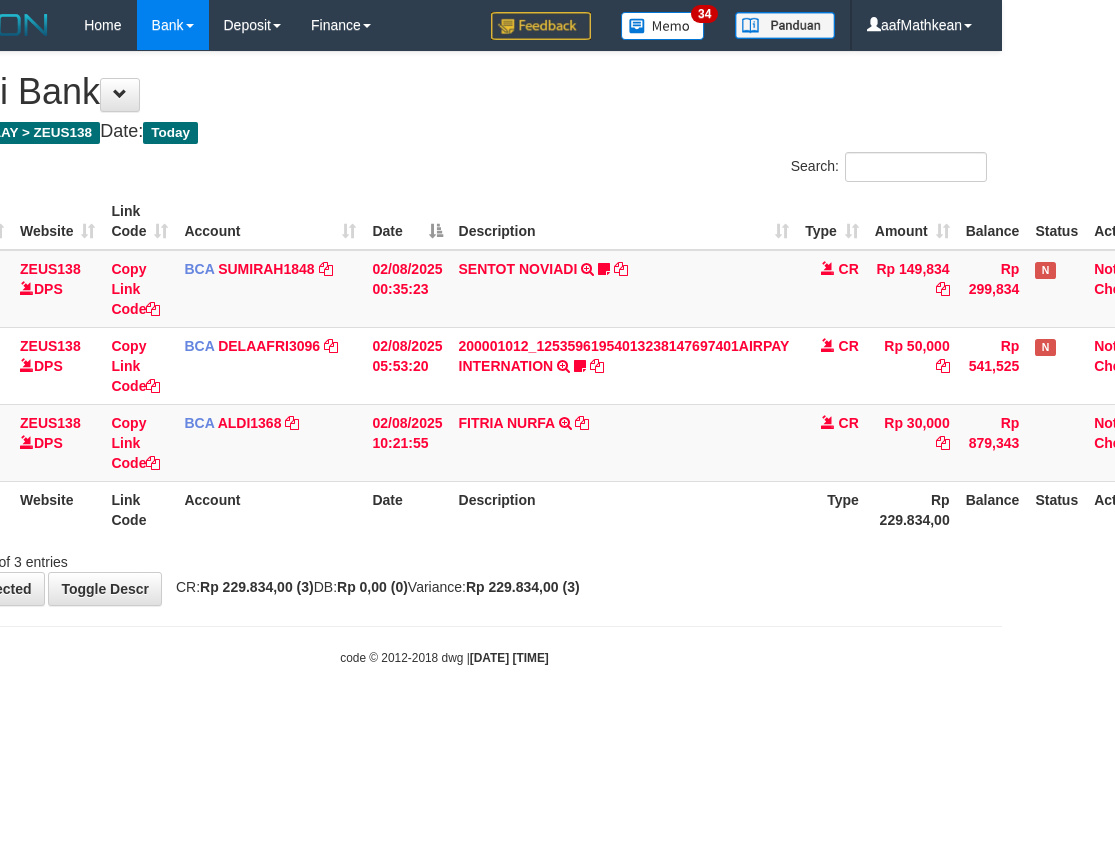 click on "Rp 229.834,00 (3)" at bounding box center (523, 587) 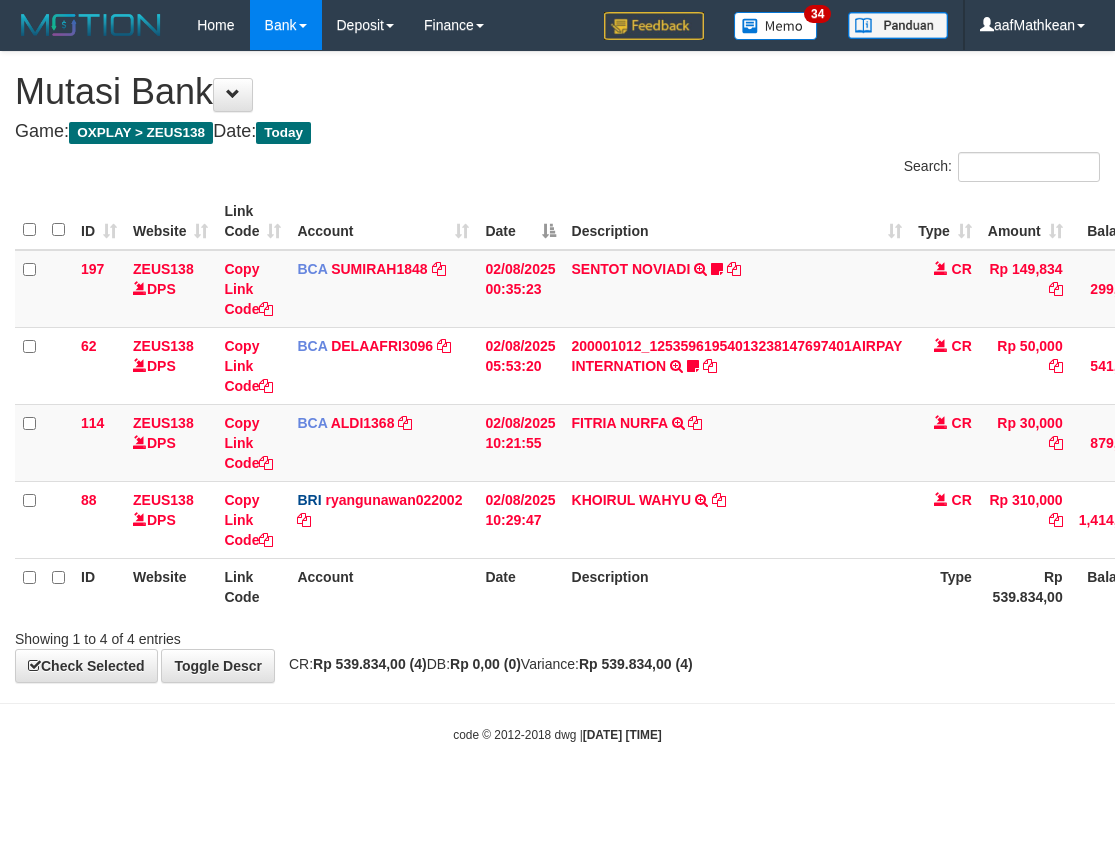 scroll, scrollTop: 0, scrollLeft: 113, axis: horizontal 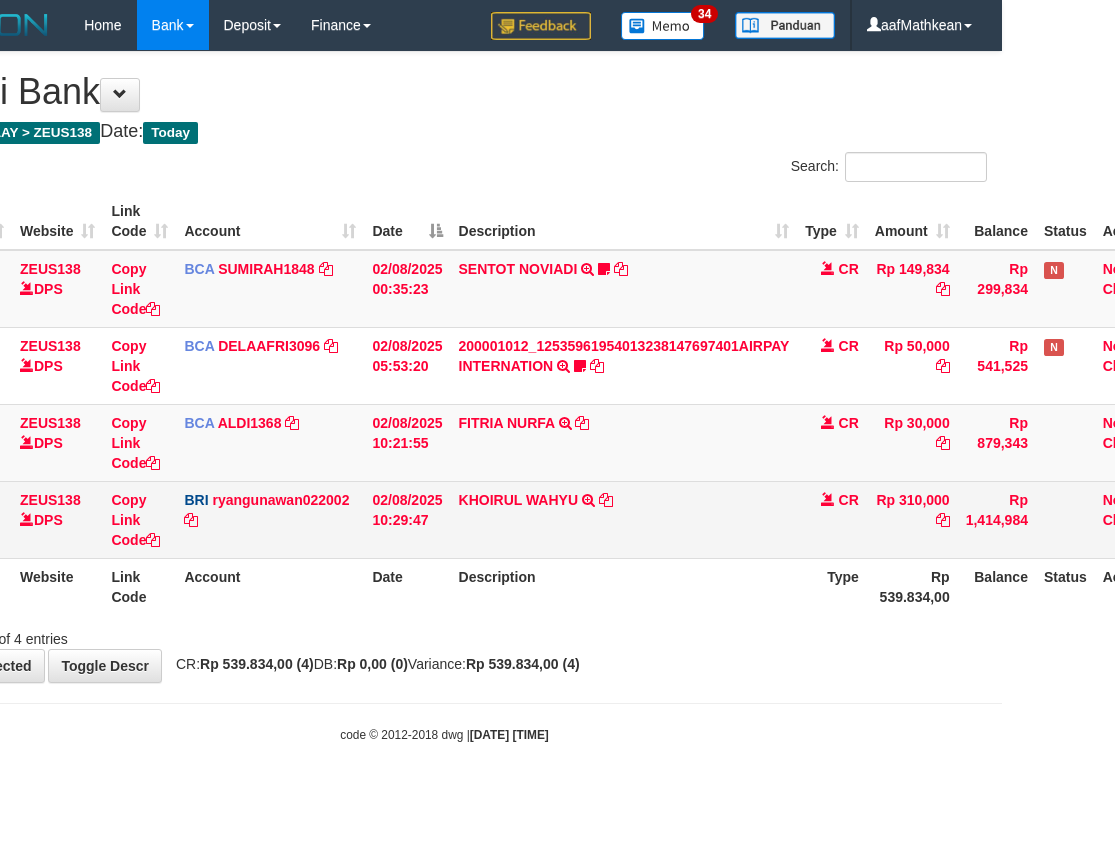click on "CR" at bounding box center (832, 519) 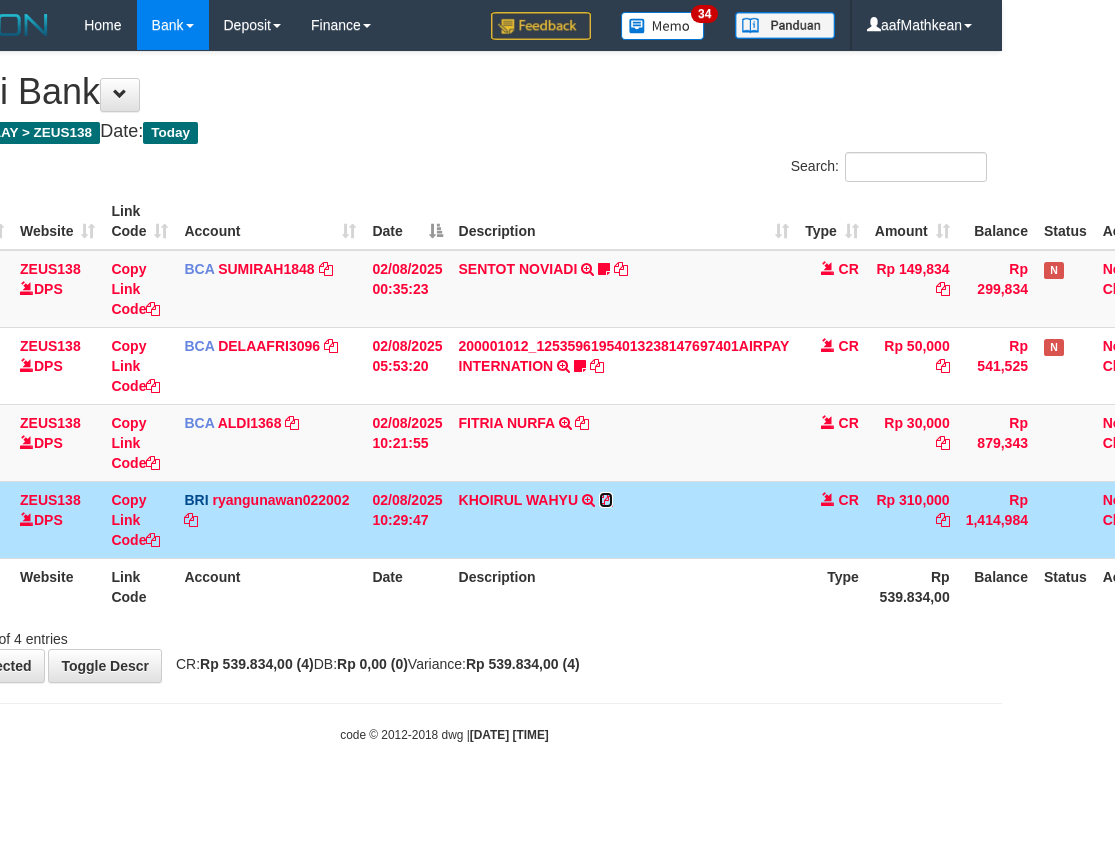 click at bounding box center [606, 500] 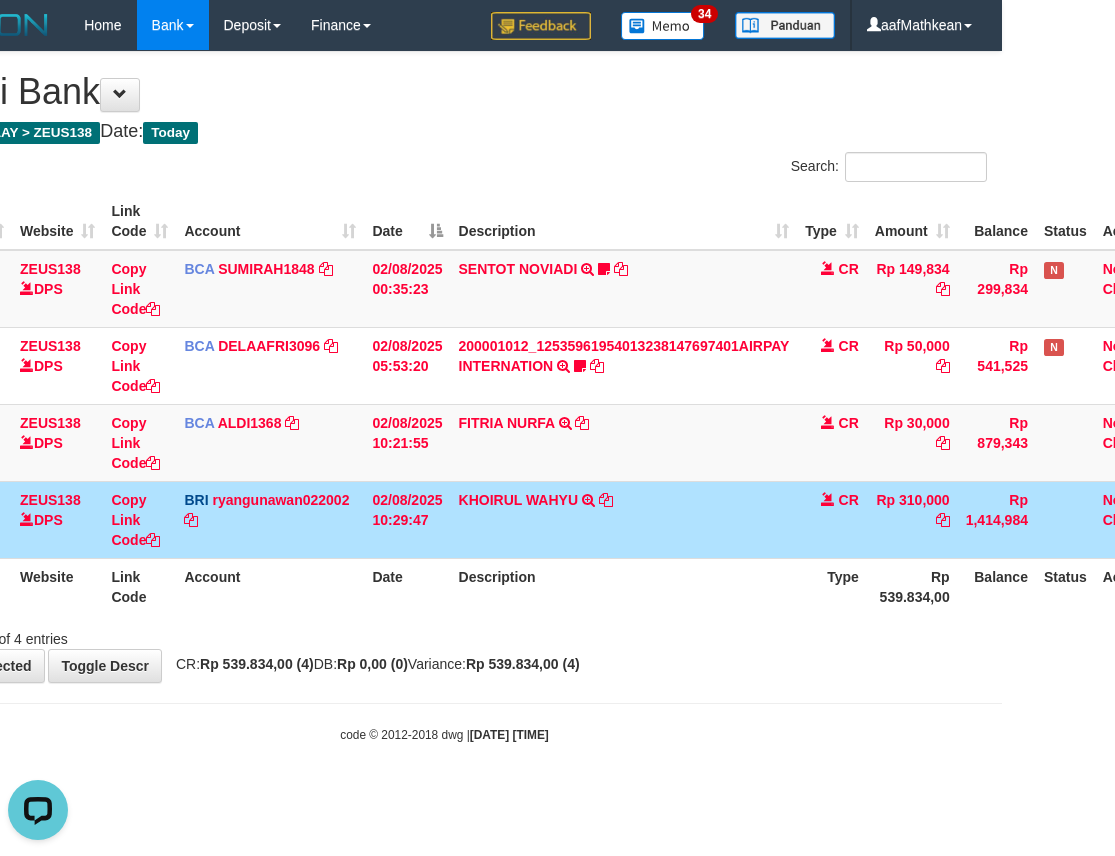 scroll, scrollTop: 0, scrollLeft: 0, axis: both 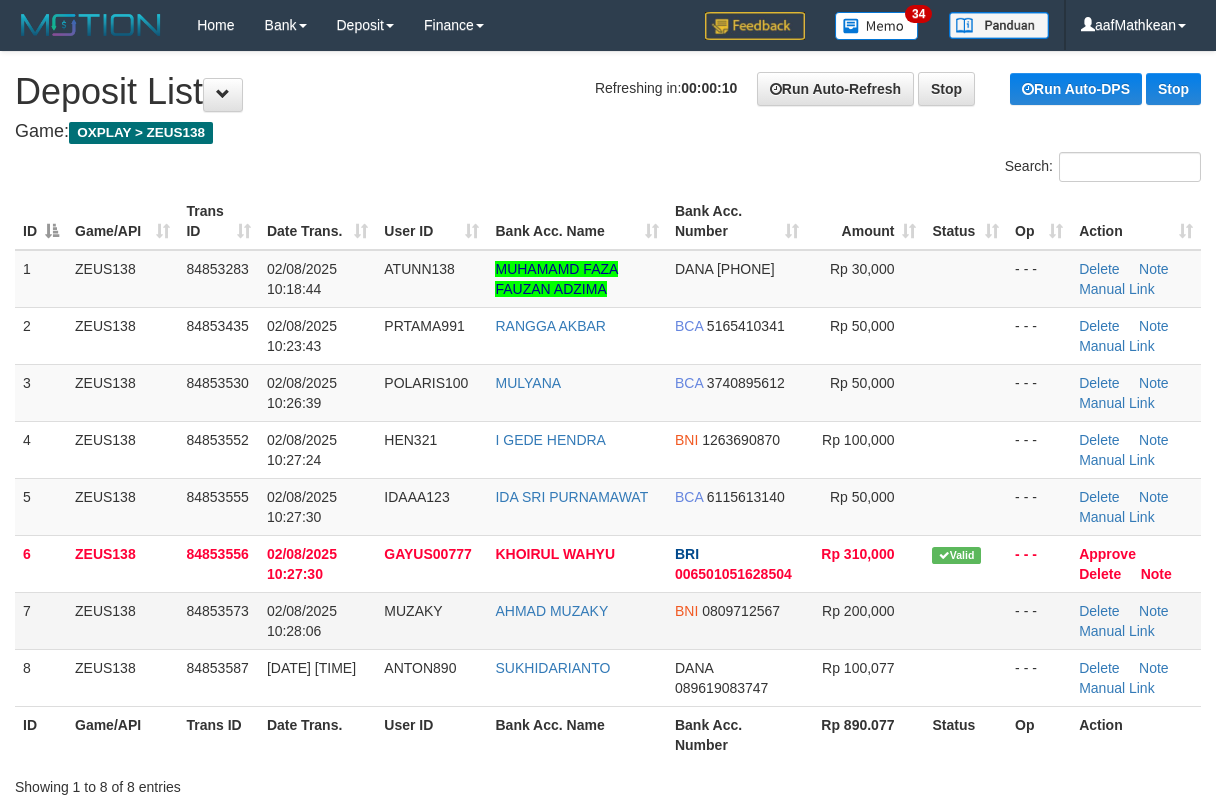 click on "Rp 200,000" at bounding box center [866, 620] 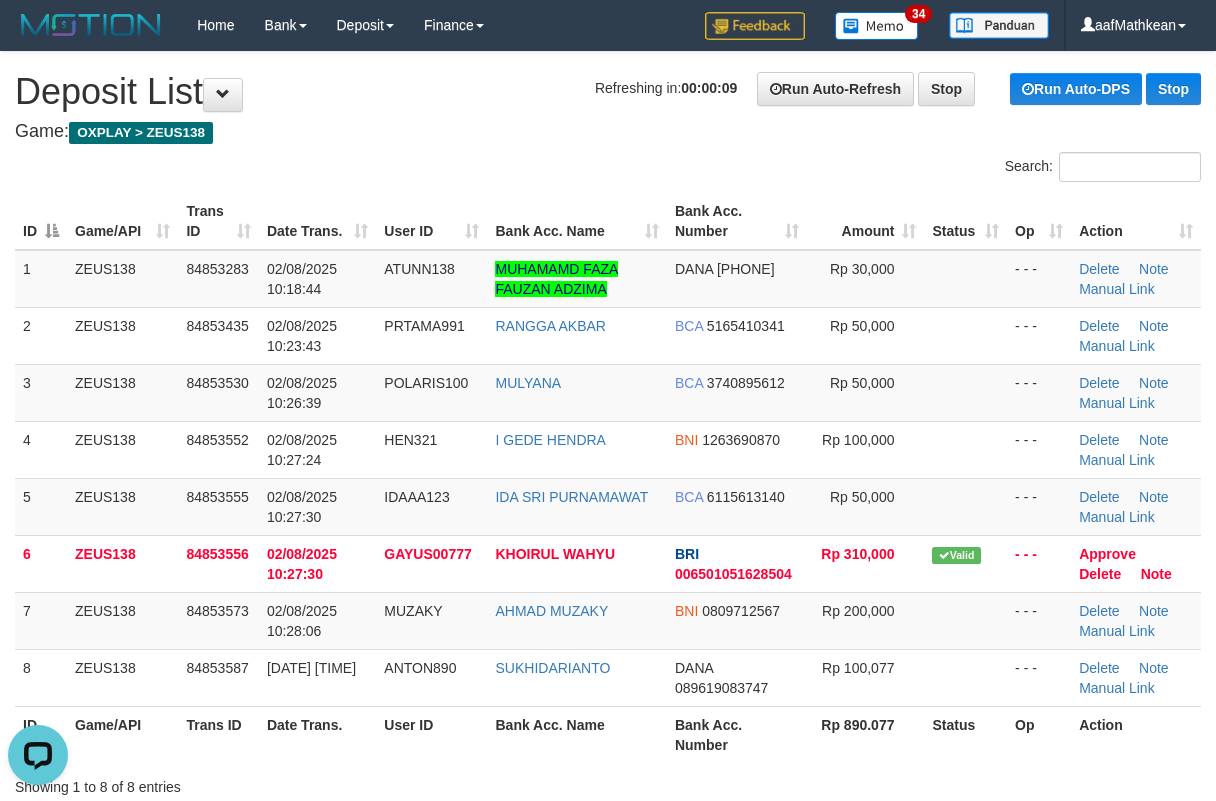 scroll, scrollTop: 0, scrollLeft: 0, axis: both 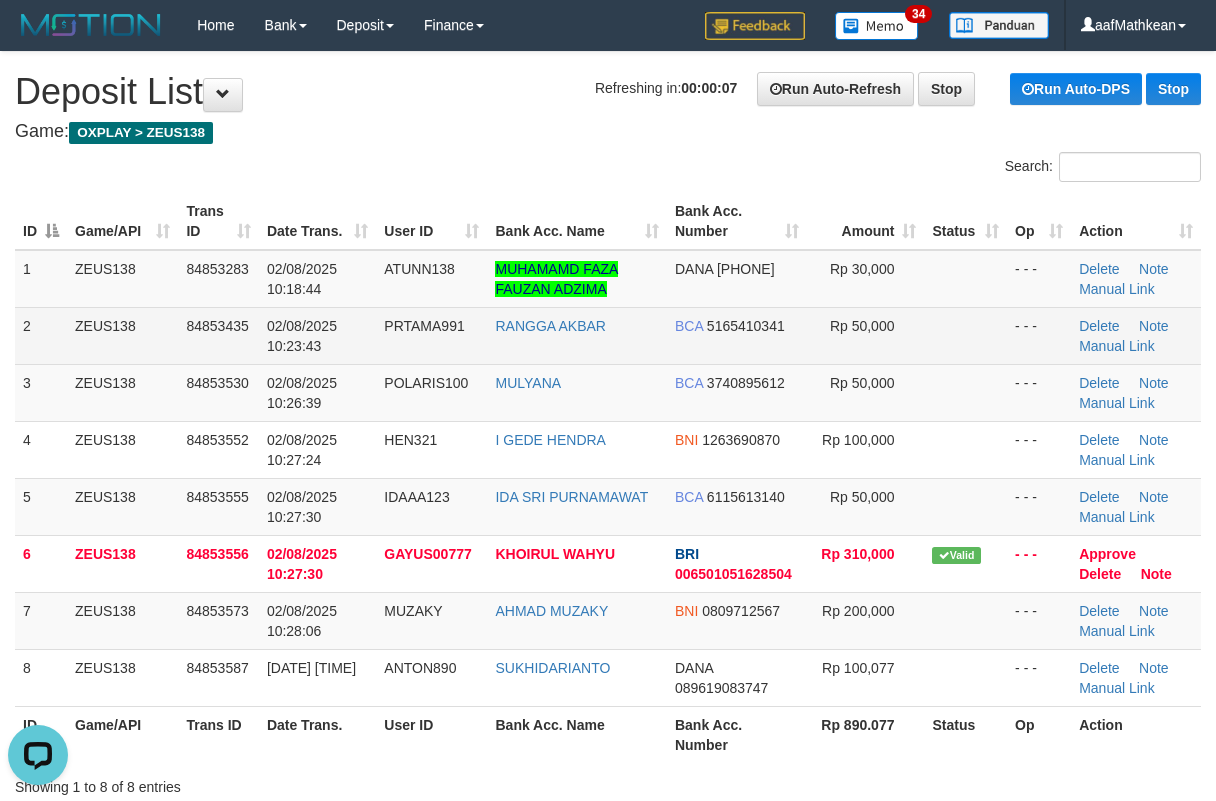click on "ID Game/API Trans ID Date Trans. User ID Bank Acc. Name Bank Acc. Number Amount Status Op Action
1
ZEUS138
84853283
02/08/2025 10:18:44
ATUNN138
MUHAMAMD FAZA FAUZAN ADZIMA
DANA
082219032380
Rp 30,000
- - -
Delete
Note
Manual Link
2
ZEUS138
84853435
02/08/2025 10:23:43
PRTAMA991
RANGGA AKBAR
BCA
5165410341
Rp 50,000
Note" at bounding box center (608, 478) 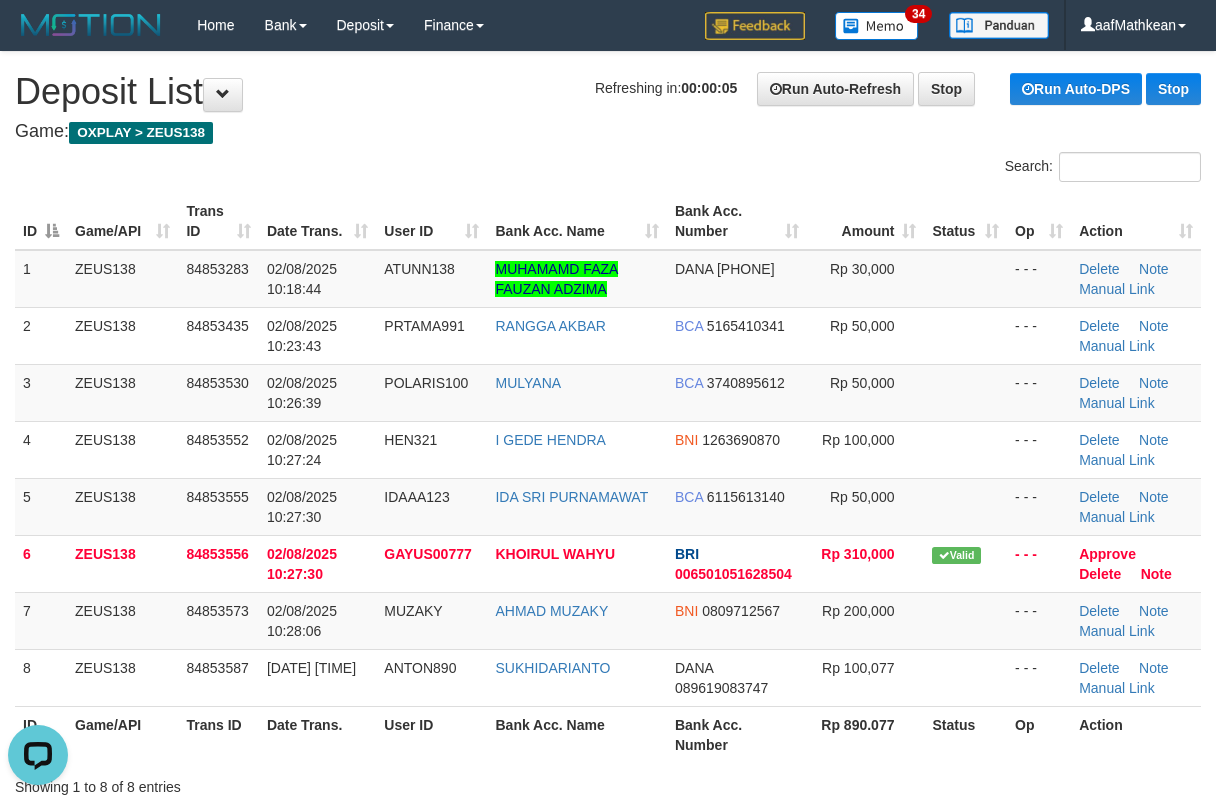 click on "Search:
ID Game/API Trans ID Date Trans. User ID Bank Acc. Name Bank Acc. Number Amount Status Op Action
1
ZEUS138
84853283
02/08/2025 10:18:44
ATUNN138
MUHAMAMD FAZA FAUZAN ADZIMA
DANA
082219032380
Rp 30,000
- - -
Delete
Note
Manual Link
2
ZEUS138
84853435
02/08/2025 10:23:43
PRTAMA991
RANGGA AKBAR
BCA
5165410341
Rp 50,000
ID" at bounding box center [608, 474] 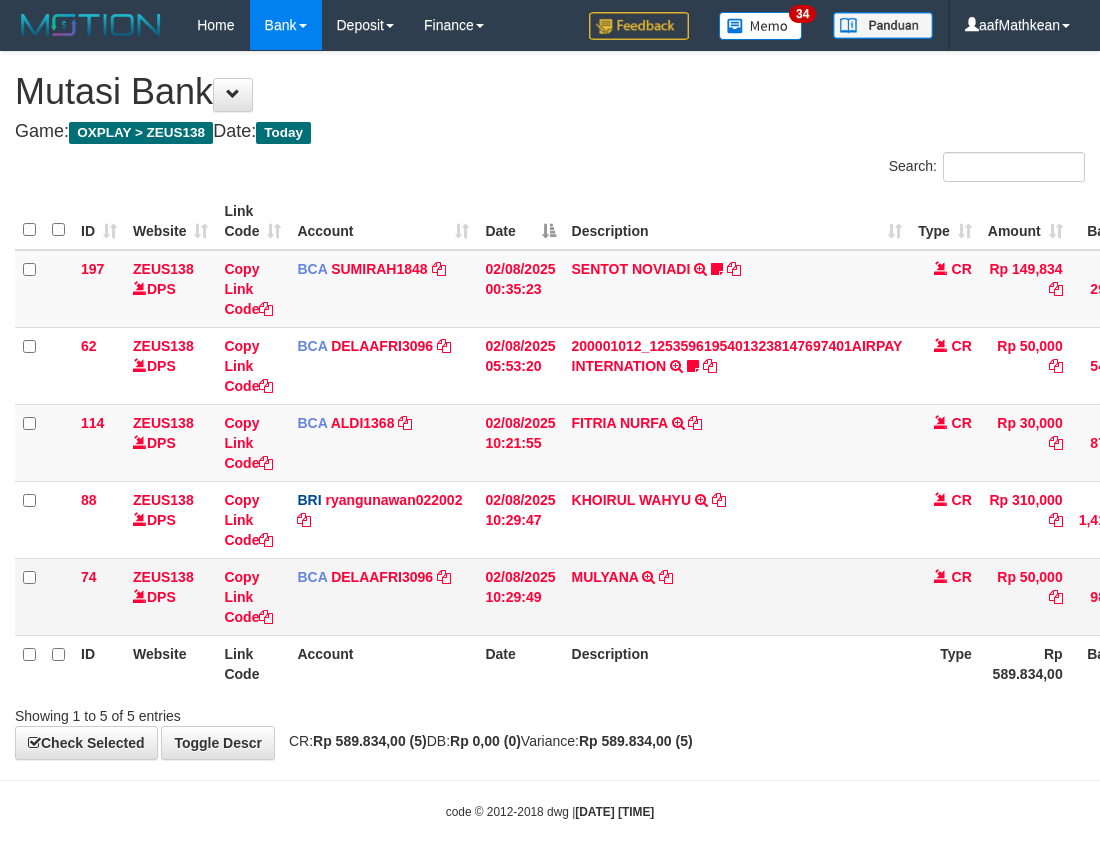 scroll, scrollTop: 0, scrollLeft: 113, axis: horizontal 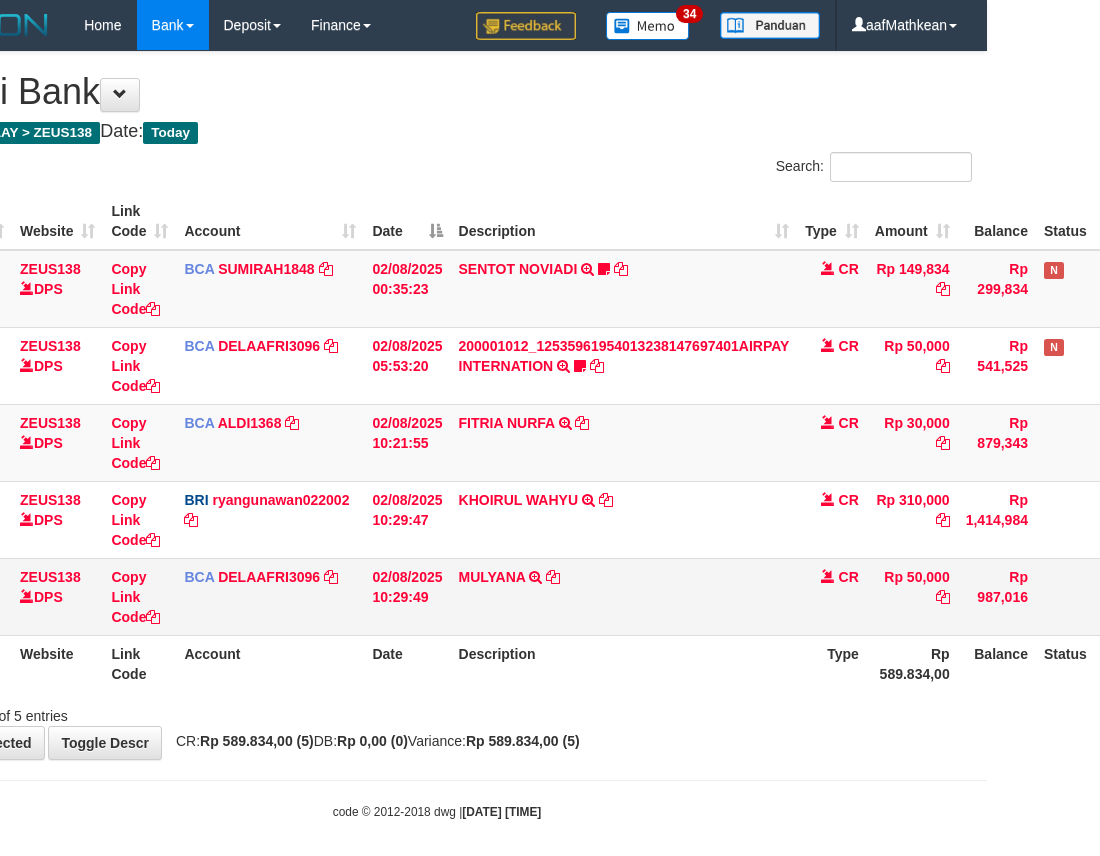 click on "MULYANA         TRSF E-BANKING CR 0208/FTSCY/WS95031
50000.00MULYANA" at bounding box center (624, 596) 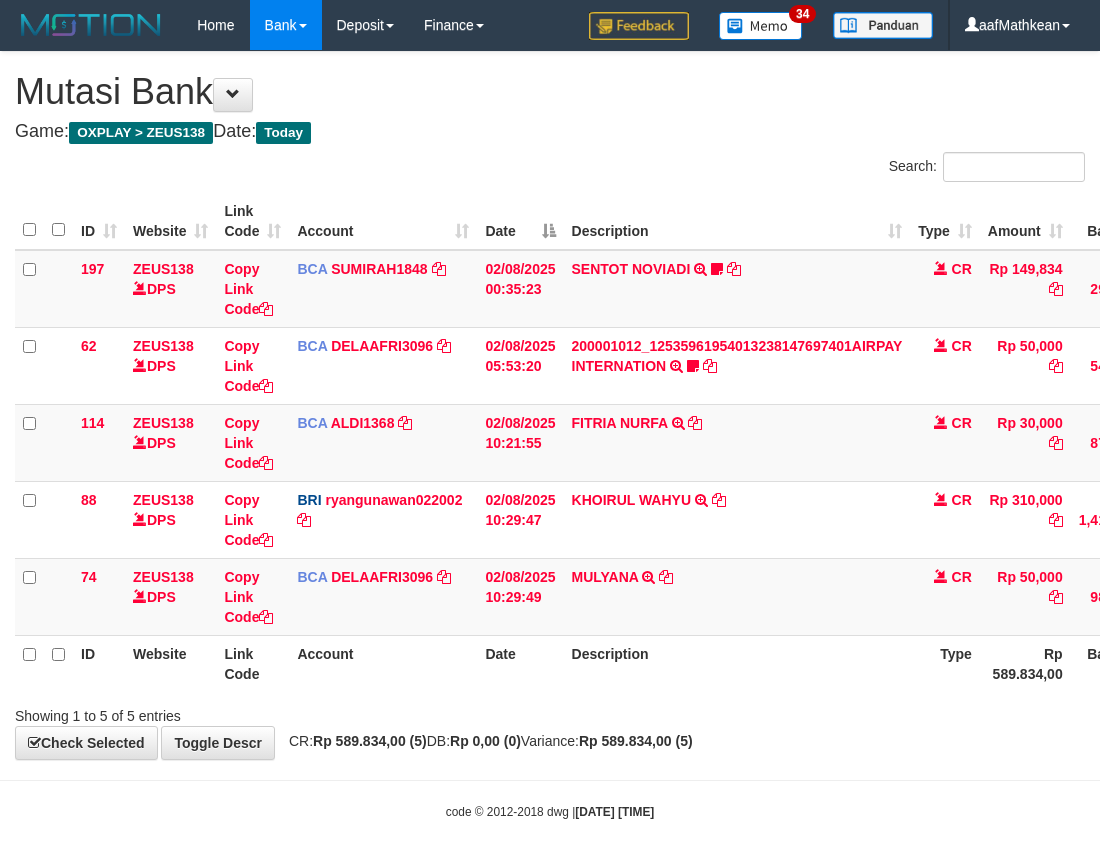 scroll, scrollTop: 0, scrollLeft: 113, axis: horizontal 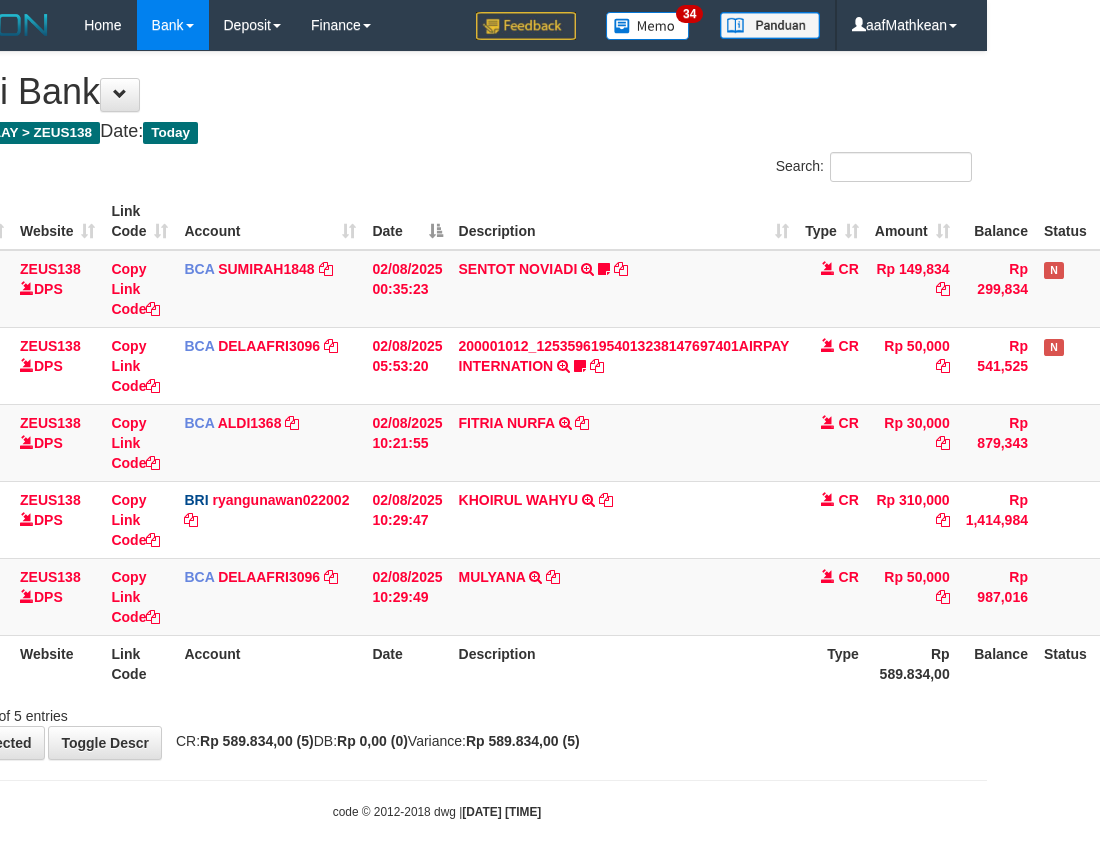 drag, startPoint x: 512, startPoint y: 644, endPoint x: 517, endPoint y: 654, distance: 11.18034 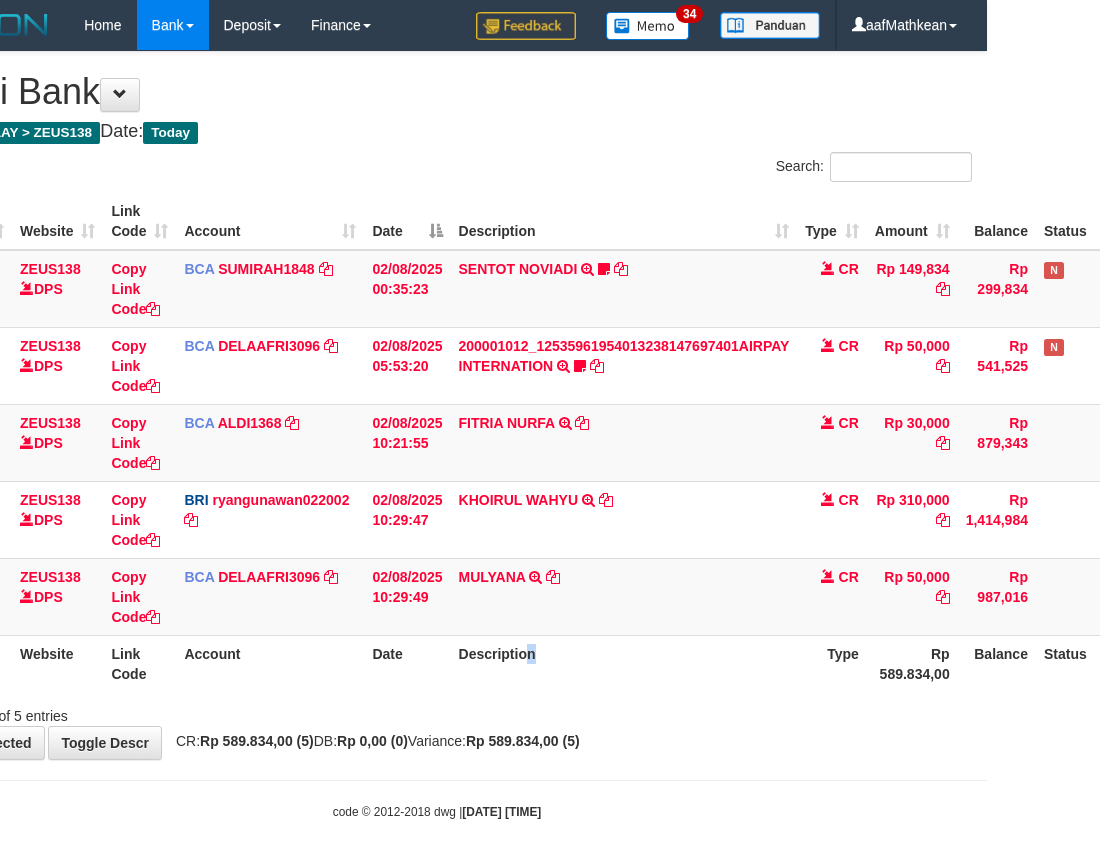 click on "Description" at bounding box center (624, 663) 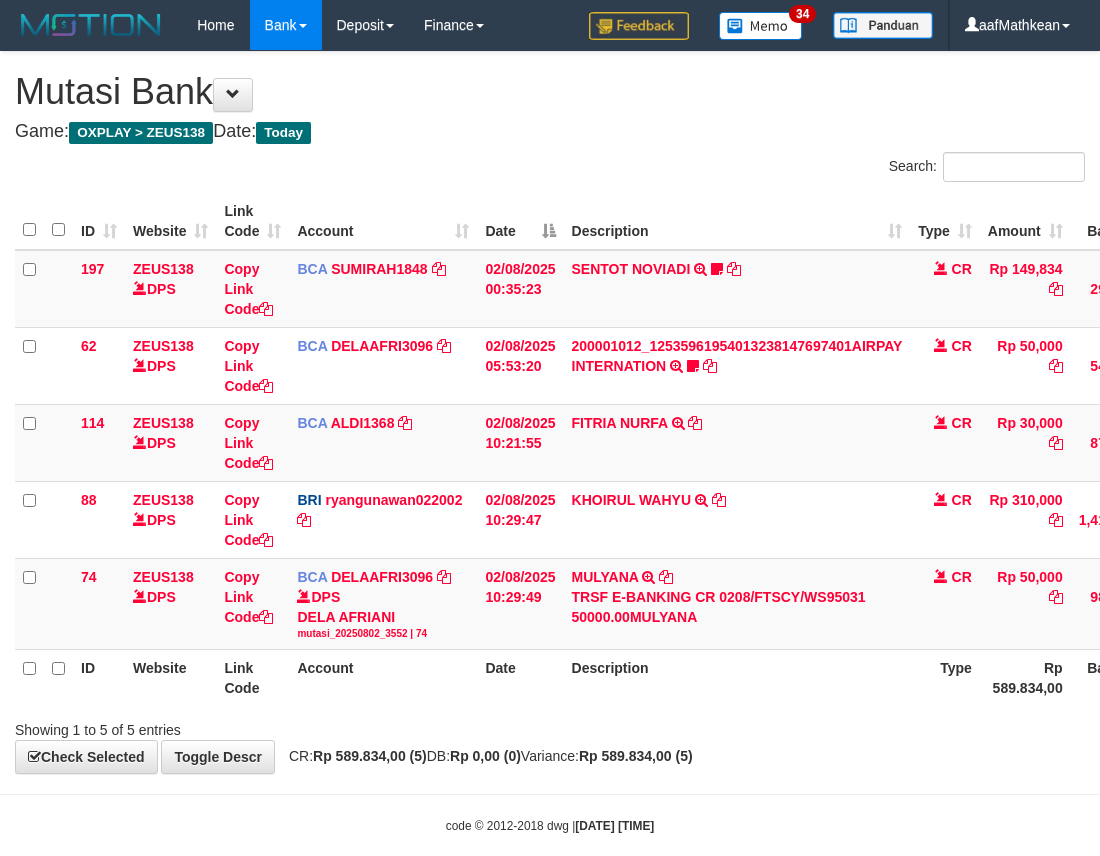 scroll, scrollTop: 0, scrollLeft: 113, axis: horizontal 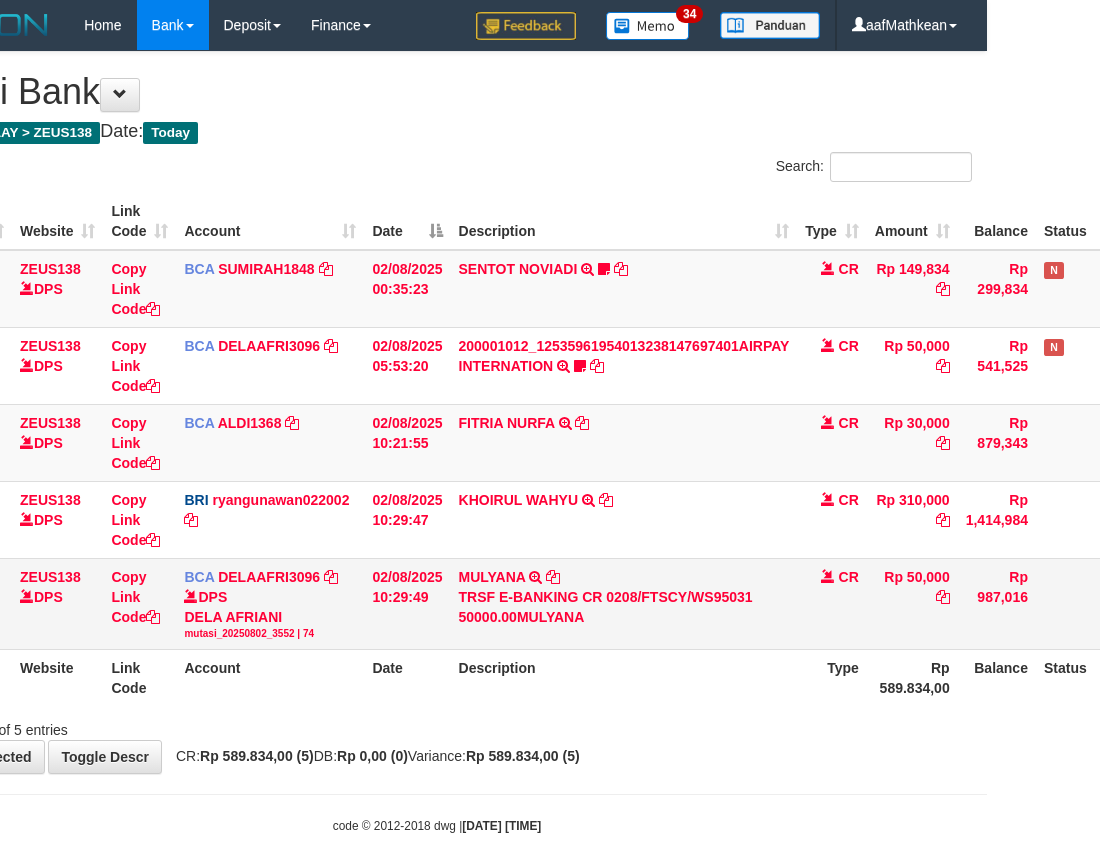 click on "MULYANA         TRSF E-BANKING CR 0208/FTSCY/WS95031
50000.00MULYANA" at bounding box center (624, 603) 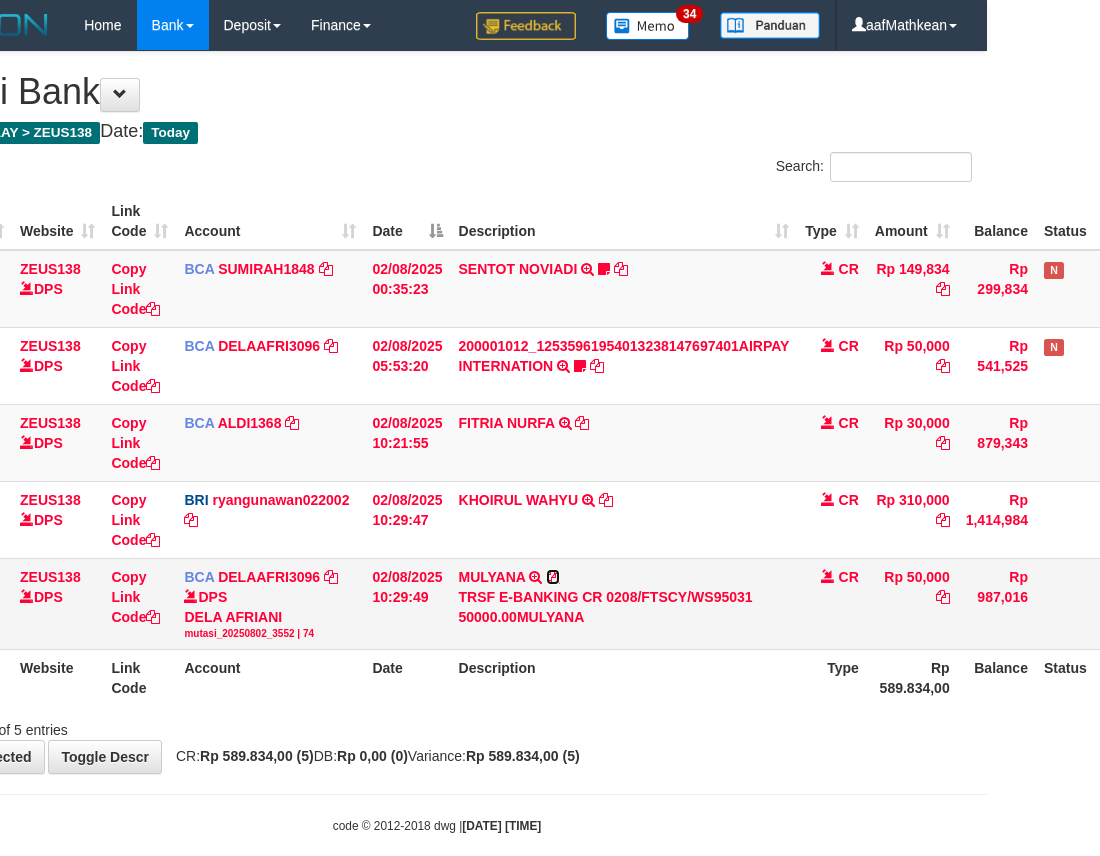 click at bounding box center [553, 577] 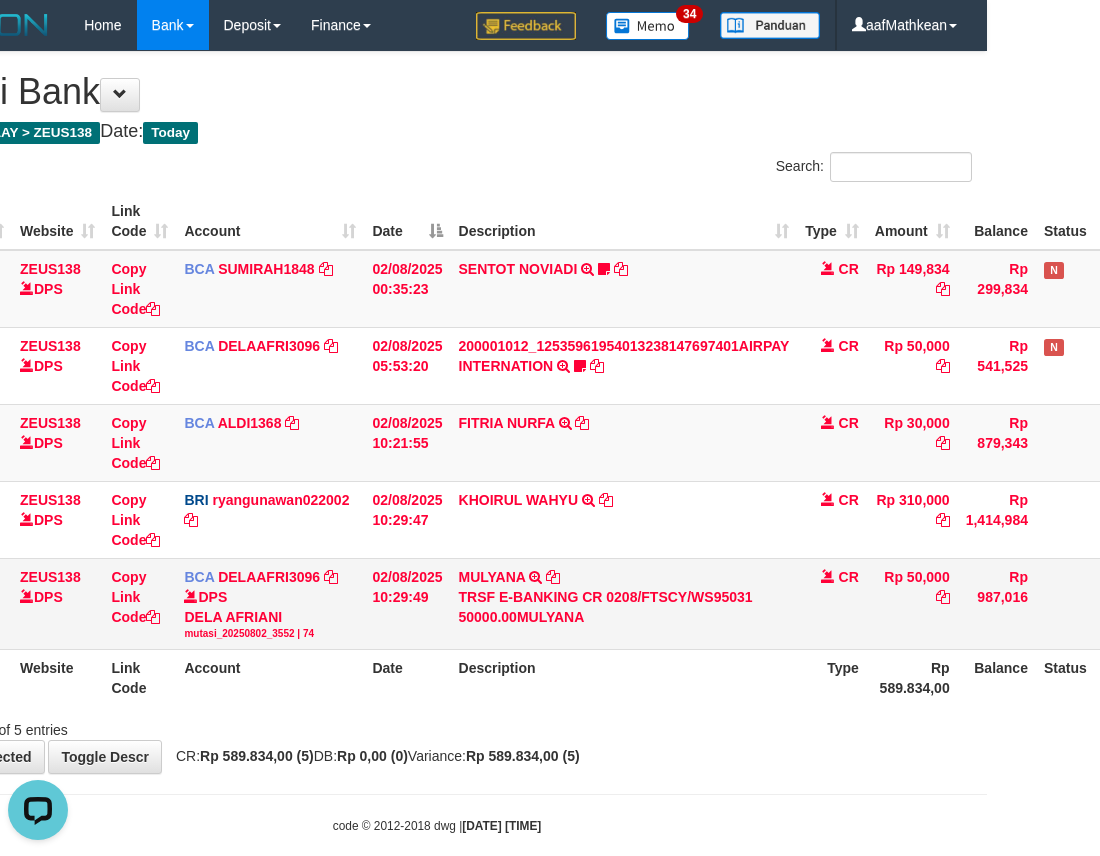 scroll, scrollTop: 0, scrollLeft: 0, axis: both 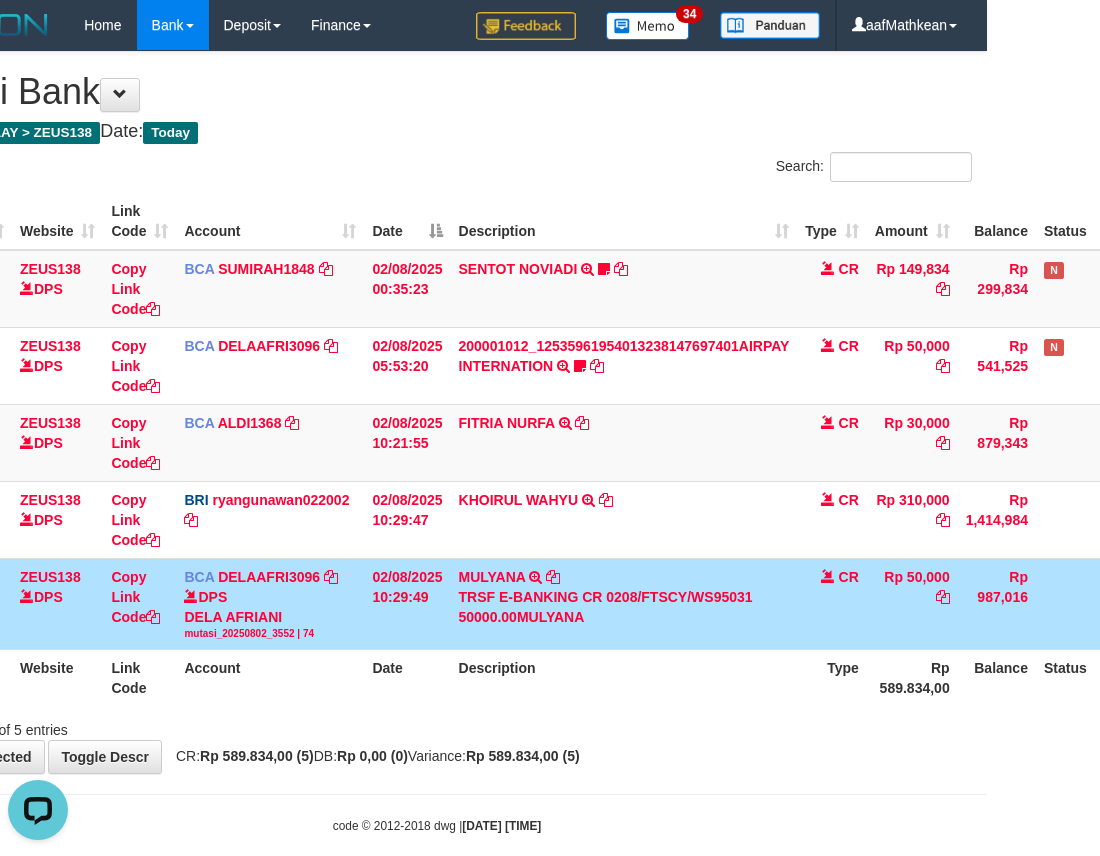 drag, startPoint x: 438, startPoint y: 581, endPoint x: 445, endPoint y: 590, distance: 11.401754 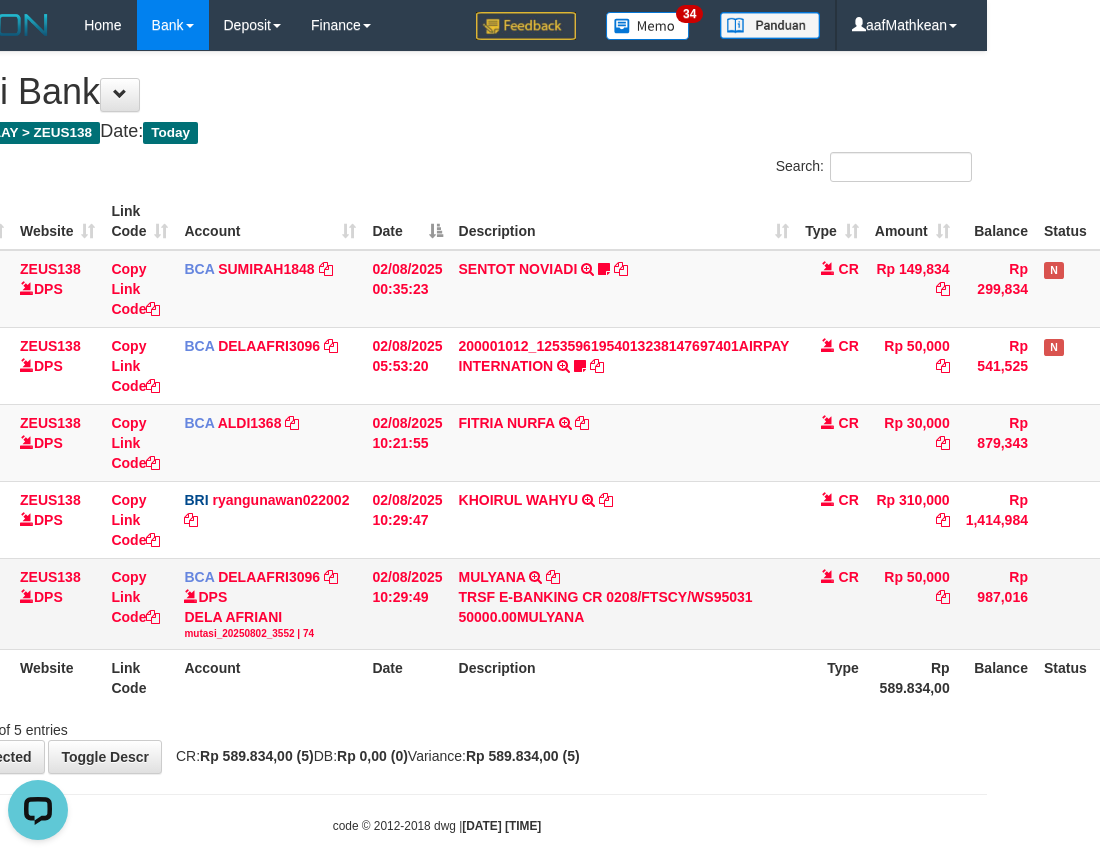 click on "02/08/2025 10:29:49" at bounding box center [407, 603] 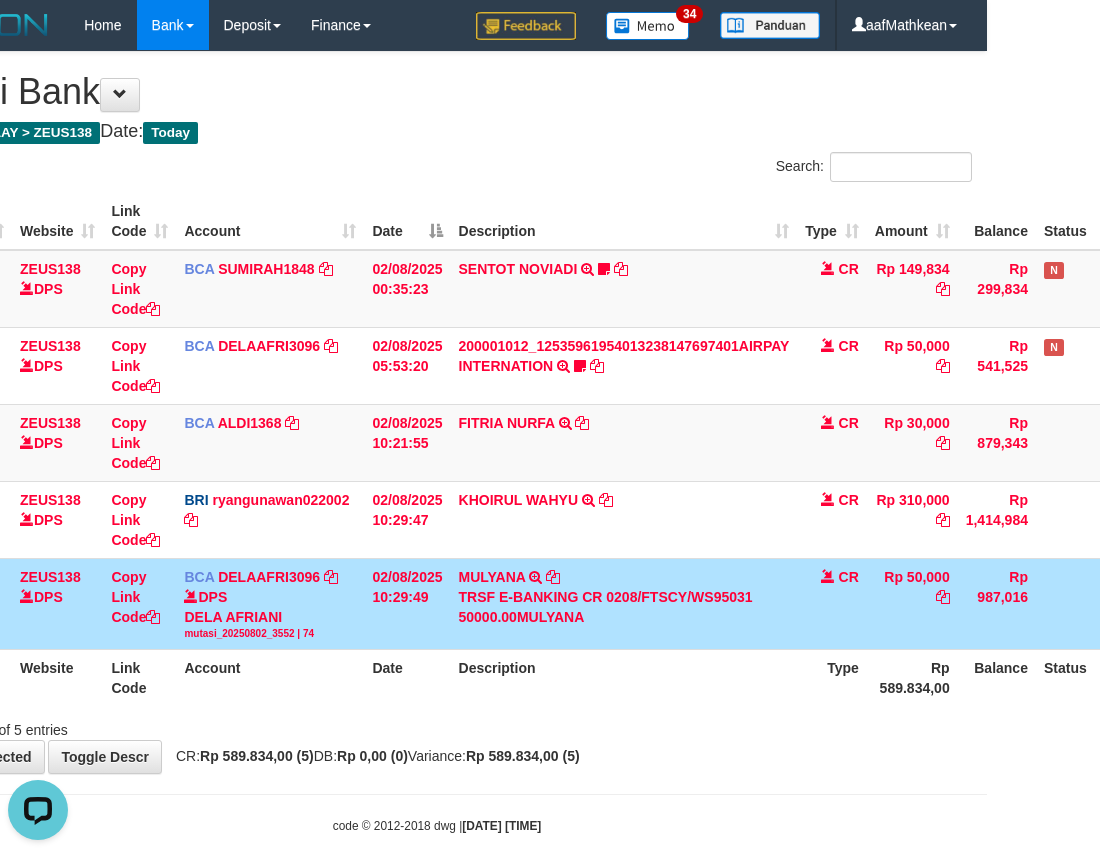 drag, startPoint x: 466, startPoint y: 591, endPoint x: 1099, endPoint y: 654, distance: 636.1273 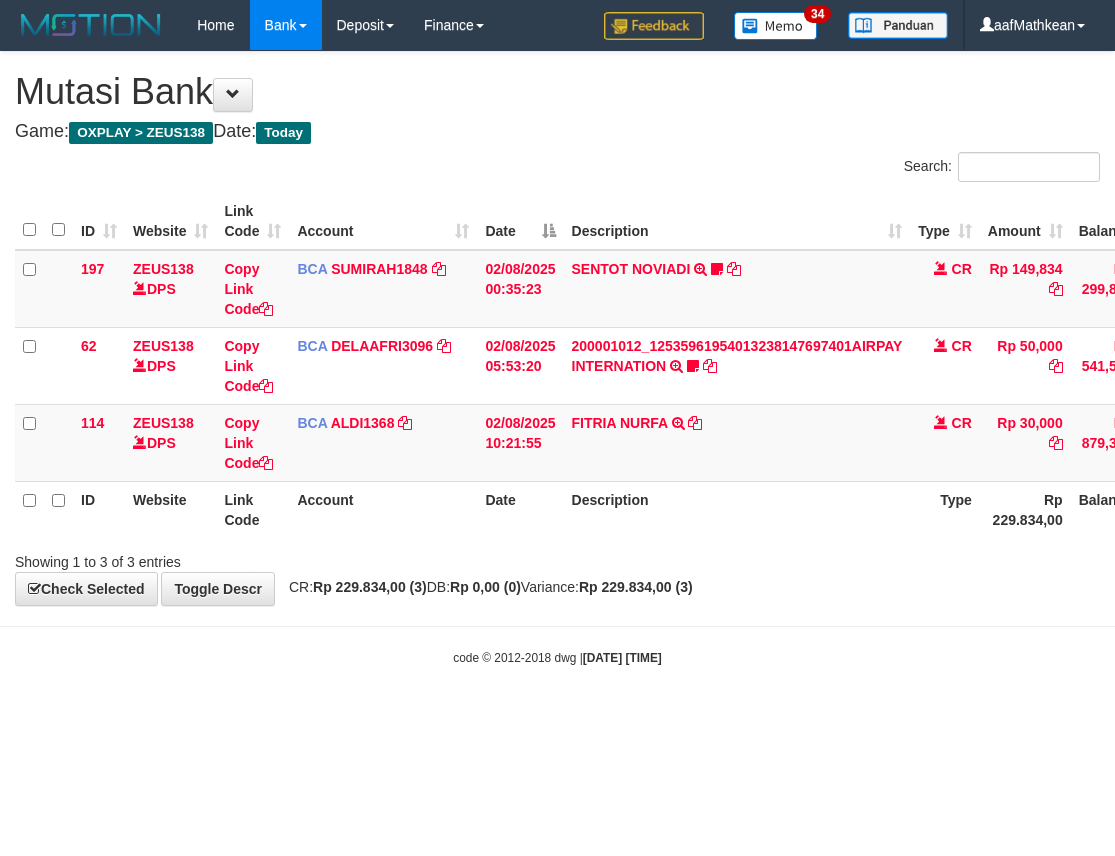 scroll, scrollTop: 0, scrollLeft: 113, axis: horizontal 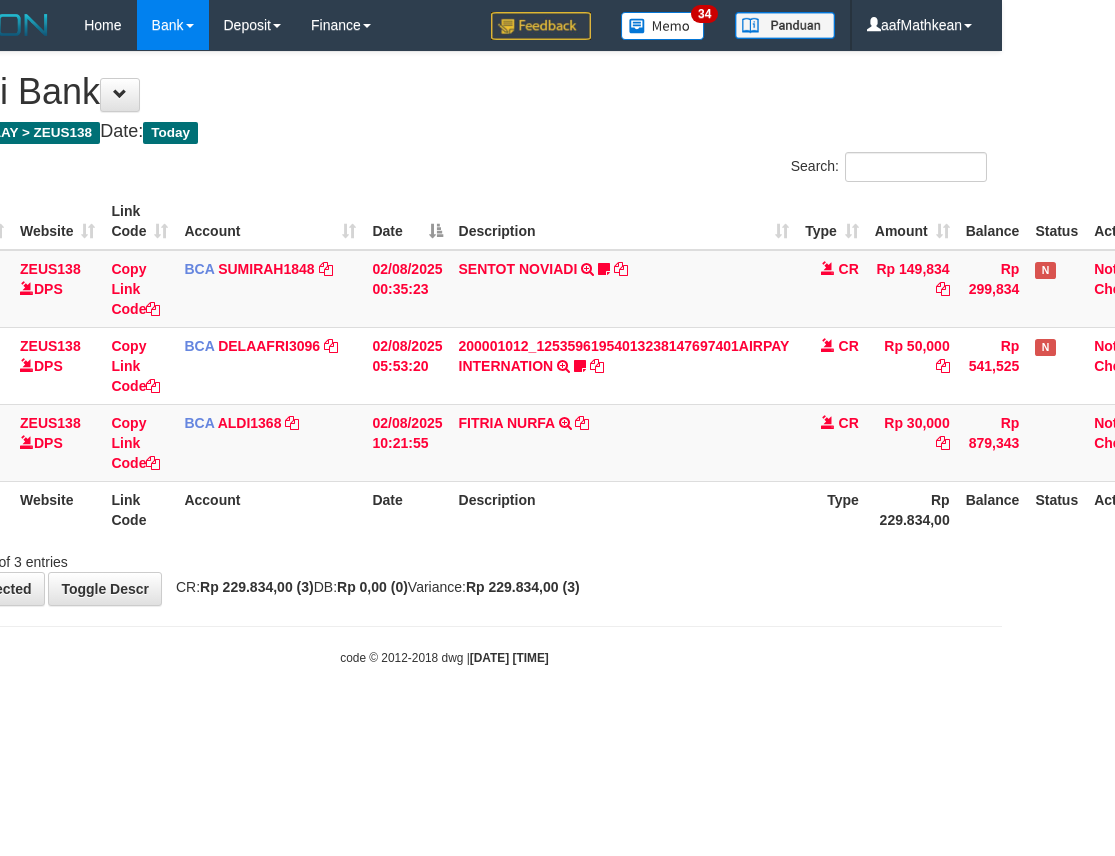 click on "Toggle navigation
Home
Bank
Account List
Load
By Website
Group
[OXPLAY]													ZEUS138
By Load Group (DPS)" at bounding box center [444, 358] 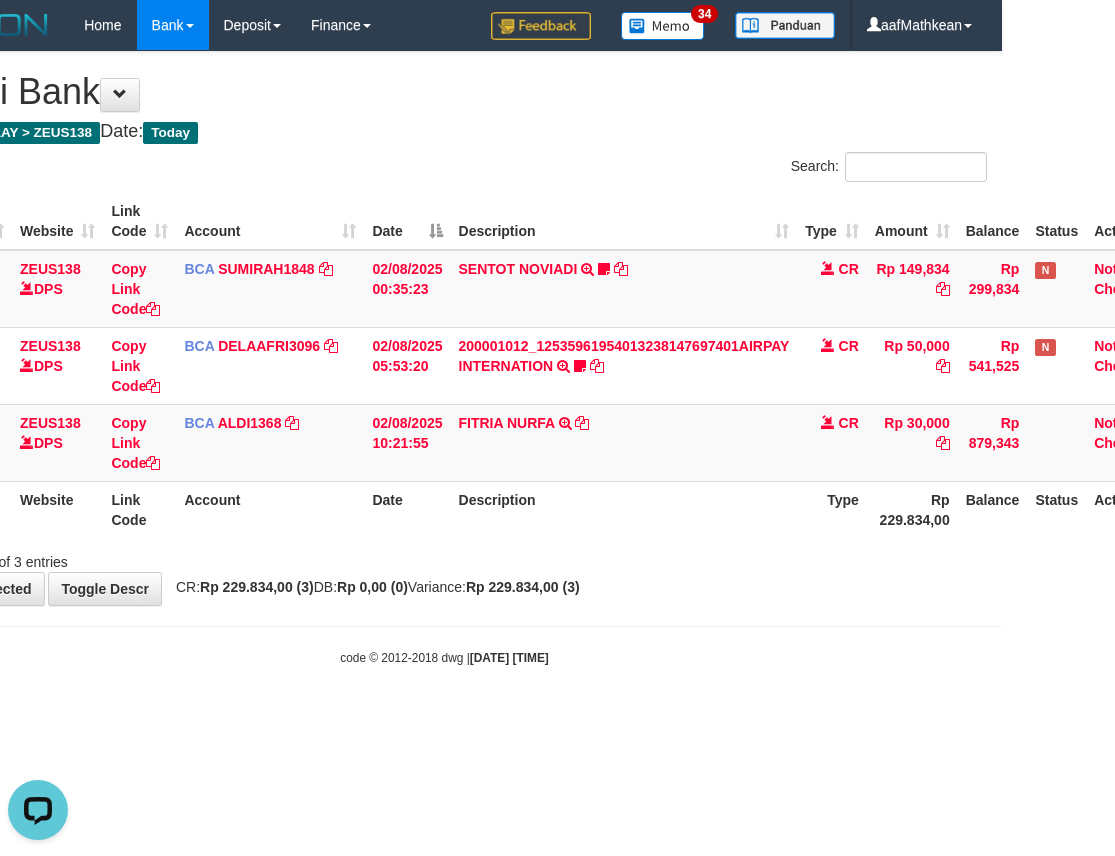 scroll, scrollTop: 0, scrollLeft: 0, axis: both 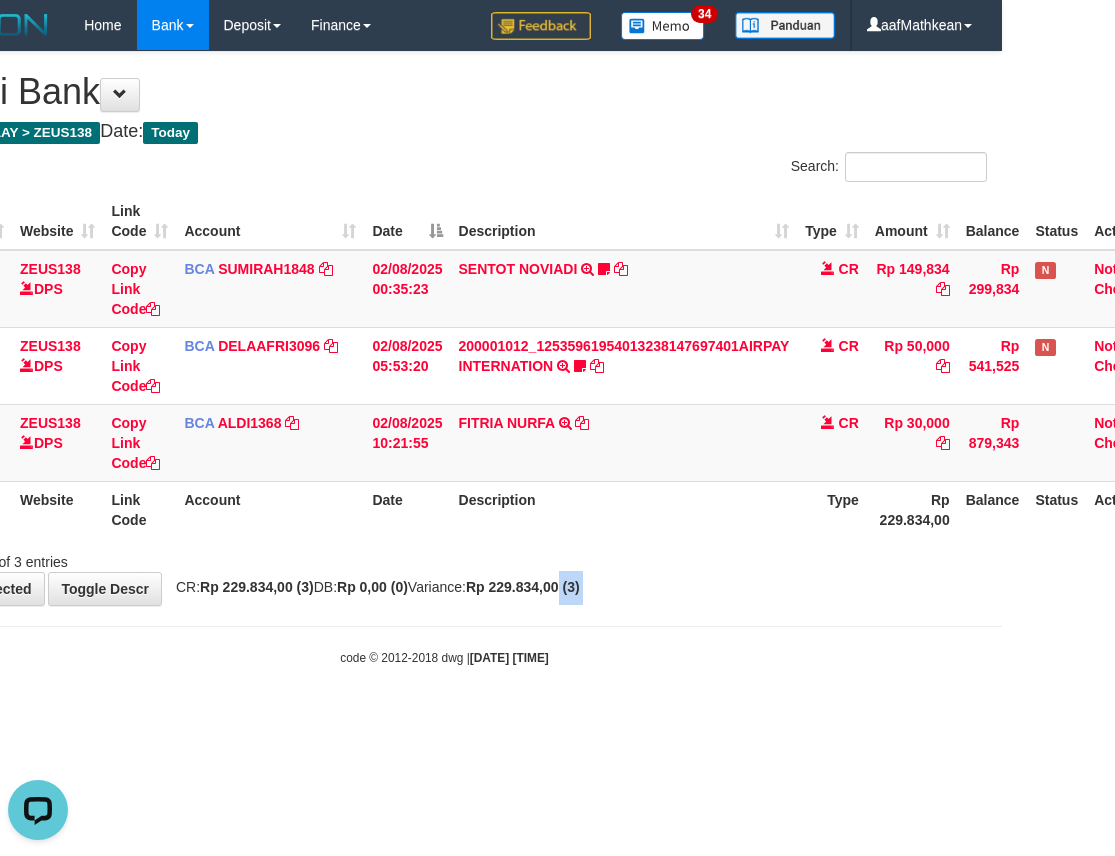 click on "Toggle navigation
Home
Bank
Account List
Load
By Website
Group
[OXPLAY]													ZEUS138
By Load Group (DPS)" at bounding box center (444, 358) 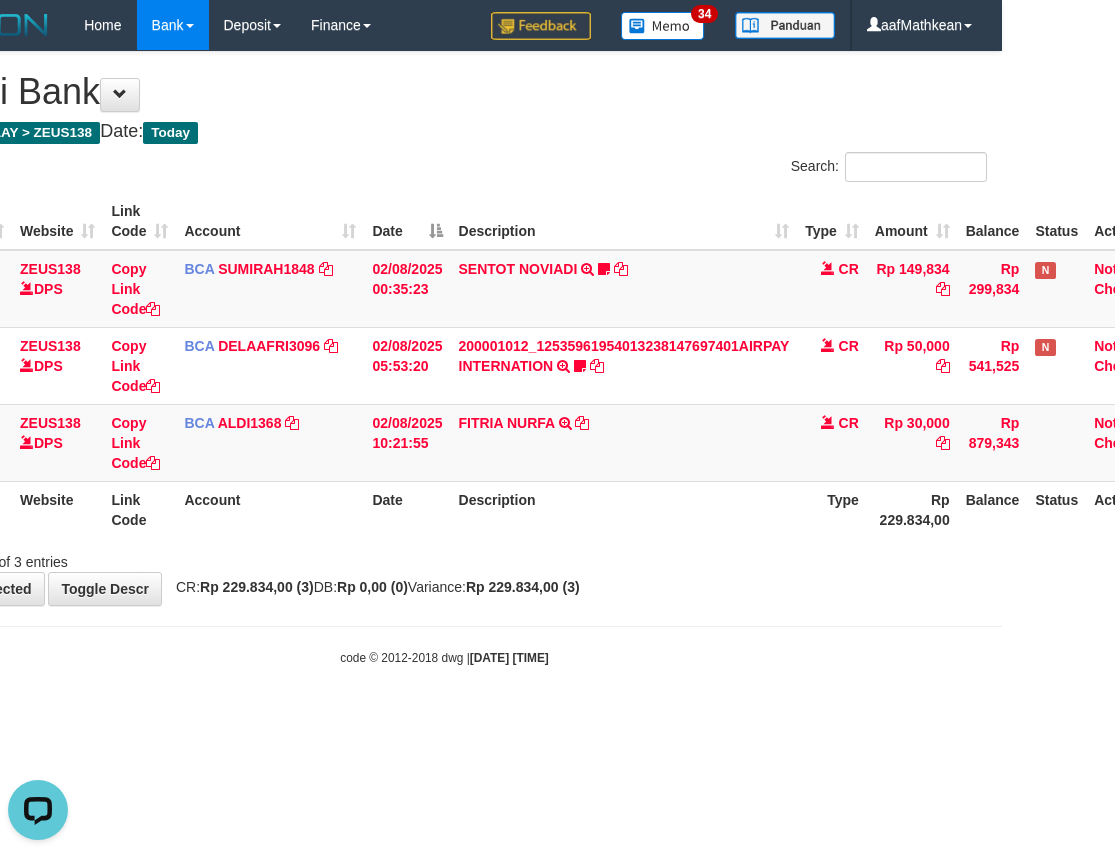 click on "Toggle navigation
Home
Bank
Account List
Load
By Website
Group
[OXPLAY]													ZEUS138
By Load Group (DPS)" at bounding box center (444, 358) 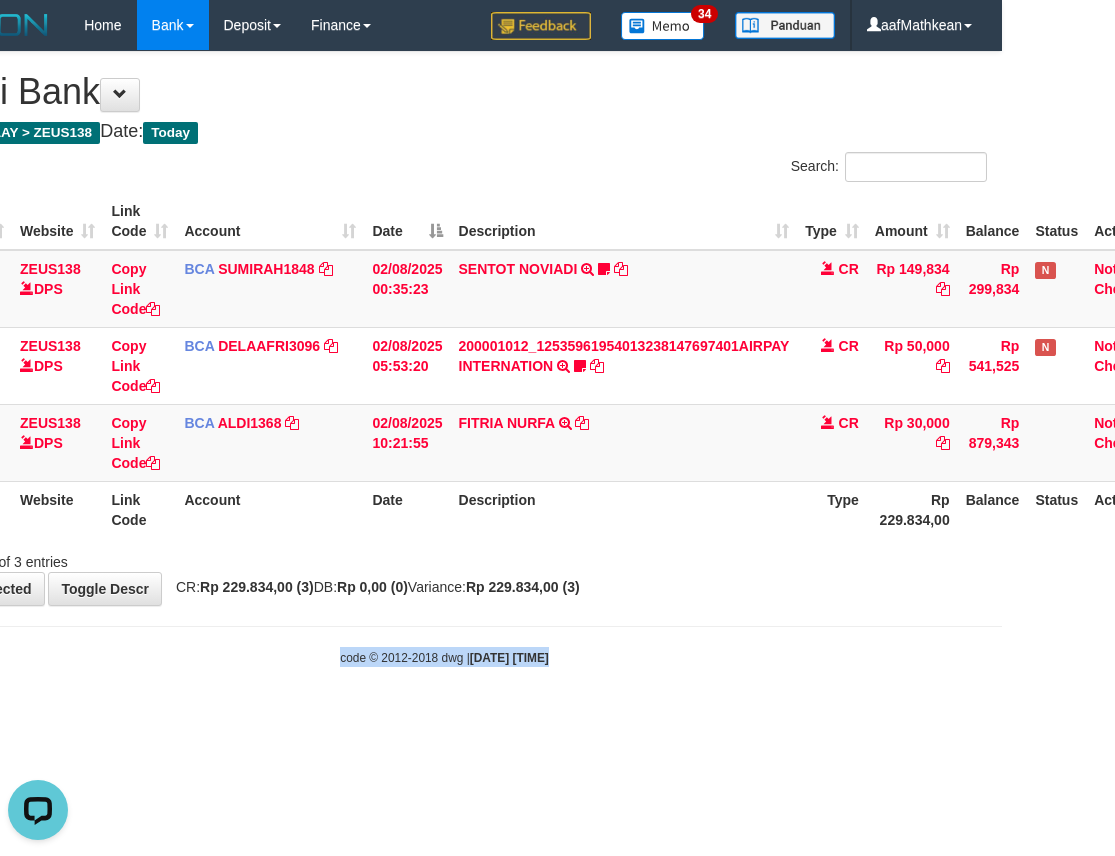 click on "Toggle navigation
Home
Bank
Account List
Load
By Website
Group
[OXPLAY]													ZEUS138
By Load Group (DPS)" at bounding box center (444, 358) 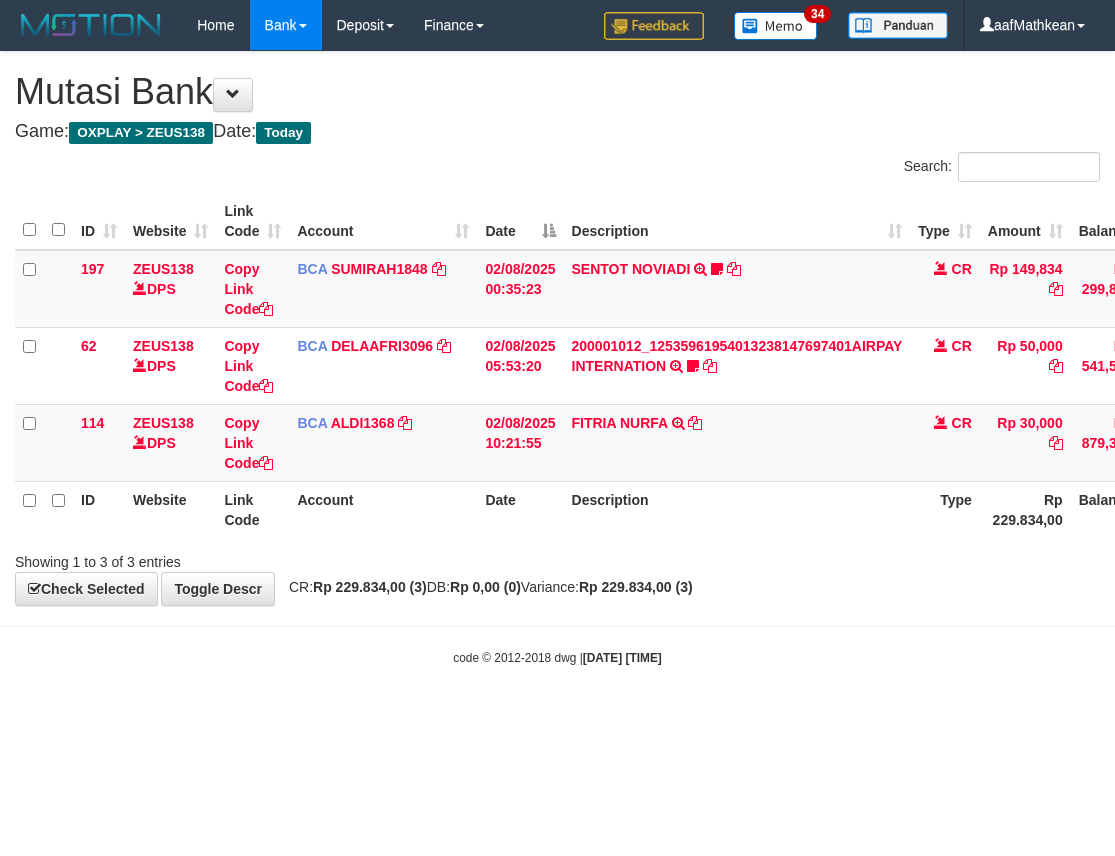 scroll, scrollTop: 0, scrollLeft: 113, axis: horizontal 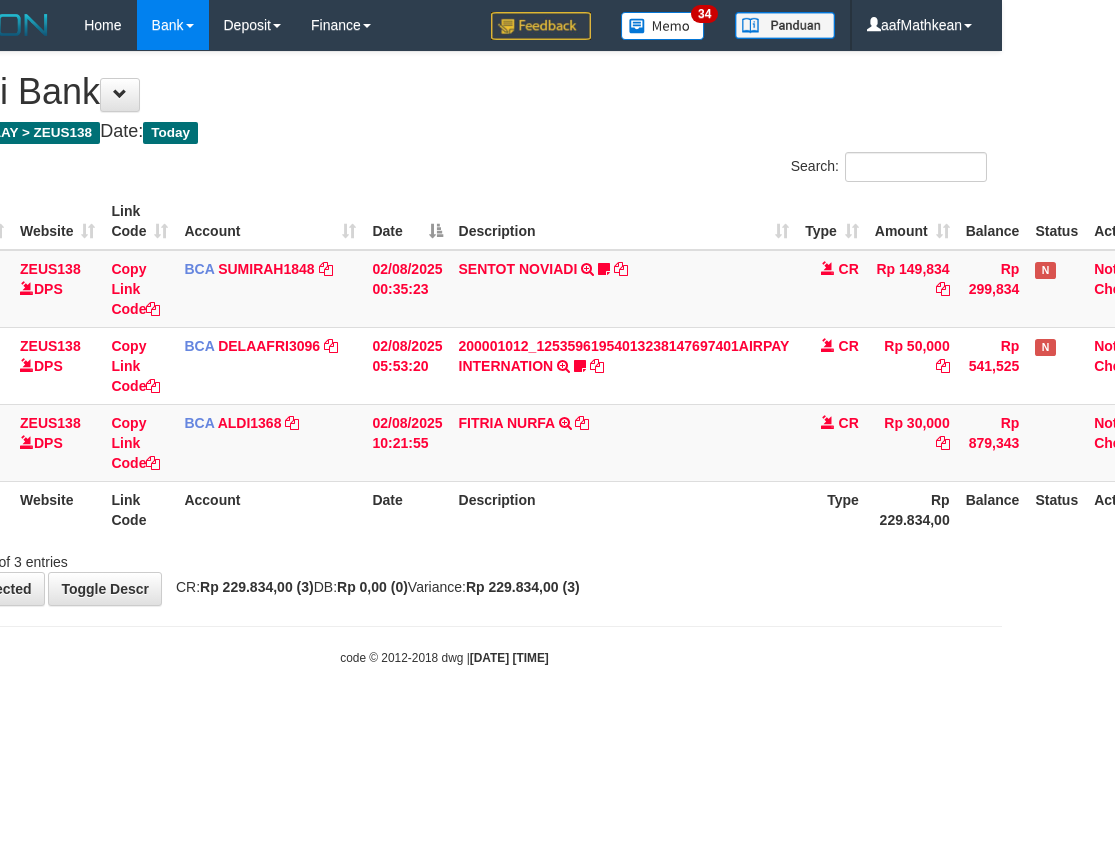 click on "Toggle navigation
Home
Bank
Account List
Load
By Website
Group
[OXPLAY]													ZEUS138
By Load Group (DPS)" at bounding box center [444, 358] 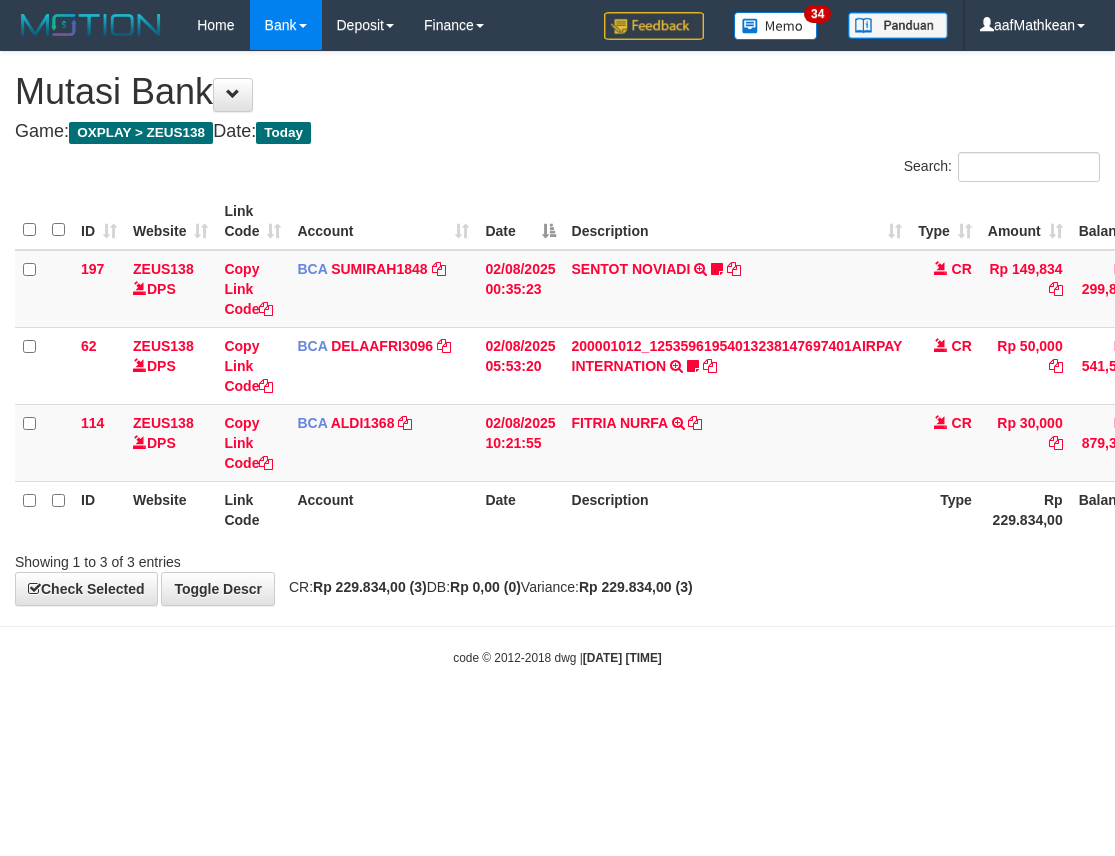scroll, scrollTop: 0, scrollLeft: 113, axis: horizontal 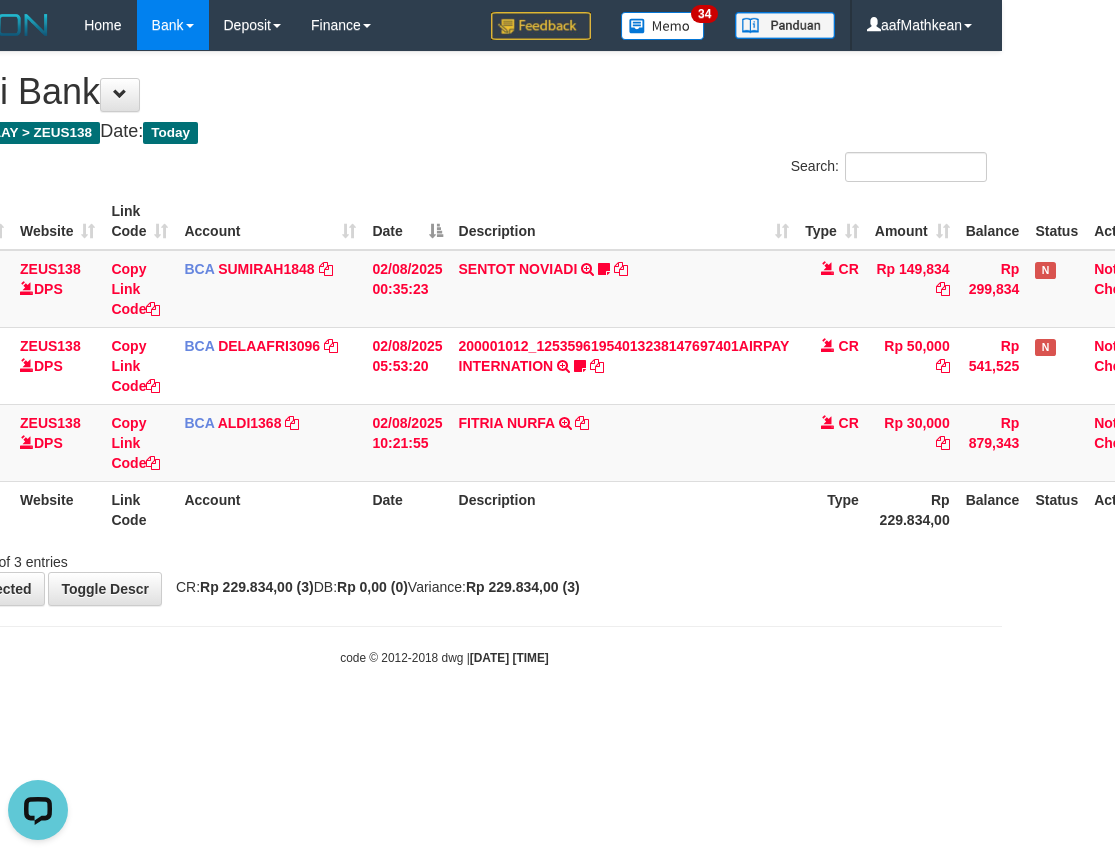 click on "ID Website Link Code Account Date Description Type Amount Balance Status Action
197
ZEUS138    DPS
Copy Link Code
BCA
SUMIRAH1848
DPS
SUMIRAH
mutasi_20250802_4156 | 197
mutasi_20250802_4156 | 197
02/08/2025 00:35:23
SENTOT NOVIADI            TRSF E-BANKING CR 0208/FTSCY/WS95271
149834.00SENTOT NOVIADI    Seno2023
CR
Rp 149,834
Rp 299,834
N
Note
Check
62
ZEUS138    DPS
Copy Link Code
BCA
DELAAFRI3096
DPS" at bounding box center [444, 365] 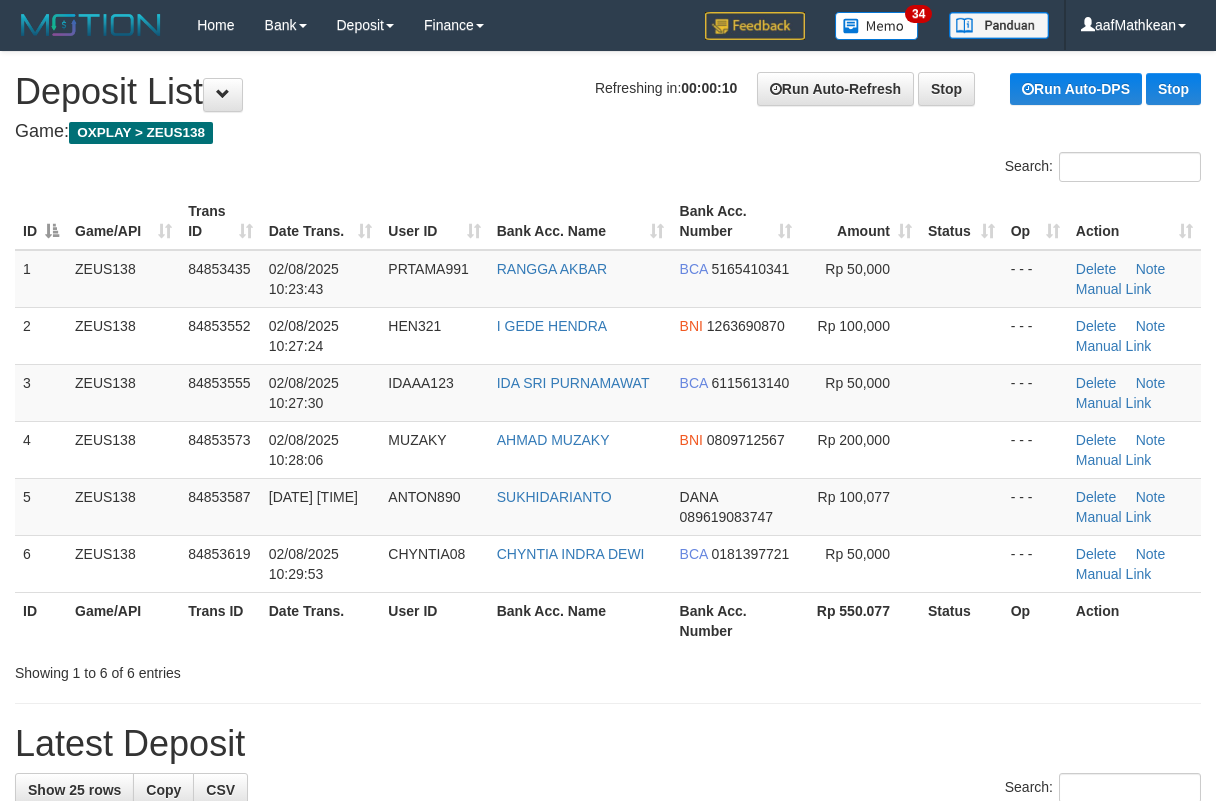 scroll, scrollTop: 0, scrollLeft: 0, axis: both 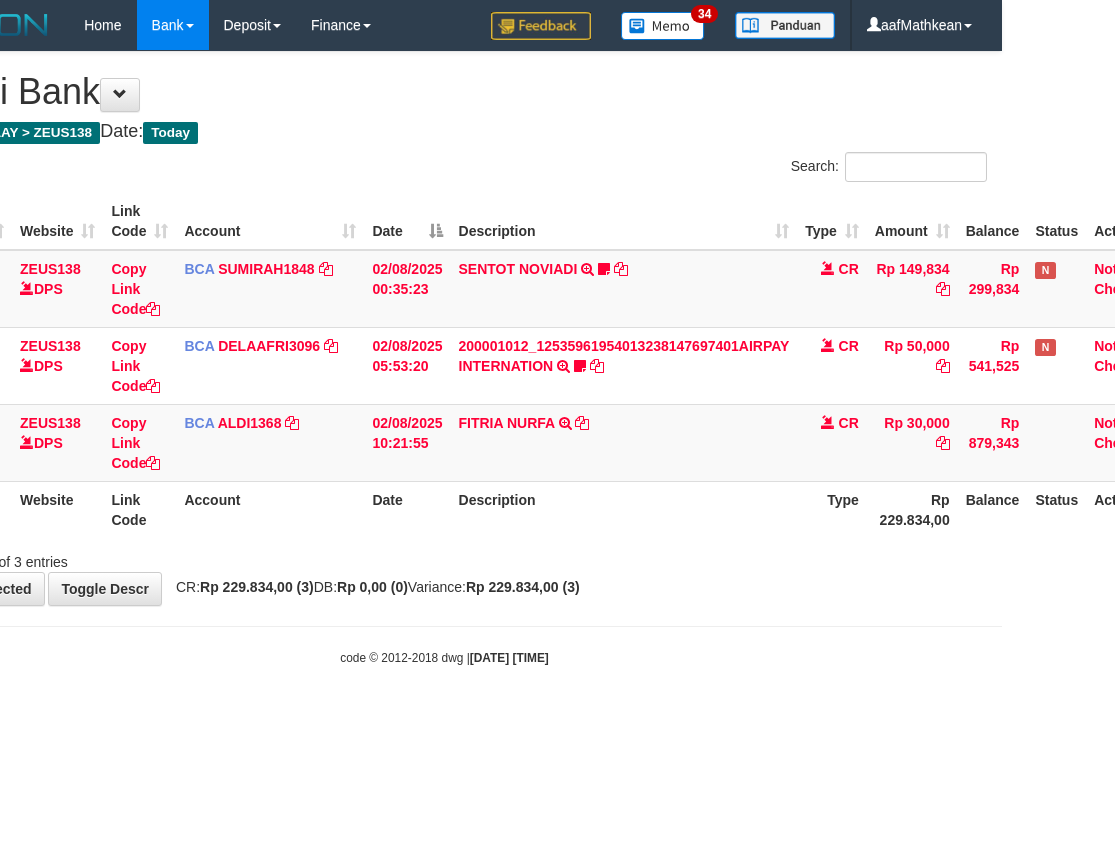 drag, startPoint x: 699, startPoint y: 533, endPoint x: 524, endPoint y: 220, distance: 358.60007 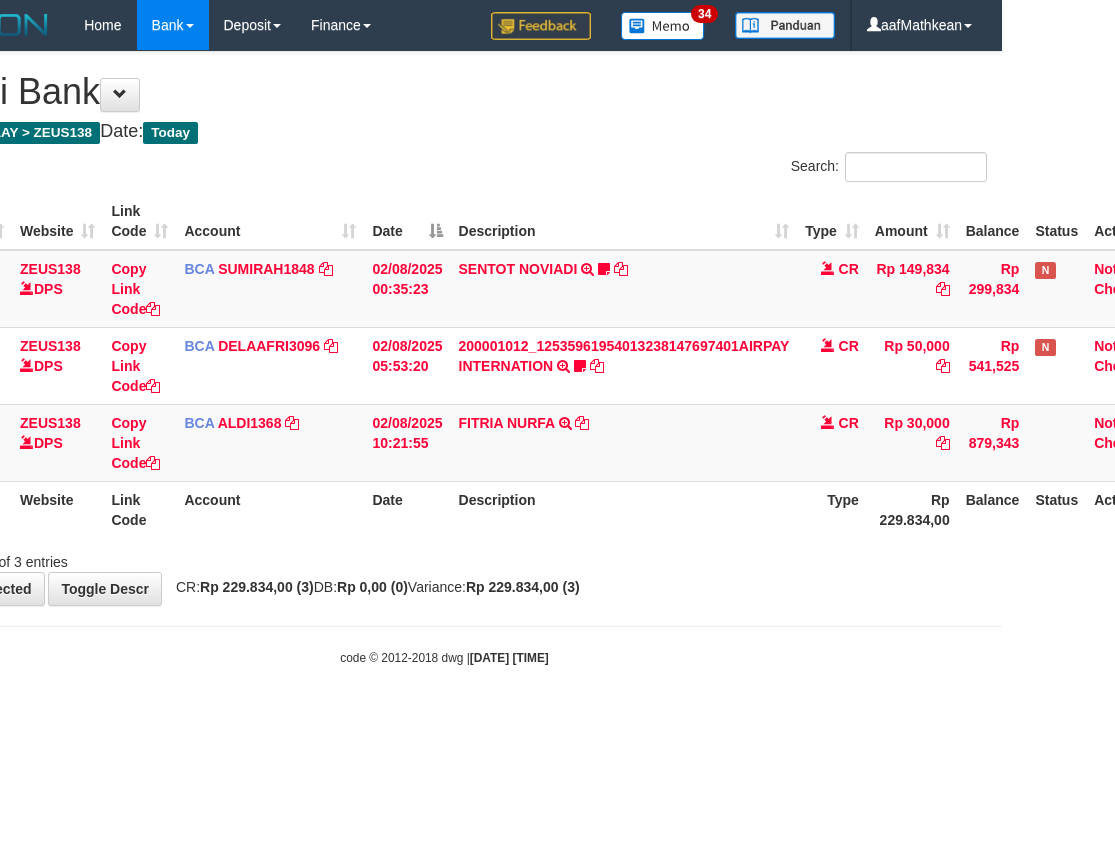 scroll, scrollTop: 0, scrollLeft: 113, axis: horizontal 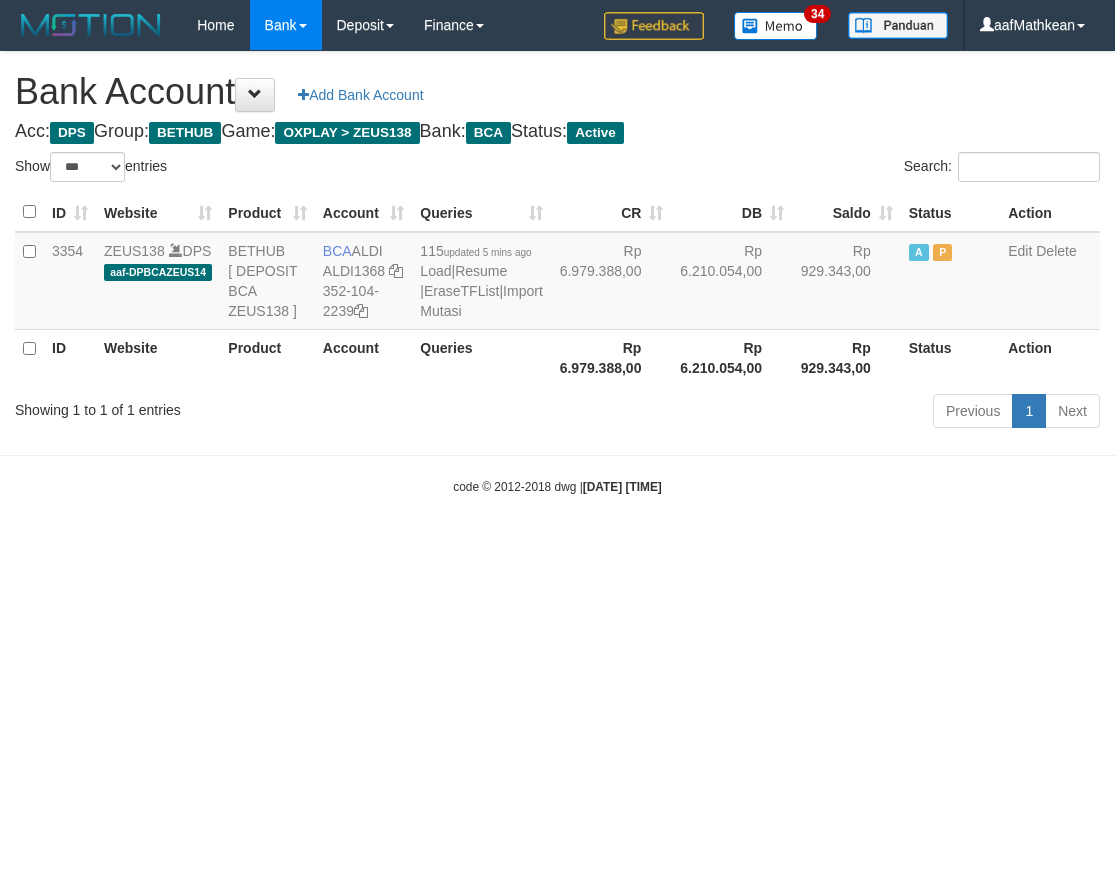 select on "***" 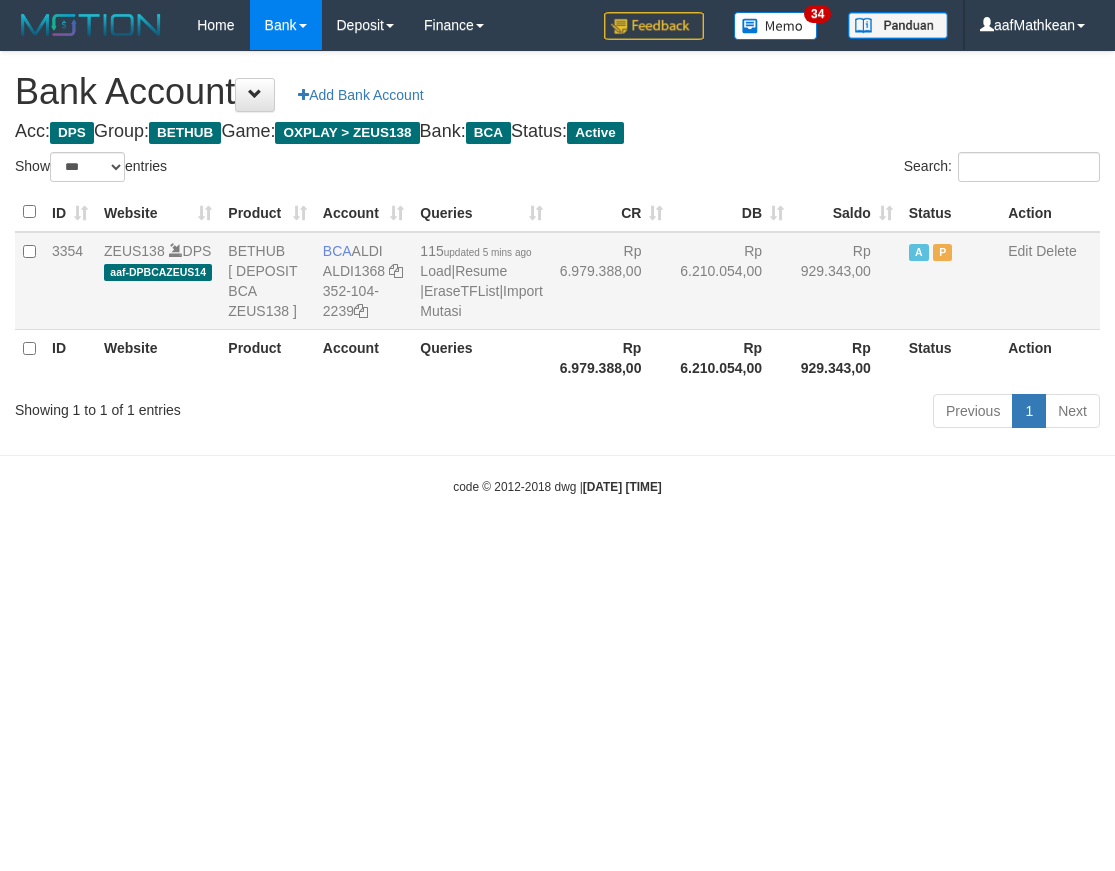 scroll, scrollTop: 0, scrollLeft: 0, axis: both 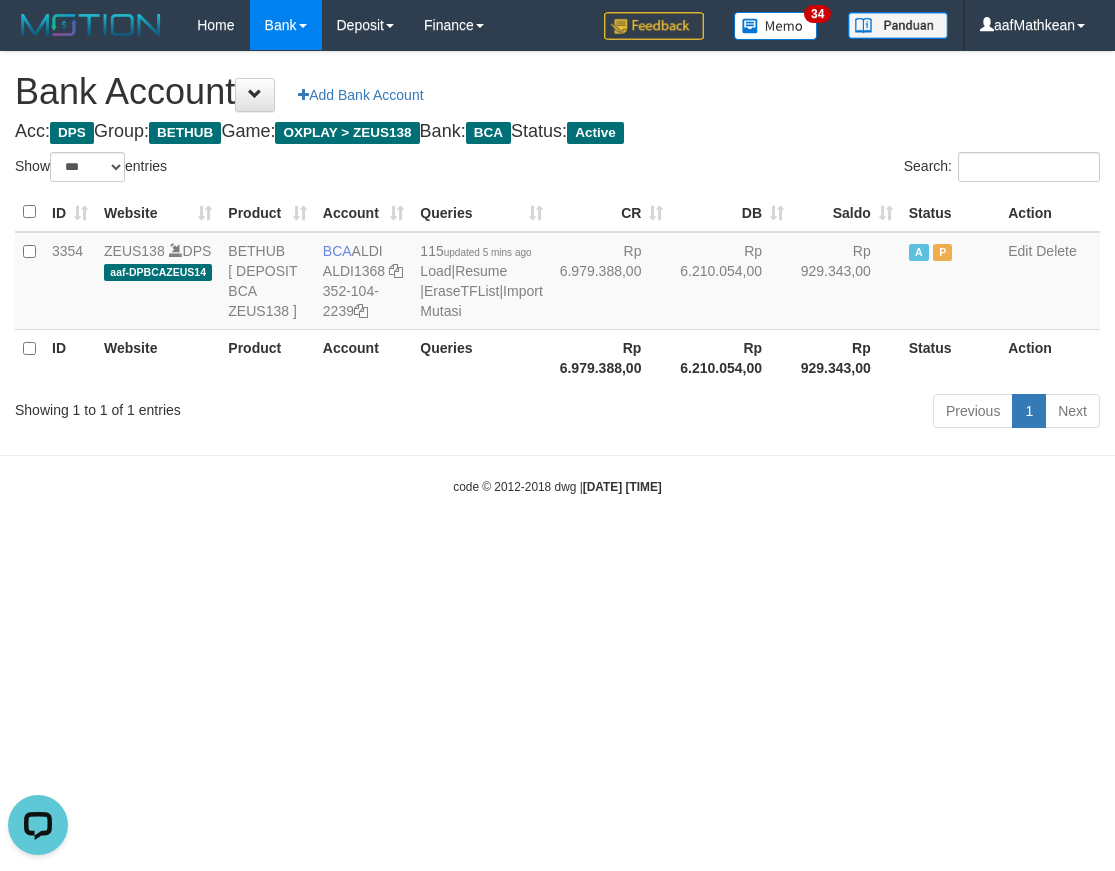 click on "Toggle navigation
Home
Bank
Account List
Load
By Website
Group
[OXPLAY]													ZEUS138
By Load Group (DPS)" at bounding box center [557, 273] 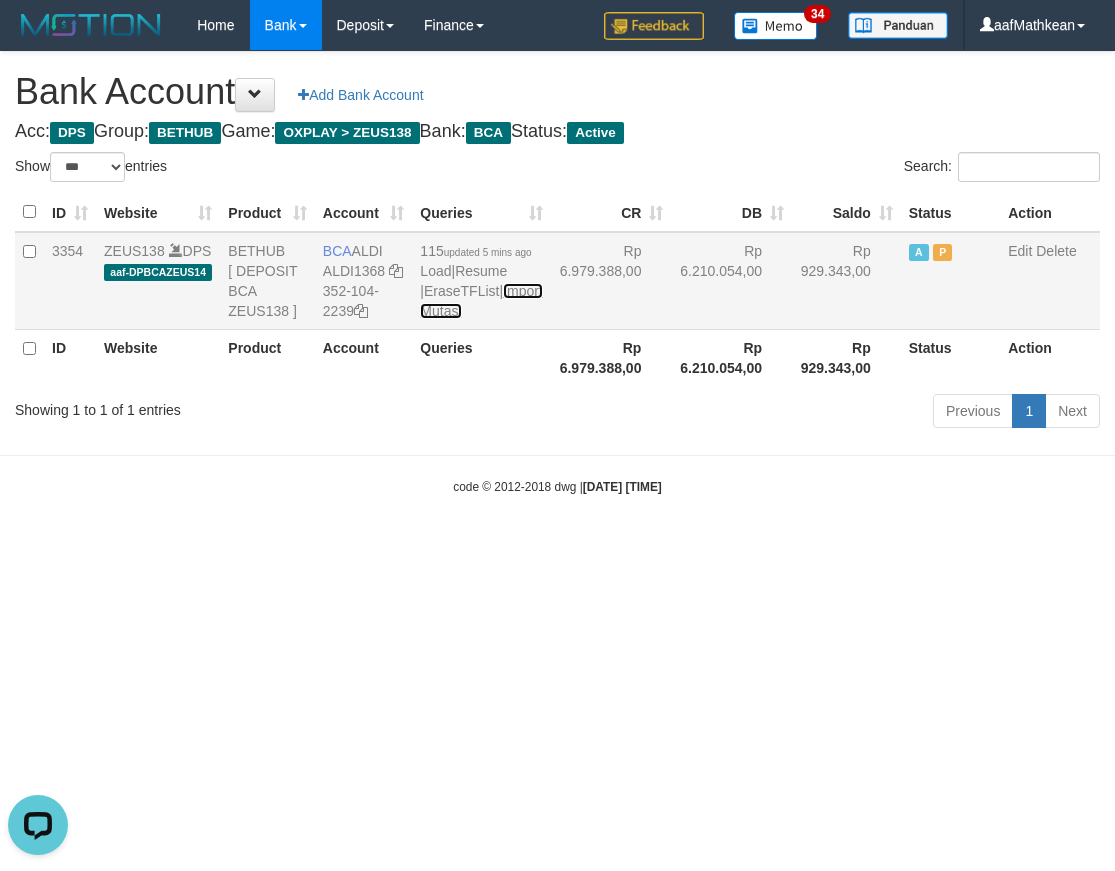 click on "Import Mutasi" at bounding box center (481, 301) 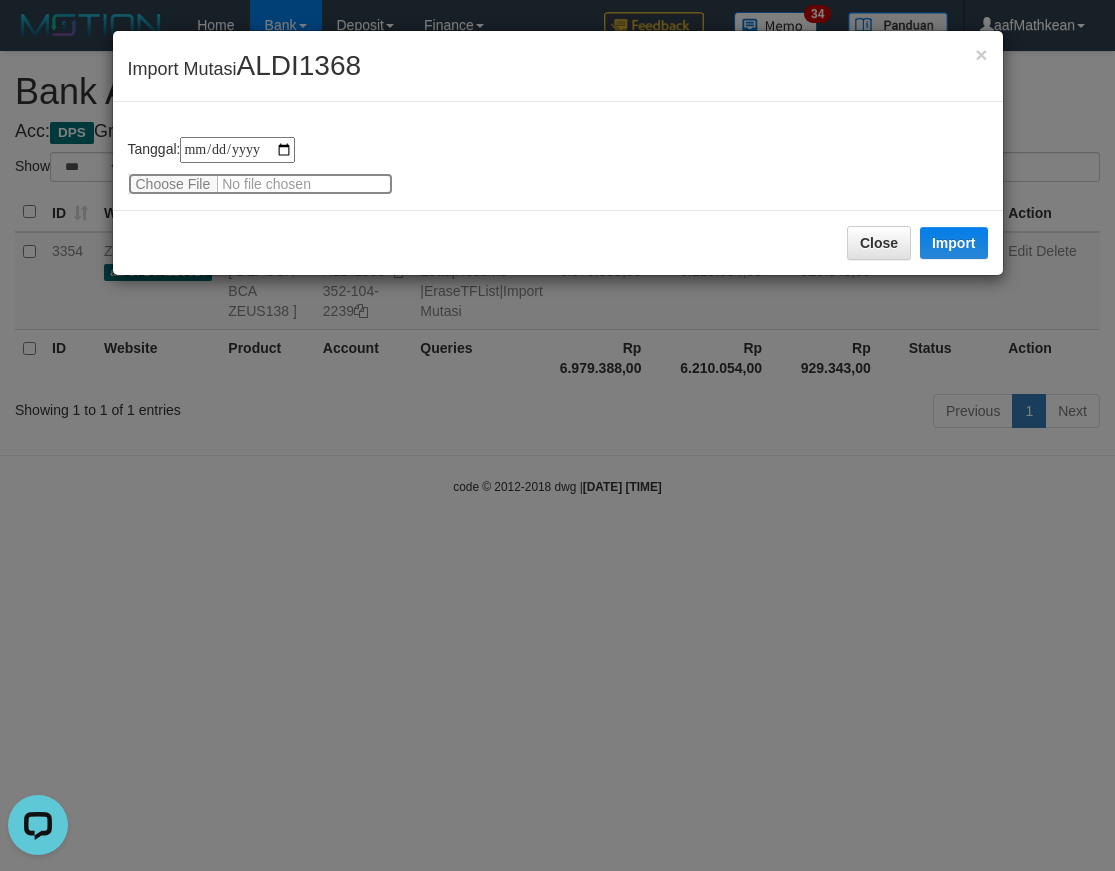 click at bounding box center [260, 184] 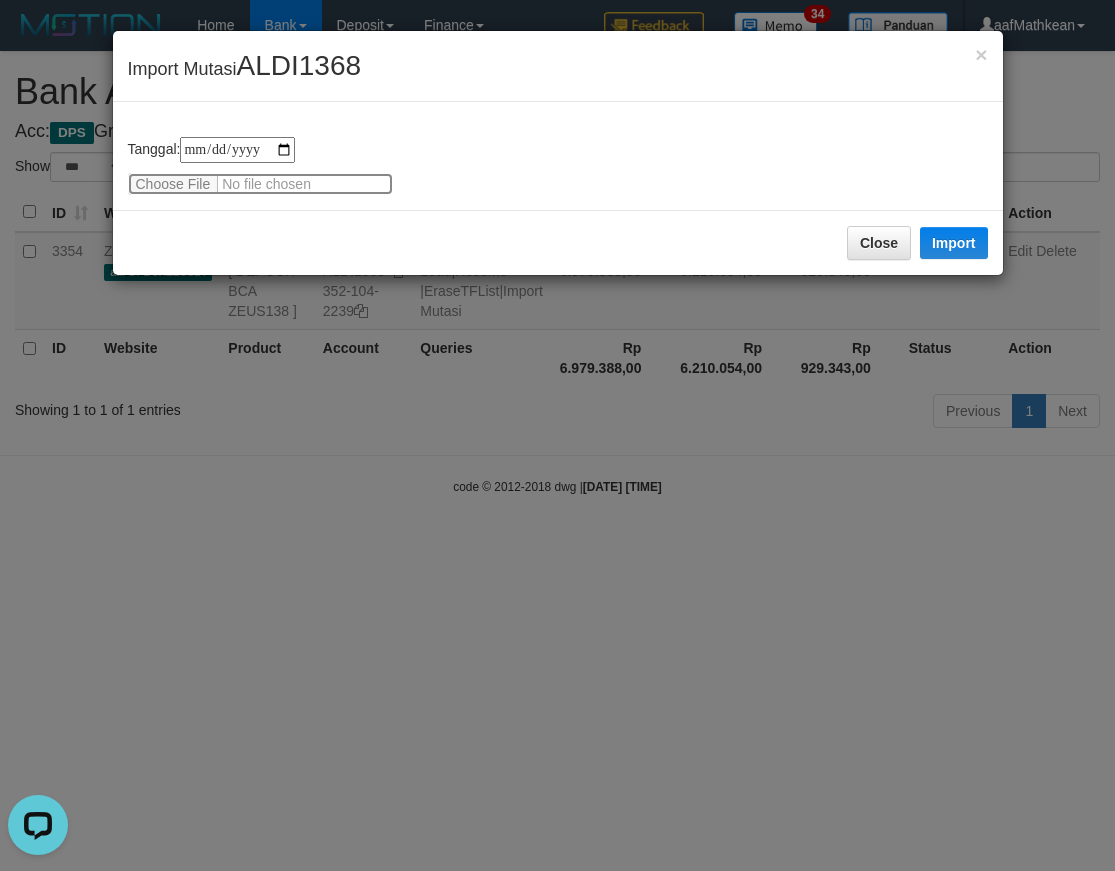 type on "**********" 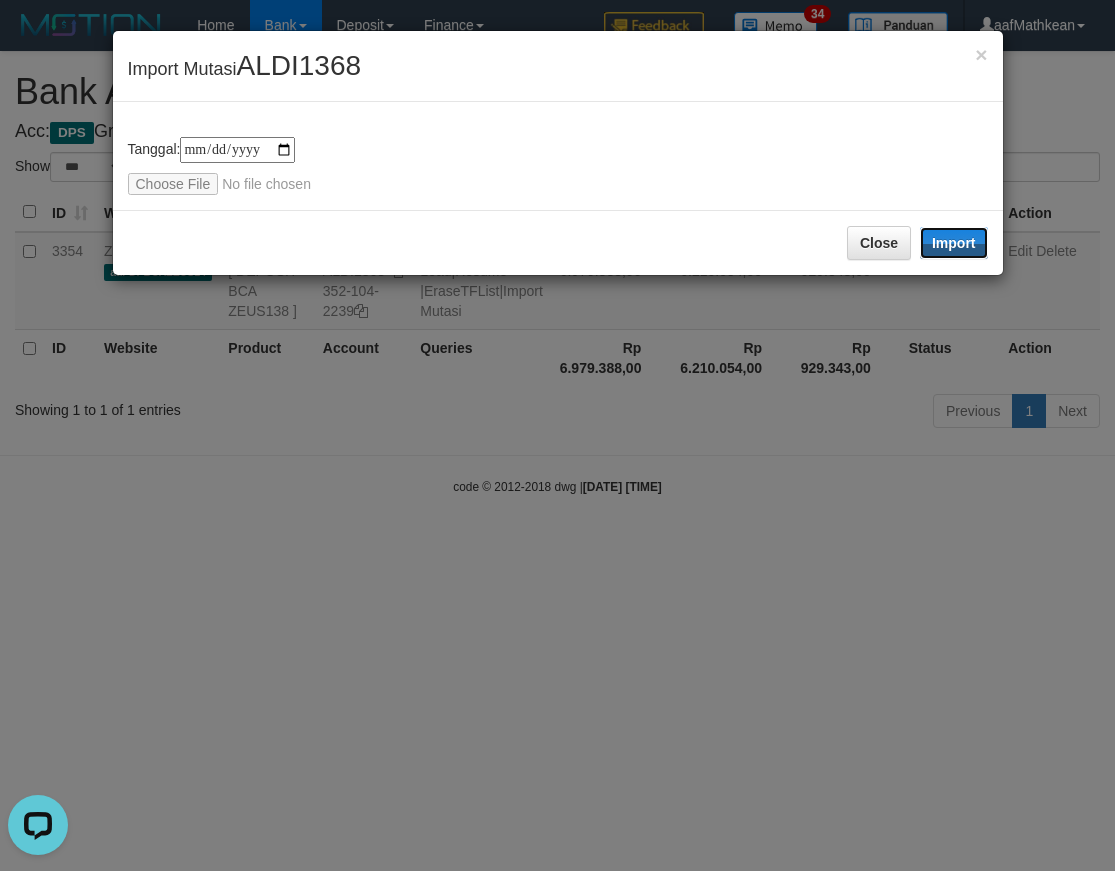 drag, startPoint x: 940, startPoint y: 246, endPoint x: 912, endPoint y: 284, distance: 47.201694 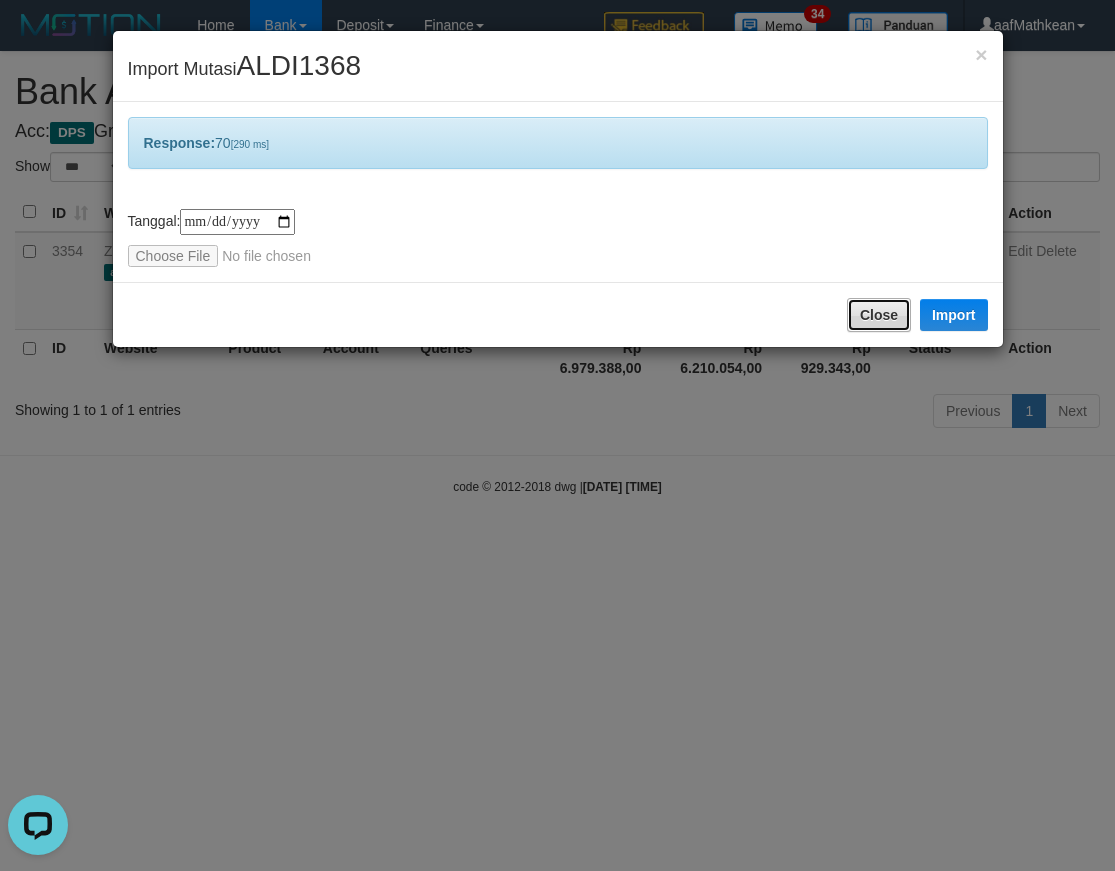 click on "Close" at bounding box center [879, 315] 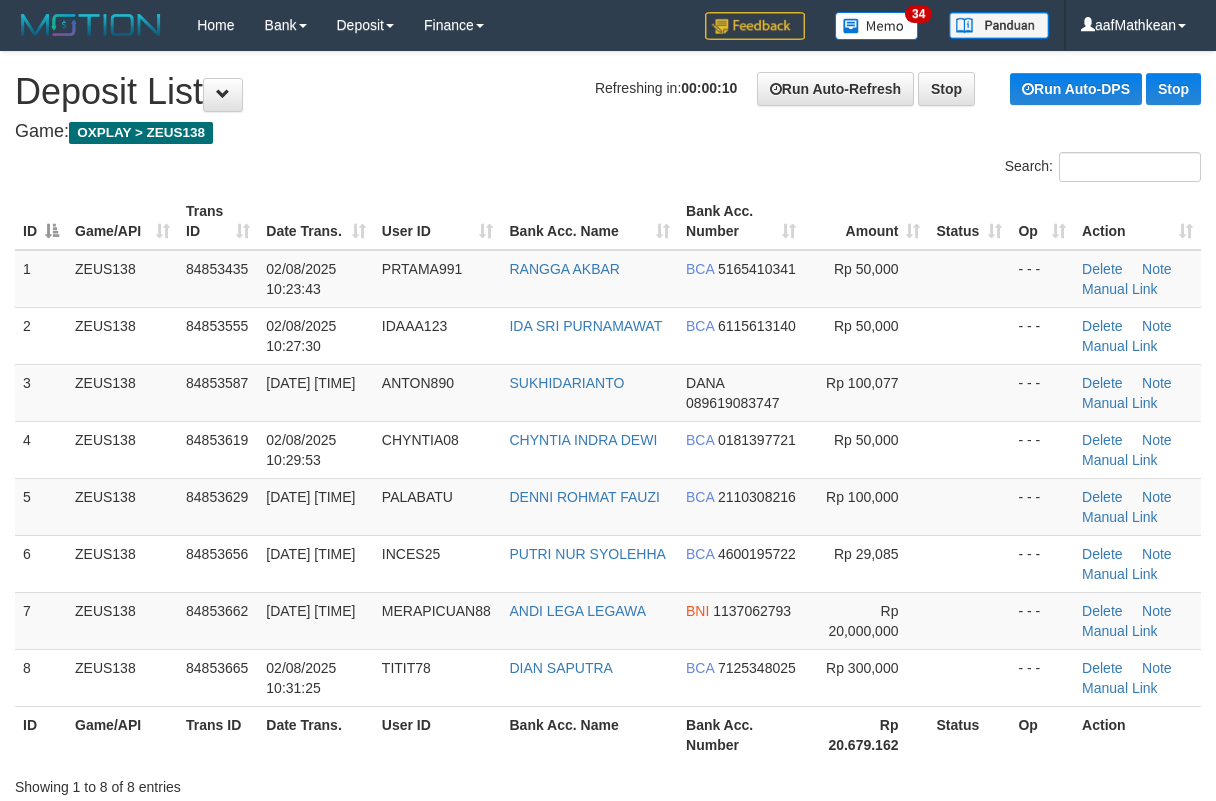 scroll, scrollTop: 0, scrollLeft: 0, axis: both 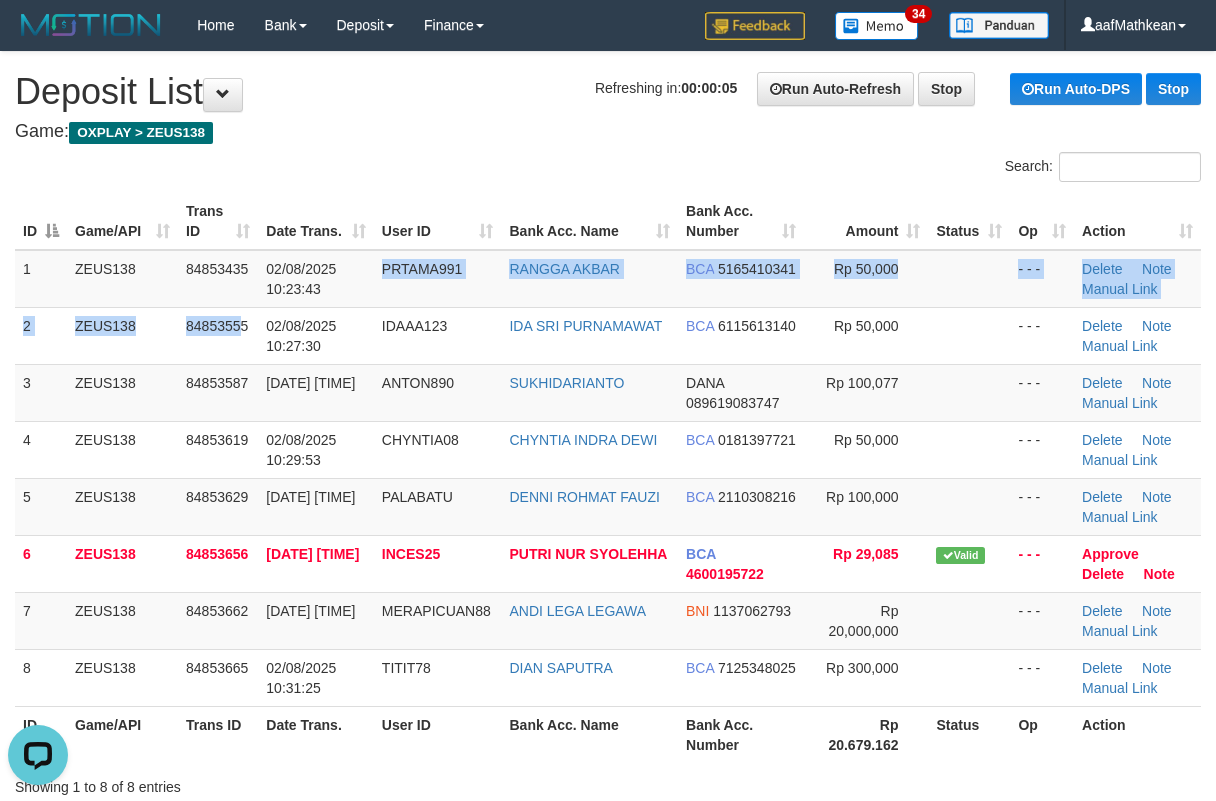 drag, startPoint x: 327, startPoint y: 293, endPoint x: 0, endPoint y: 372, distance: 336.4075 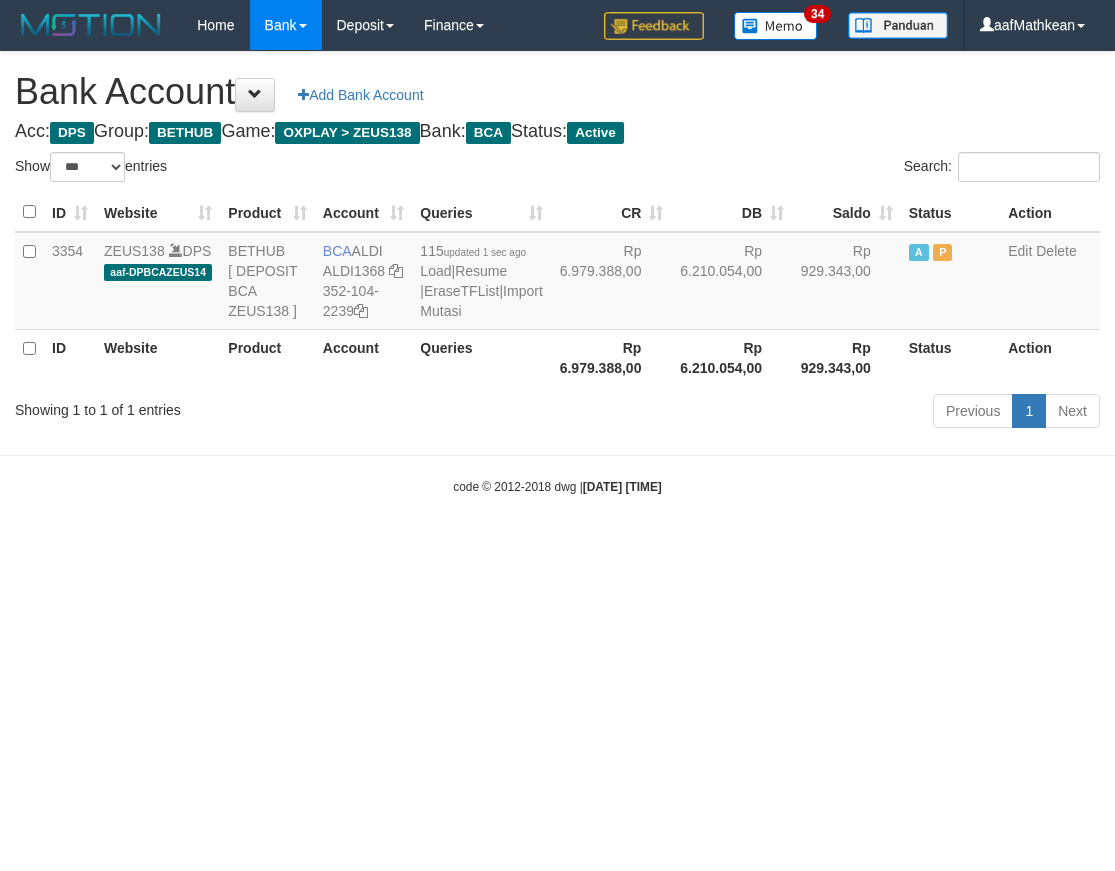 select on "***" 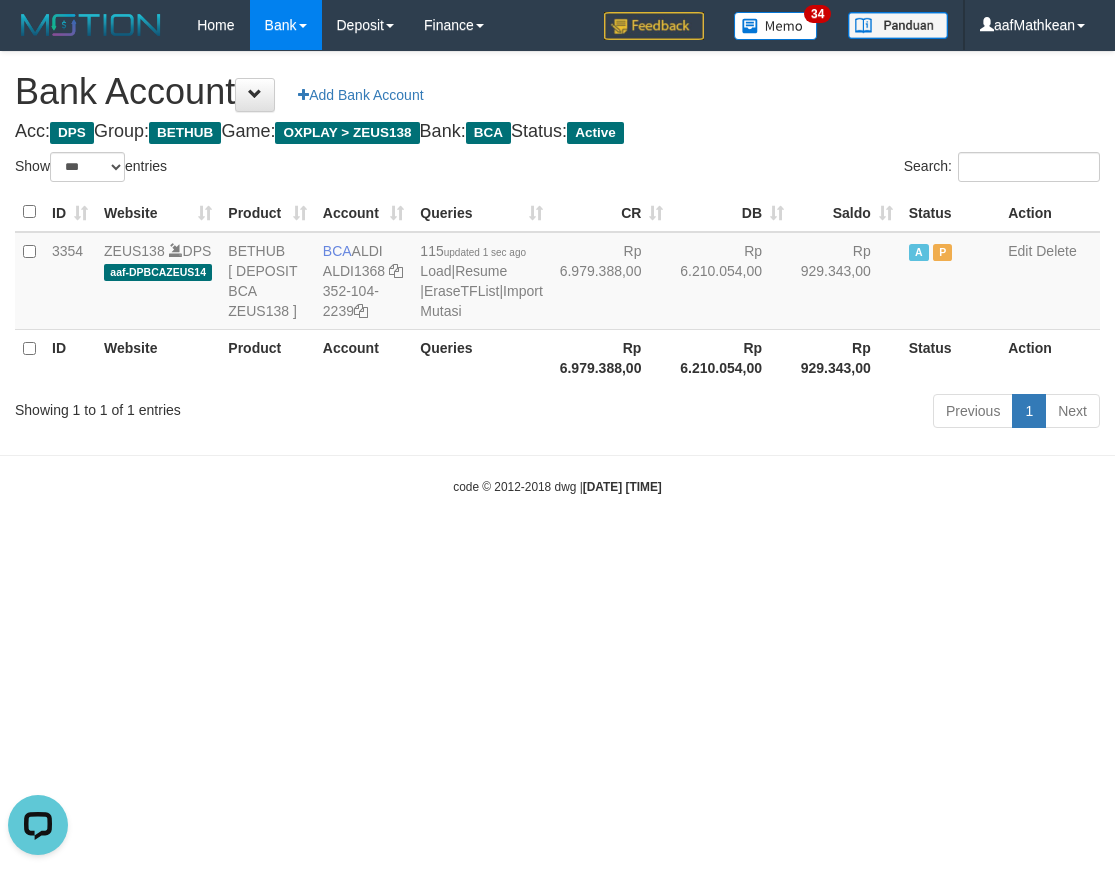 scroll, scrollTop: 0, scrollLeft: 0, axis: both 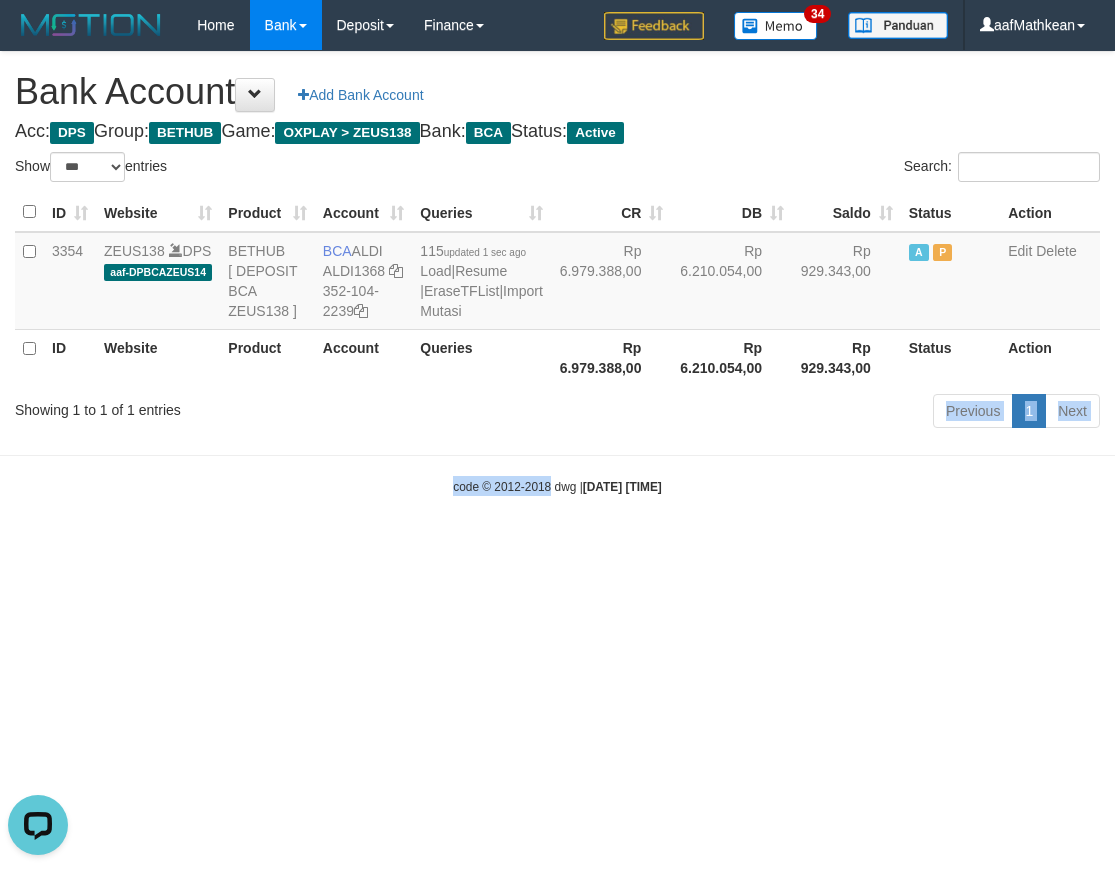 click on "Toggle navigation
Home
Bank
Account List
Load
By Website
Group
[OXPLAY]													ZEUS138
By Load Group (DPS)" at bounding box center (557, 273) 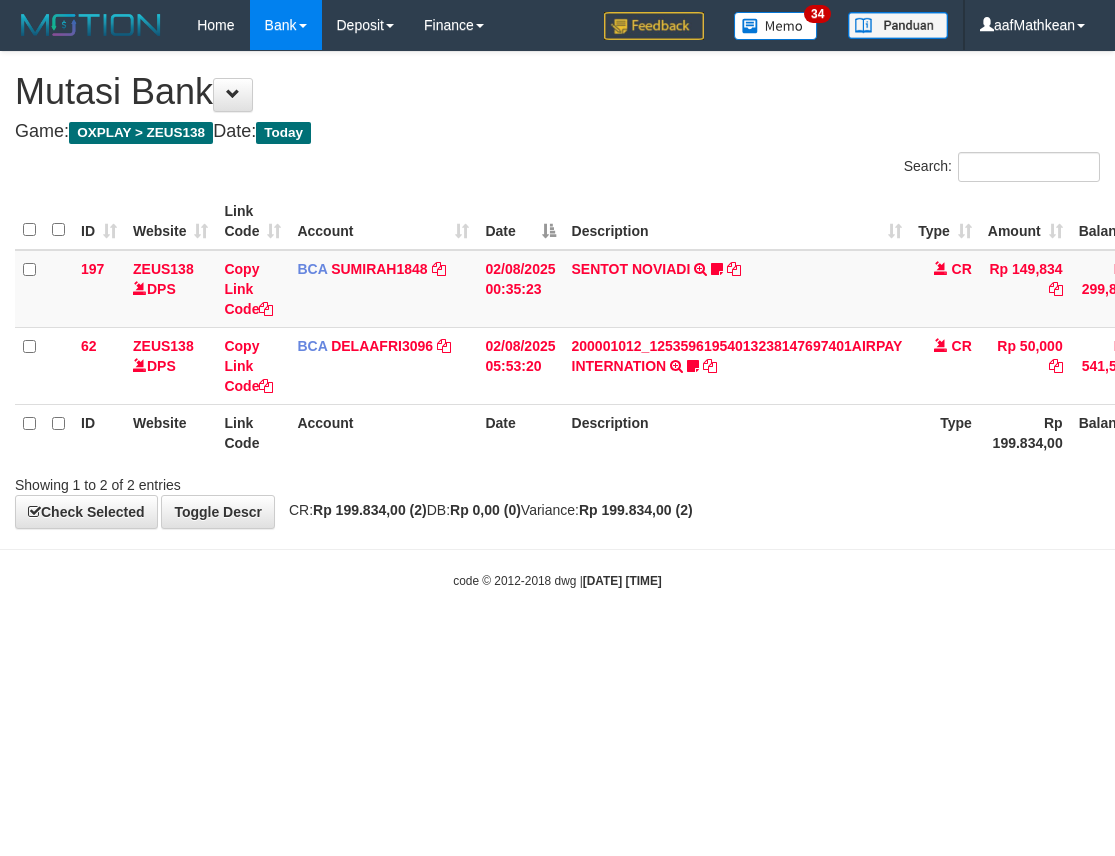 scroll, scrollTop: 0, scrollLeft: 113, axis: horizontal 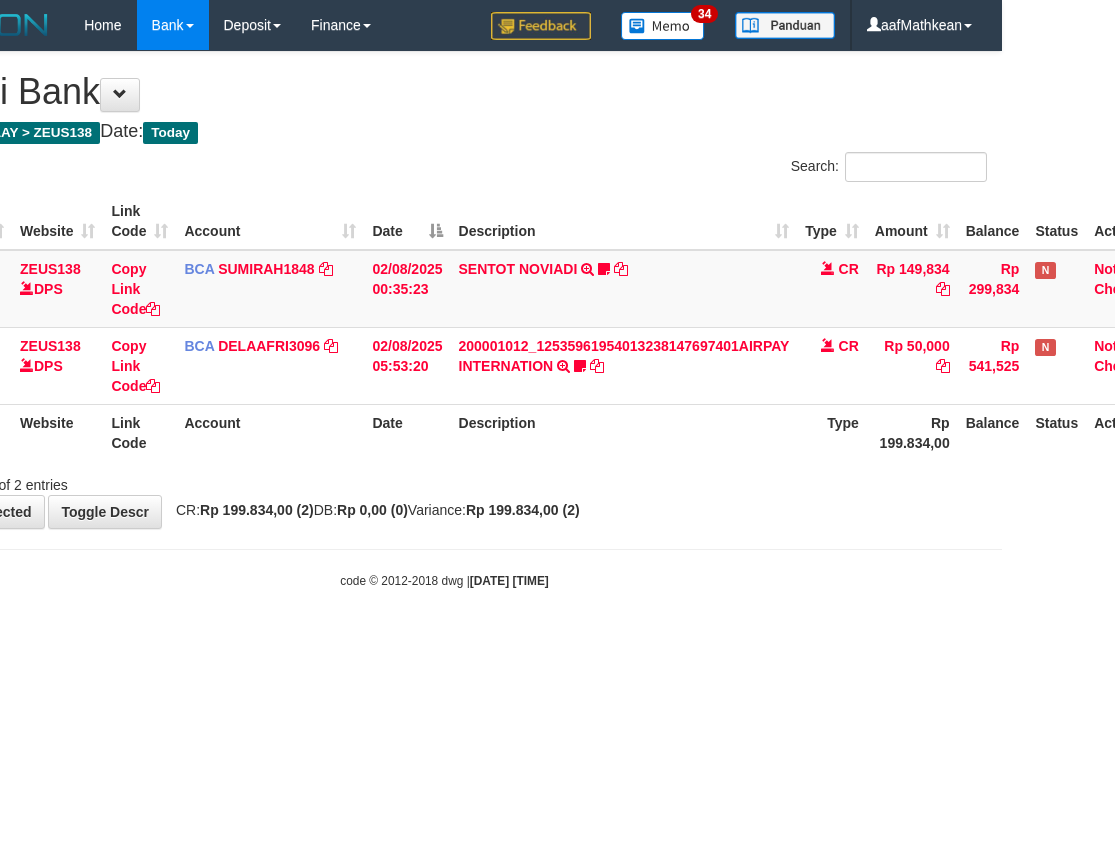 click on "**********" at bounding box center [444, 290] 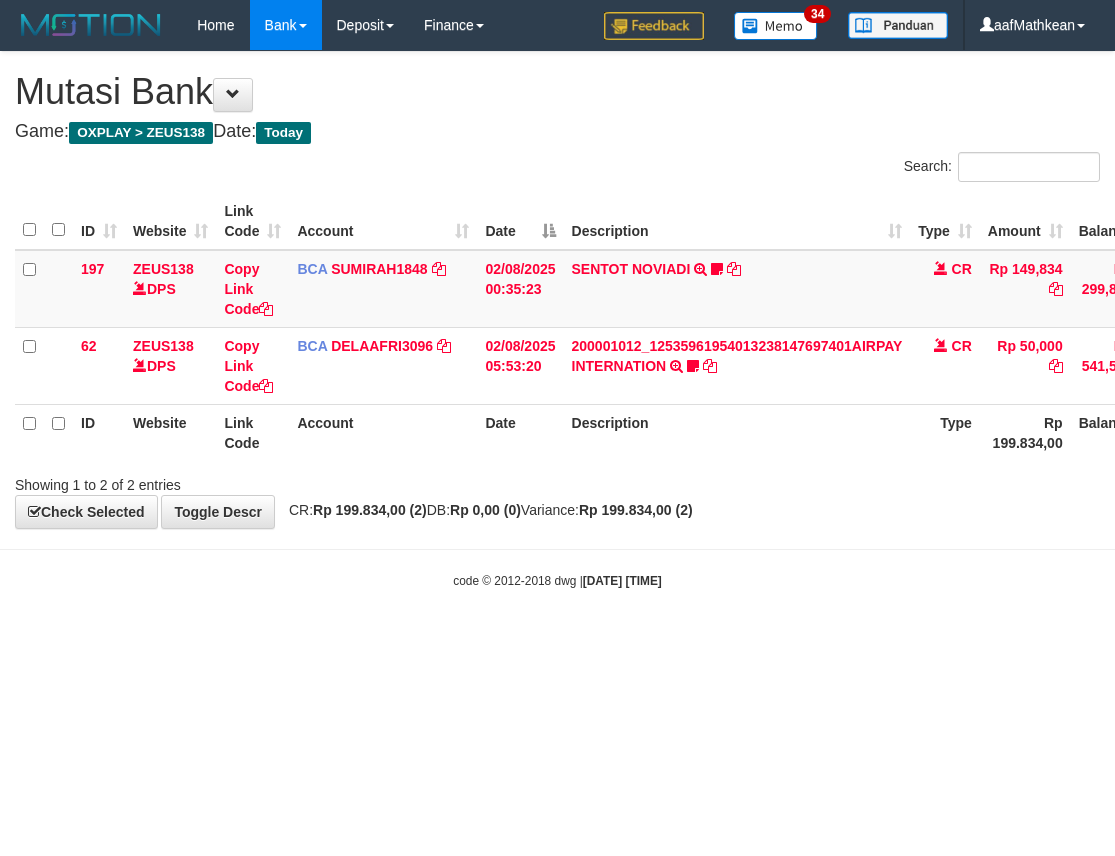 scroll, scrollTop: 0, scrollLeft: 113, axis: horizontal 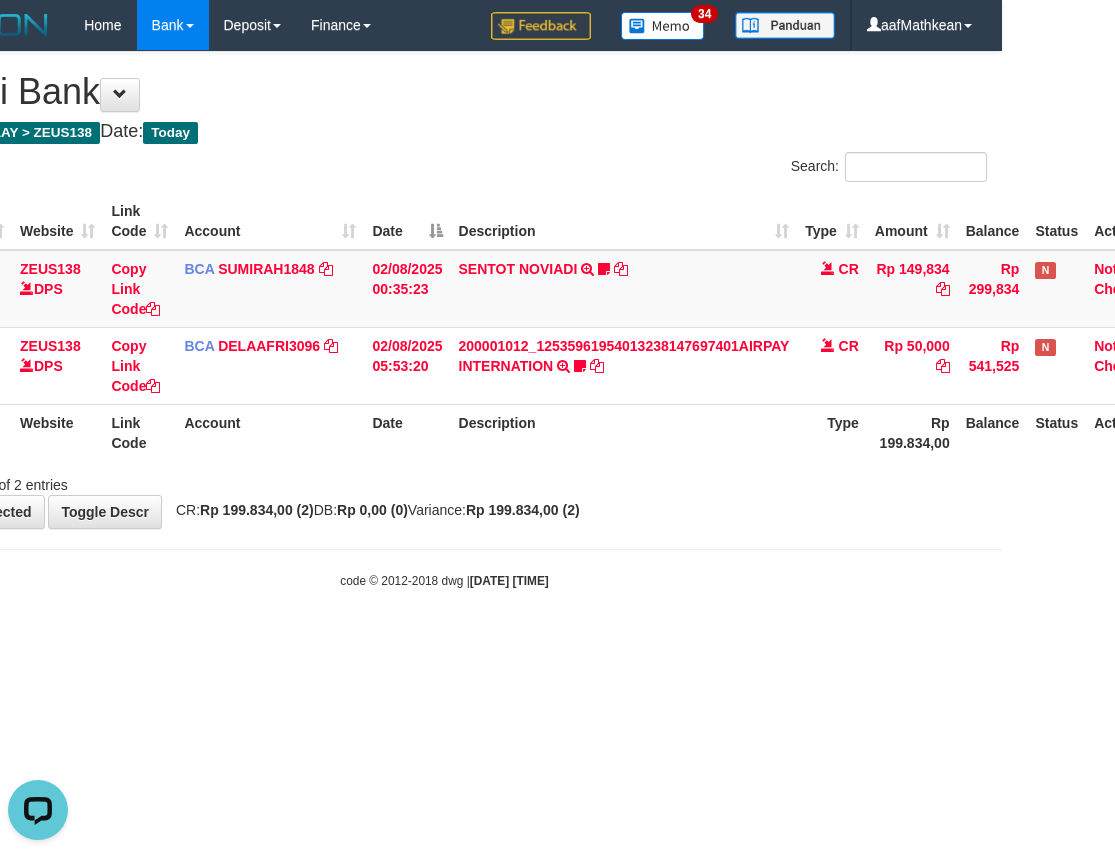 click on "Toggle navigation
Home
Bank
Account List
Load
By Website
Group
[OXPLAY]													ZEUS138
By Load Group (DPS)" at bounding box center (444, 320) 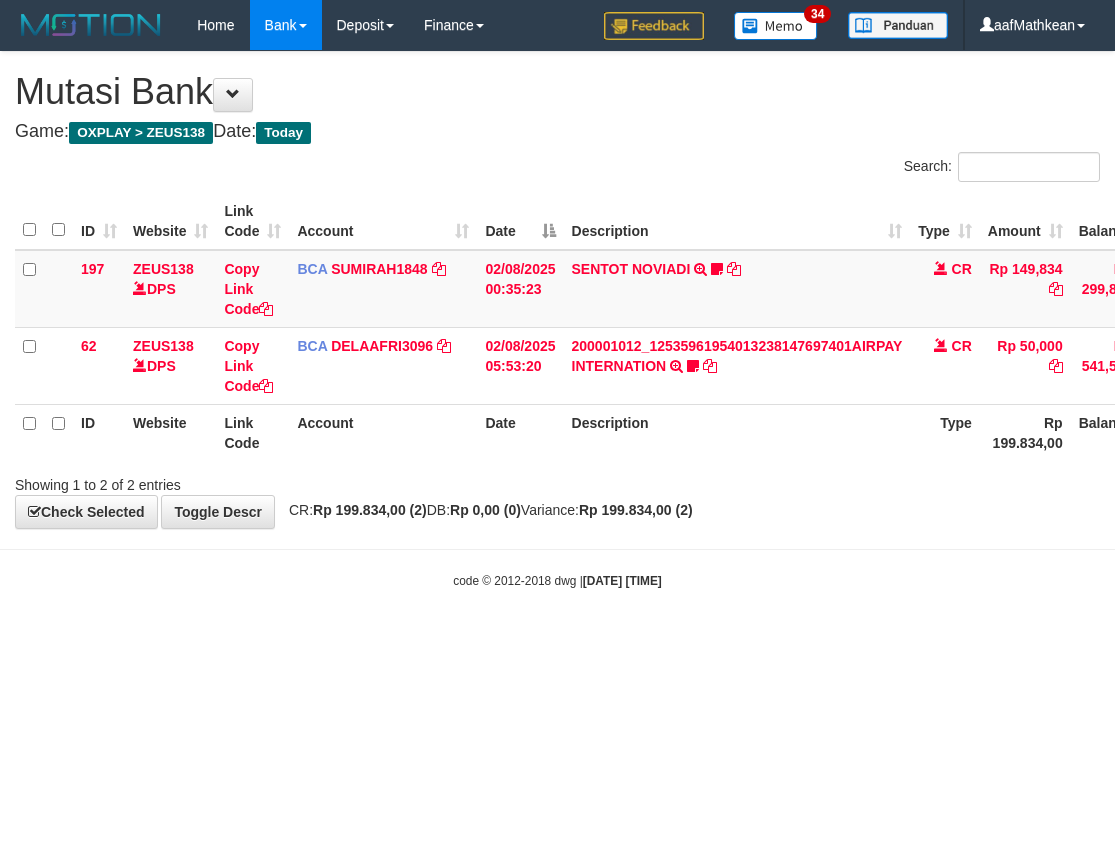 scroll, scrollTop: 0, scrollLeft: 113, axis: horizontal 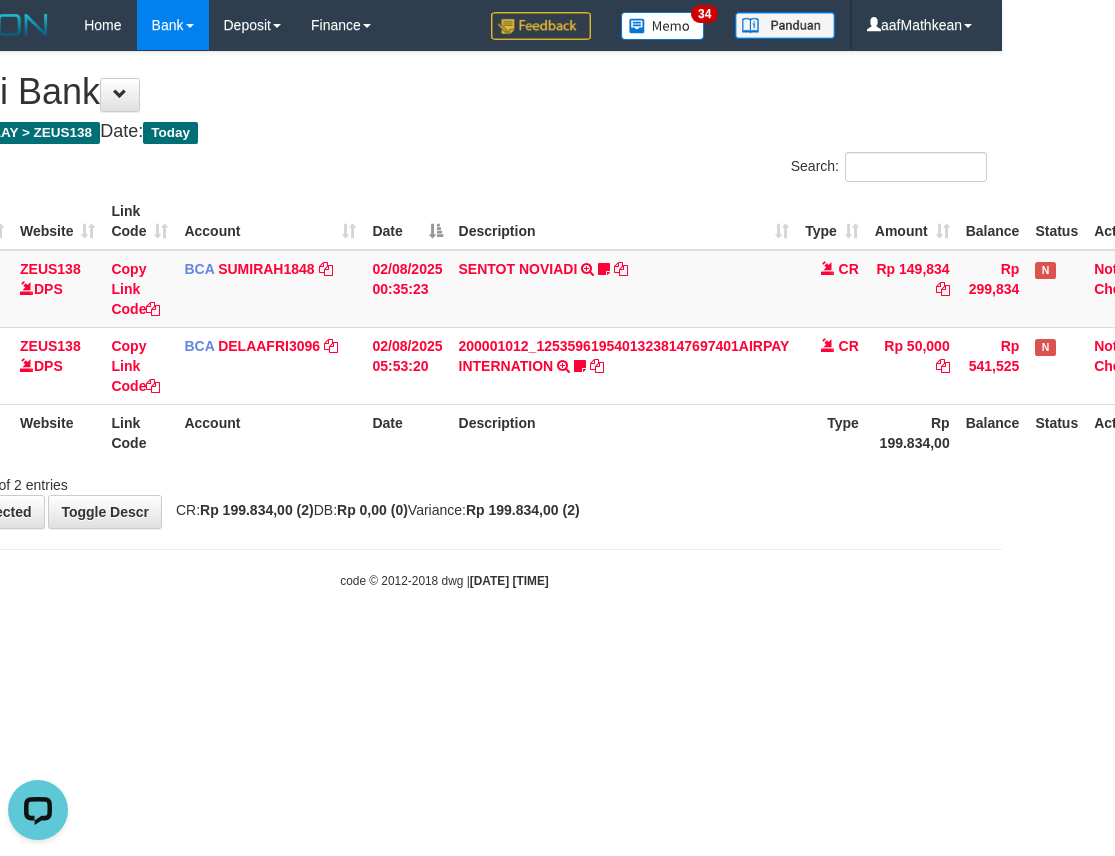 drag, startPoint x: 642, startPoint y: 456, endPoint x: 646, endPoint y: 537, distance: 81.09871 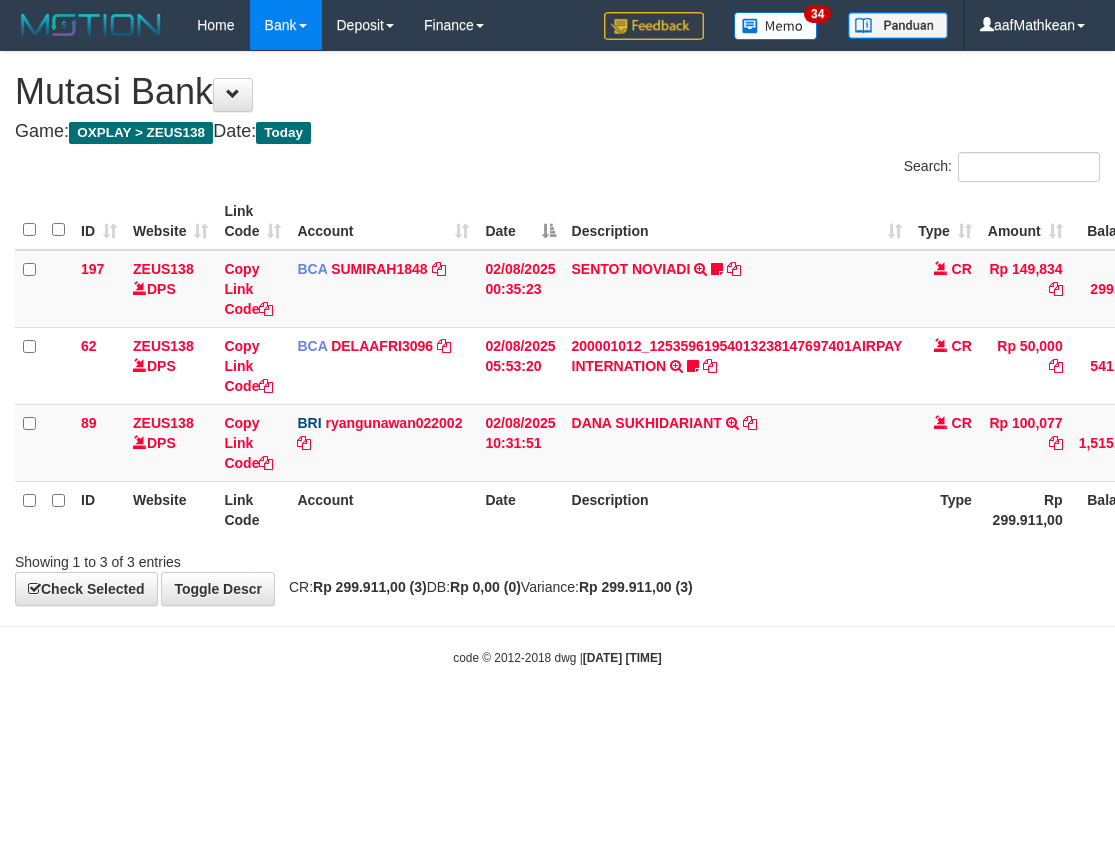 scroll, scrollTop: 0, scrollLeft: 113, axis: horizontal 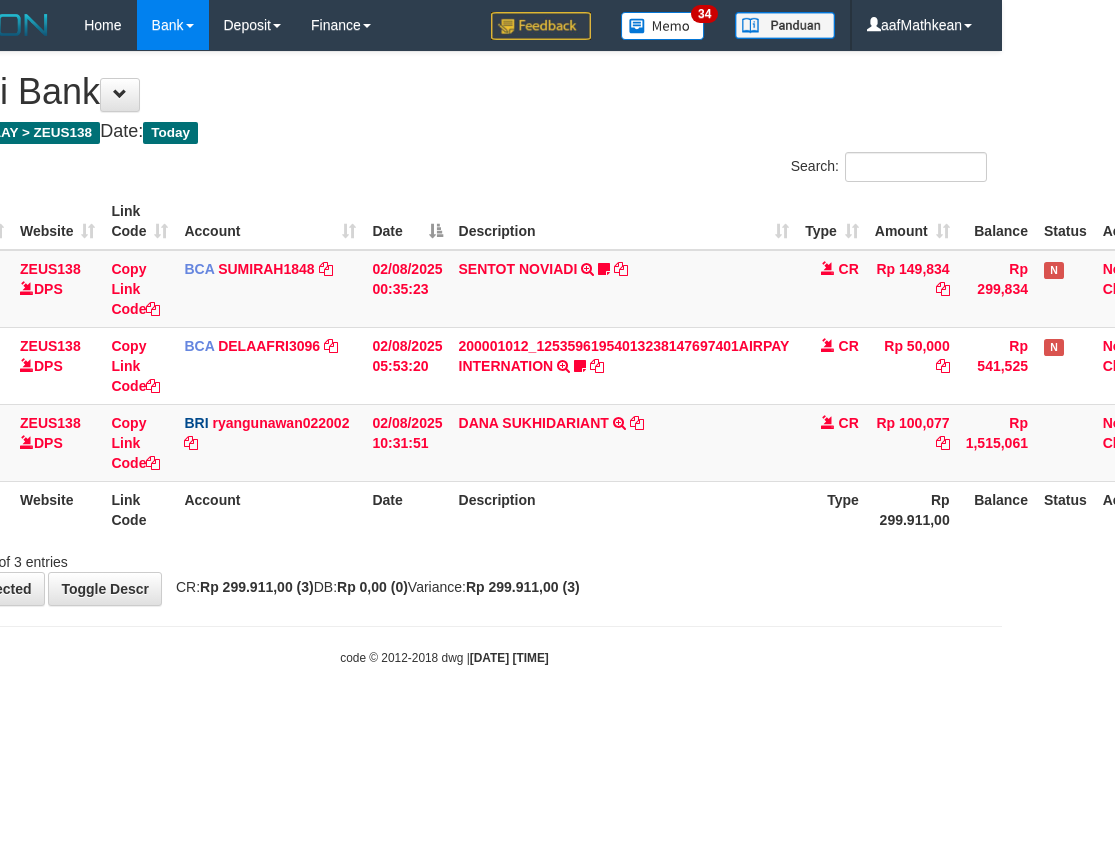 click on "Description" at bounding box center [624, 509] 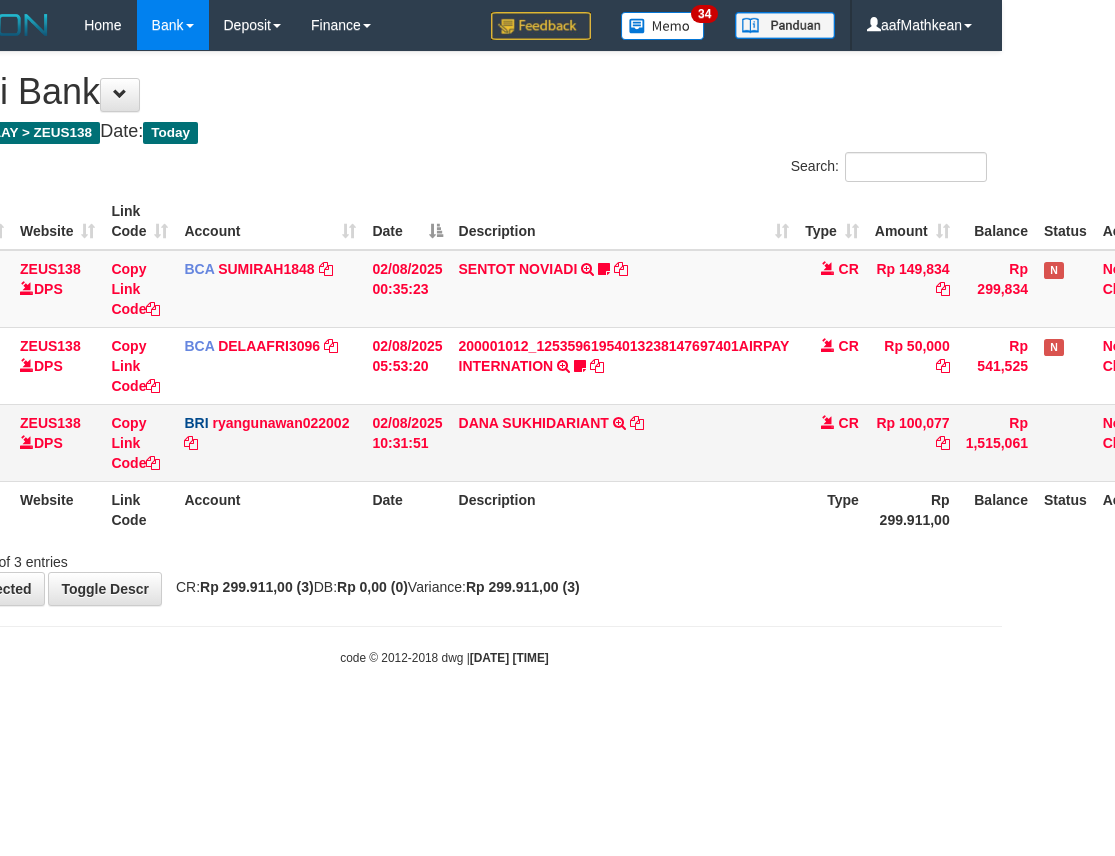 drag, startPoint x: 698, startPoint y: 478, endPoint x: 686, endPoint y: 461, distance: 20.808653 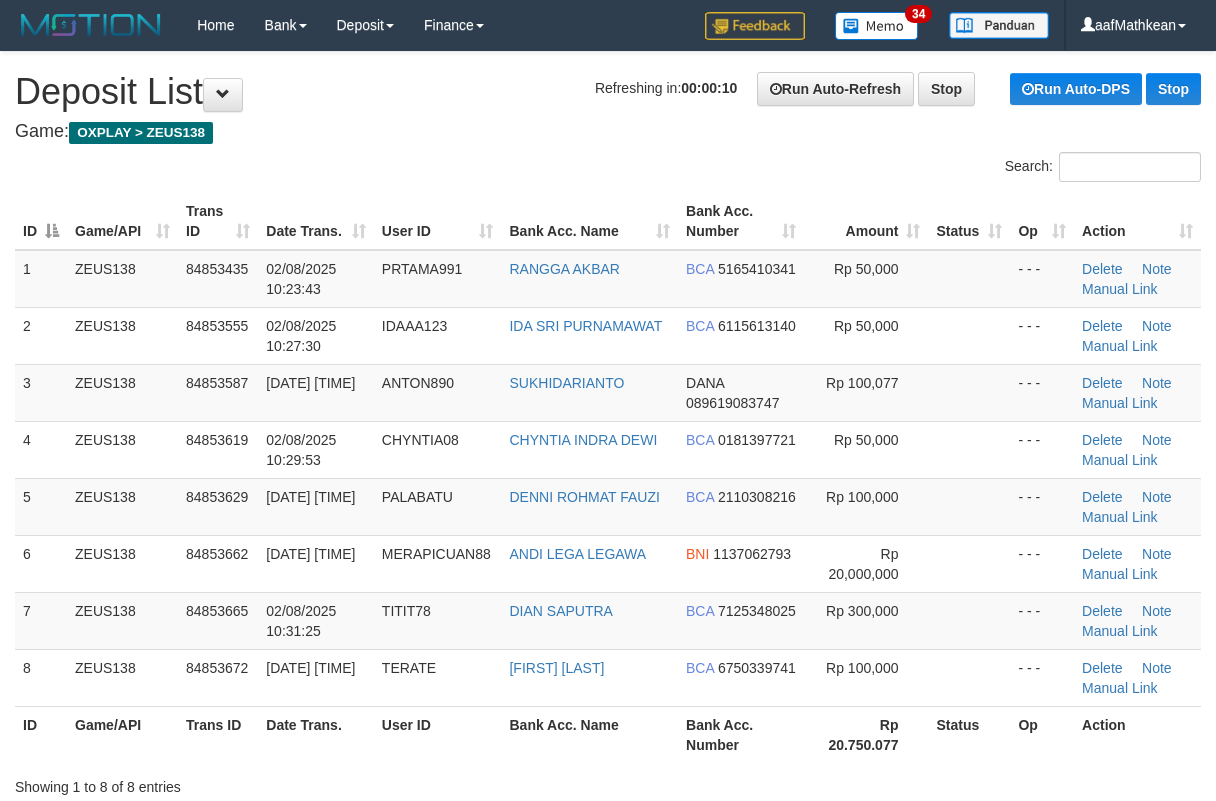 scroll, scrollTop: 0, scrollLeft: 0, axis: both 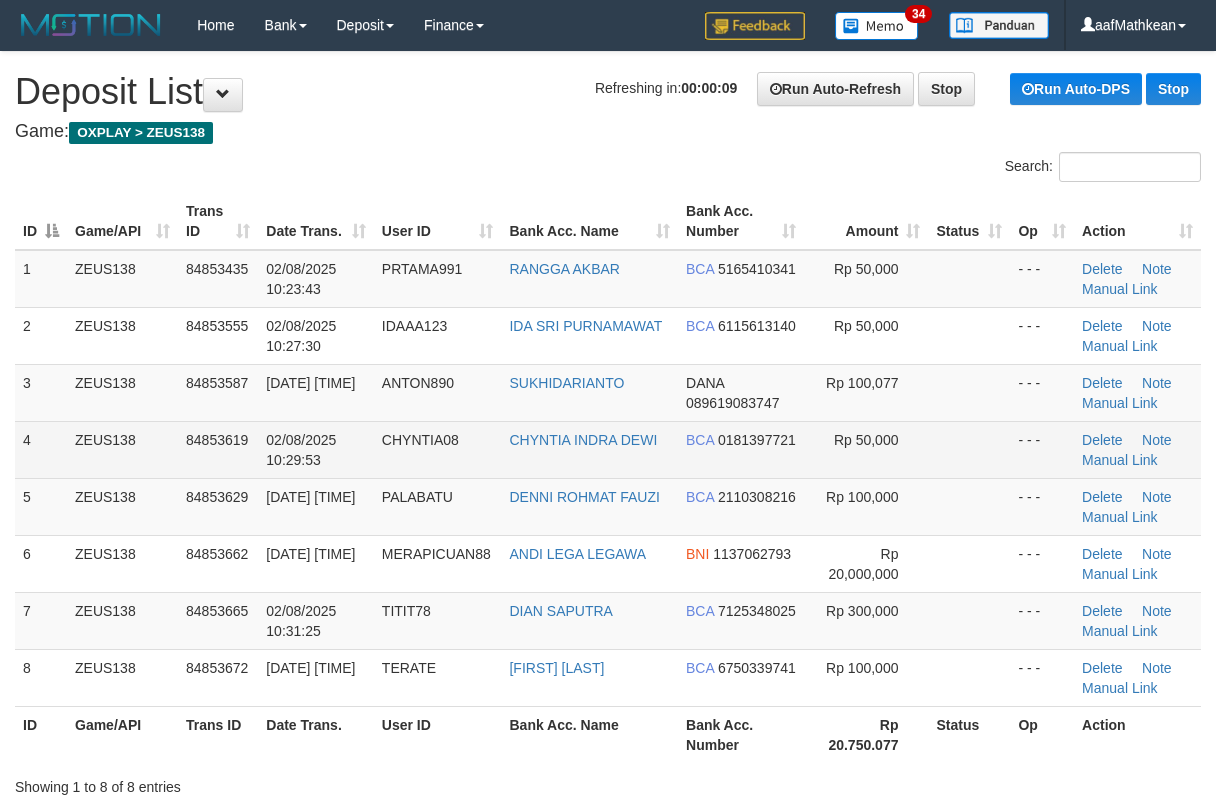 click on "1
ZEUS138
84853435
[DATE] [TIME]
PRTAMA991
RANGGA AKBAR
BCA
5165410341
Rp 50,000
- - -
Delete
Note
Manual Link
2
ZEUS138
84853555
[DATE] [TIME]
IDAAA123
IDA SRI PURNAMAWAT
BCA
6115613140
Rp 50,000
- - -
Delete
Note
Manual Link
3
DANA" at bounding box center [608, 478] 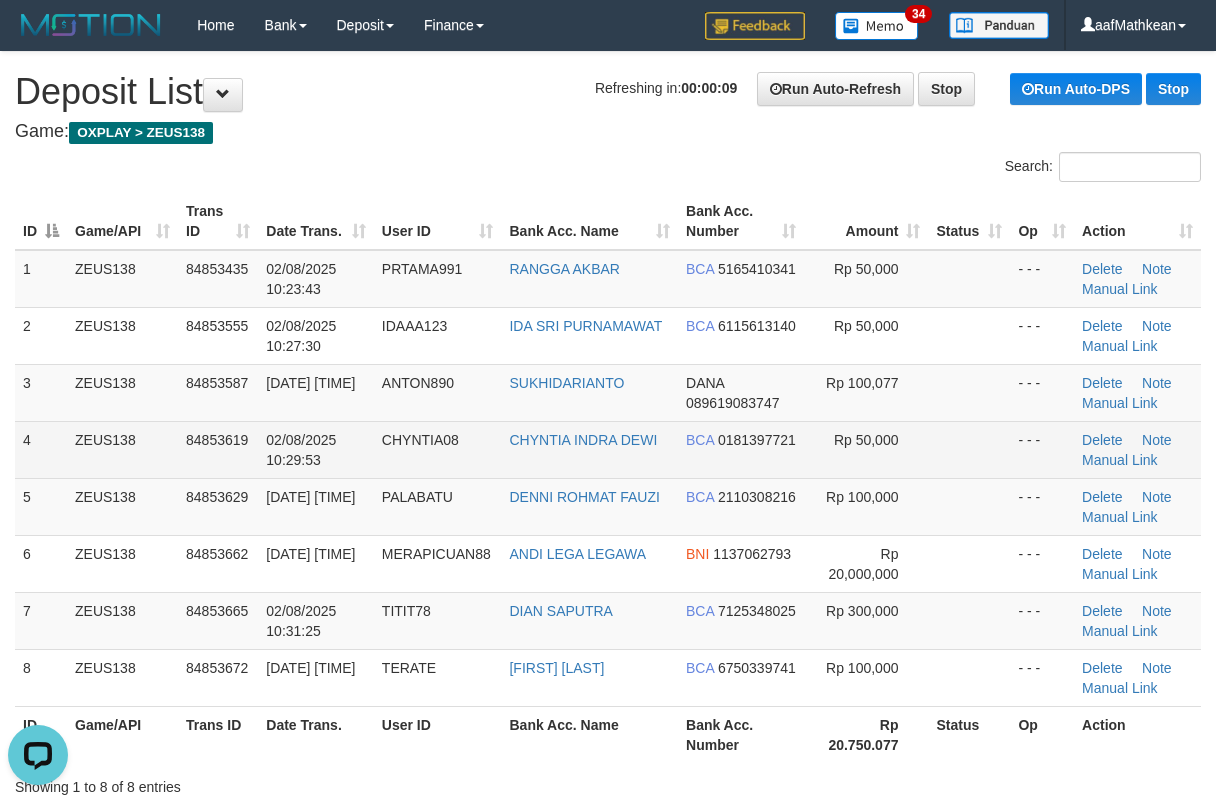 scroll, scrollTop: 0, scrollLeft: 0, axis: both 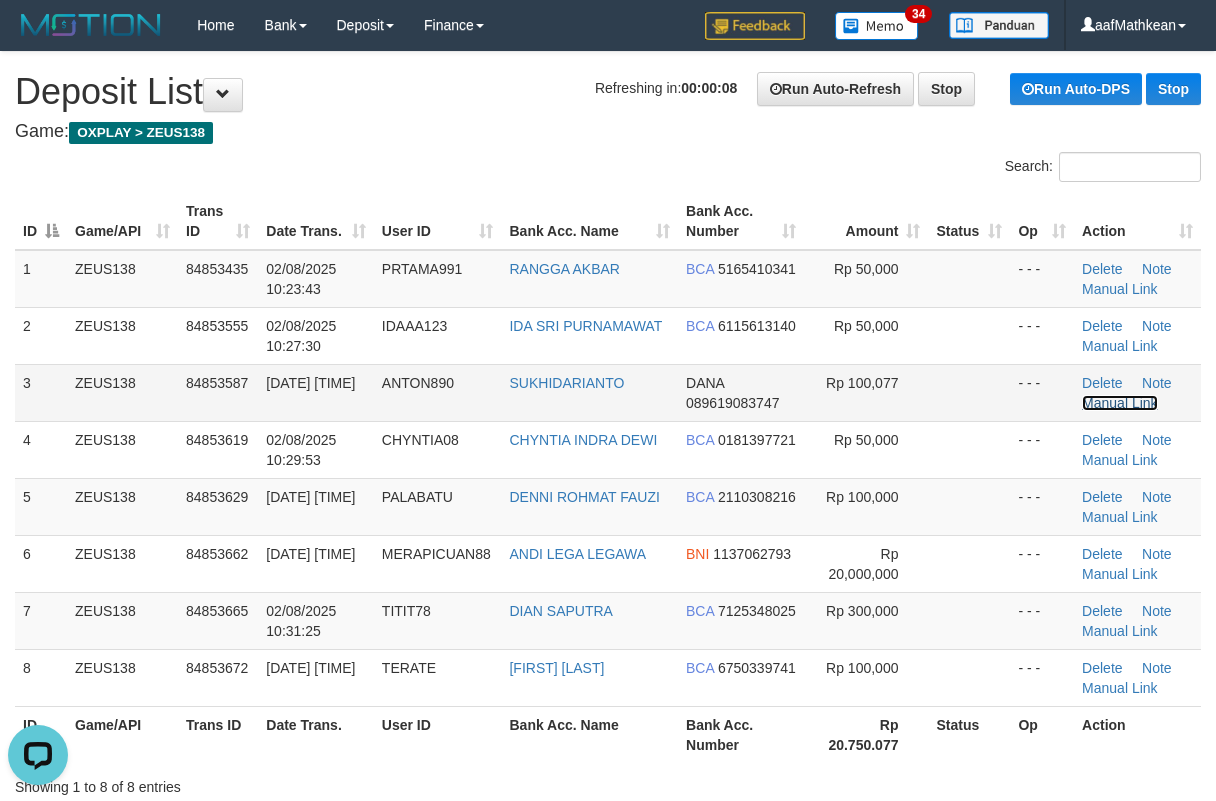 click on "Manual Link" at bounding box center (1120, 403) 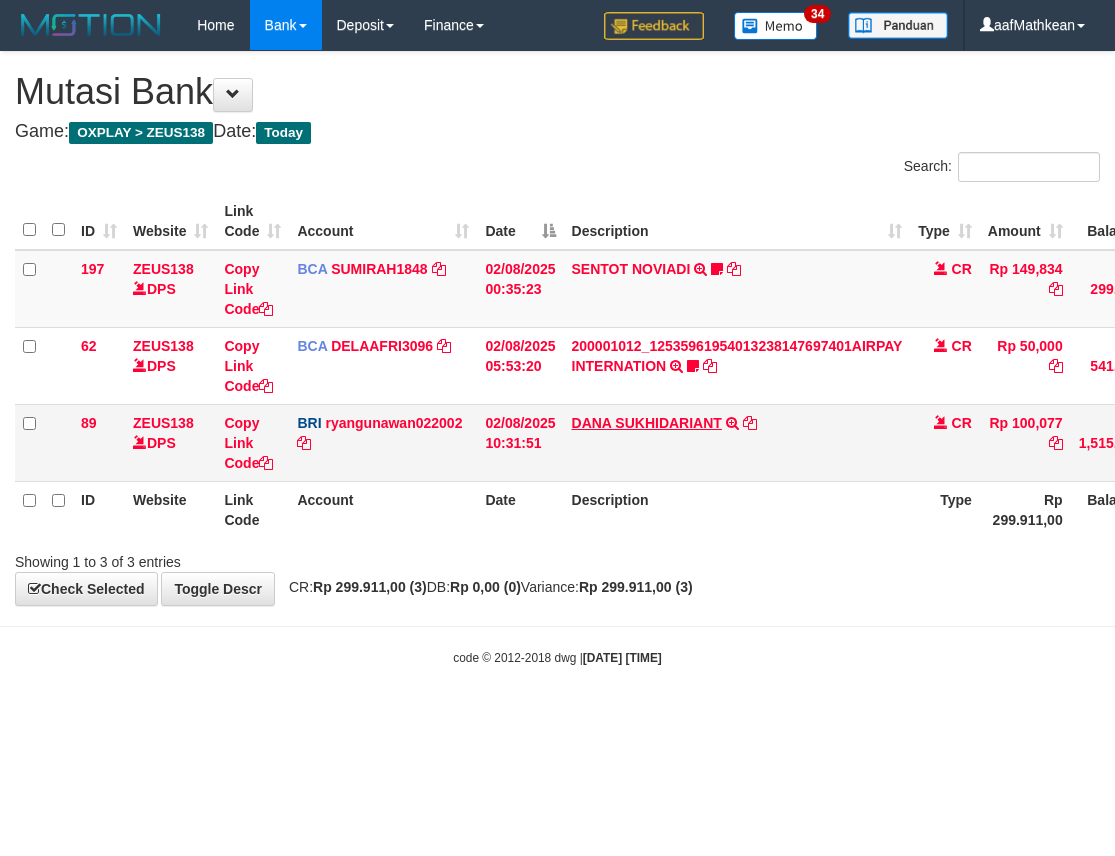 scroll, scrollTop: 0, scrollLeft: 113, axis: horizontal 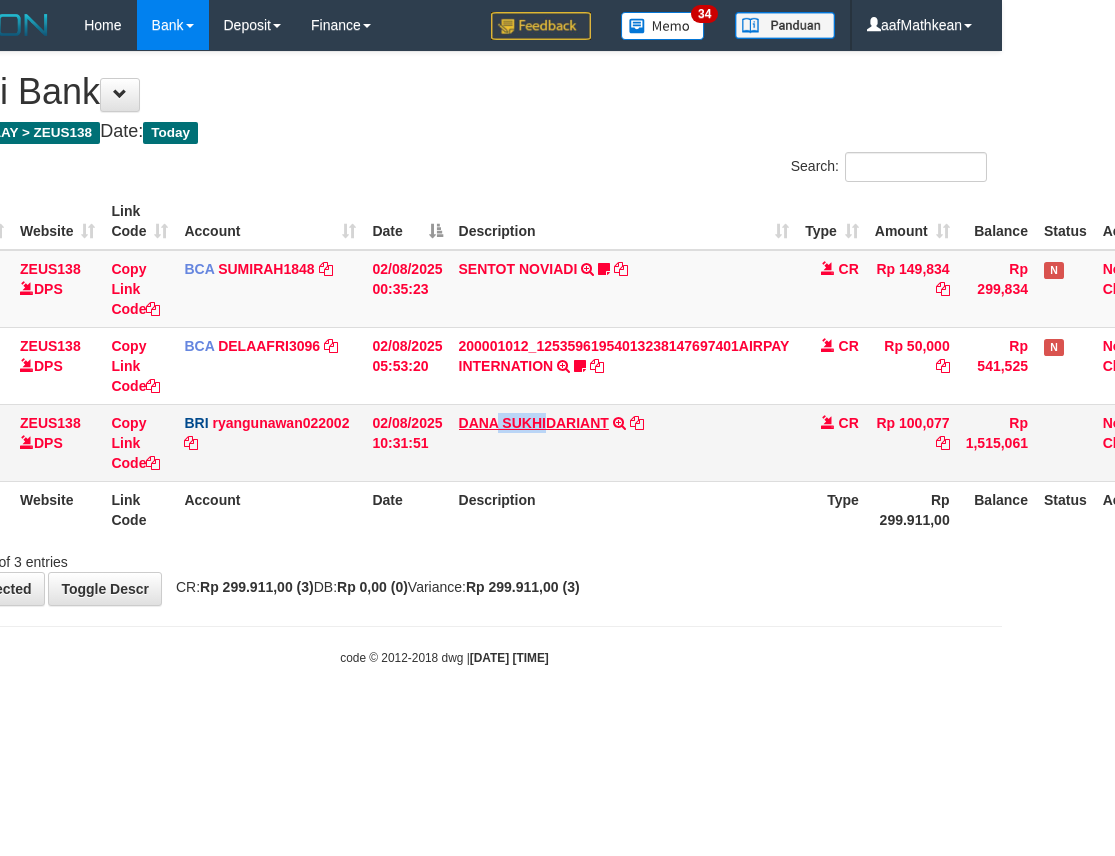 copy on "SUKHI" 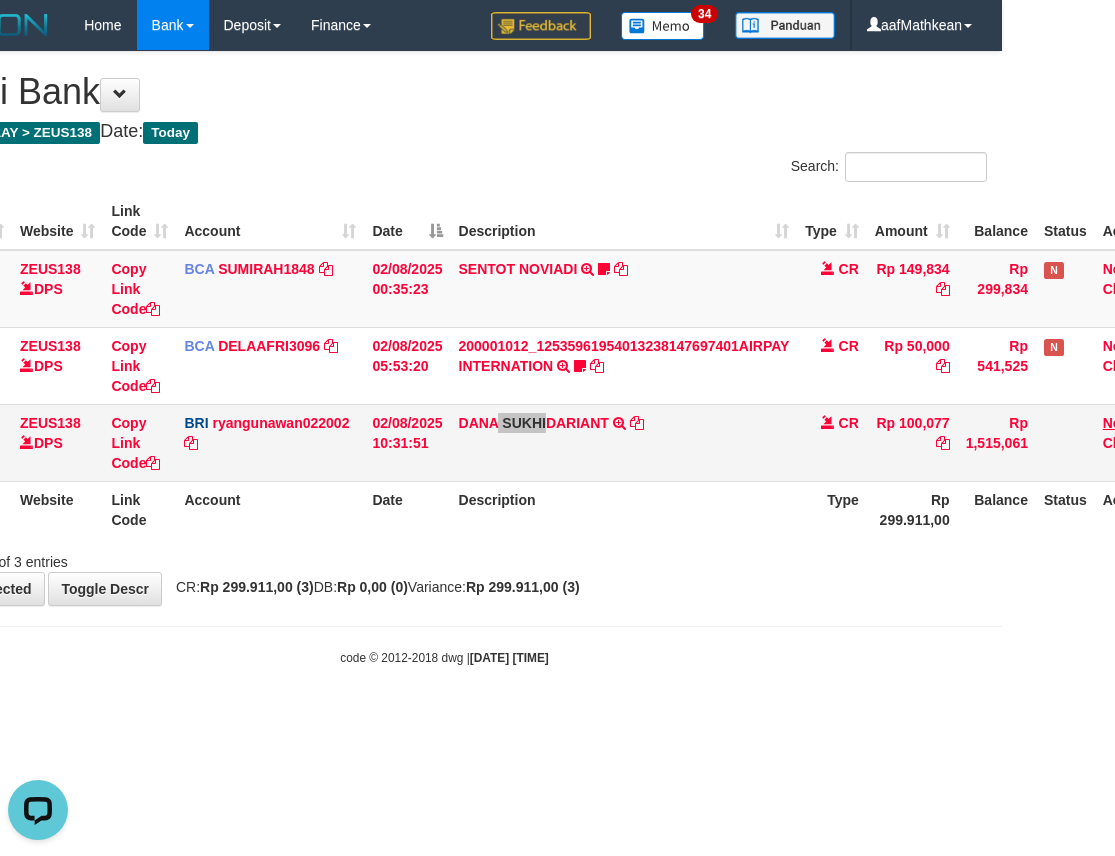 scroll, scrollTop: 0, scrollLeft: 0, axis: both 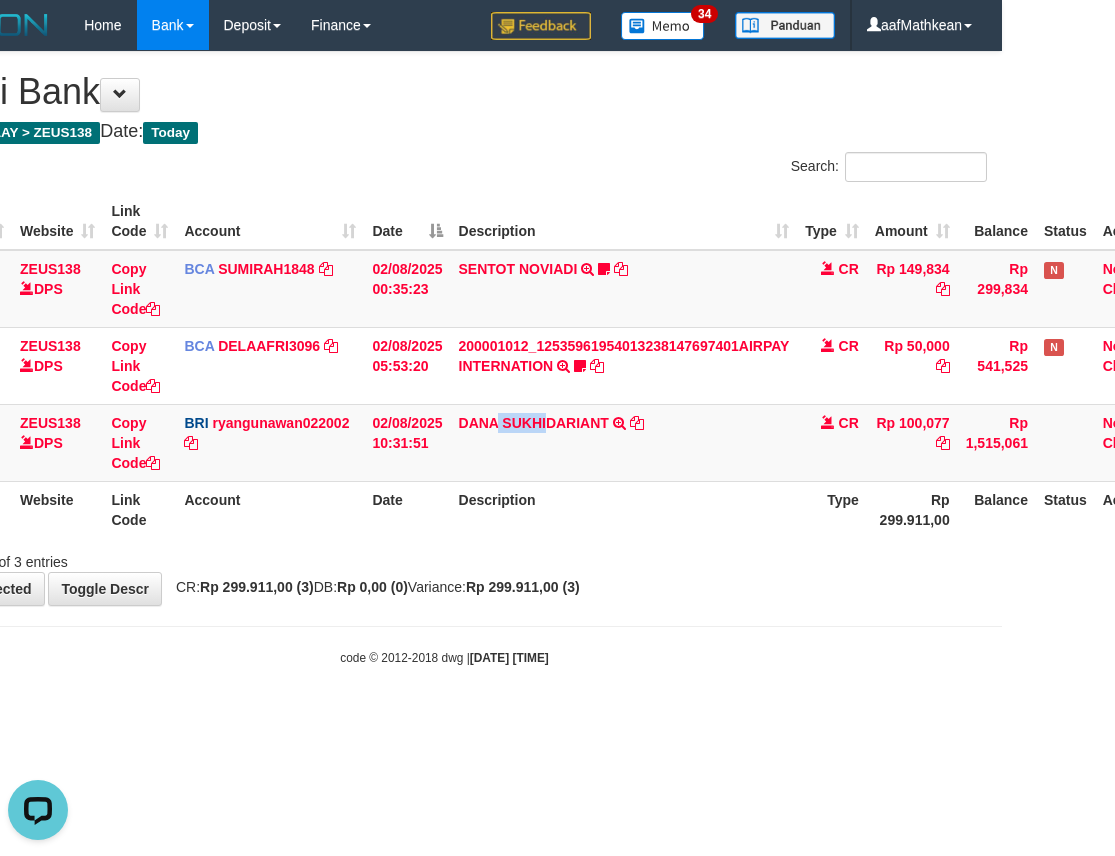 click on "Description" at bounding box center [624, 509] 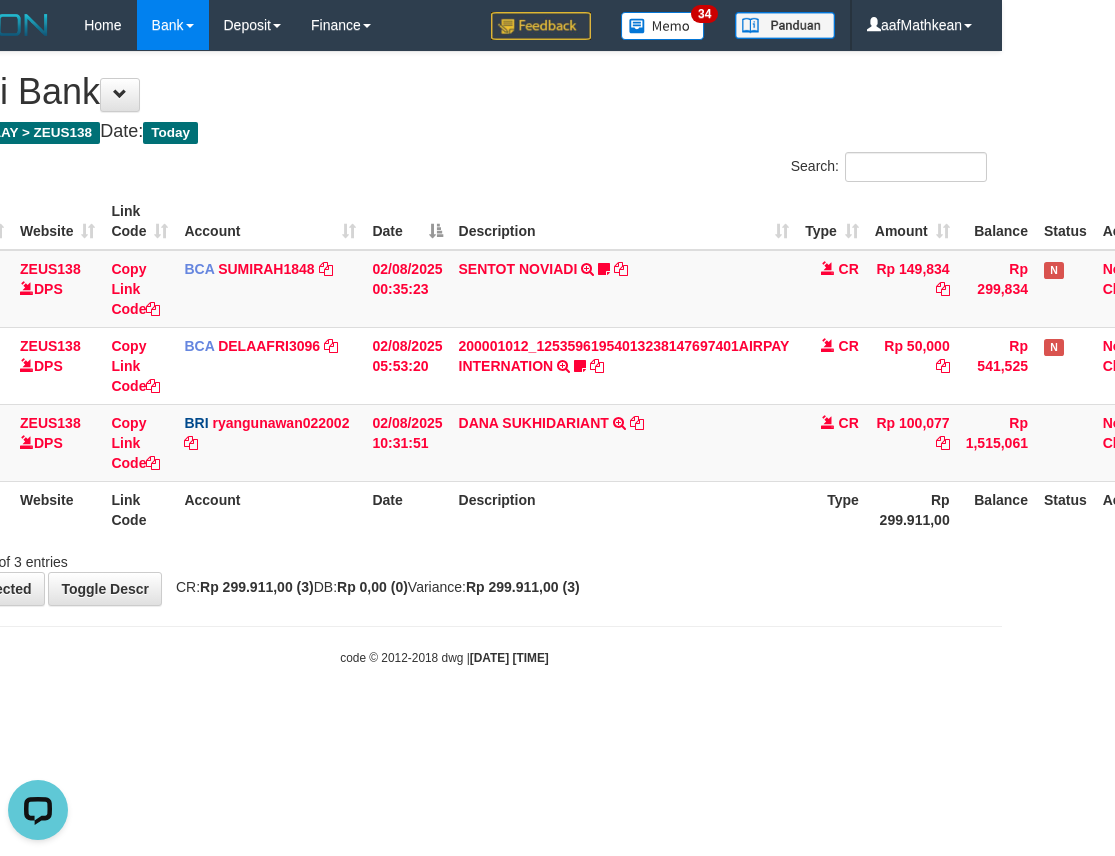 drag, startPoint x: 326, startPoint y: 514, endPoint x: 395, endPoint y: 519, distance: 69.18092 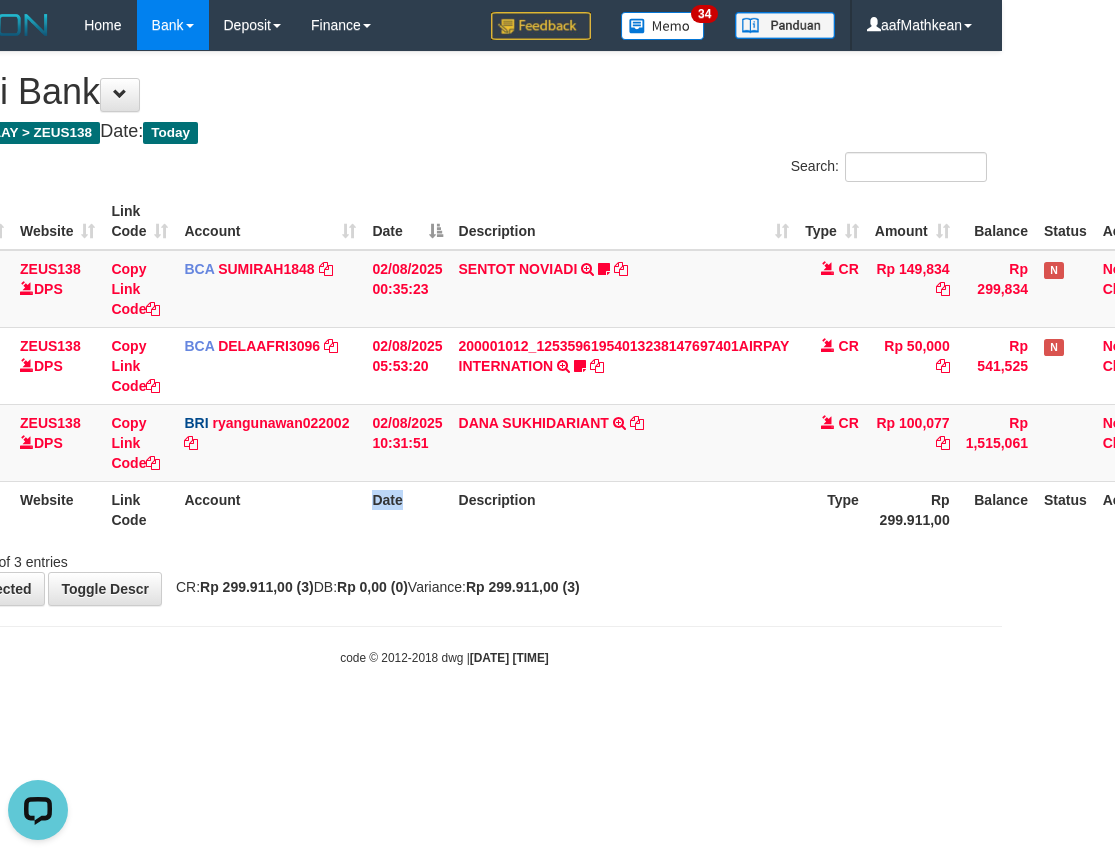 drag, startPoint x: 395, startPoint y: 519, endPoint x: 426, endPoint y: 509, distance: 32.572994 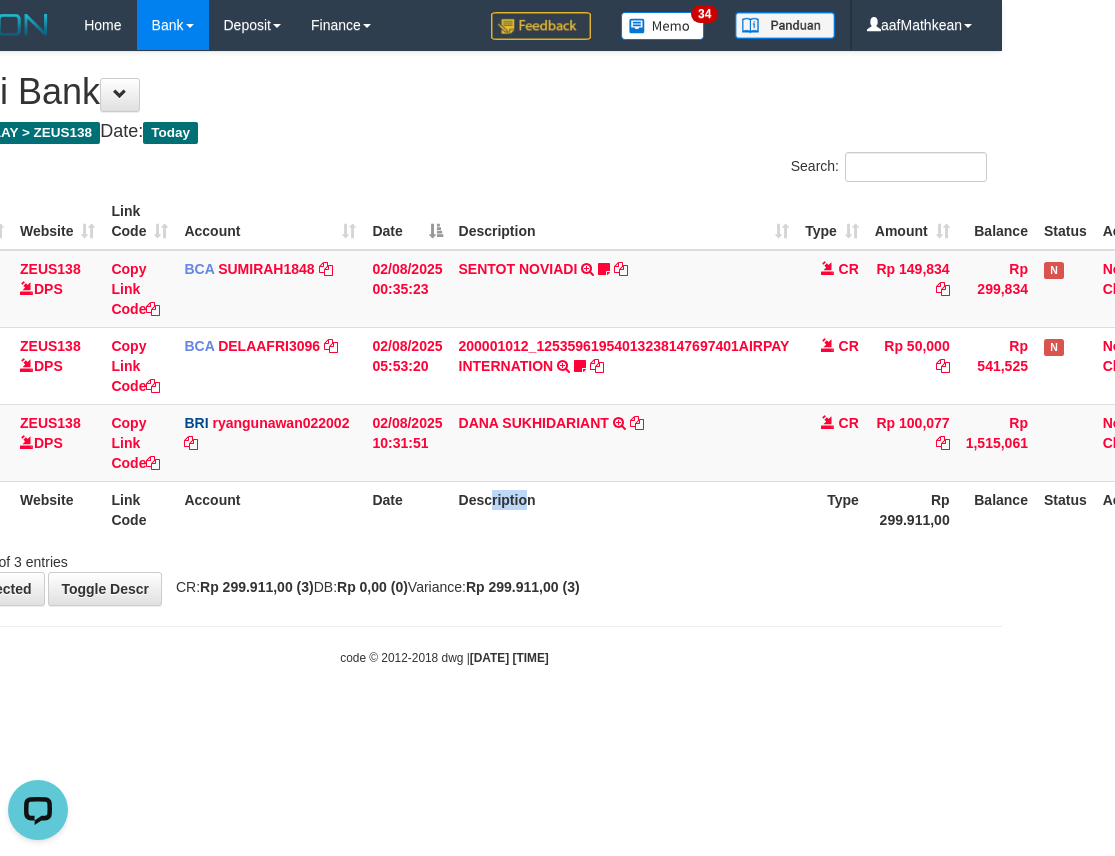 drag, startPoint x: 495, startPoint y: 497, endPoint x: 564, endPoint y: 486, distance: 69.87131 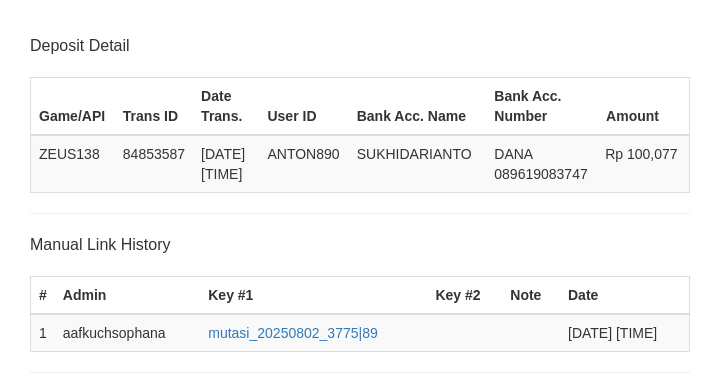 scroll, scrollTop: 392, scrollLeft: 0, axis: vertical 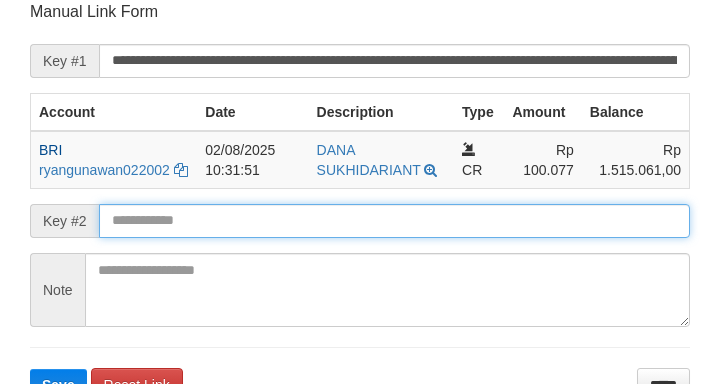 click on "Save" at bounding box center [58, 385] 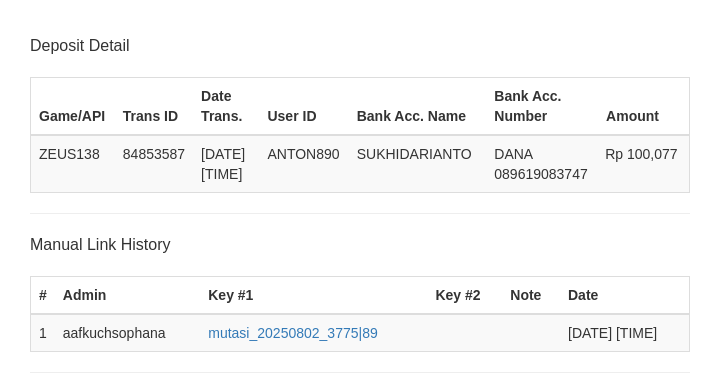 click on "Save" at bounding box center [58, 844] 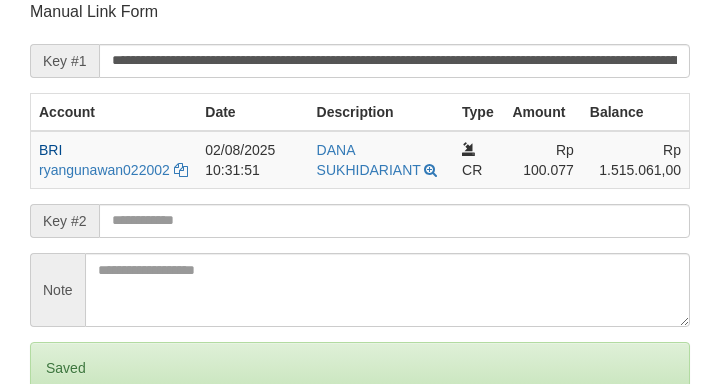 click at bounding box center [394, 221] 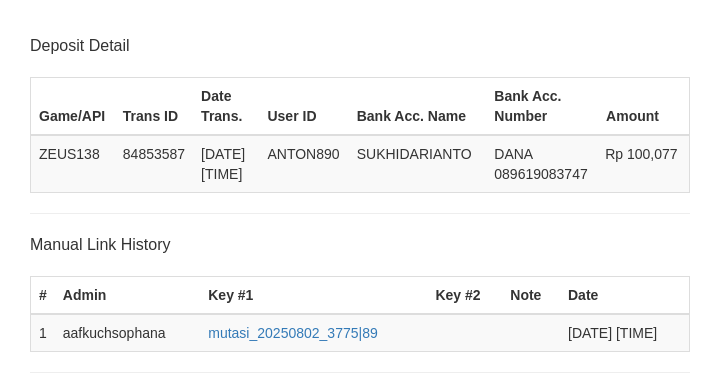 click at bounding box center [394, 613] 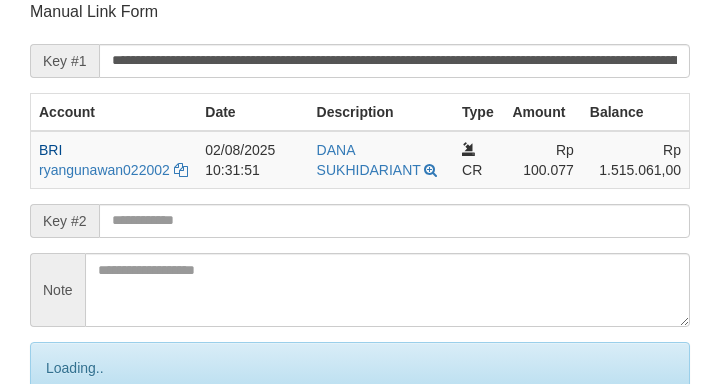 click at bounding box center (394, 221) 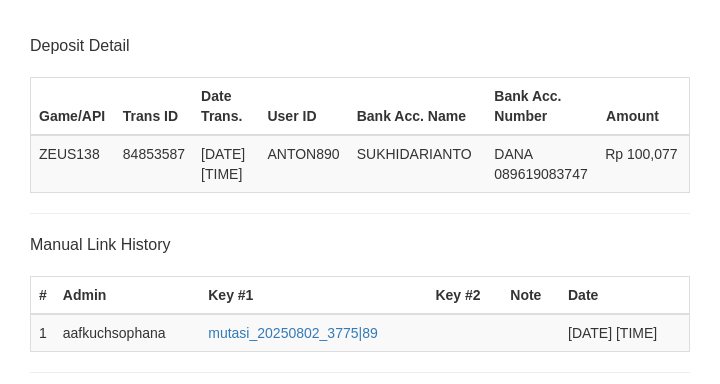 scroll, scrollTop: 392, scrollLeft: 0, axis: vertical 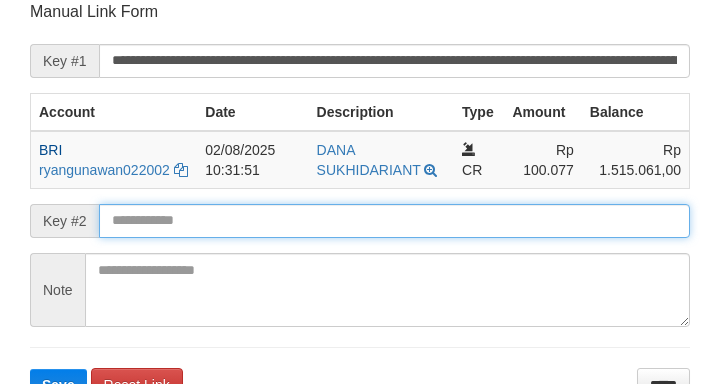 click on "Save" at bounding box center [58, 385] 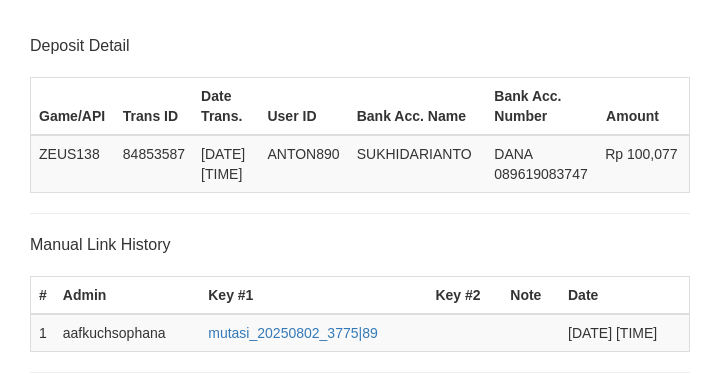 scroll, scrollTop: 392, scrollLeft: 0, axis: vertical 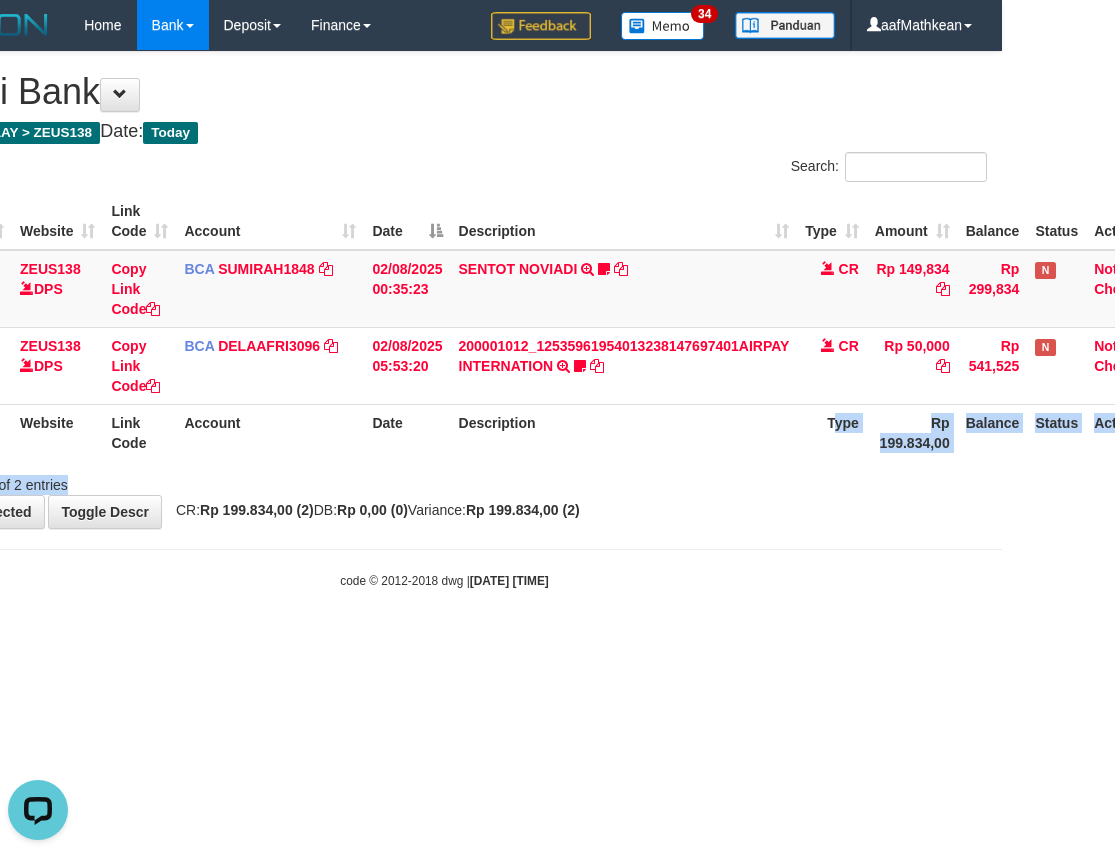 drag, startPoint x: 836, startPoint y: 469, endPoint x: 808, endPoint y: 489, distance: 34.4093 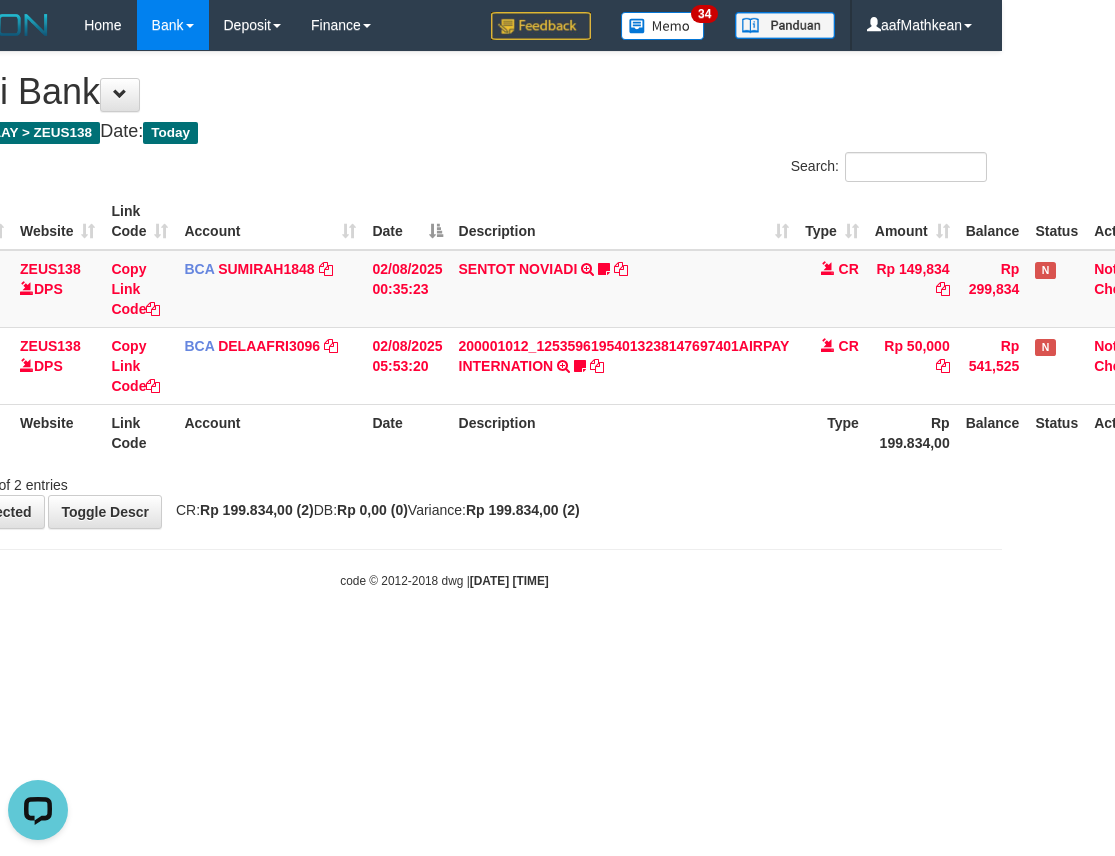 click on "**********" at bounding box center [444, 290] 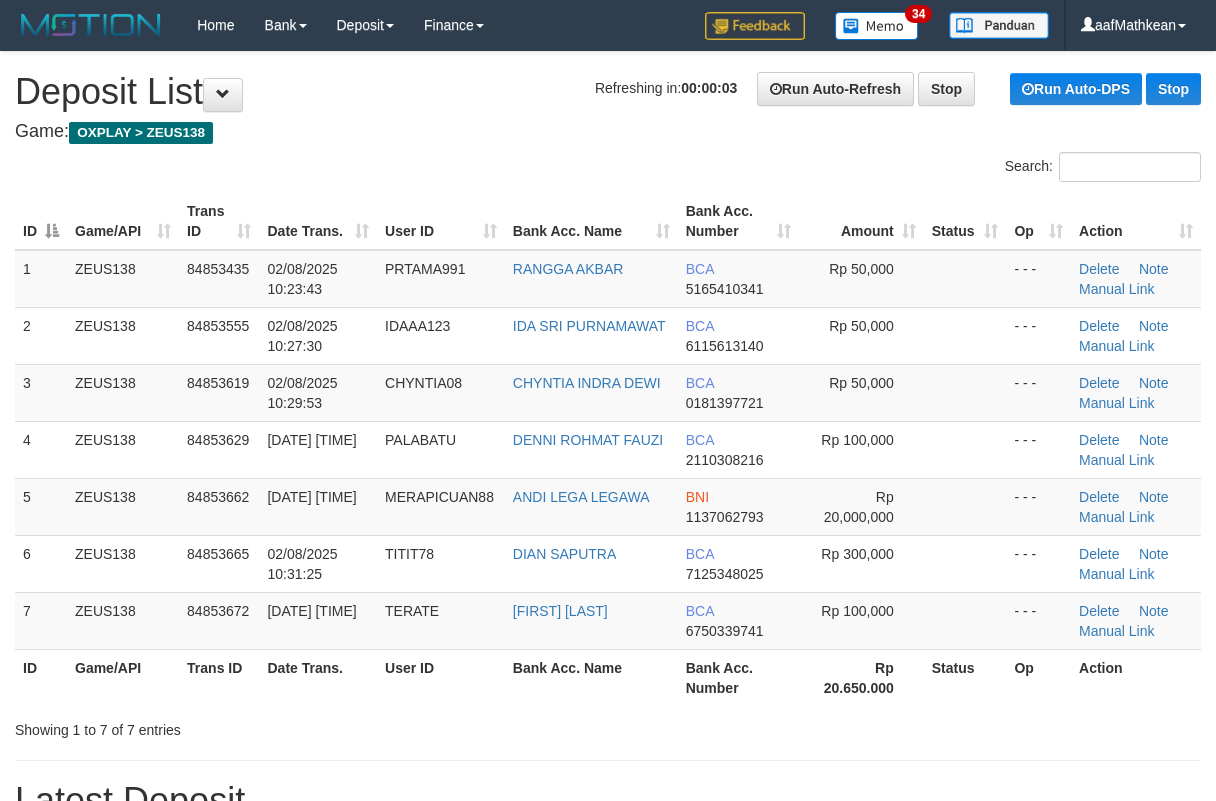 scroll, scrollTop: 0, scrollLeft: 0, axis: both 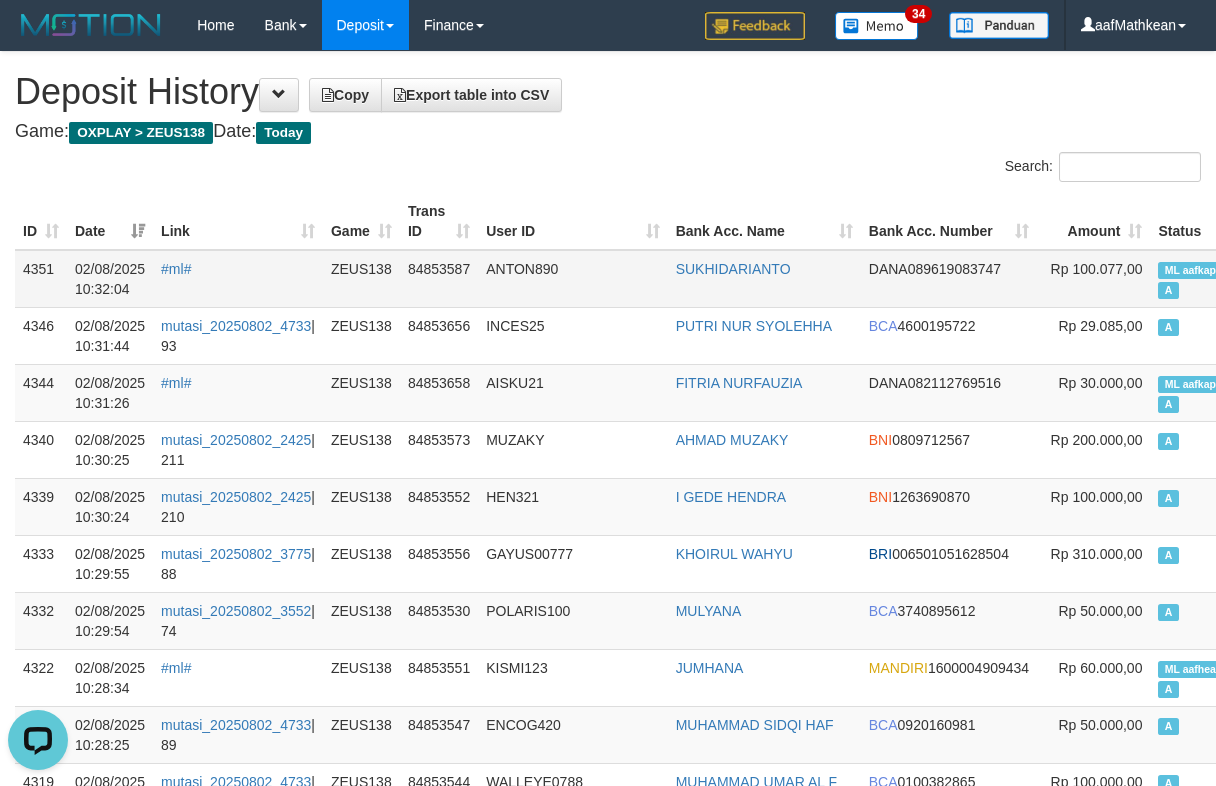 click on "ML aafkappheaktra" at bounding box center [1212, 270] 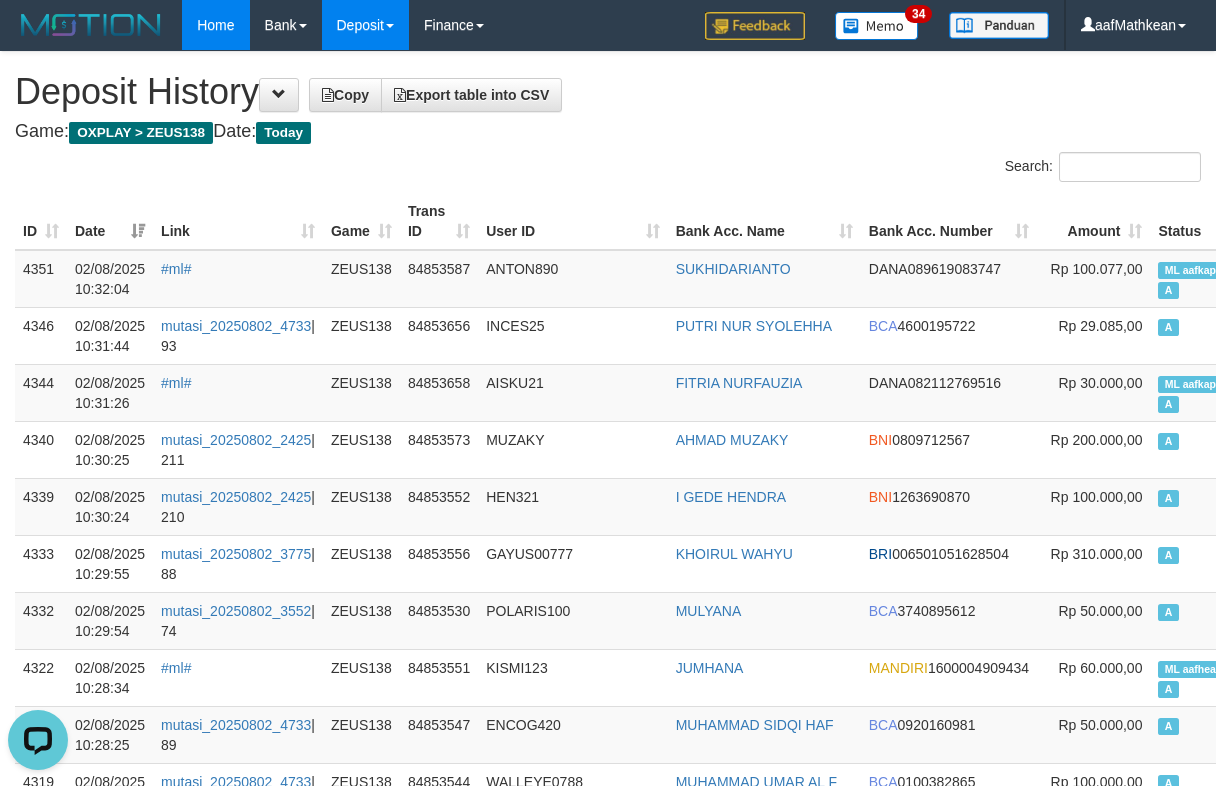 drag, startPoint x: 259, startPoint y: 353, endPoint x: 229, endPoint y: 32, distance: 322.39883 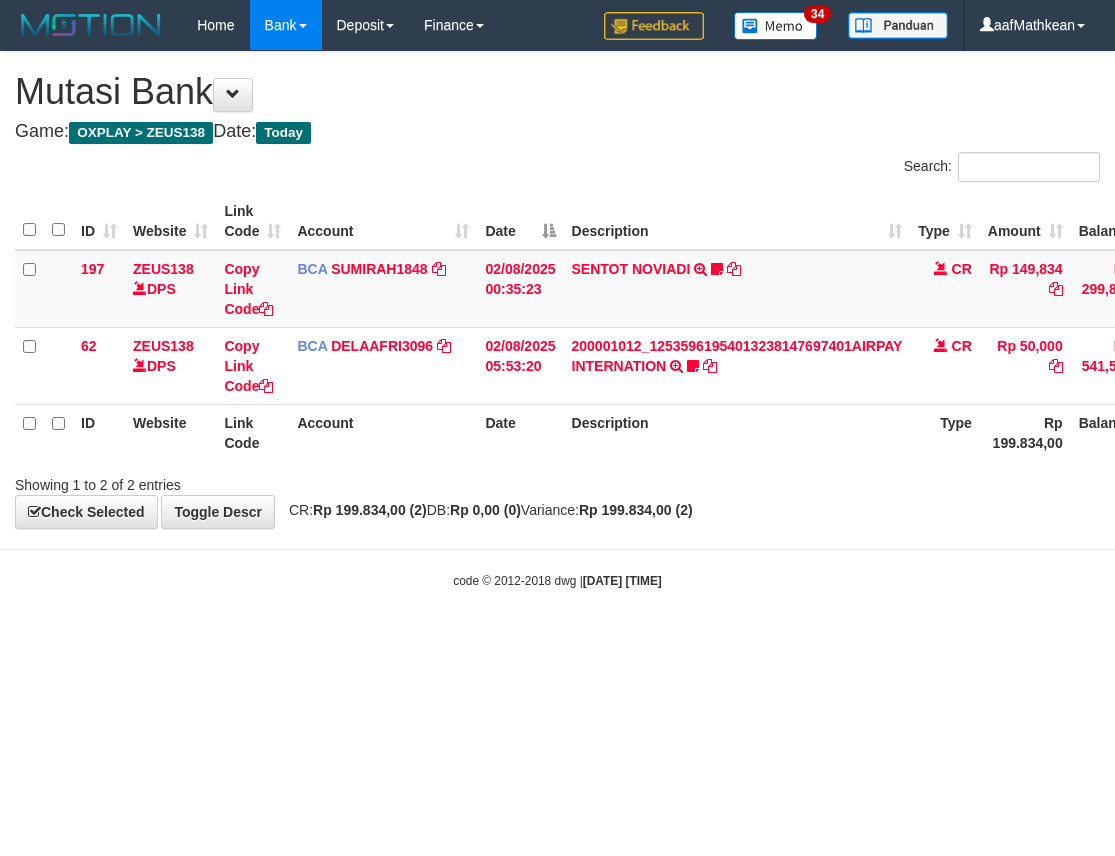 scroll, scrollTop: 0, scrollLeft: 113, axis: horizontal 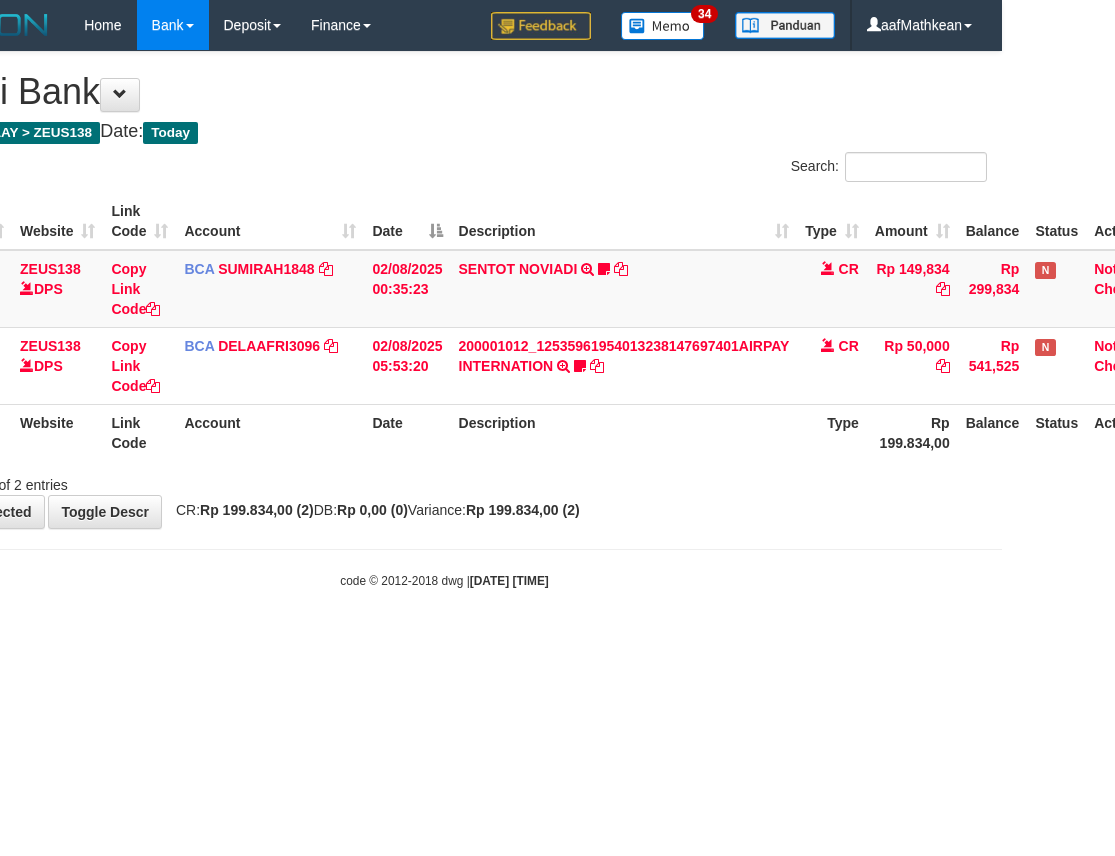 drag, startPoint x: 781, startPoint y: 497, endPoint x: 772, endPoint y: 514, distance: 19.235384 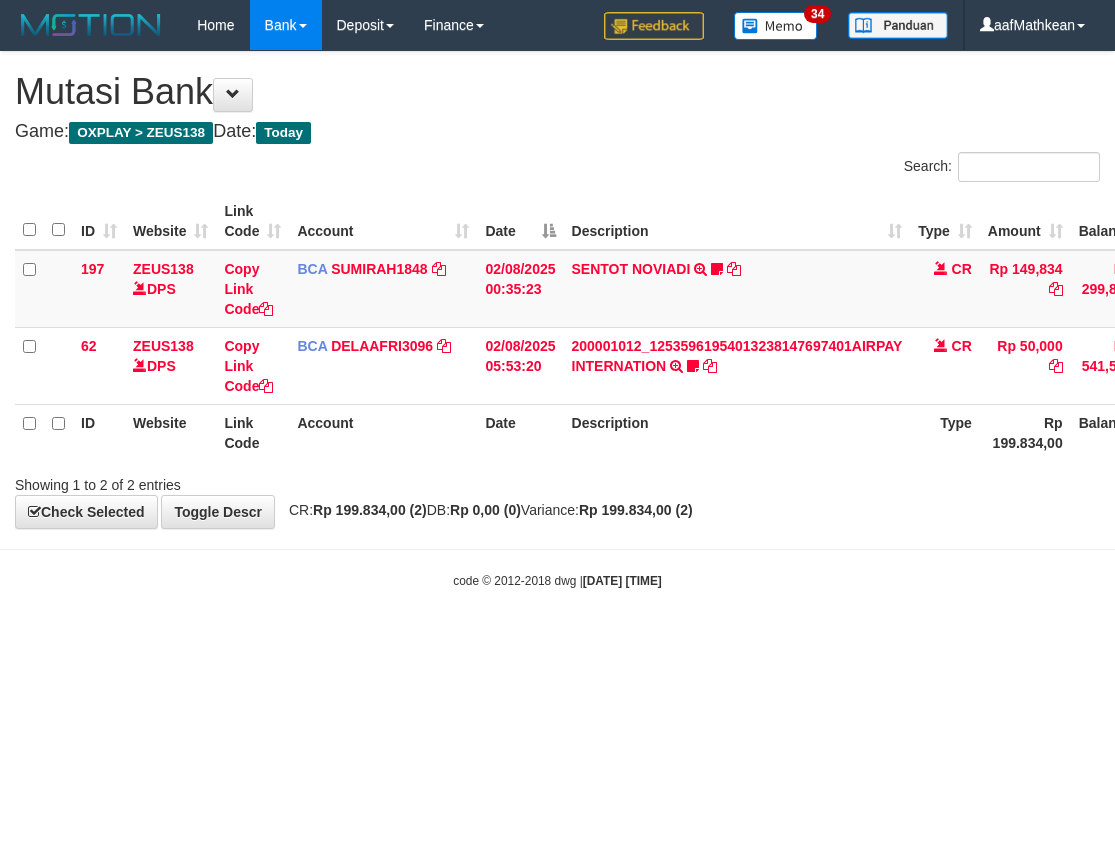 scroll, scrollTop: 0, scrollLeft: 113, axis: horizontal 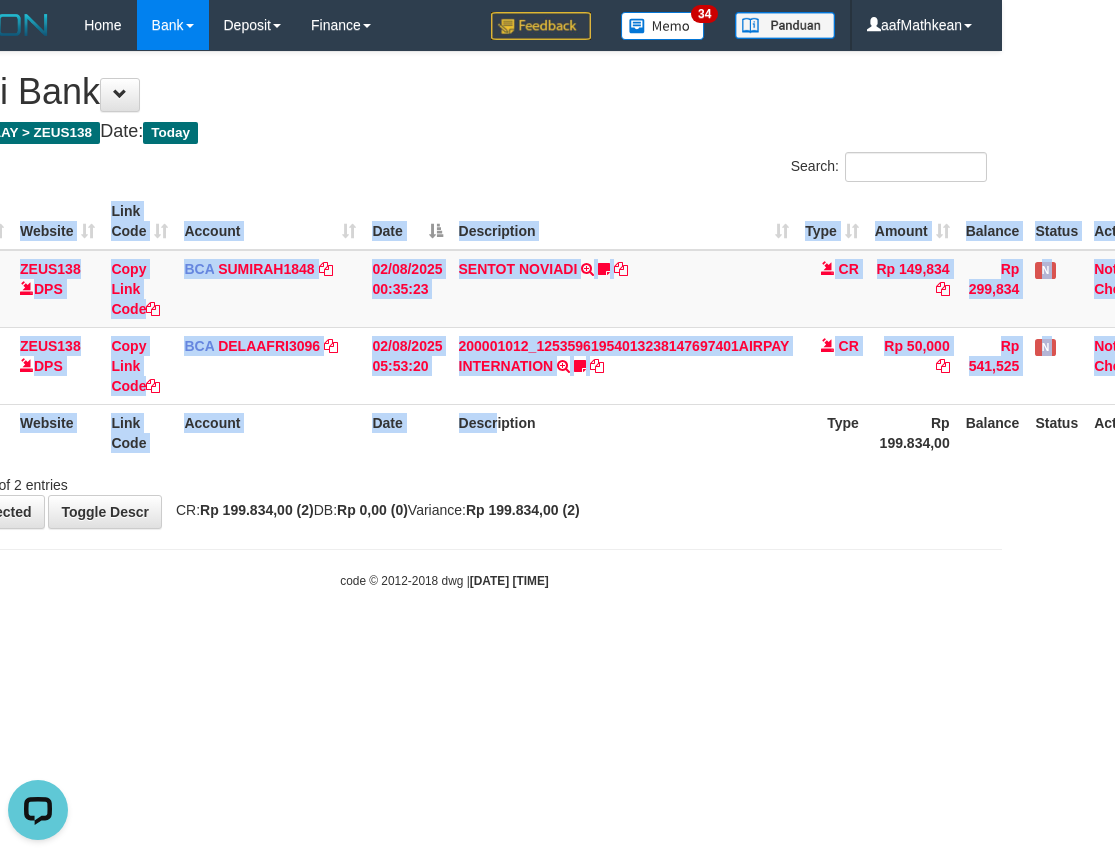 drag, startPoint x: 484, startPoint y: 471, endPoint x: 542, endPoint y: 478, distance: 58.420887 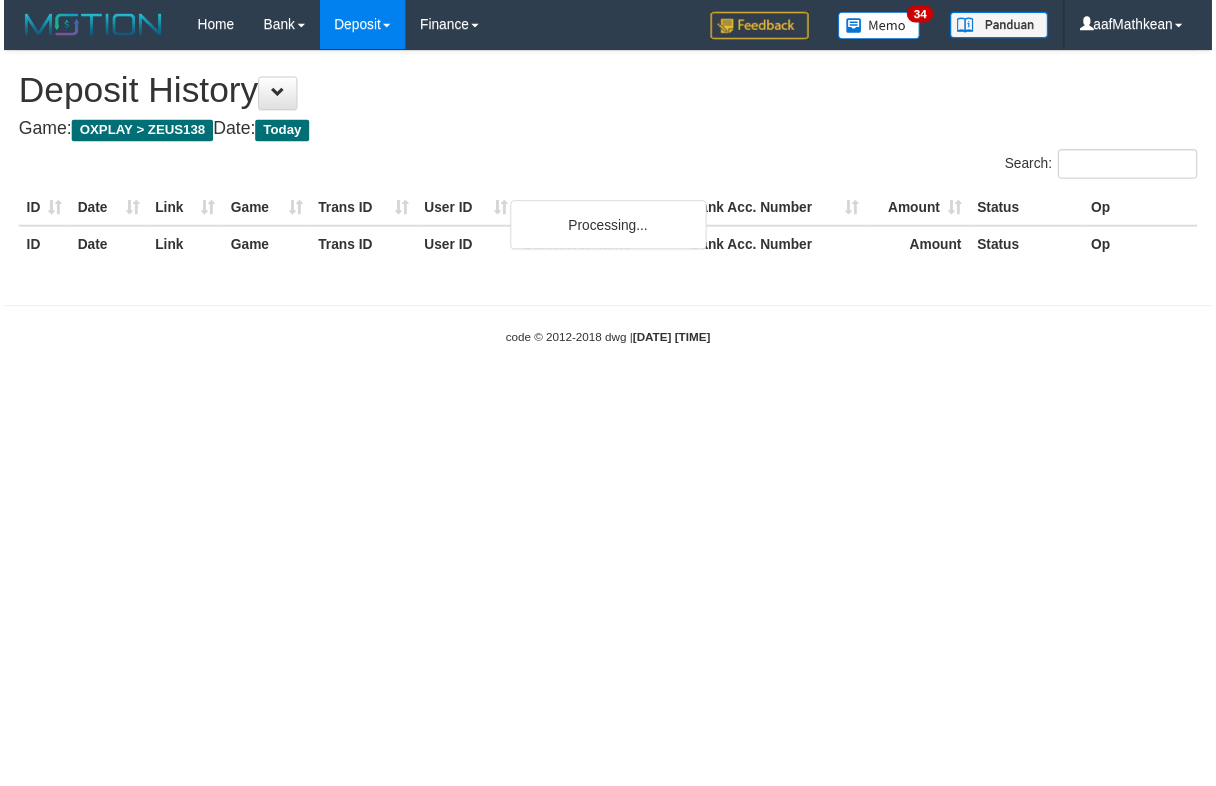 scroll, scrollTop: 0, scrollLeft: 0, axis: both 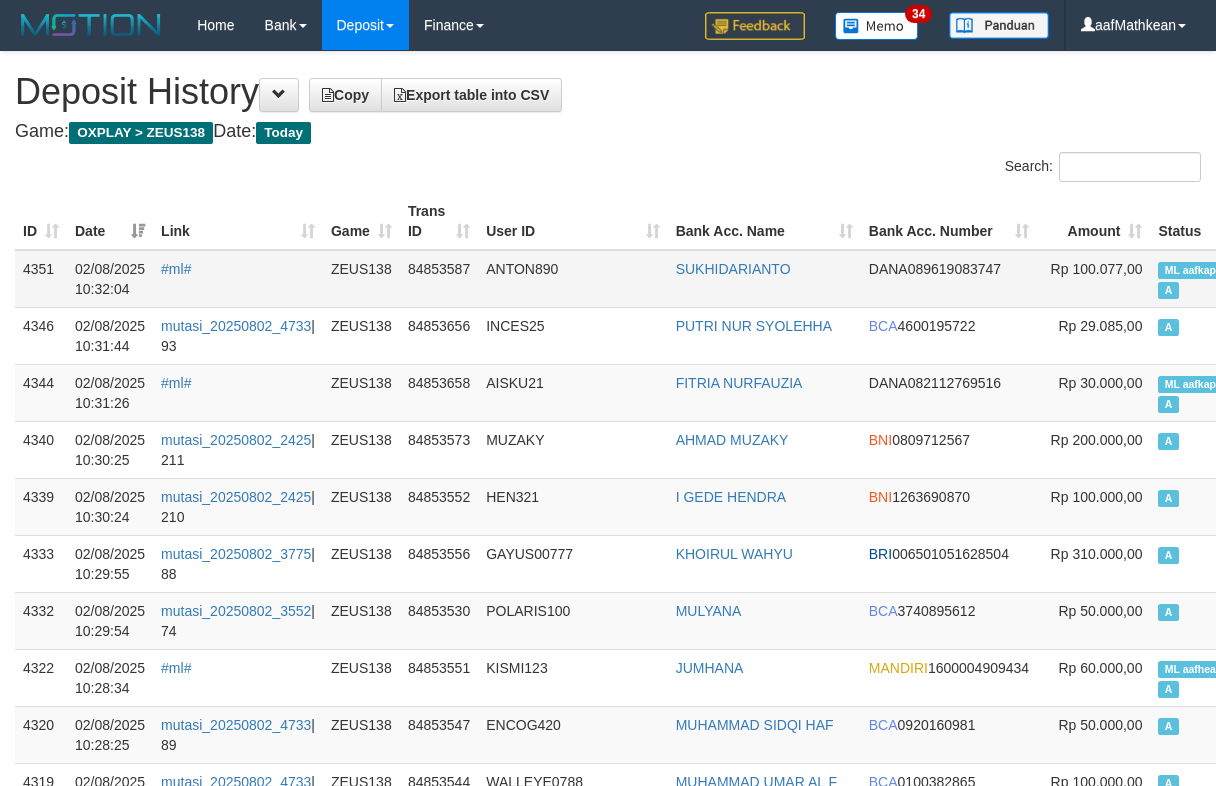 click on "ML aafkappheaktra" at bounding box center [1212, 270] 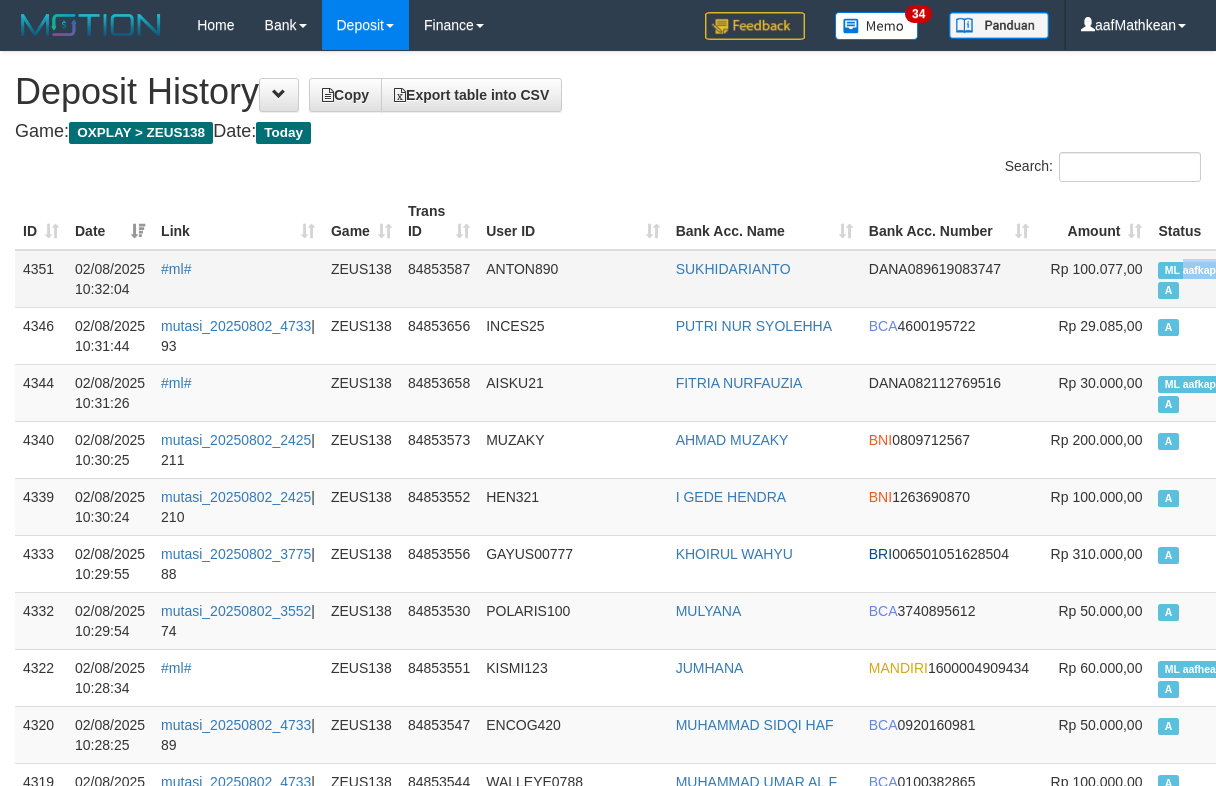 click on "ML aafkappheaktra" at bounding box center [1212, 270] 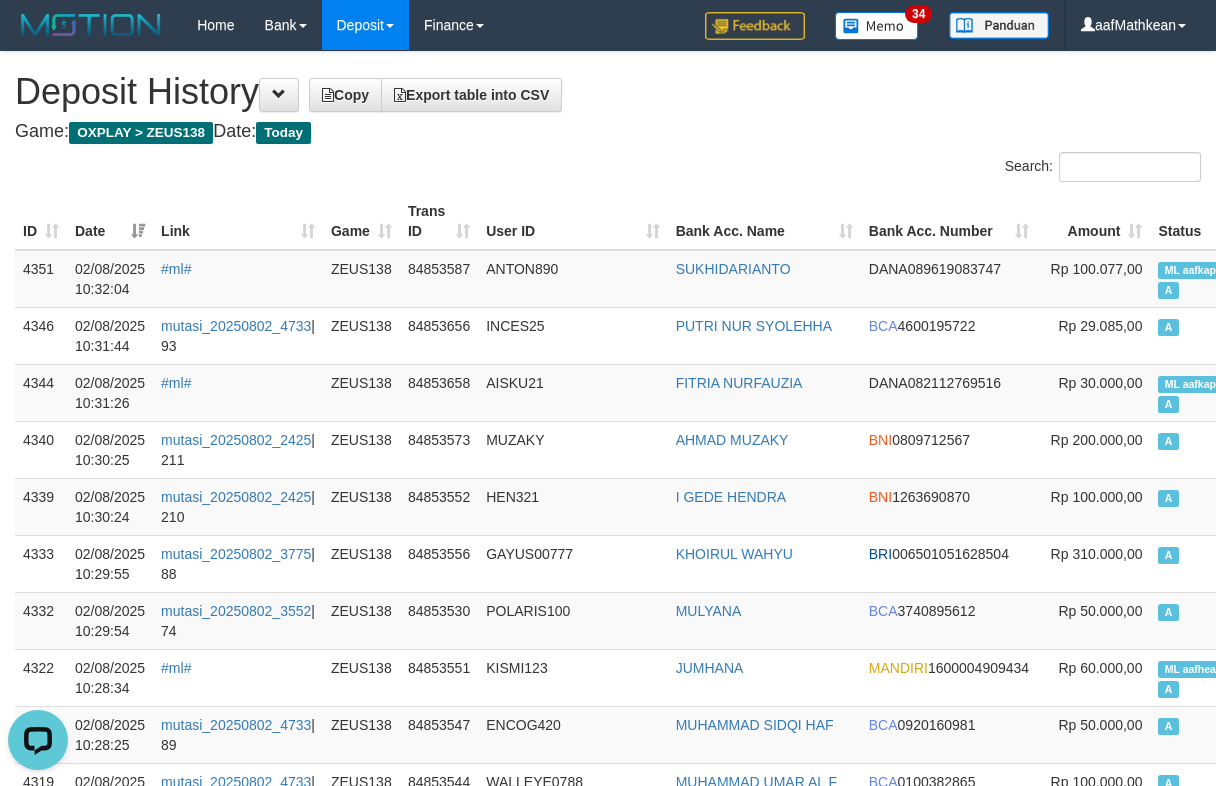 scroll, scrollTop: 0, scrollLeft: 0, axis: both 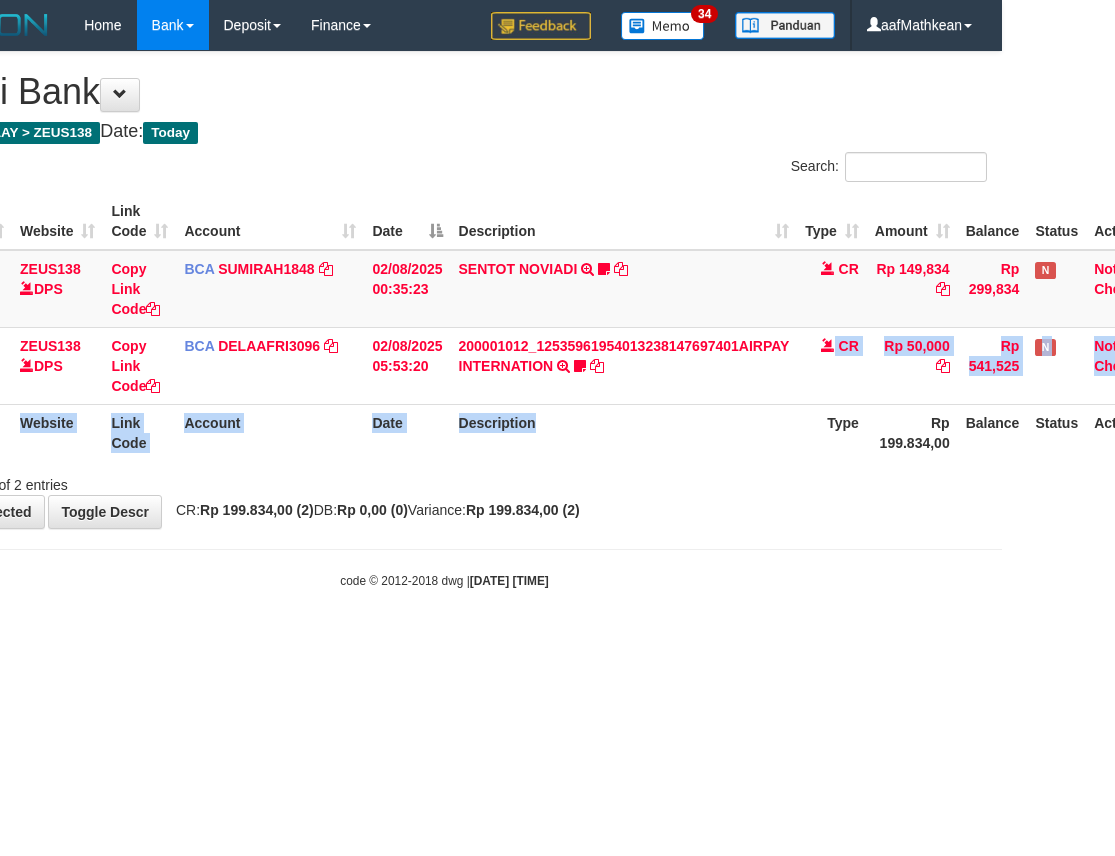 click on "**********" at bounding box center (444, 290) 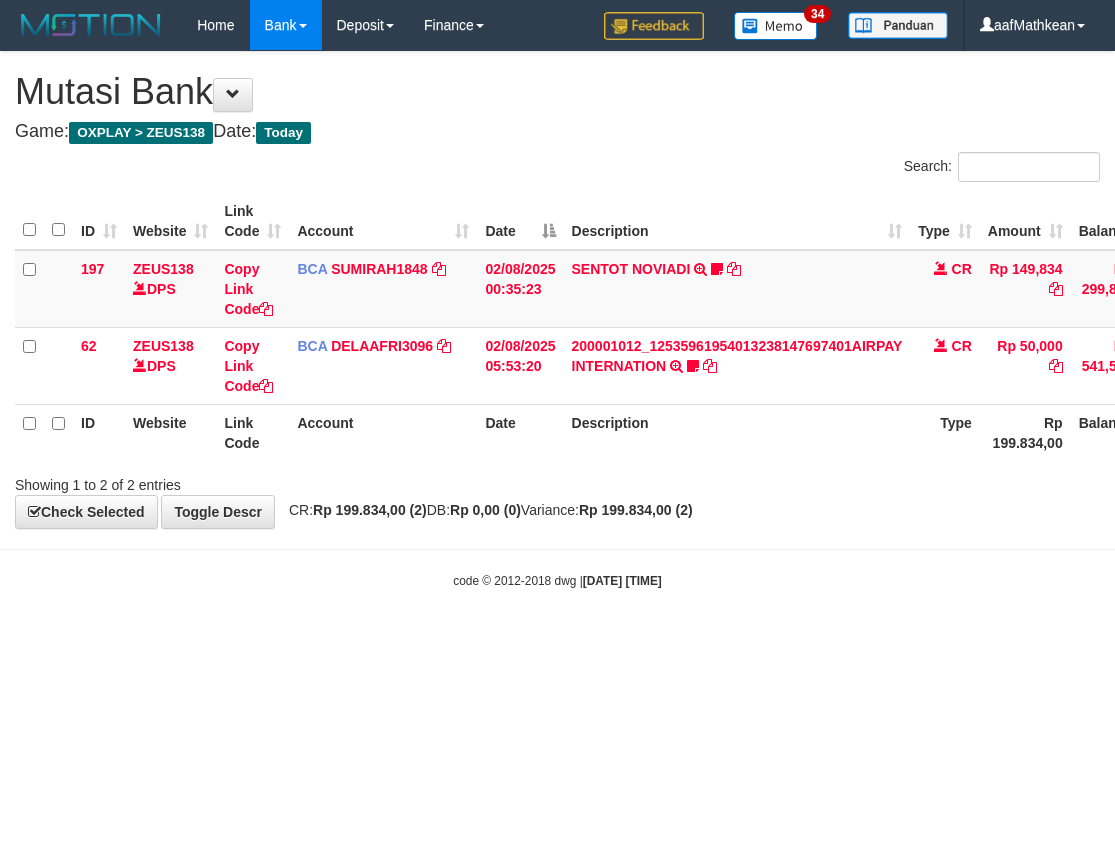 scroll, scrollTop: 0, scrollLeft: 113, axis: horizontal 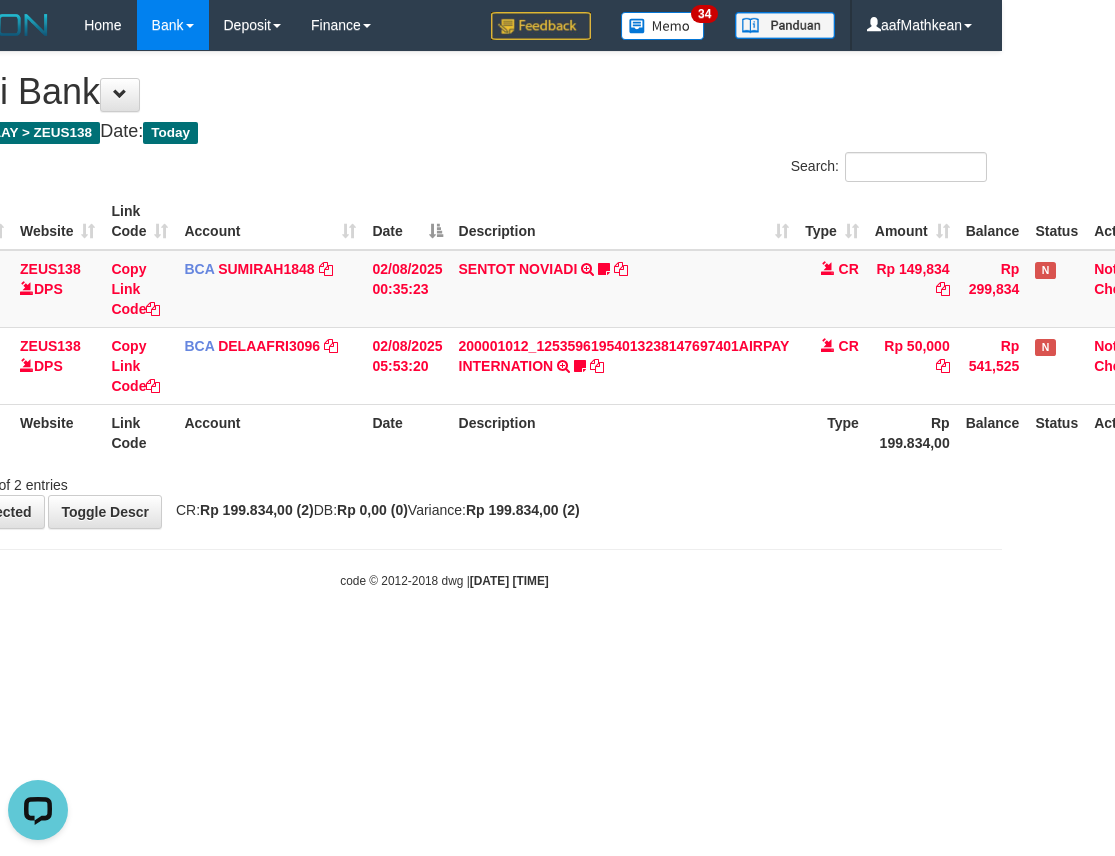 click on "Toggle navigation
Home
Bank
Account List
Load
By Website
Group
[OXPLAY]													ZEUS138
By Load Group (DPS)
Sync" at bounding box center (444, 320) 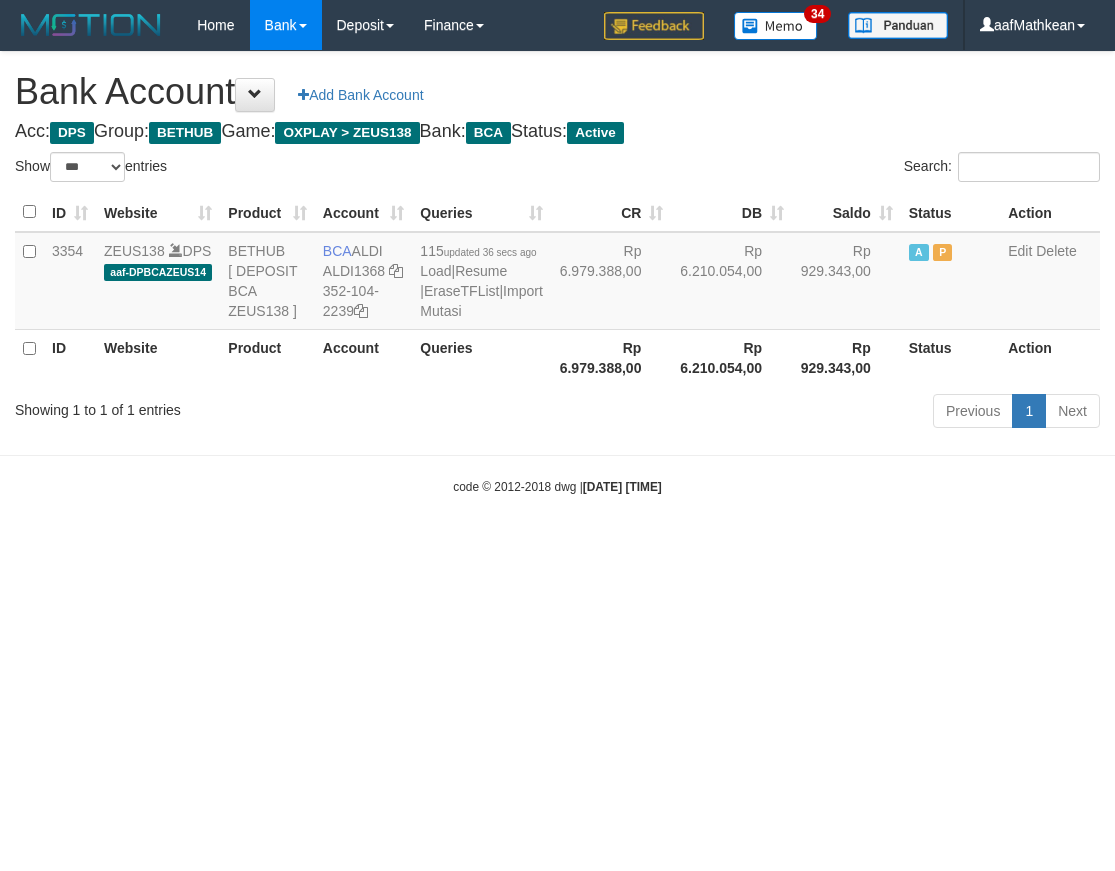 select on "***" 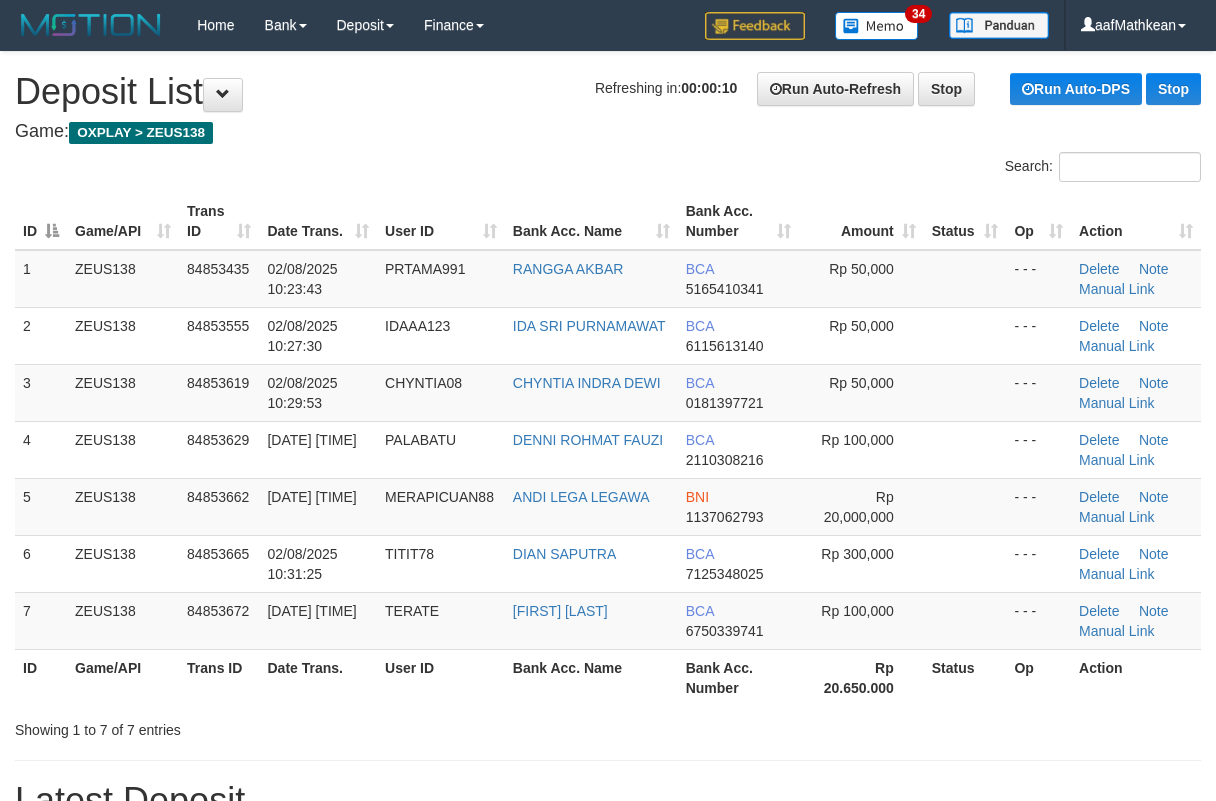 scroll, scrollTop: 0, scrollLeft: 0, axis: both 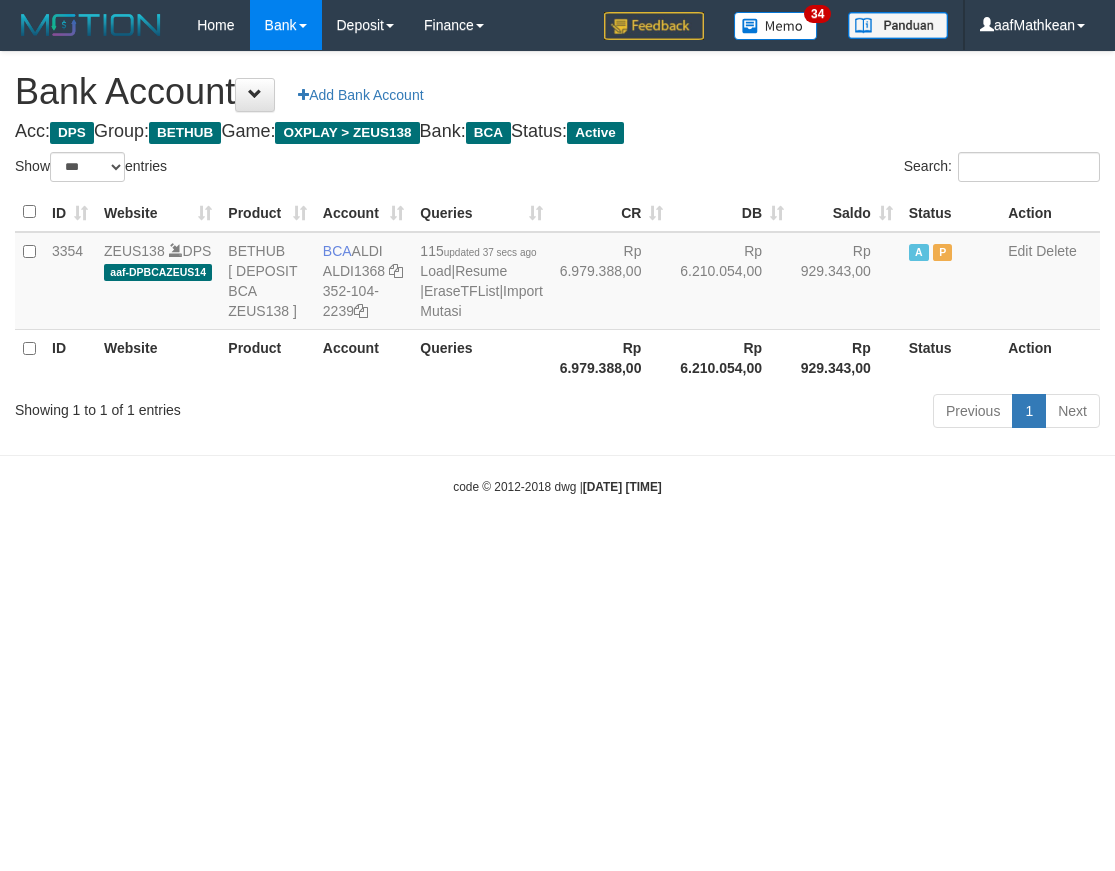 select on "***" 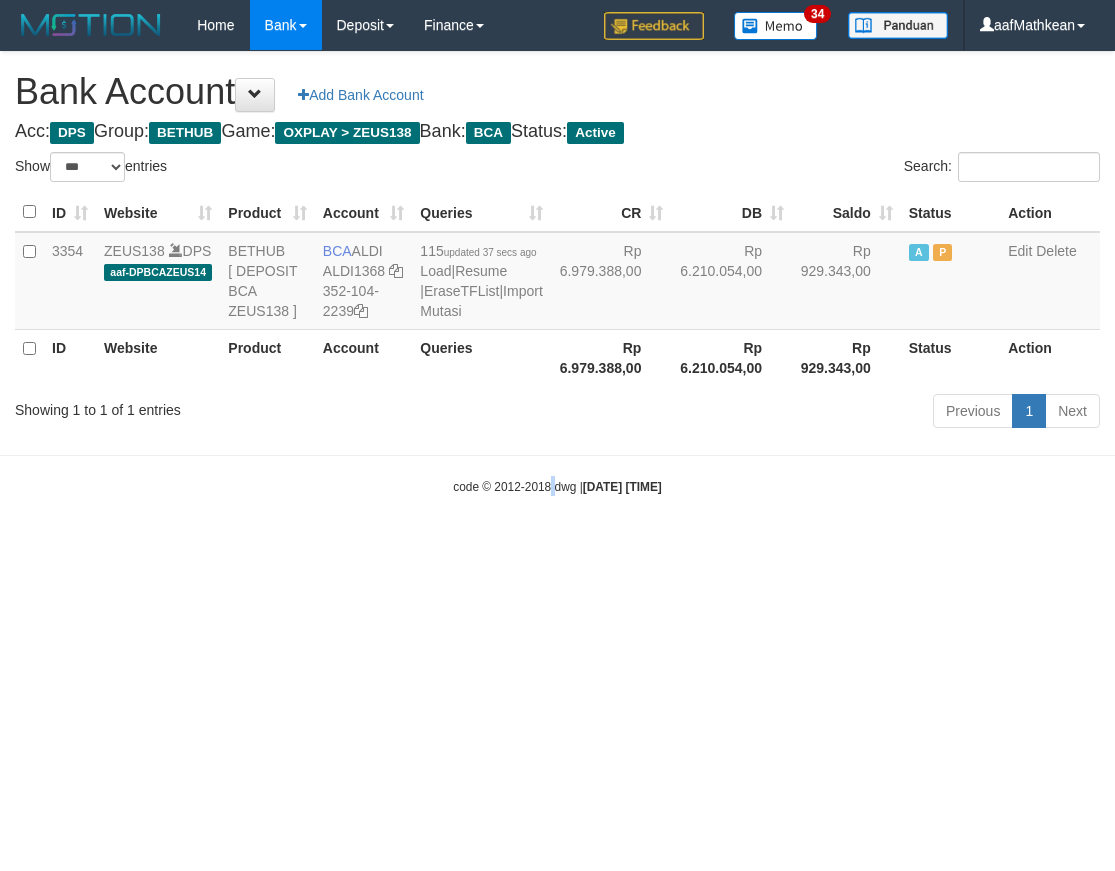 click on "code © [YEAR]-[YEAR] dwg |  [DATE] [TIME]" at bounding box center (557, 486) 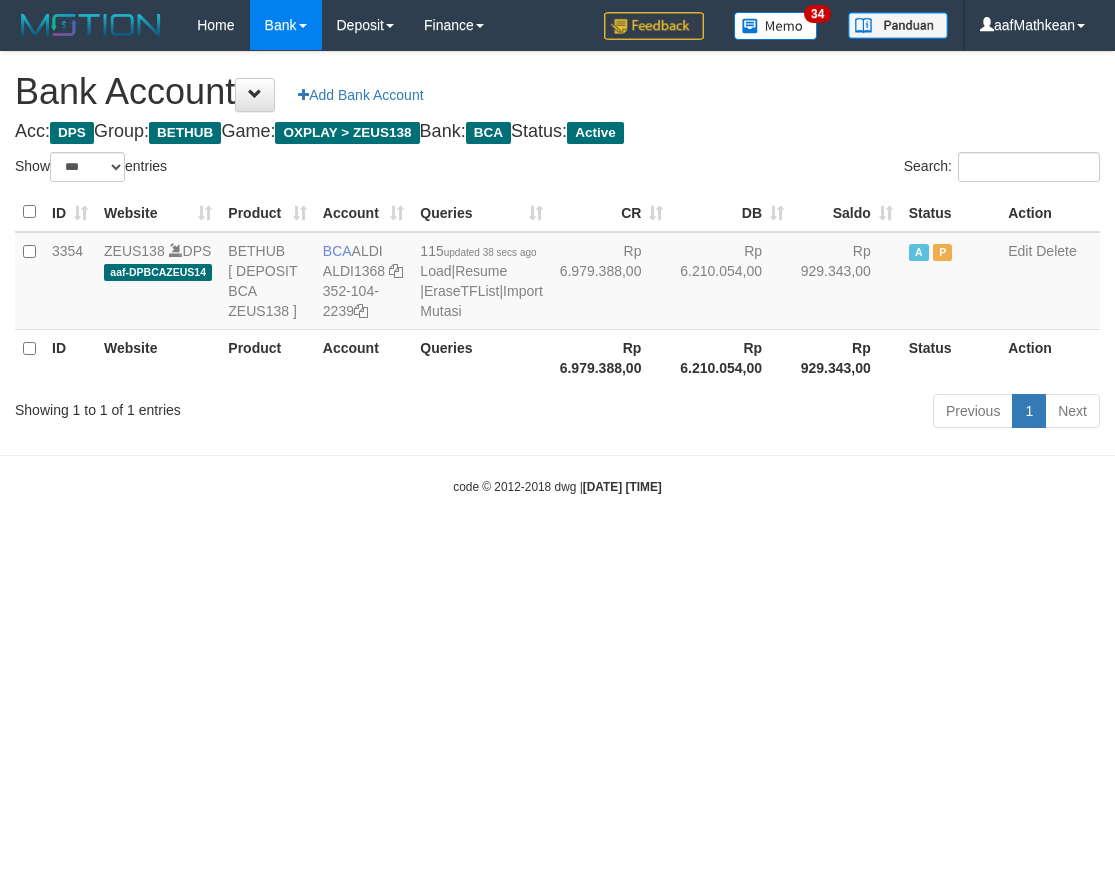 select on "***" 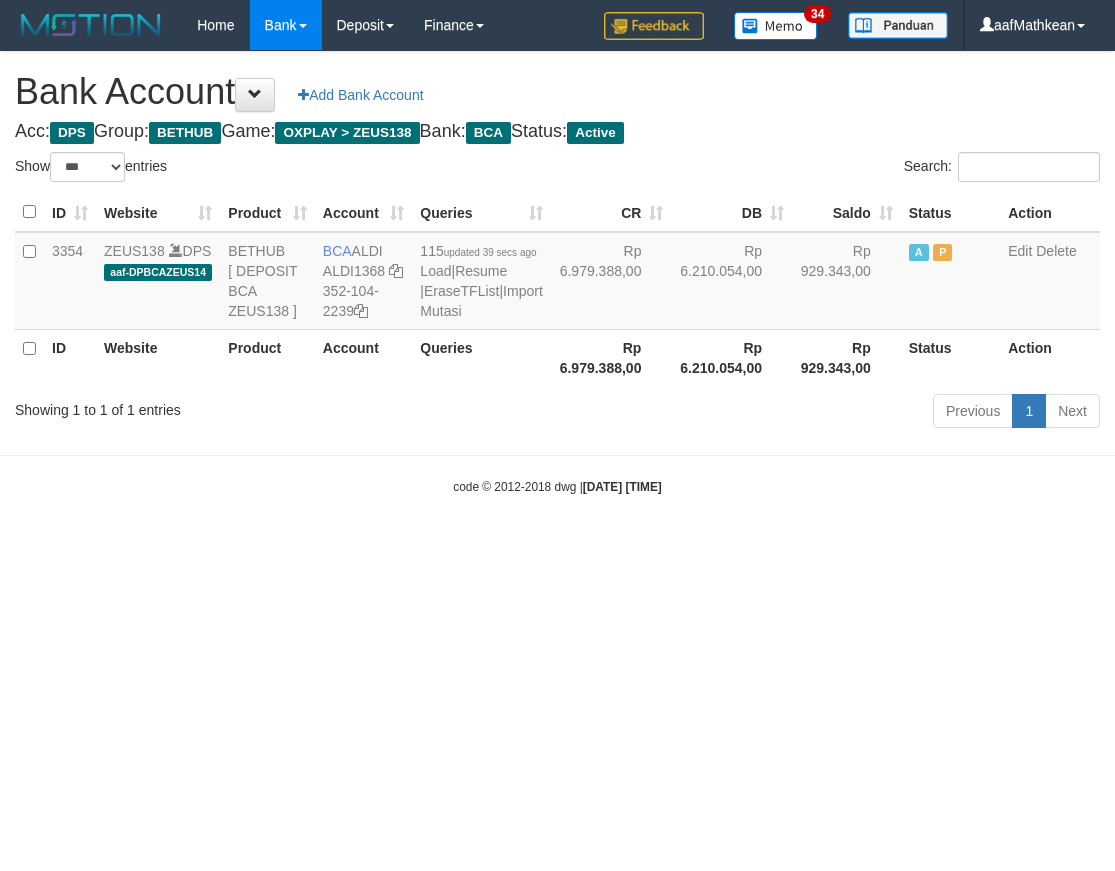 select on "***" 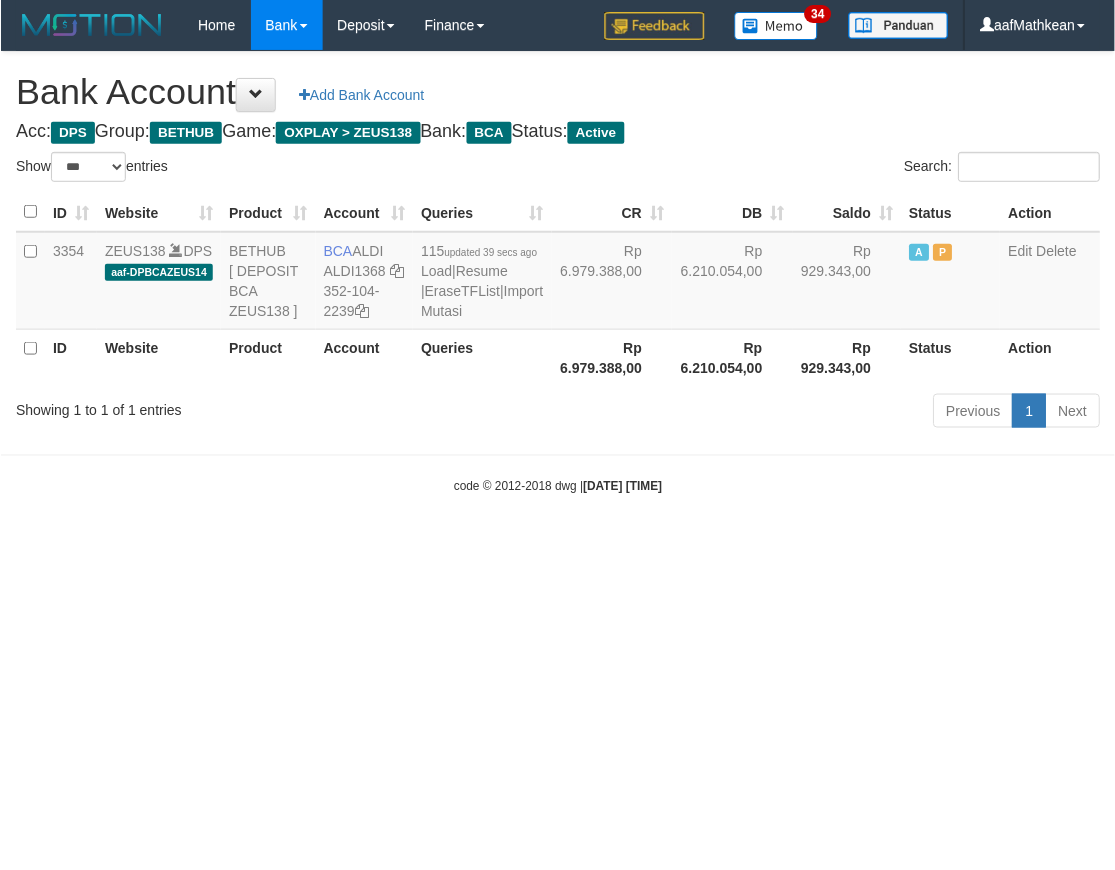 scroll, scrollTop: 0, scrollLeft: 0, axis: both 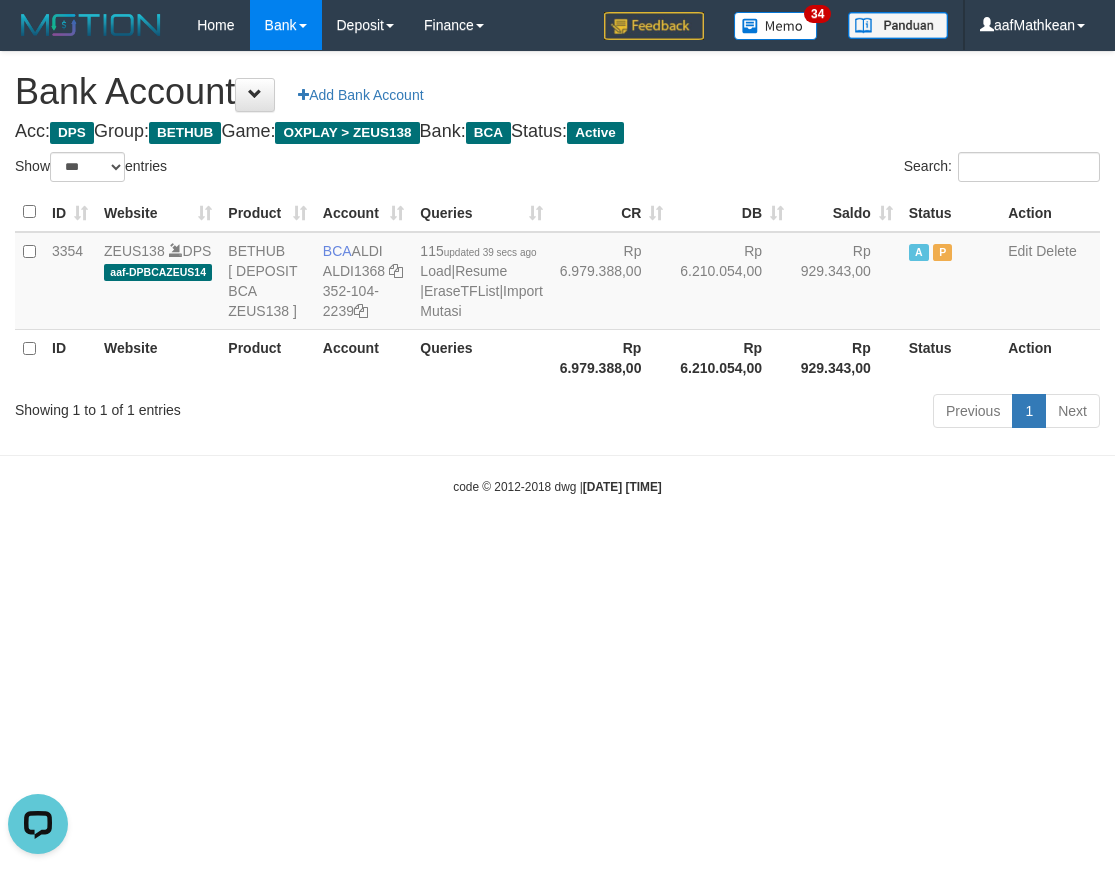 drag, startPoint x: 568, startPoint y: 208, endPoint x: 580, endPoint y: 461, distance: 253.28442 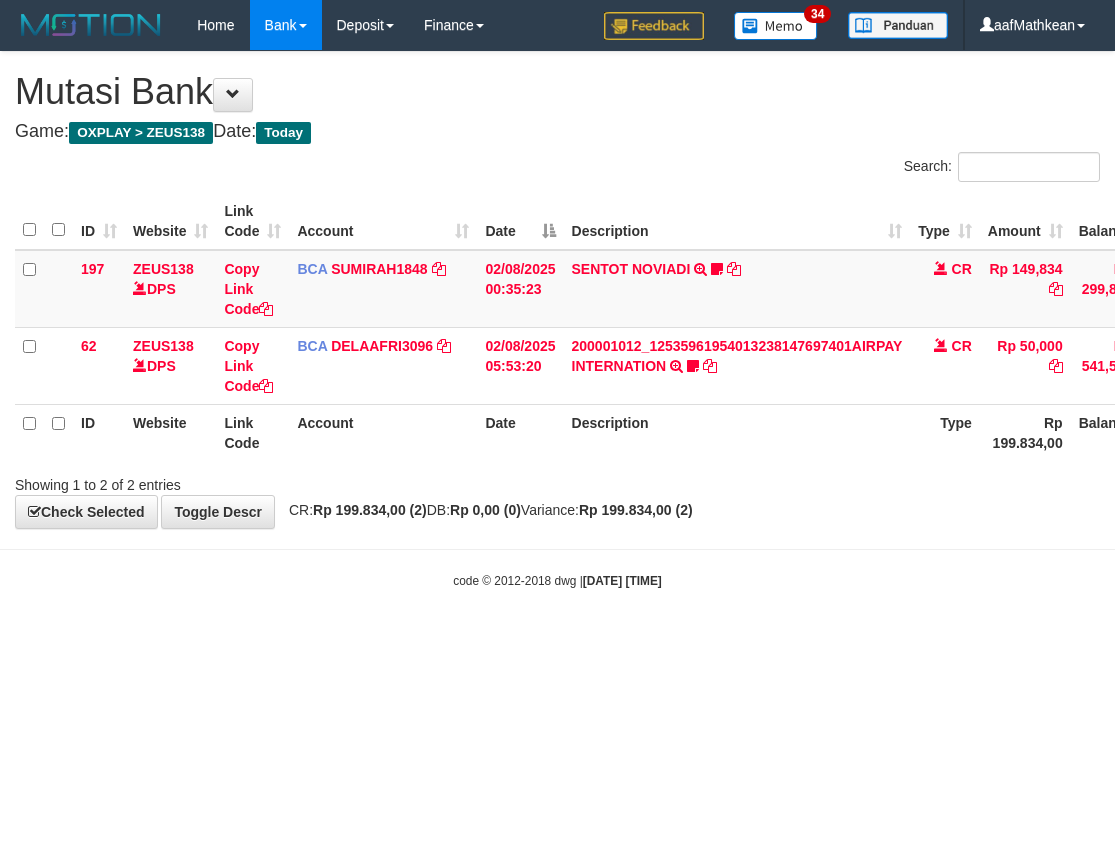 scroll, scrollTop: 0, scrollLeft: 113, axis: horizontal 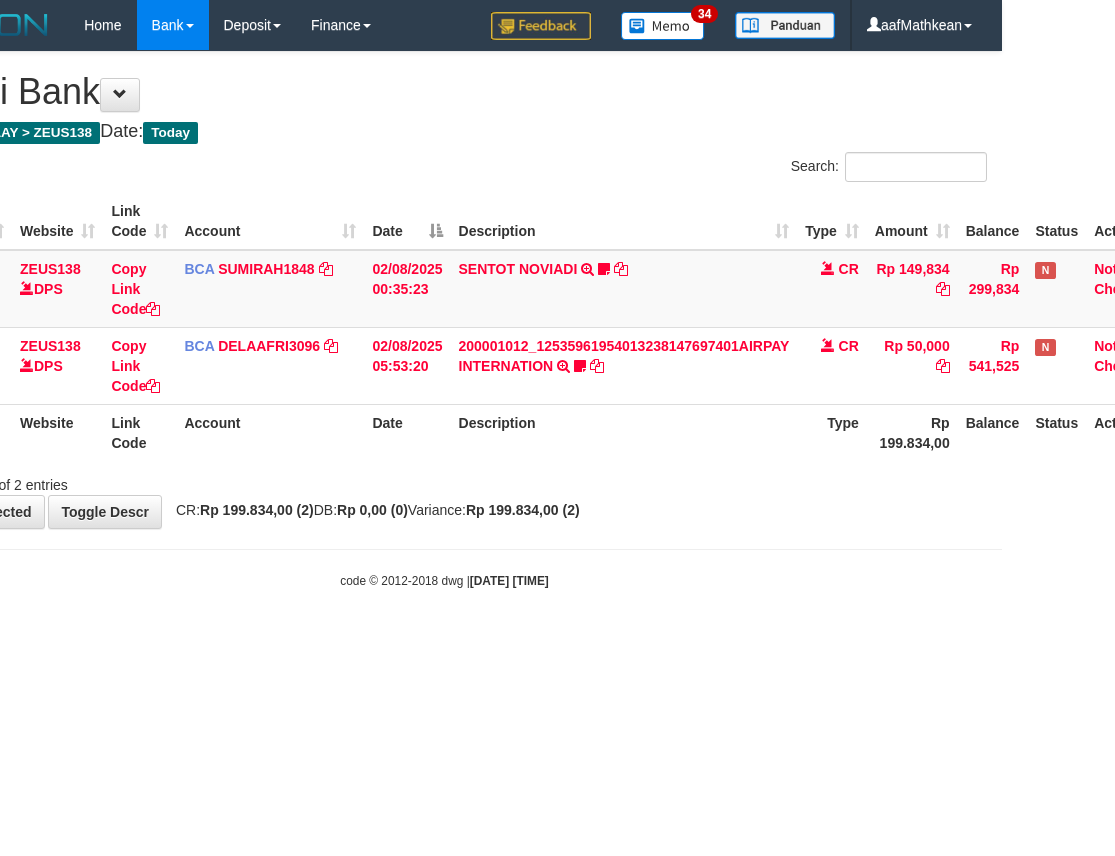 click on "Toggle navigation
Home
Bank
Account List
Load
By Website
Group
[OXPLAY]													ZEUS138
By Load Group (DPS)" at bounding box center [444, 320] 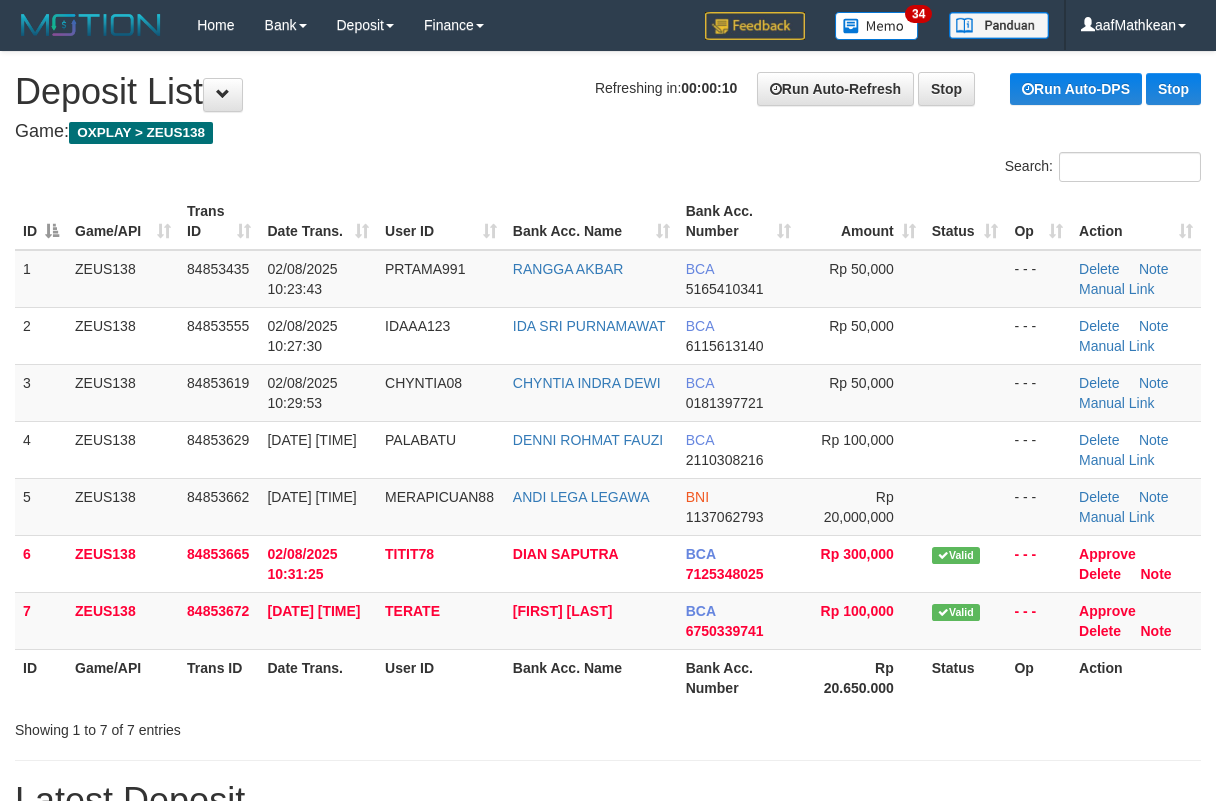 scroll, scrollTop: 0, scrollLeft: 0, axis: both 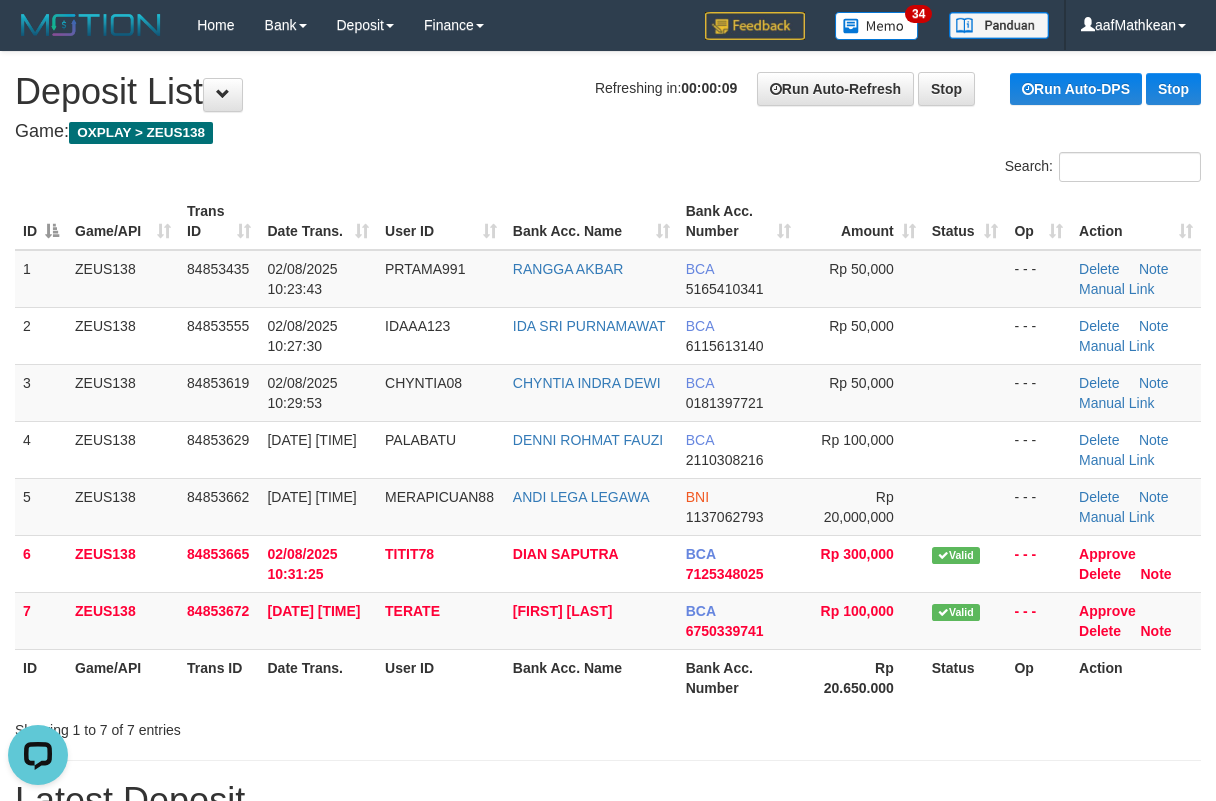 click on "Toggle navigation
Home
Bank
Account List
Load
By Website
Group
[OXPLAY]													ZEUS138
By Load Group (DPS)" at bounding box center (608, 1299) 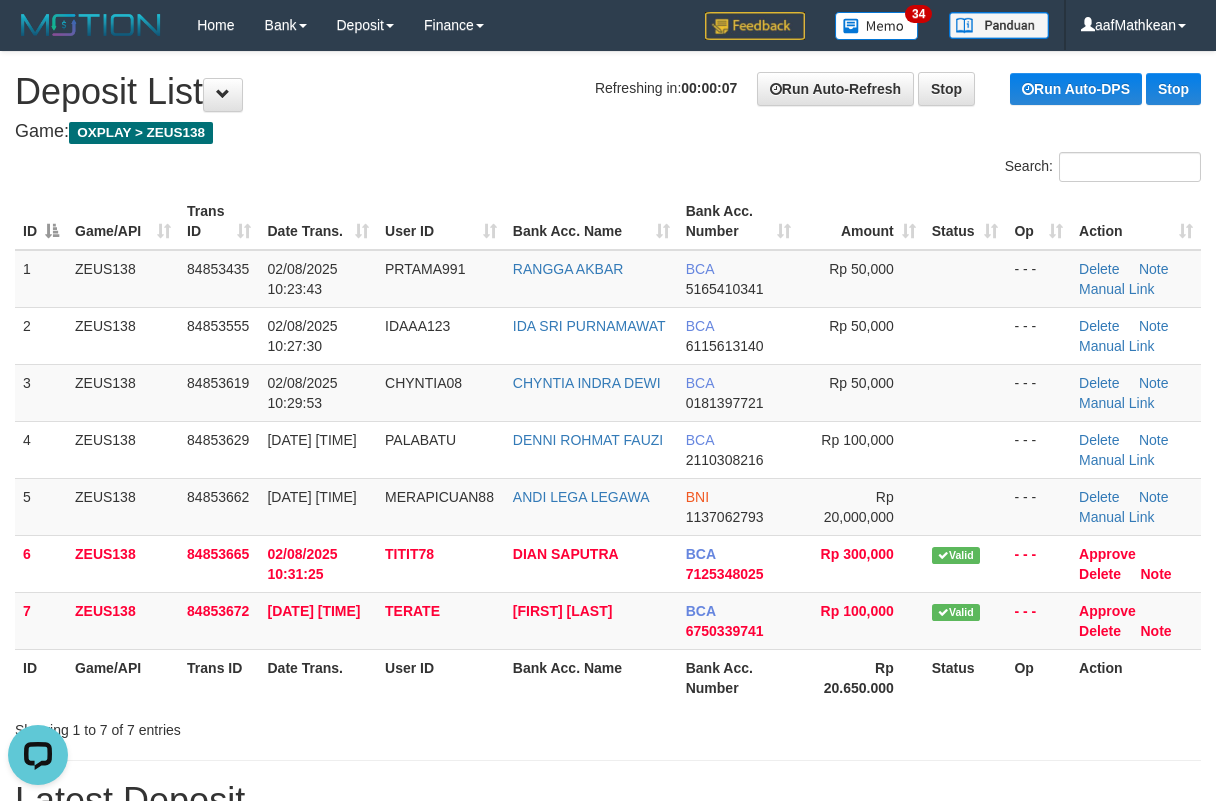 click on "**********" at bounding box center (608, 1269) 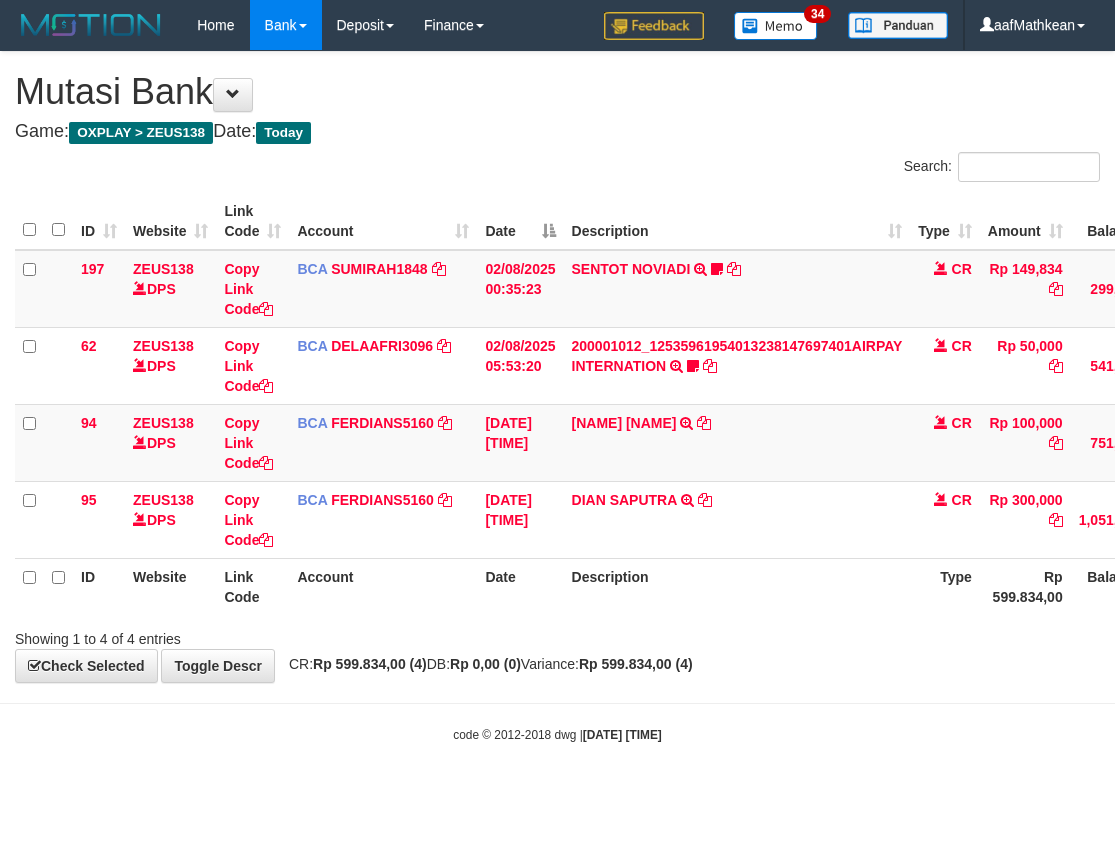 scroll, scrollTop: 0, scrollLeft: 113, axis: horizontal 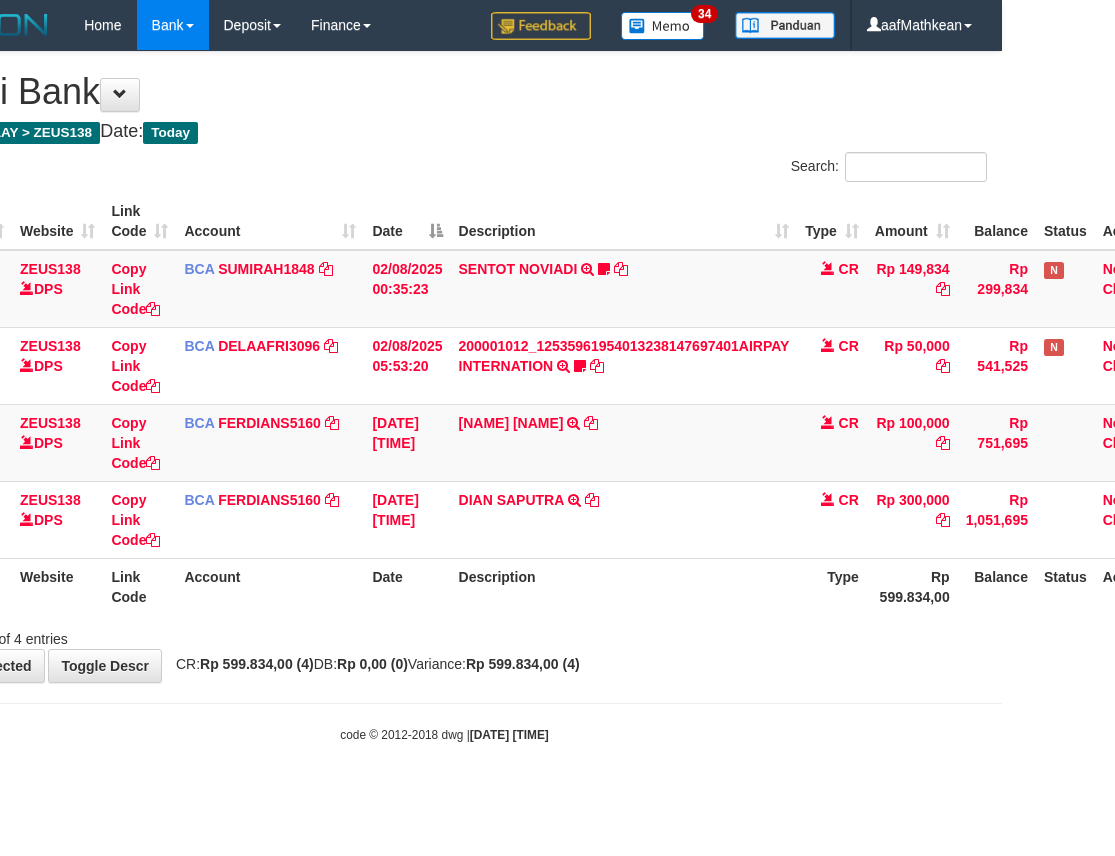 click on "Showing 1 to 4 of 4 entries" at bounding box center (444, 635) 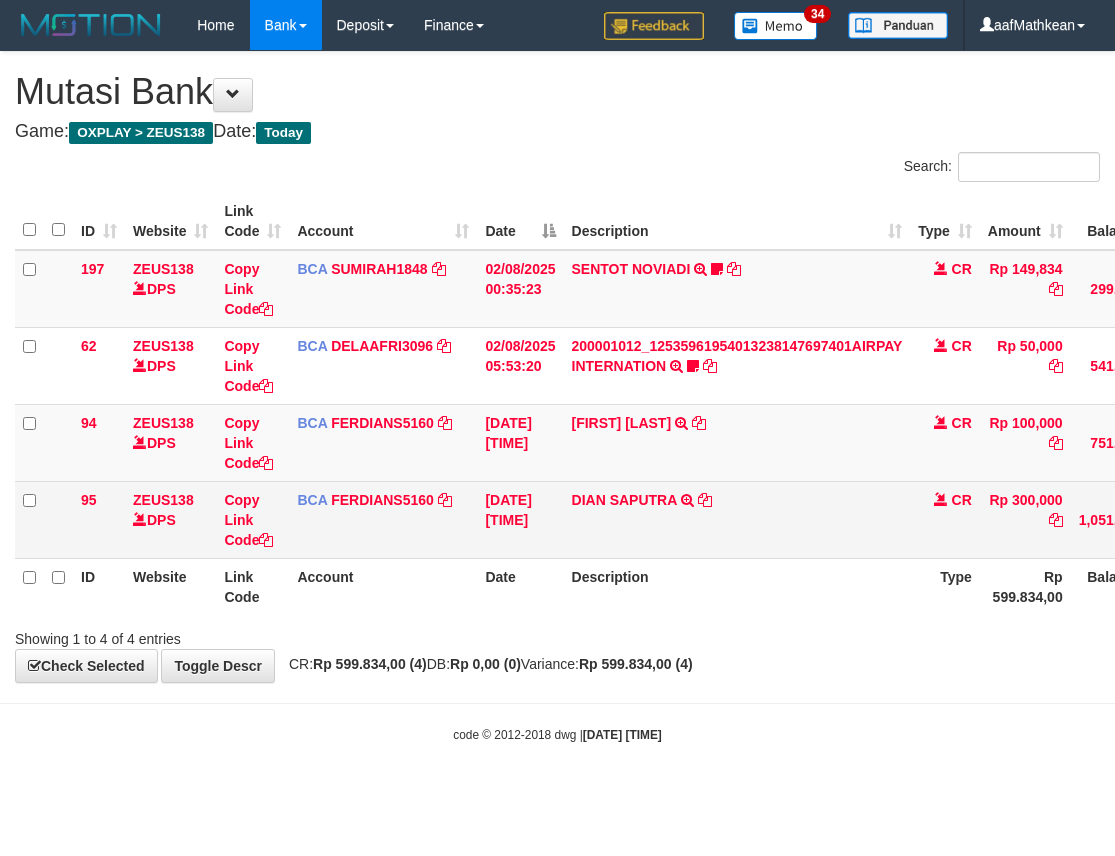 scroll, scrollTop: 0, scrollLeft: 113, axis: horizontal 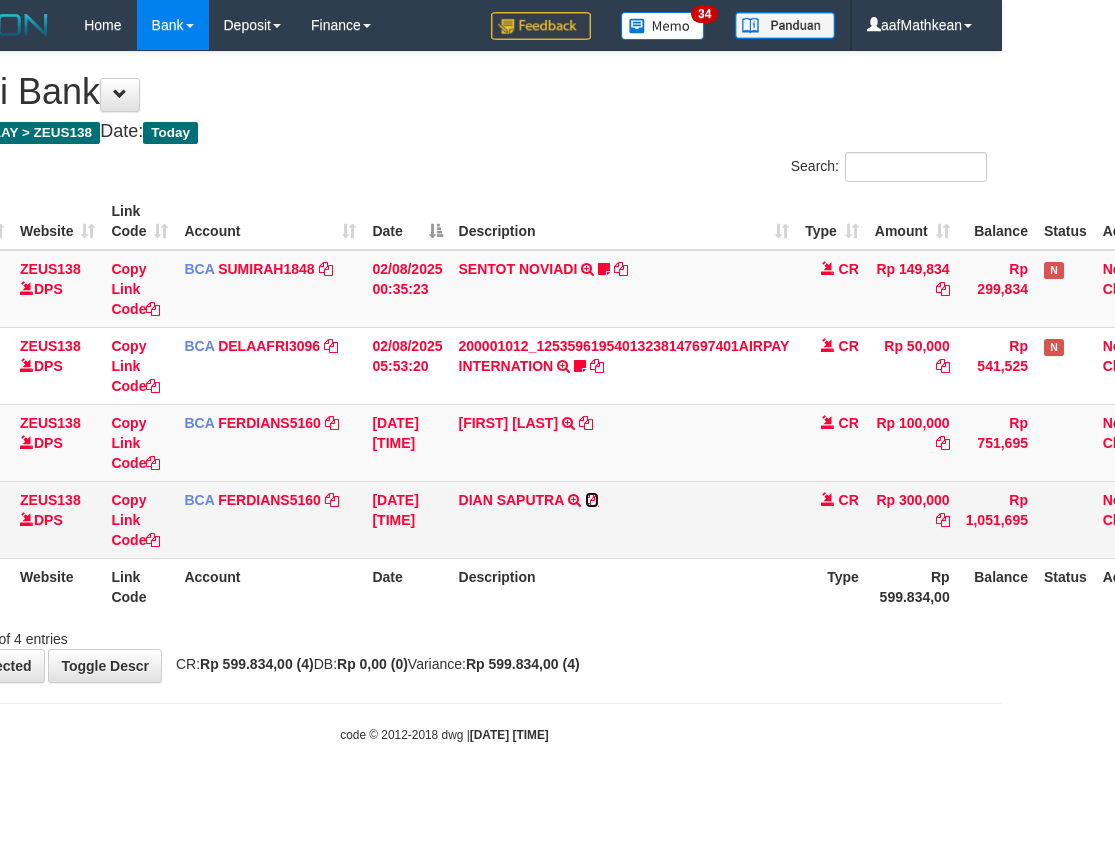 click at bounding box center (592, 500) 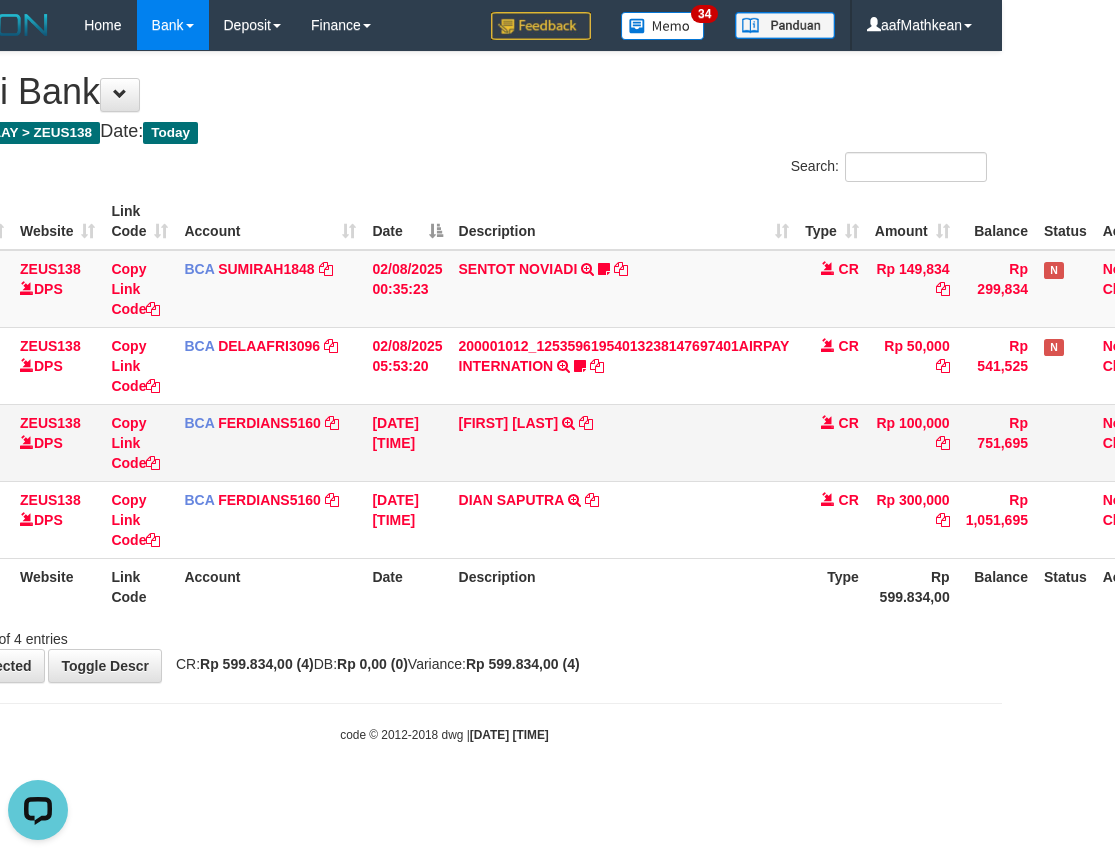 scroll, scrollTop: 0, scrollLeft: 0, axis: both 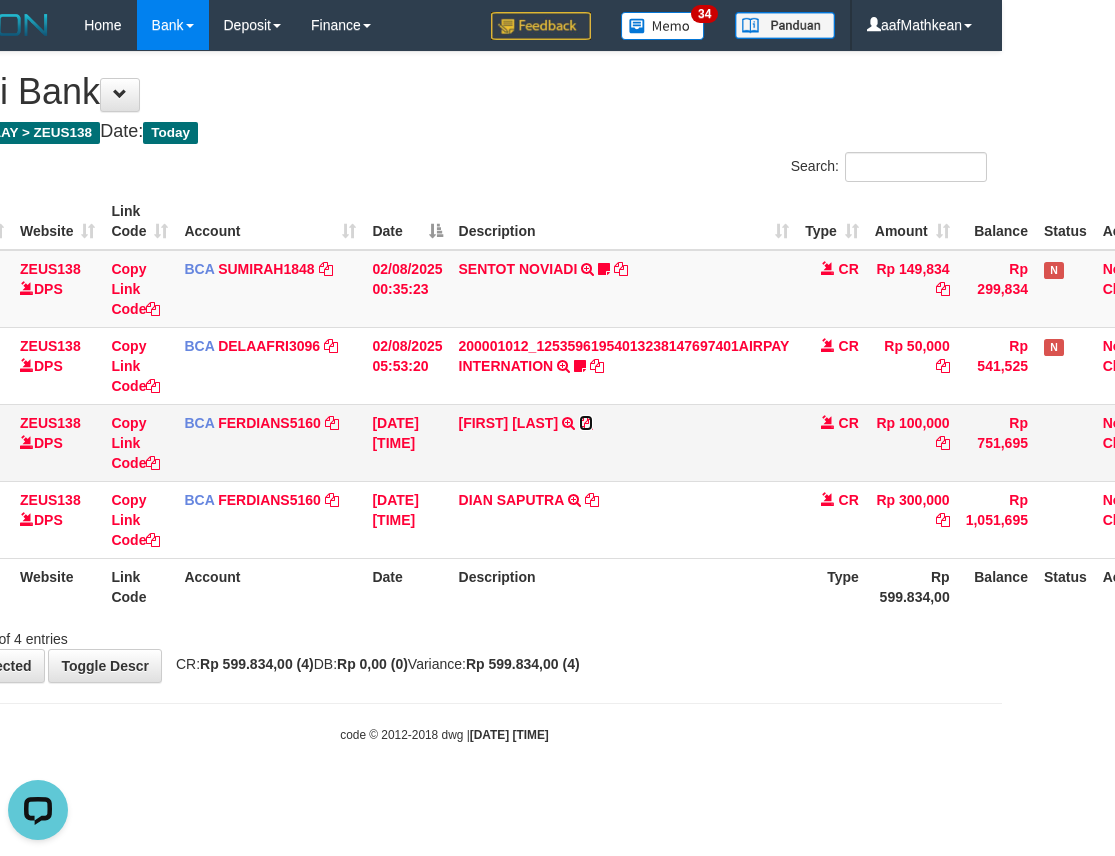 drag, startPoint x: 647, startPoint y: 416, endPoint x: 667, endPoint y: 408, distance: 21.540659 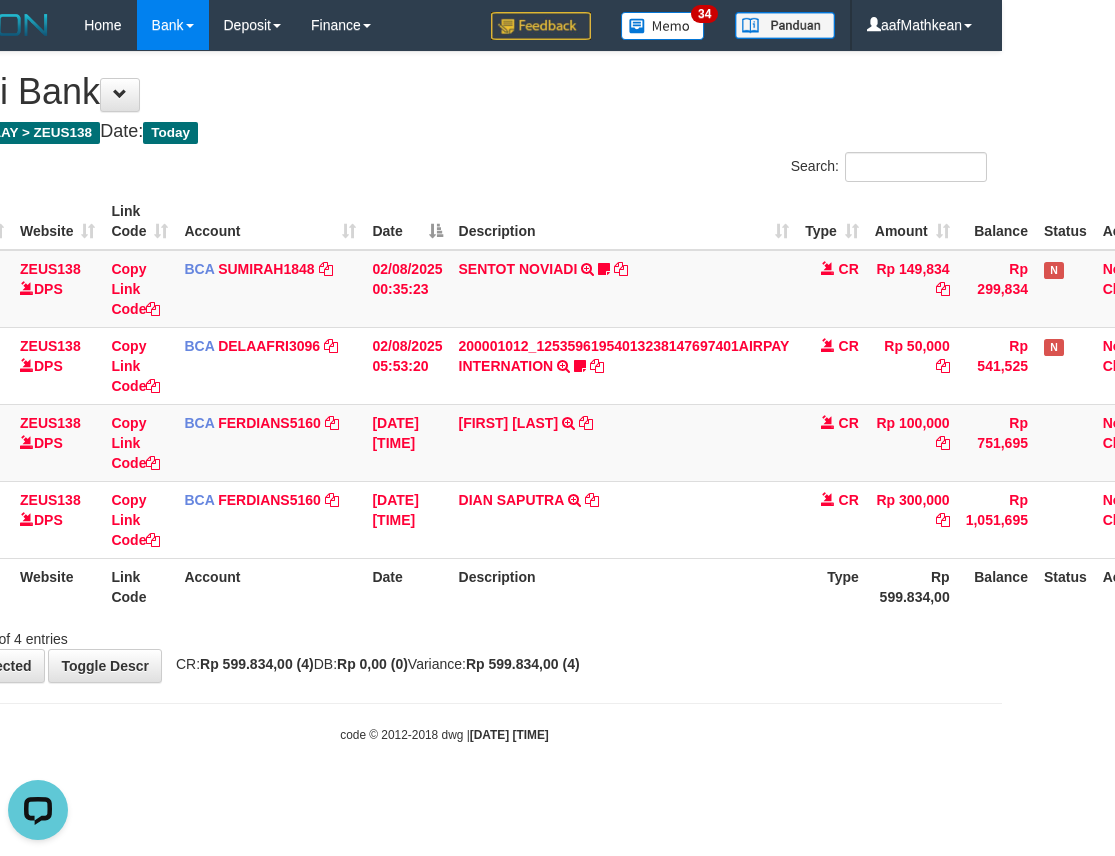 click on "02/08/2025 10:32:28" at bounding box center [407, 519] 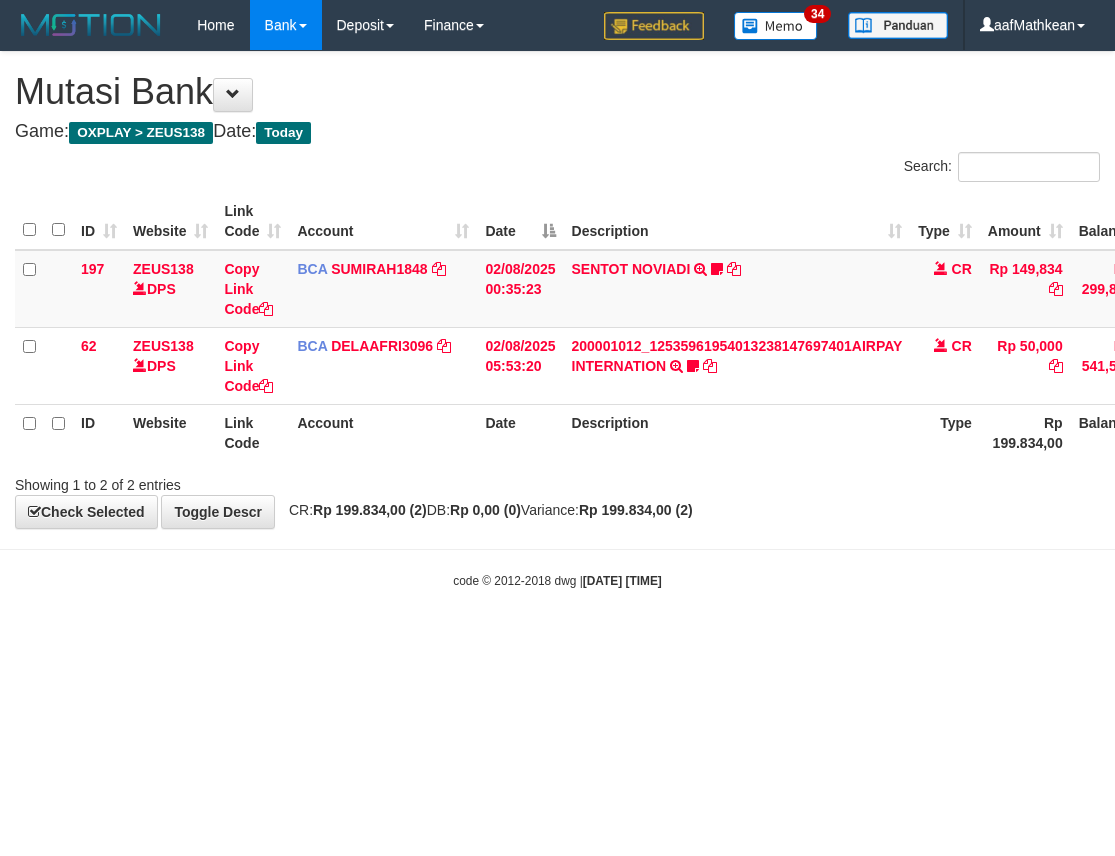 scroll, scrollTop: 0, scrollLeft: 113, axis: horizontal 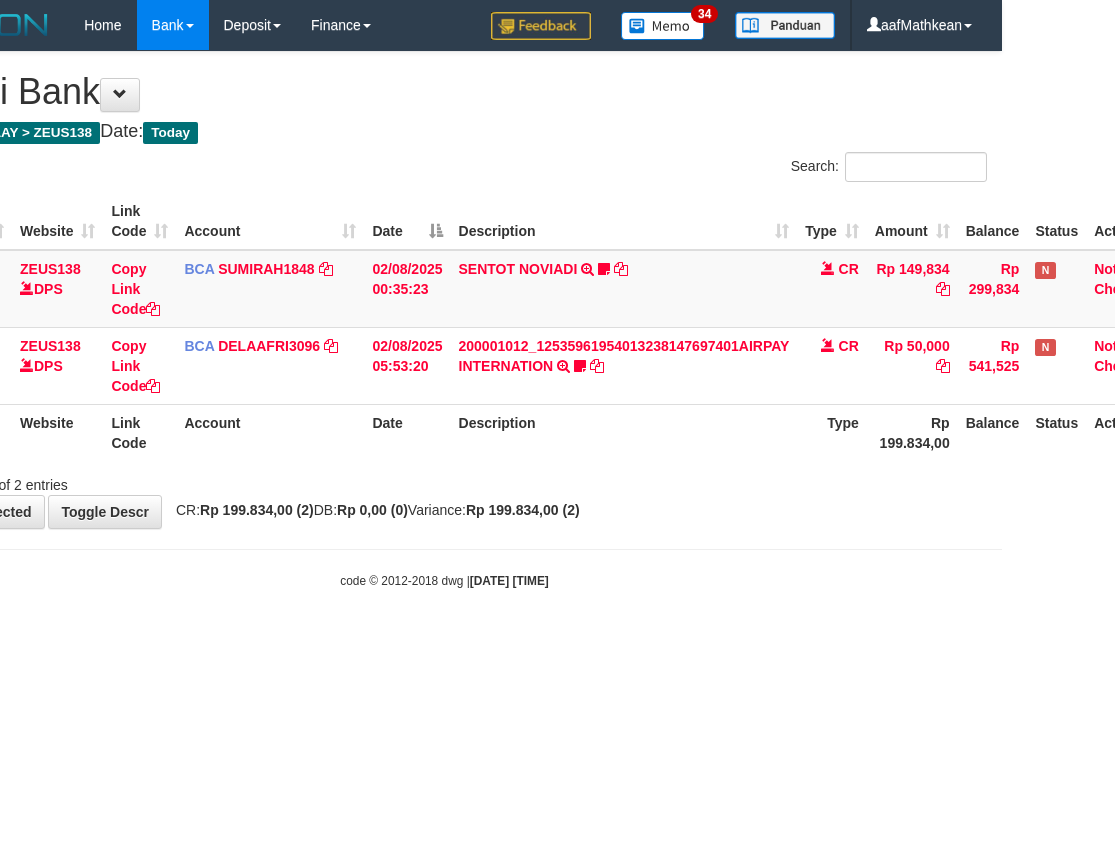 click on "Rp 199.834,00 (2)" at bounding box center (523, 510) 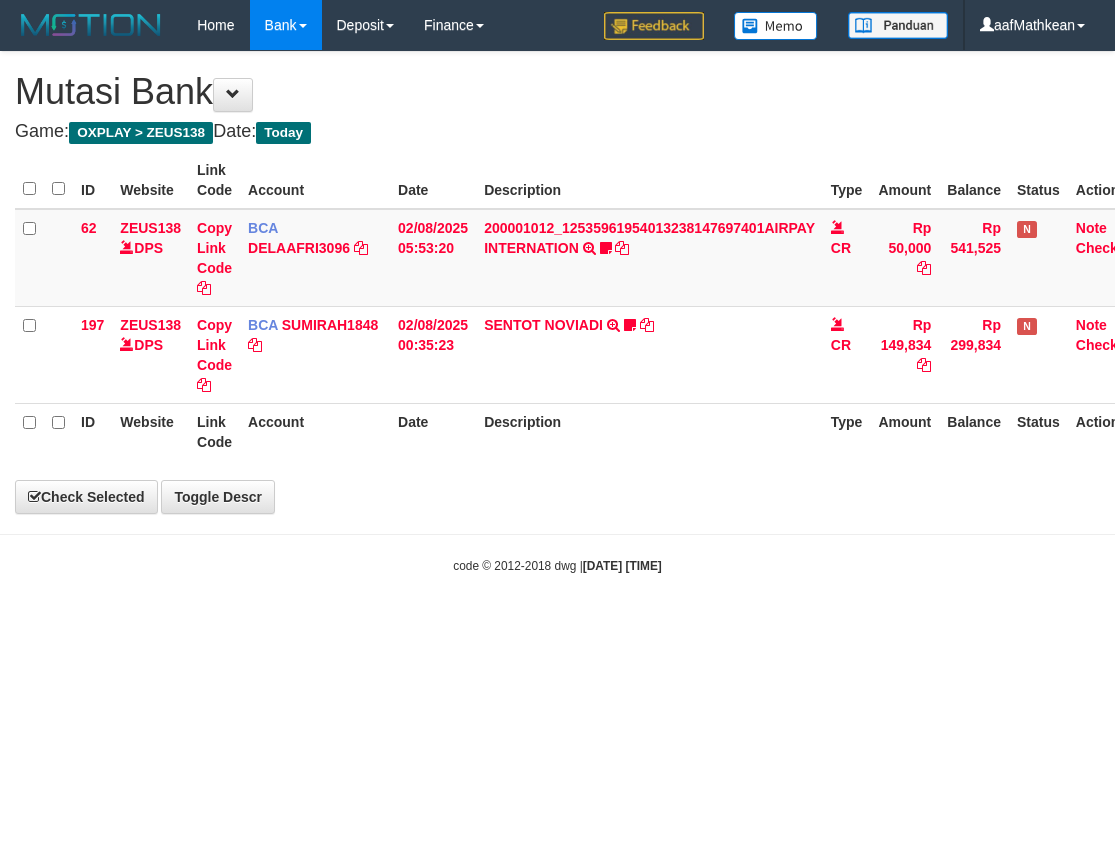 scroll, scrollTop: 0, scrollLeft: 113, axis: horizontal 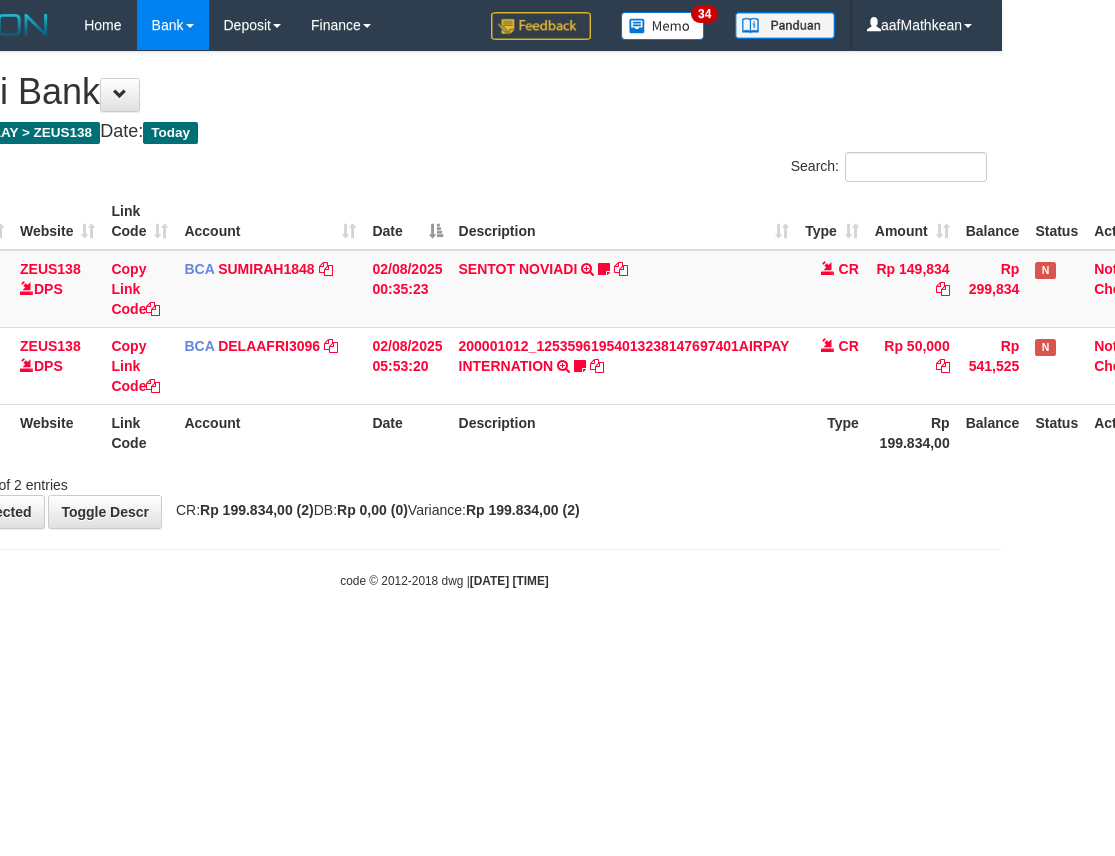 click on "Rp 199.834,00 (2)" at bounding box center (523, 510) 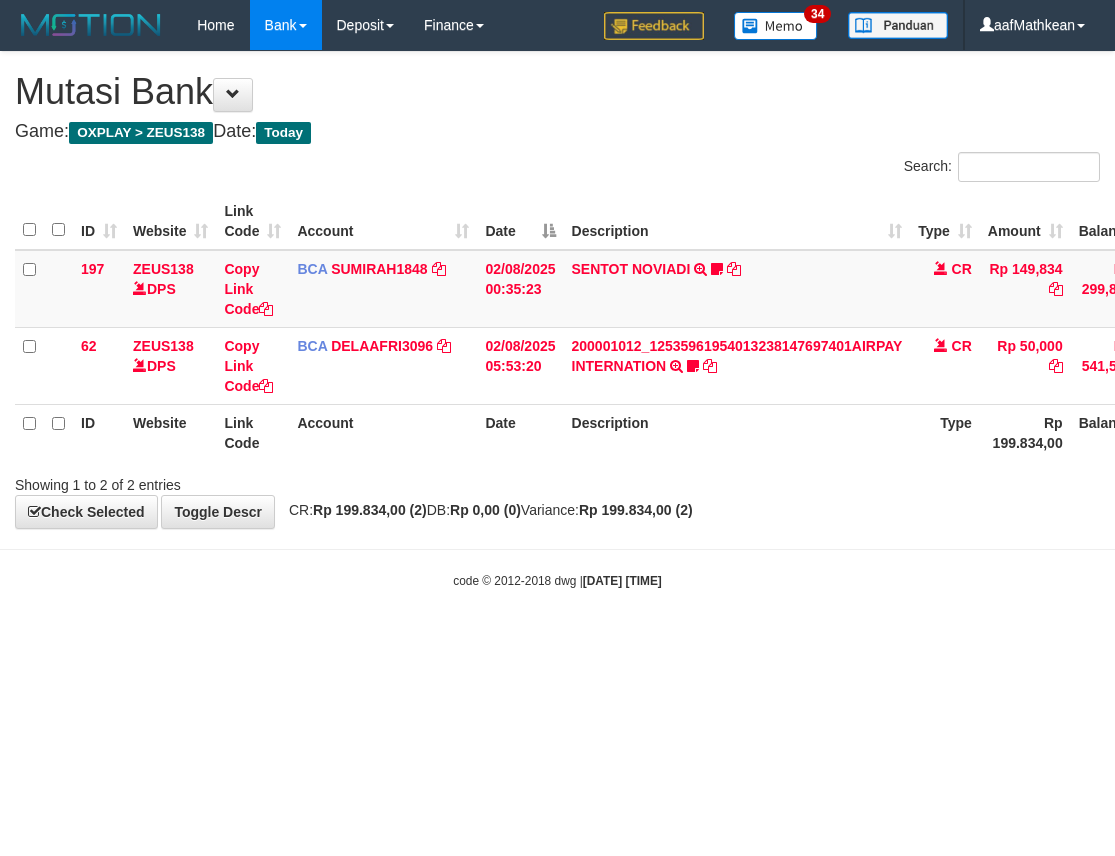 scroll, scrollTop: 0, scrollLeft: 113, axis: horizontal 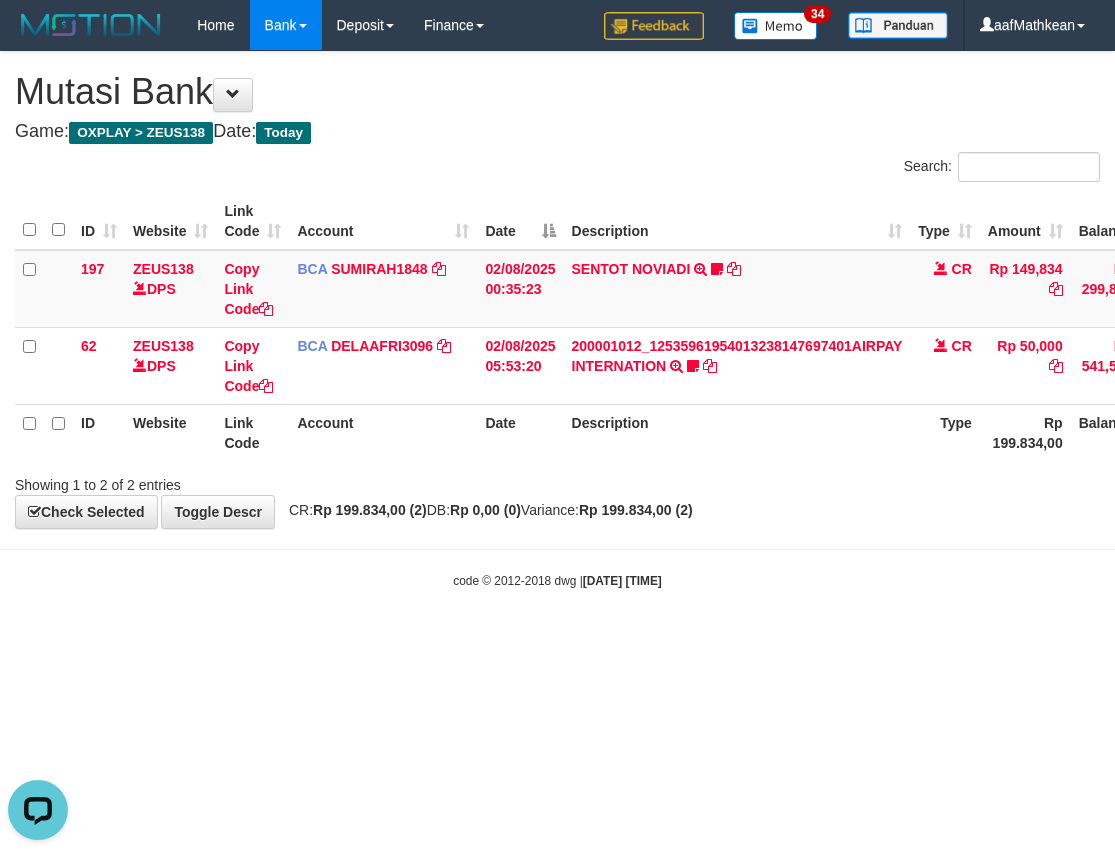 click on "Toggle navigation
Home
Bank
Account List
Load
By Website
Group
[OXPLAY]													ZEUS138
By Load Group (DPS)" at bounding box center [557, 320] 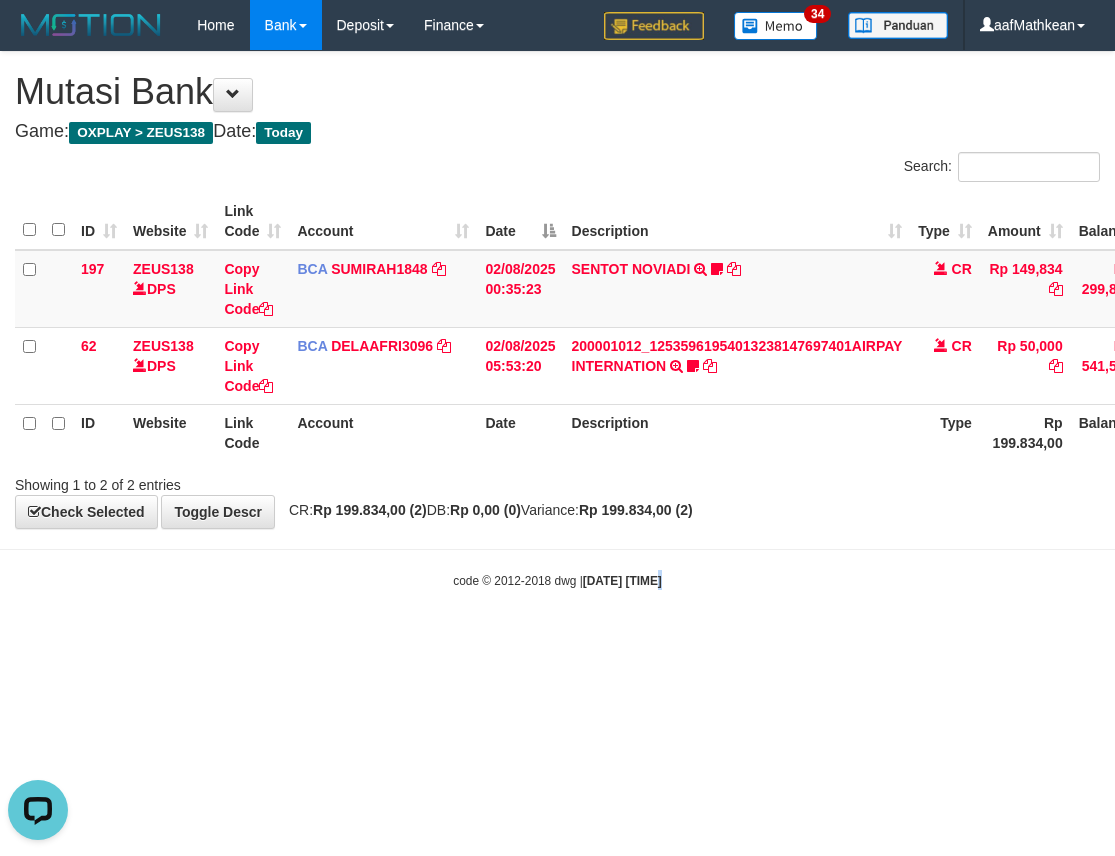 drag, startPoint x: 644, startPoint y: 611, endPoint x: 672, endPoint y: 514, distance: 100.96039 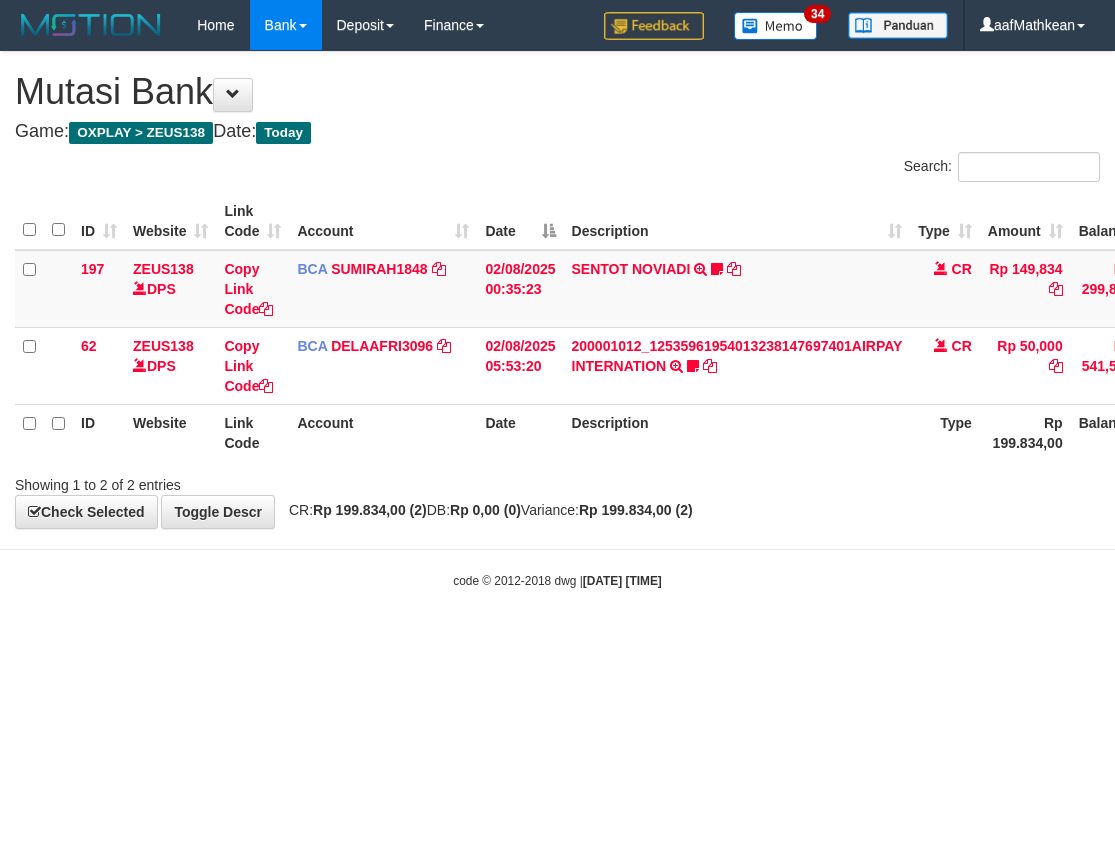 scroll, scrollTop: 0, scrollLeft: 0, axis: both 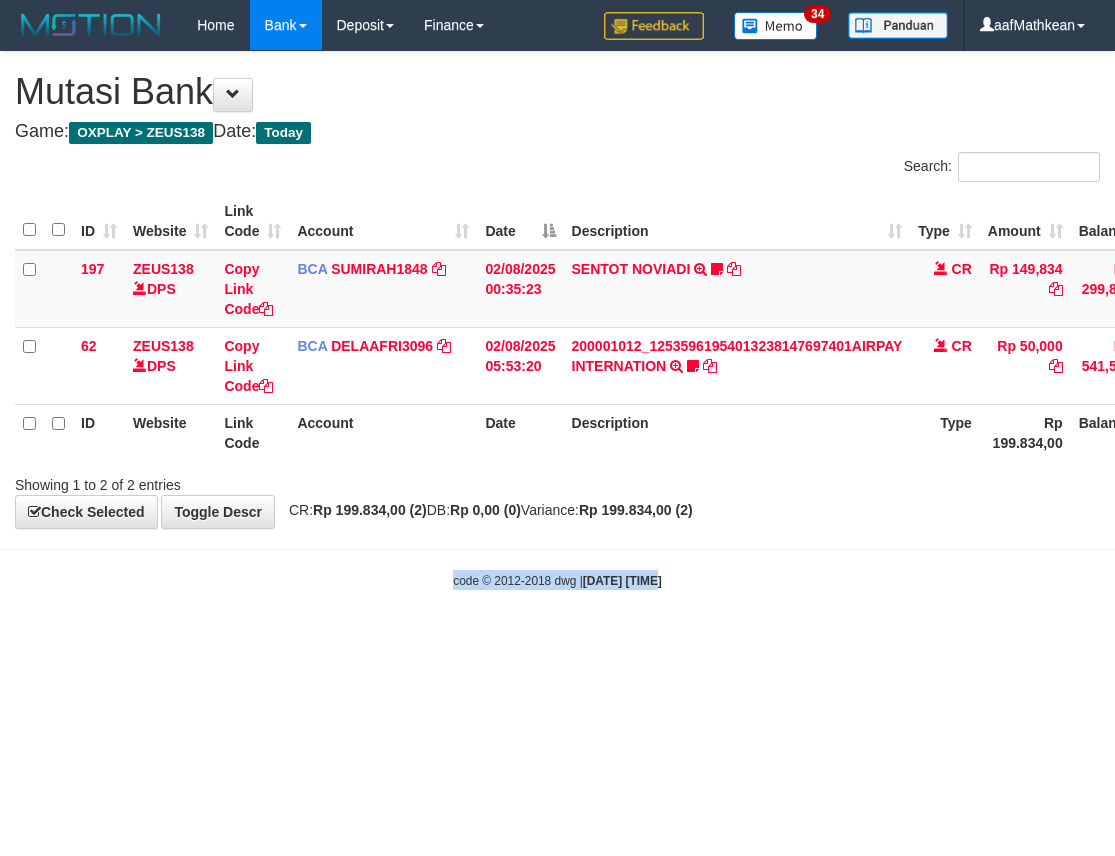 click on "2025/08/02 10:32:59" at bounding box center [622, 581] 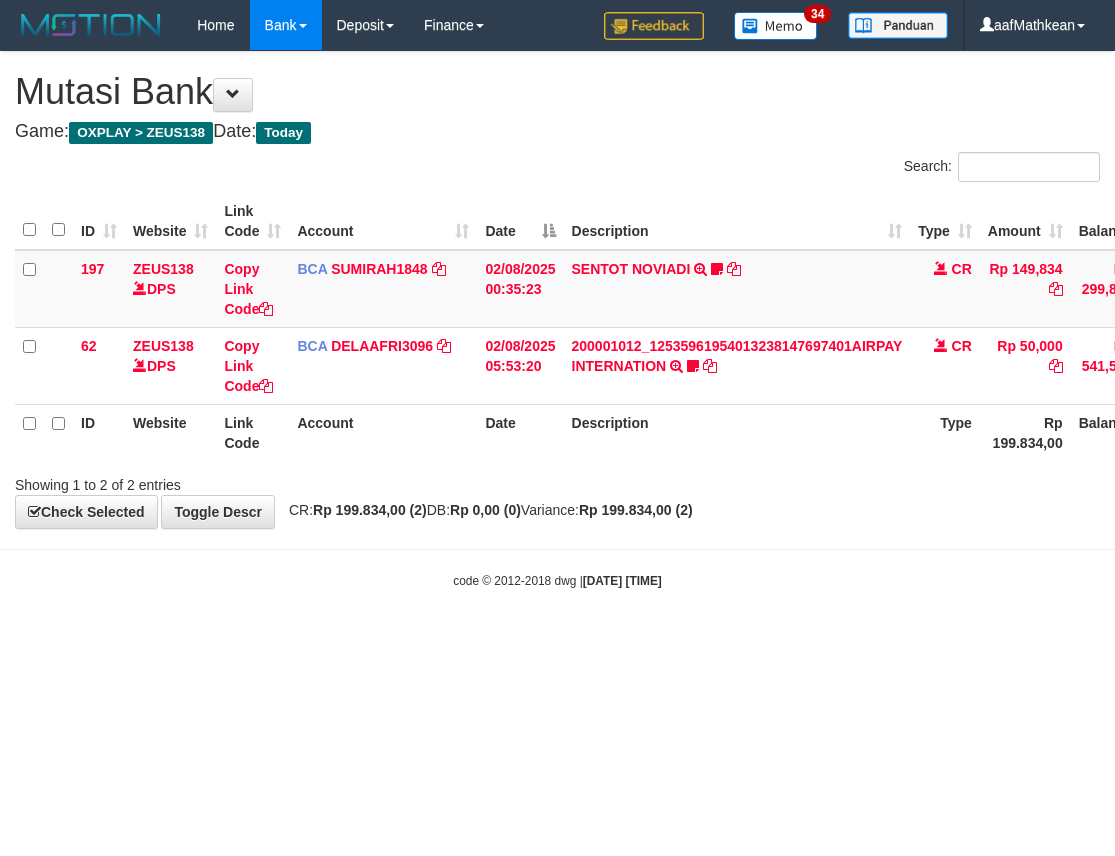 scroll, scrollTop: 0, scrollLeft: 0, axis: both 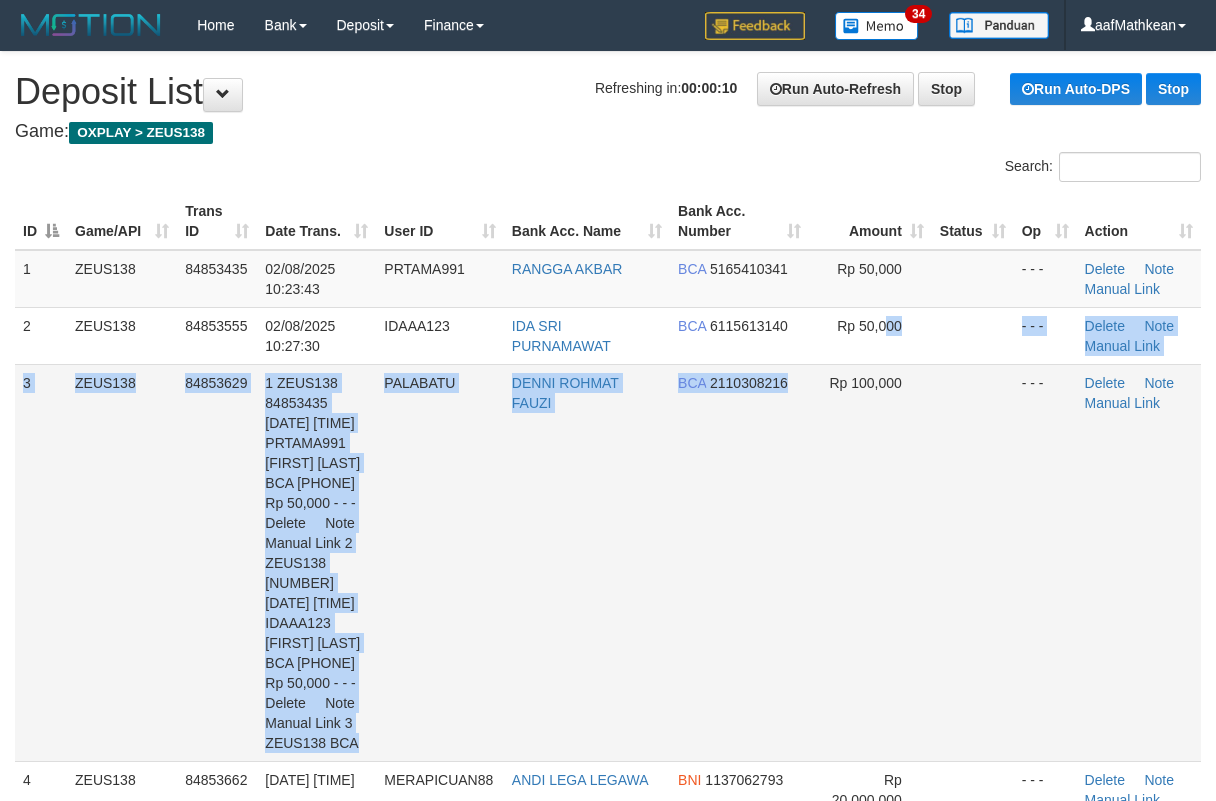 click on "[NUMBER]
ZEUS138
[NUMBER]
[DATE] [TIME]
PRTAMA991
[FIRST] [LAST]
BCA
5165410341
Rp 50,000
- - -
Delete
Note
Manual Link
2
ZEUS138
[NUMBER]
[DATE] [TIME]
IDAAA123
[FIRST] [LAST]
BCA
6115613140
Rp 50,000
- - -
Delete
Note
Manual Link
3
ZEUS138
BCA" at bounding box center [608, 563] 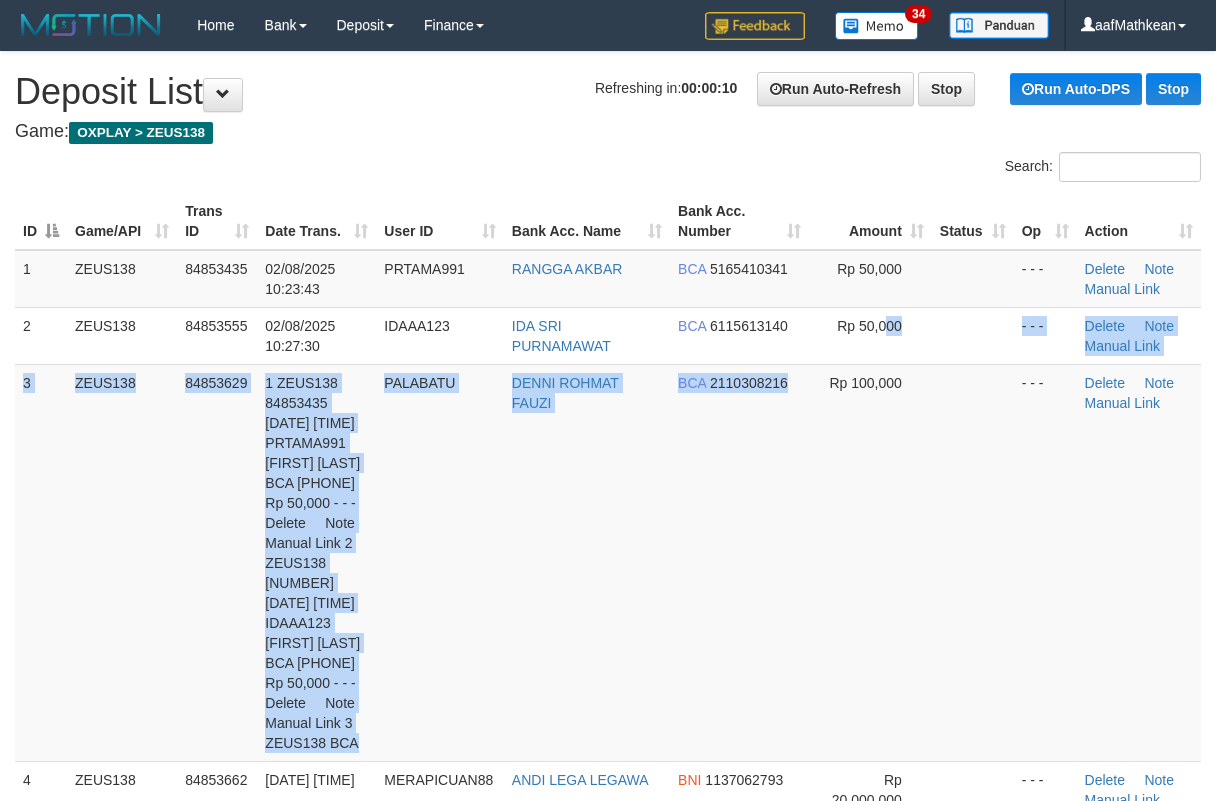 click on "1
ZEUS138
84853435
02/08/2025 10:23:43
PRTAMA991
RANGGA AKBAR
BCA
5165410341
Rp 50,000
- - -
Delete
Note
Manual Link
2
ZEUS138
84853555
02/08/2025 10:27:30
IDAAA123
IDA SRI PURNAMAWAT
BCA
6115613140
Rp 50,000
- - -
Delete
Note
Manual Link
3
ZEUS138
BCA" at bounding box center [608, 563] 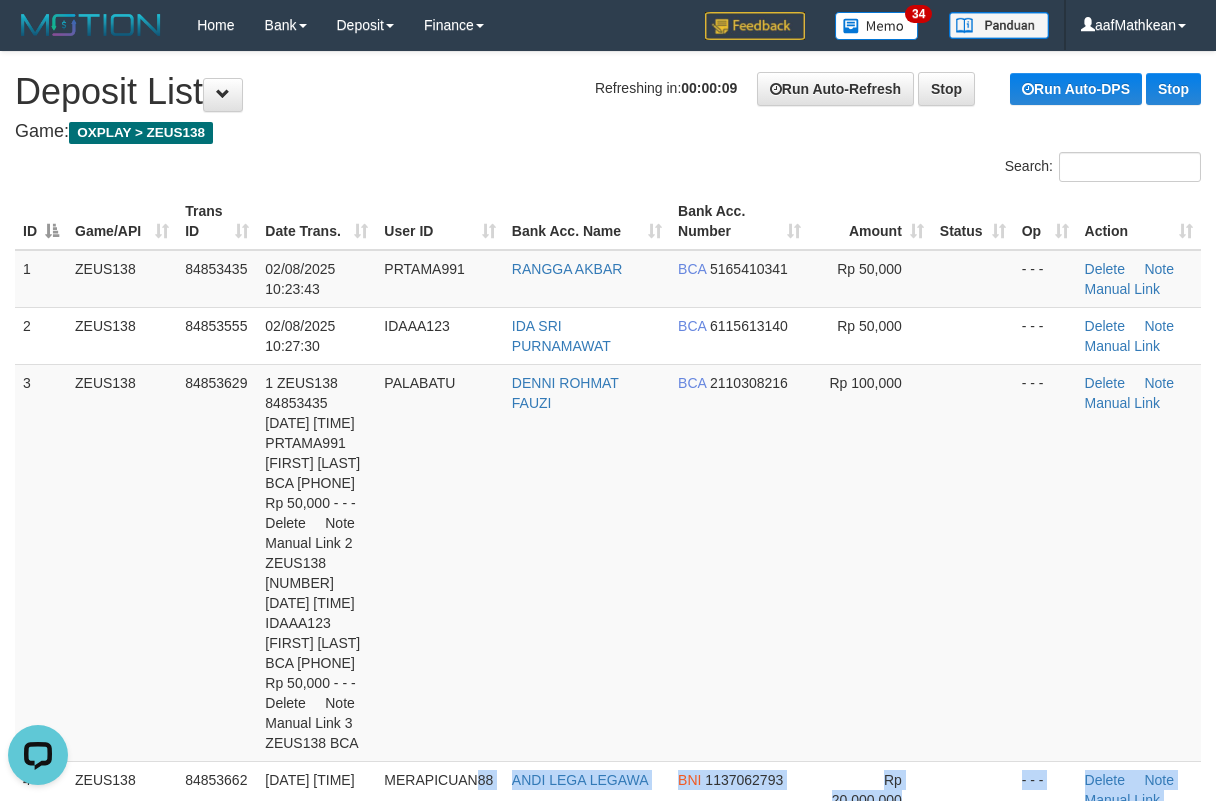 scroll, scrollTop: 0, scrollLeft: 0, axis: both 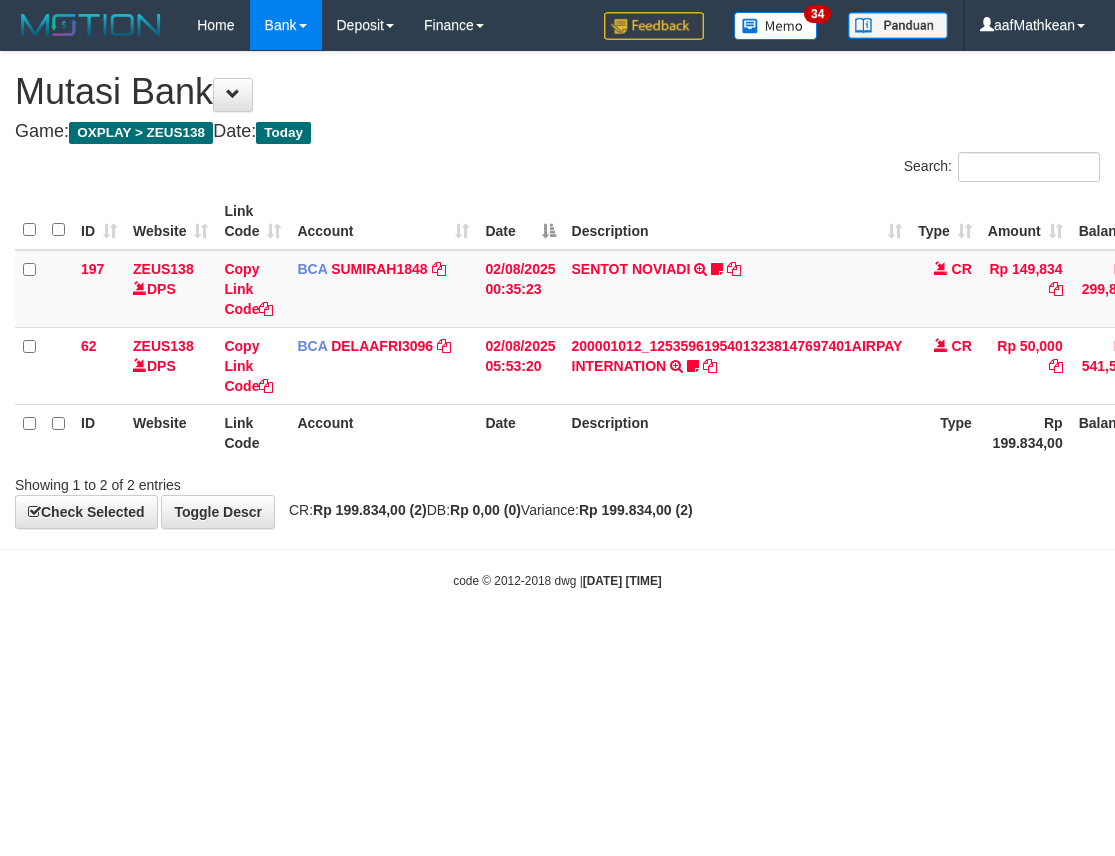 click on "Toggle navigation
Home
Bank
Account List
Load
By Website
Group
[OXPLAY]													ZEUS138
By Load Group (DPS)
Sync" at bounding box center [557, 320] 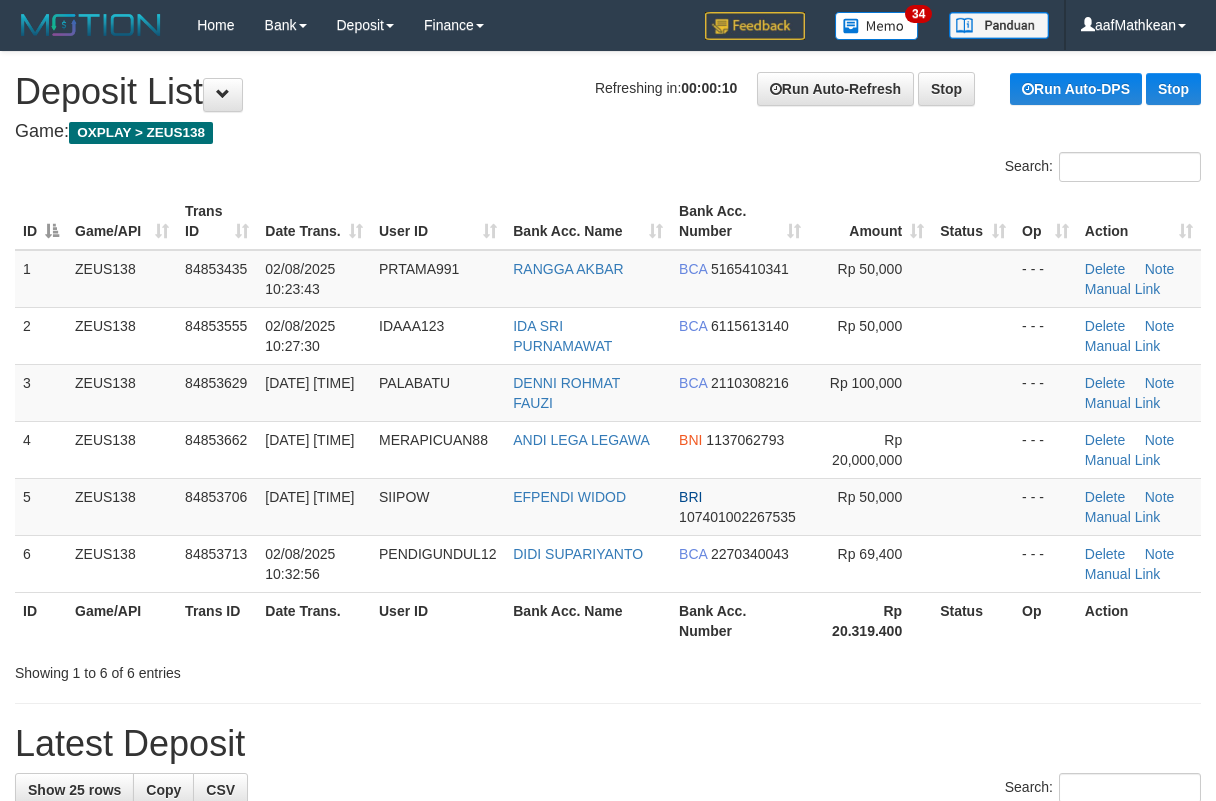 scroll, scrollTop: 0, scrollLeft: 0, axis: both 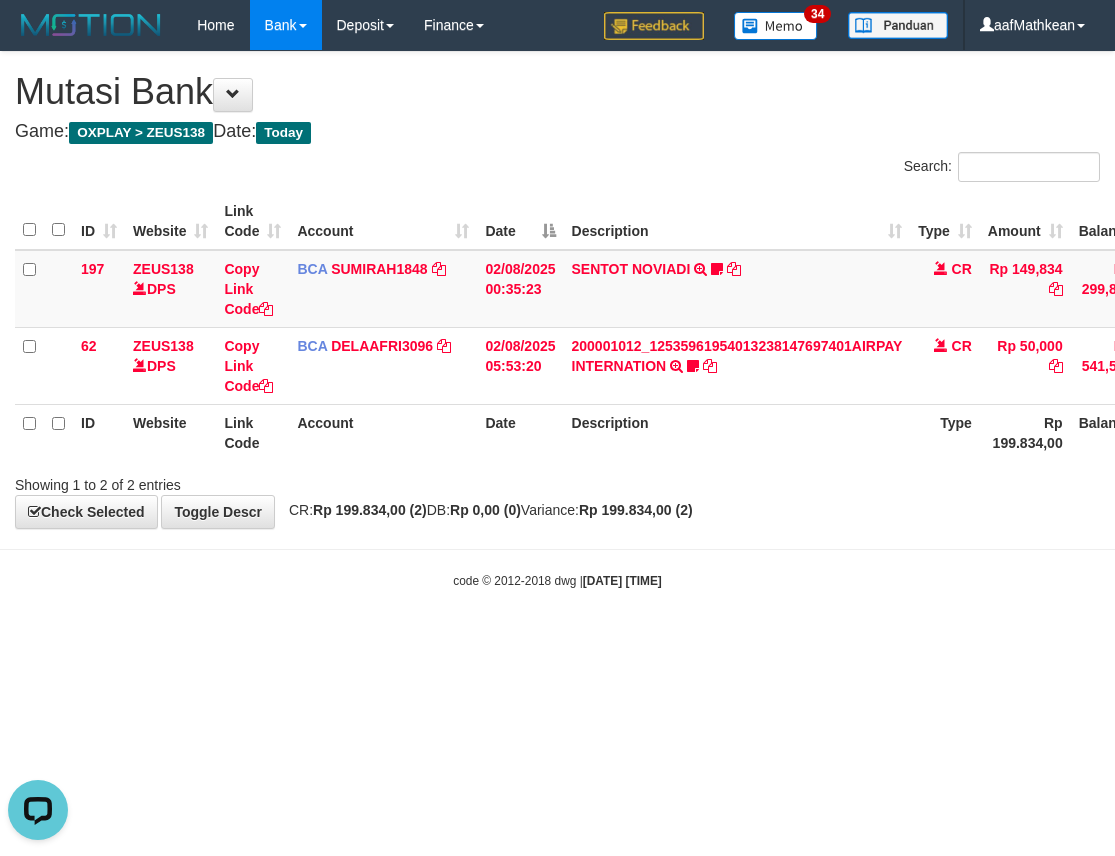 click on "Toggle navigation
Home
Bank
Account List
Load
By Website
Group
[OXPLAY]													ZEUS138
By Load Group (DPS)" at bounding box center [557, 320] 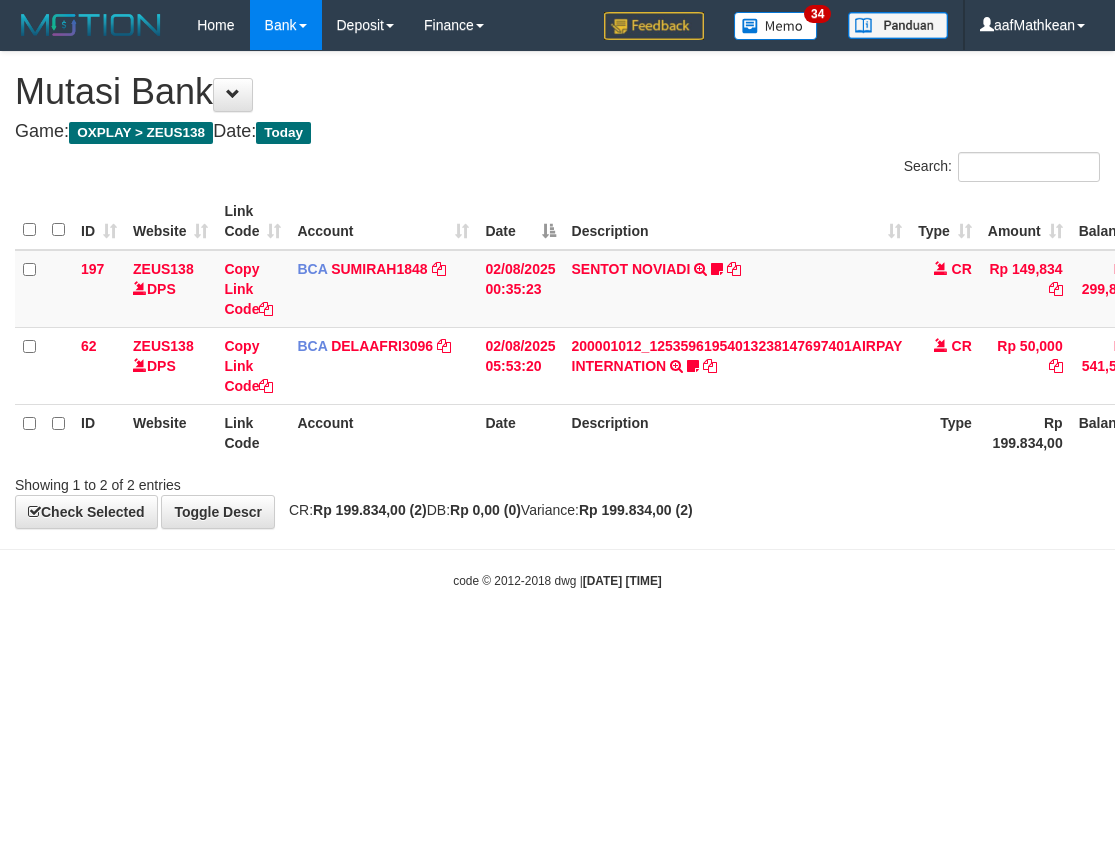 scroll, scrollTop: 0, scrollLeft: 0, axis: both 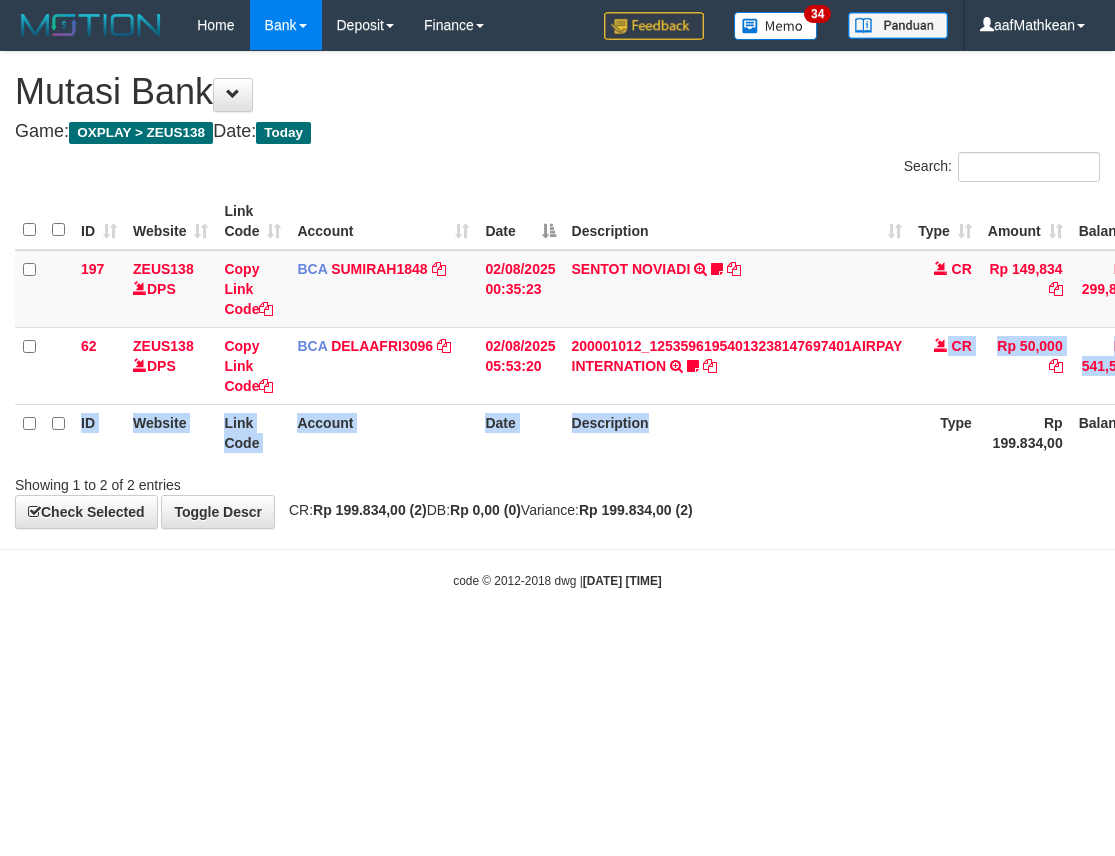 click on "ID Website Link Code Account Date Description Type Amount Balance Status Action
197
ZEUS138    DPS
Copy Link Code
BCA
SUMIRAH1848
DPS
SUMIRAH
mutasi_20250802_4156 | 197
mutasi_20250802_4156 | 197
02/08/2025 00:35:23
SENTOT NOVIADI            TRSF E-BANKING CR 0208/FTSCY/WS95271
149834.00SENTOT NOVIADI    Seno2023
CR
Rp 149,834
Rp 299,834
N
Note
Check
62
ZEUS138    DPS
Copy Link Code
BCA
DELAAFRI3096
DPS
DELA AFRIANI" at bounding box center (648, 327) 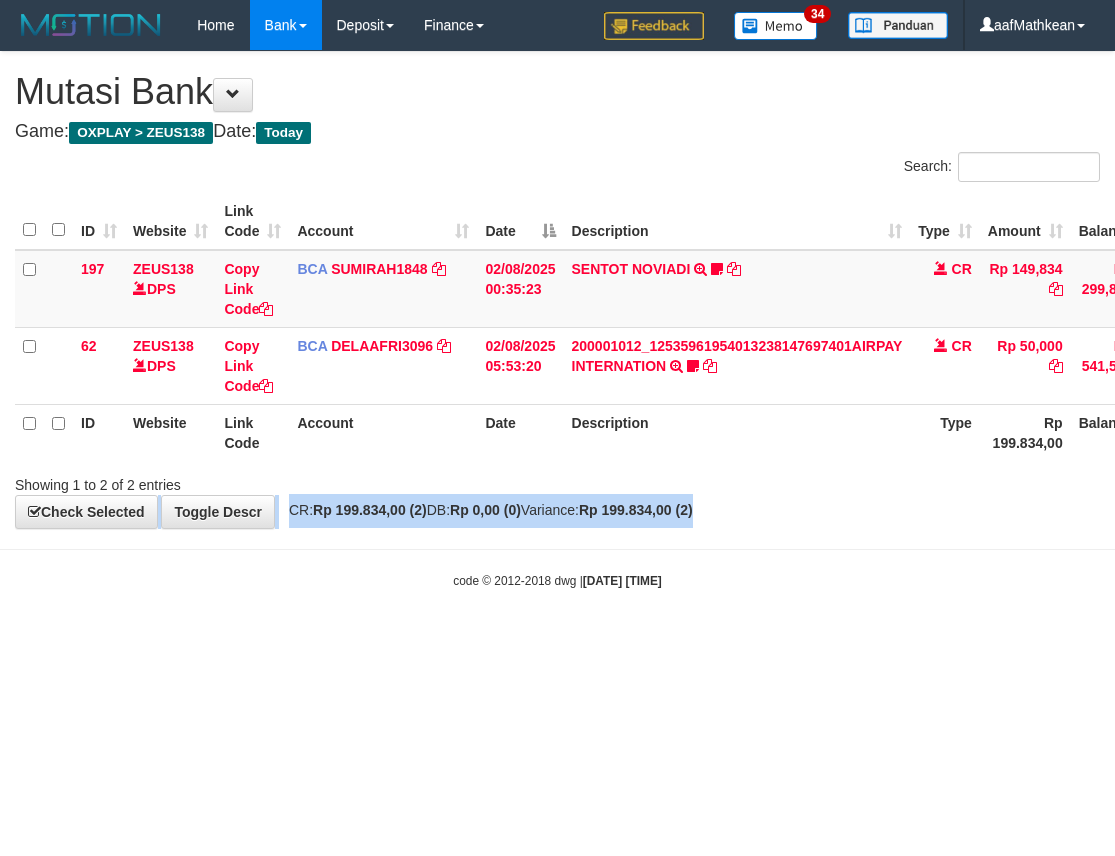 drag, startPoint x: 849, startPoint y: 481, endPoint x: 699, endPoint y: 522, distance: 155.50241 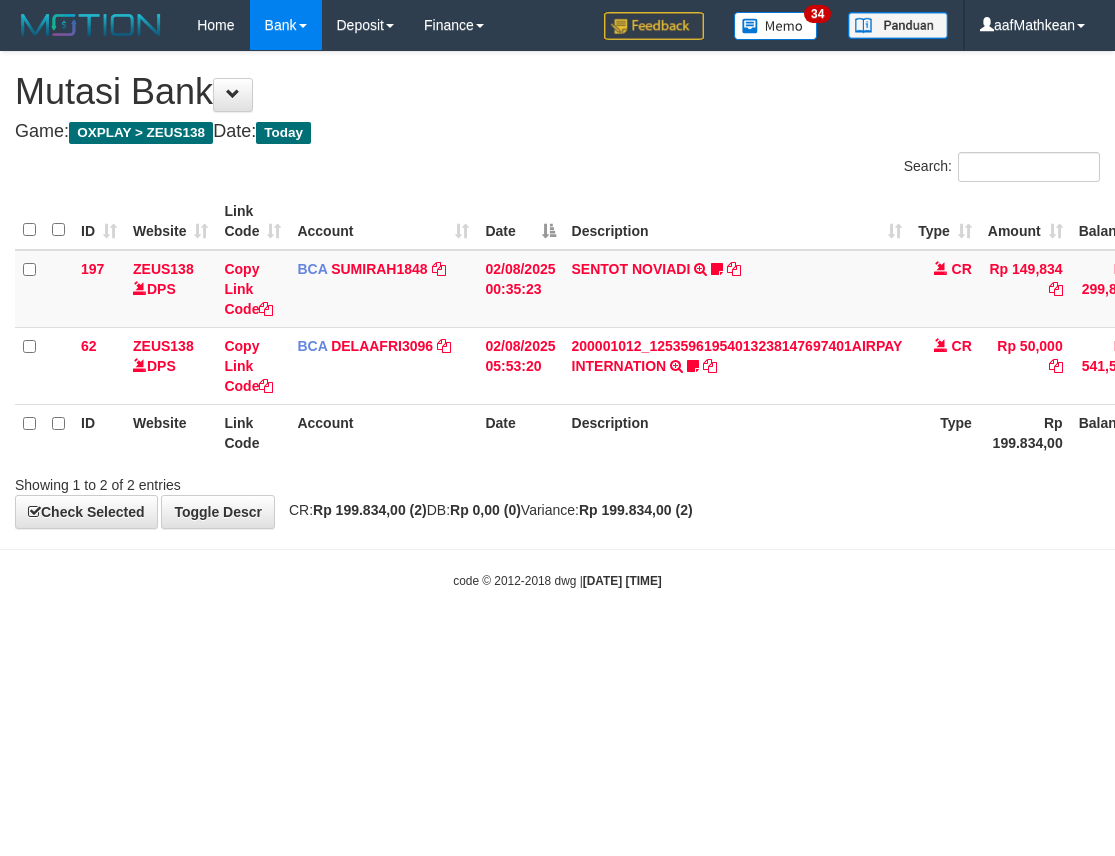 scroll, scrollTop: 0, scrollLeft: 0, axis: both 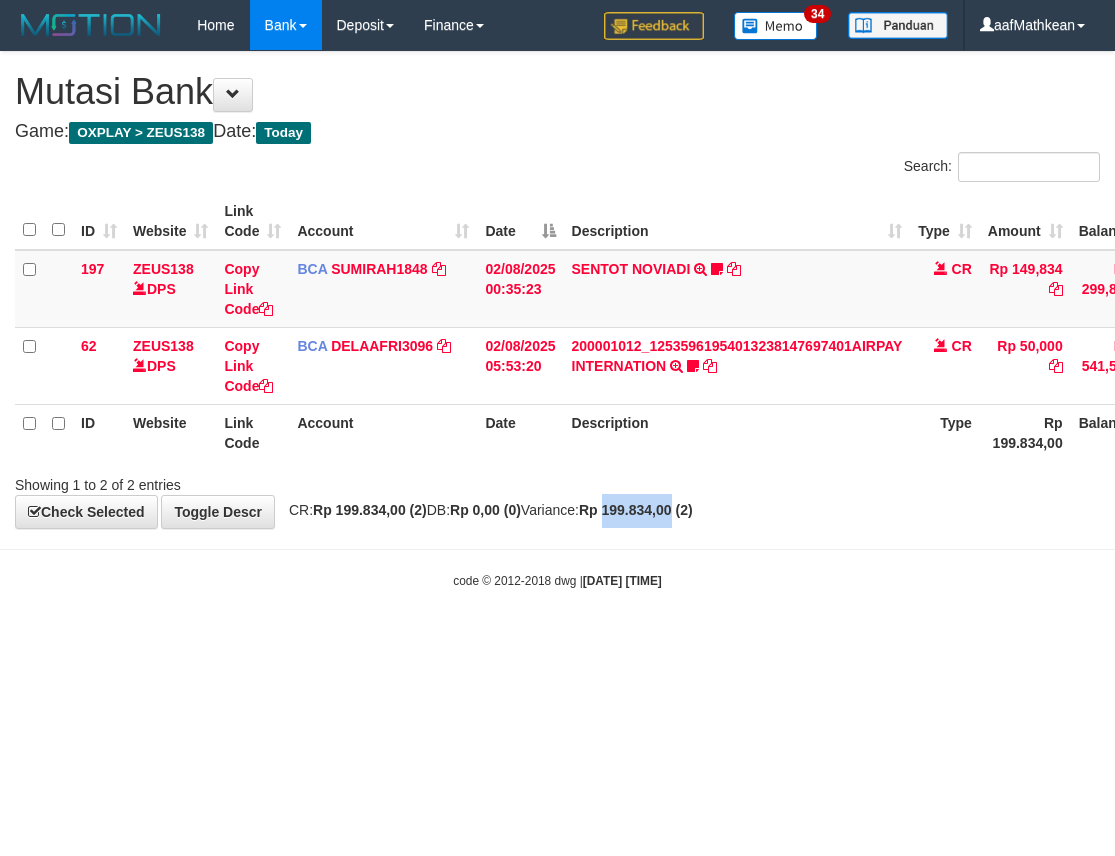 drag, startPoint x: 708, startPoint y: 510, endPoint x: 721, endPoint y: 525, distance: 19.849434 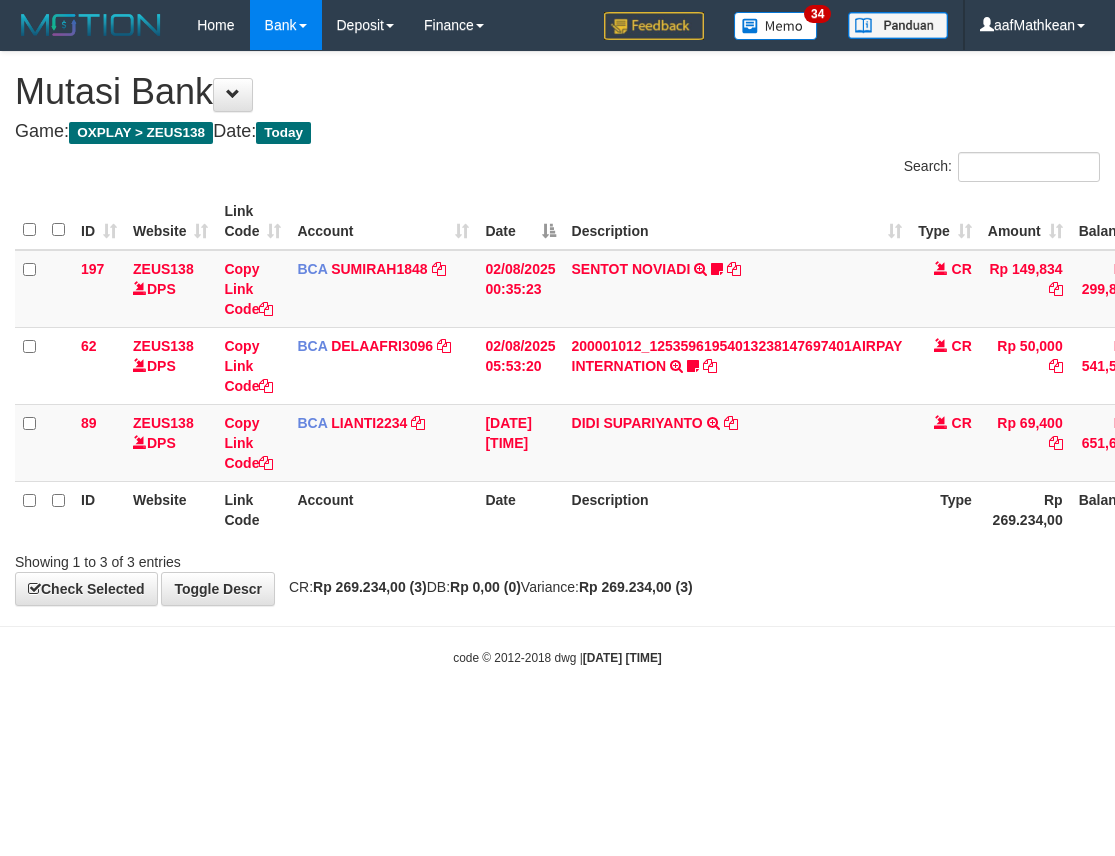 scroll, scrollTop: 0, scrollLeft: 0, axis: both 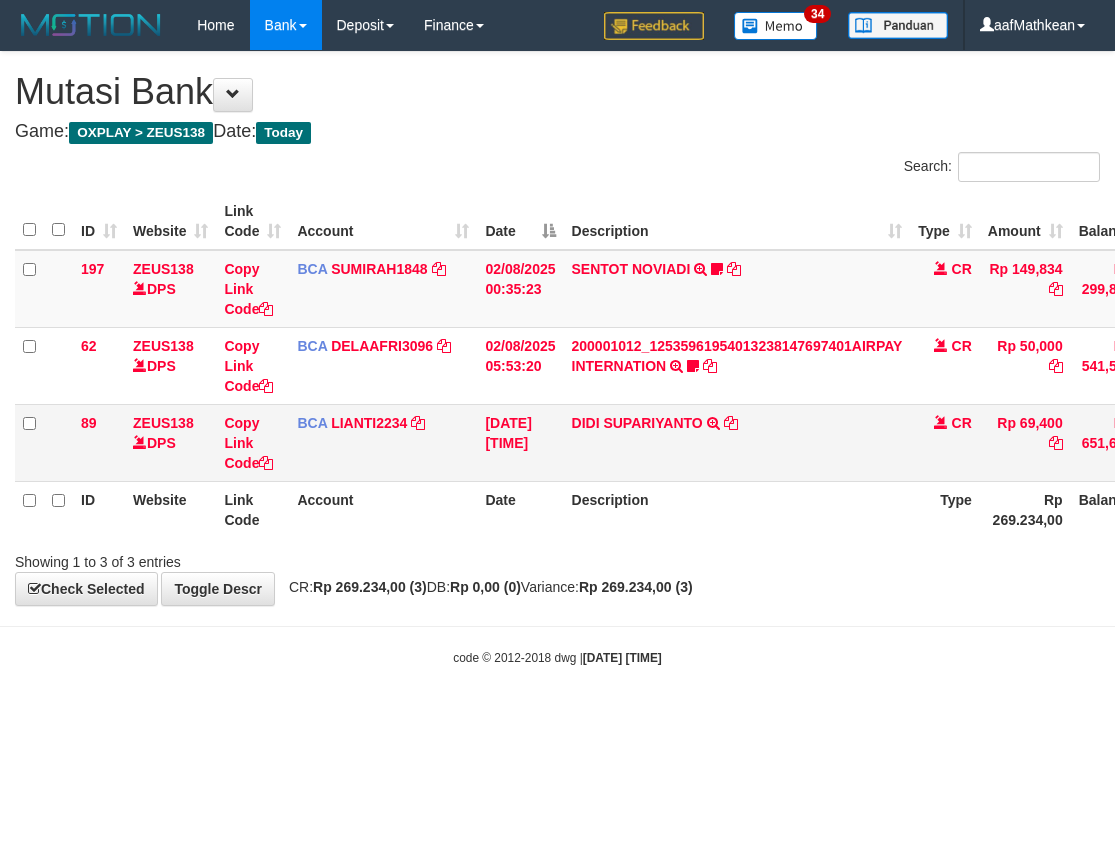 drag, startPoint x: 708, startPoint y: 483, endPoint x: 704, endPoint y: 445, distance: 38.209946 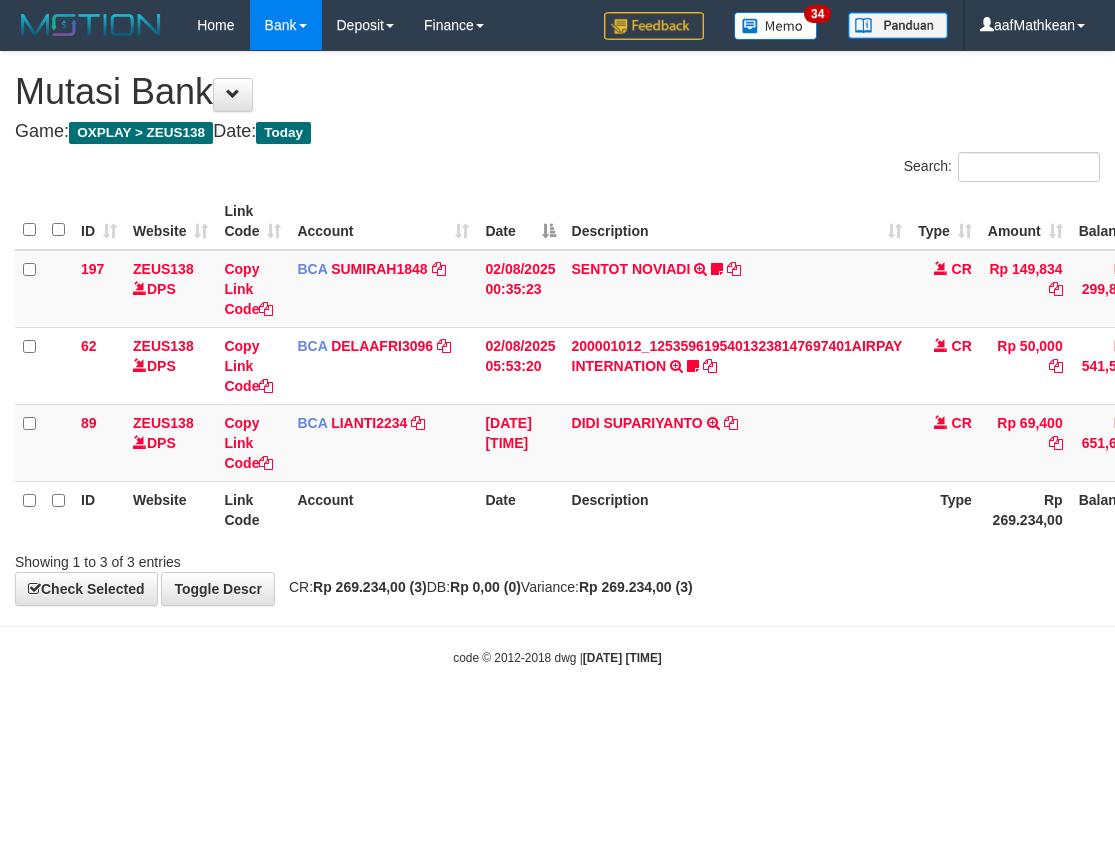 scroll, scrollTop: 0, scrollLeft: 0, axis: both 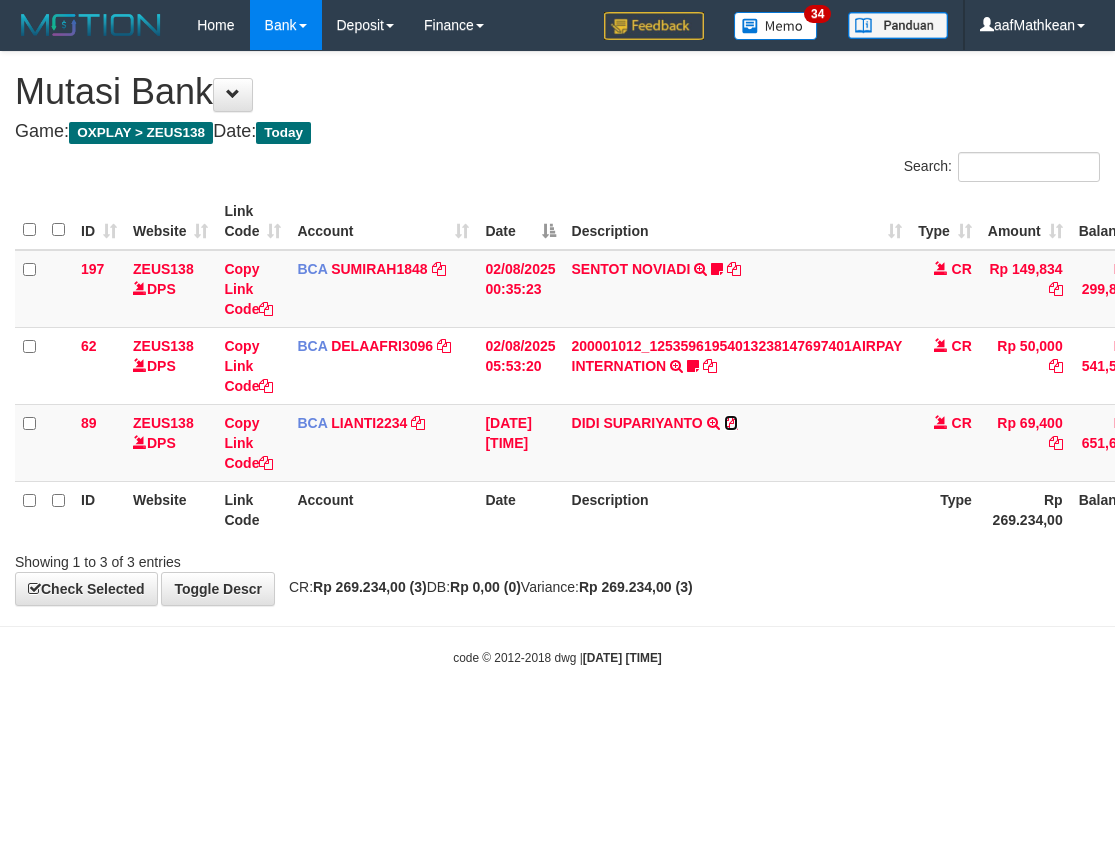 click at bounding box center (731, 423) 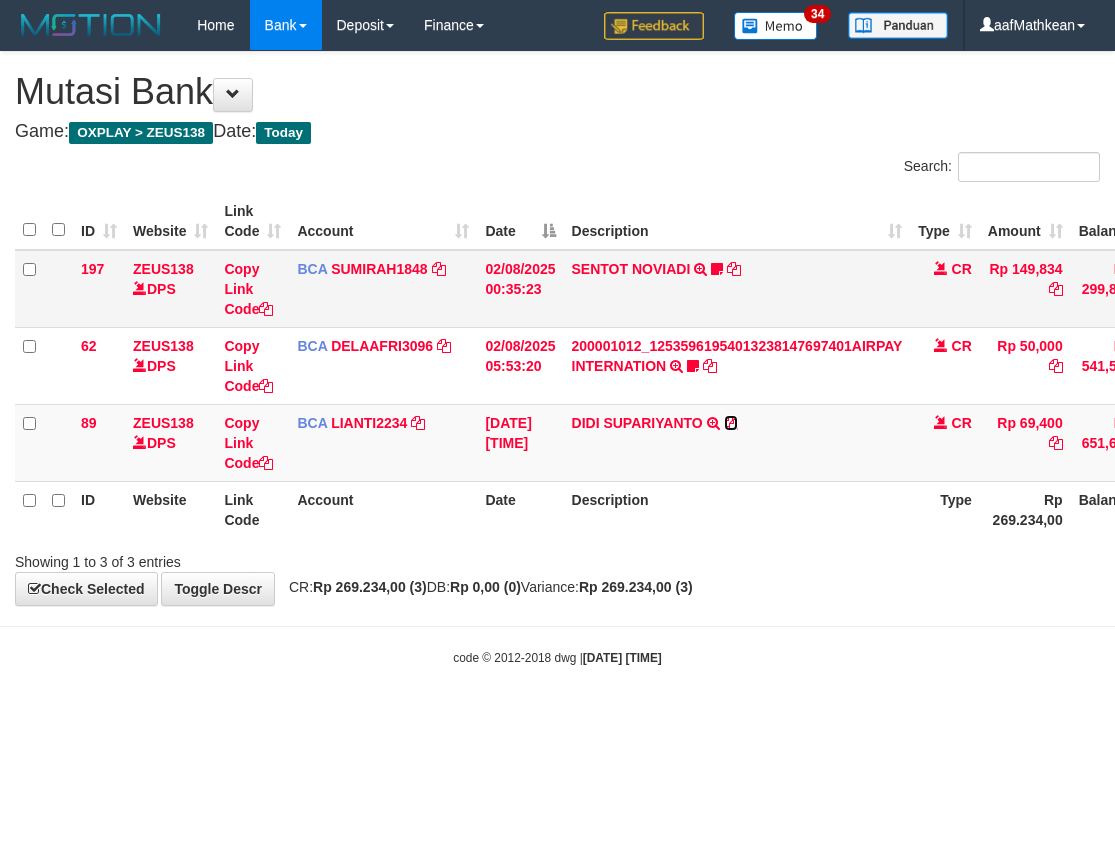 drag, startPoint x: 0, startPoint y: 0, endPoint x: 1114, endPoint y: 326, distance: 1160.7205 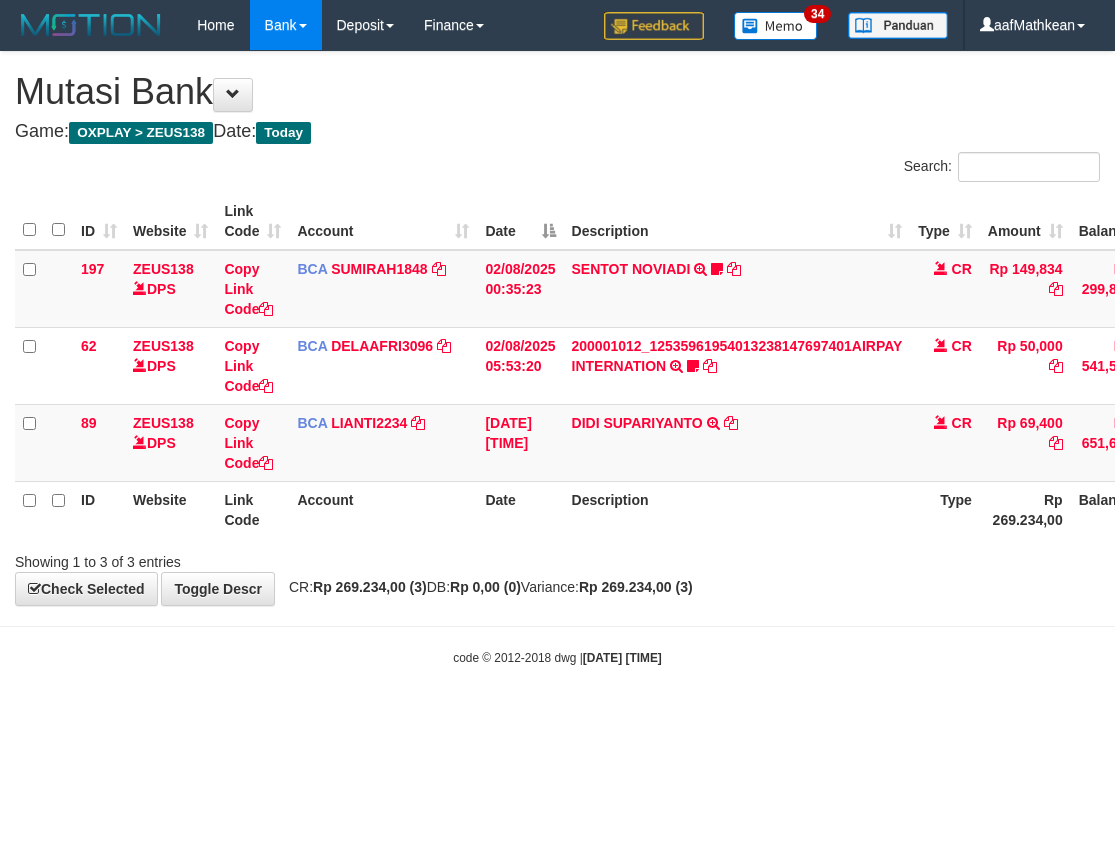 click on "Date" at bounding box center [520, 509] 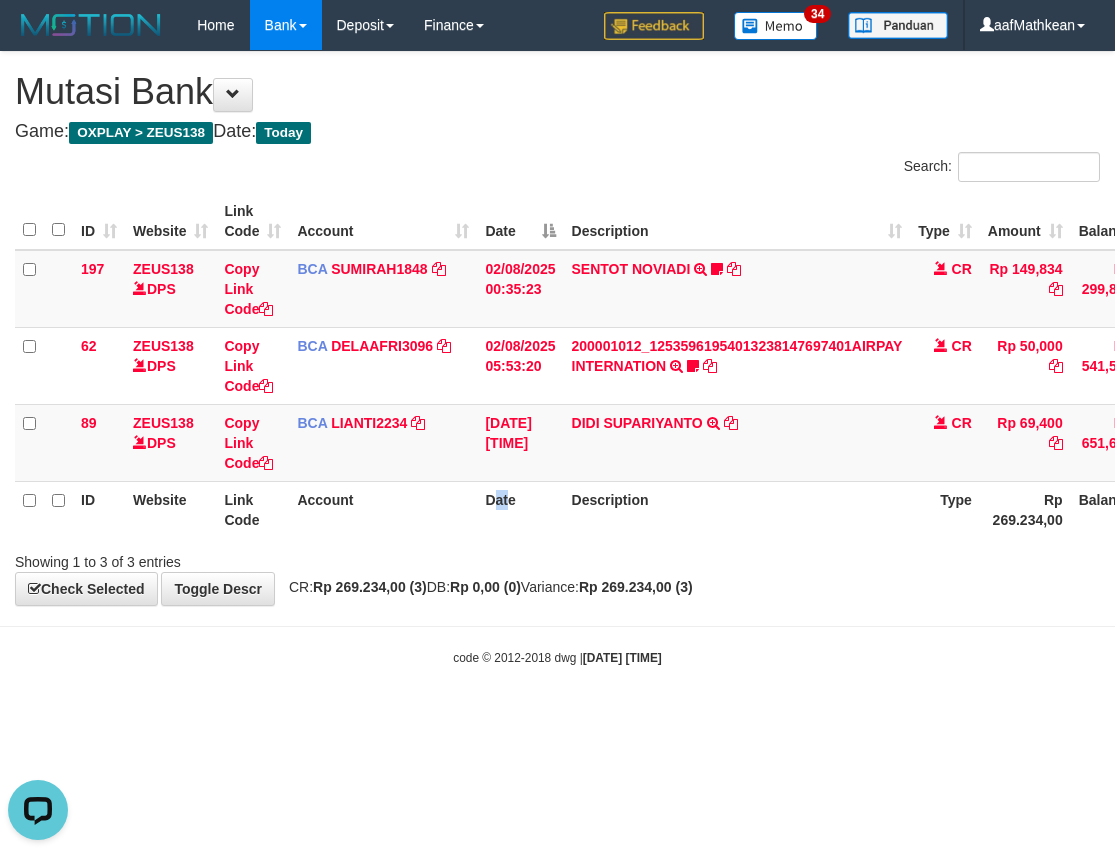 scroll, scrollTop: 0, scrollLeft: 0, axis: both 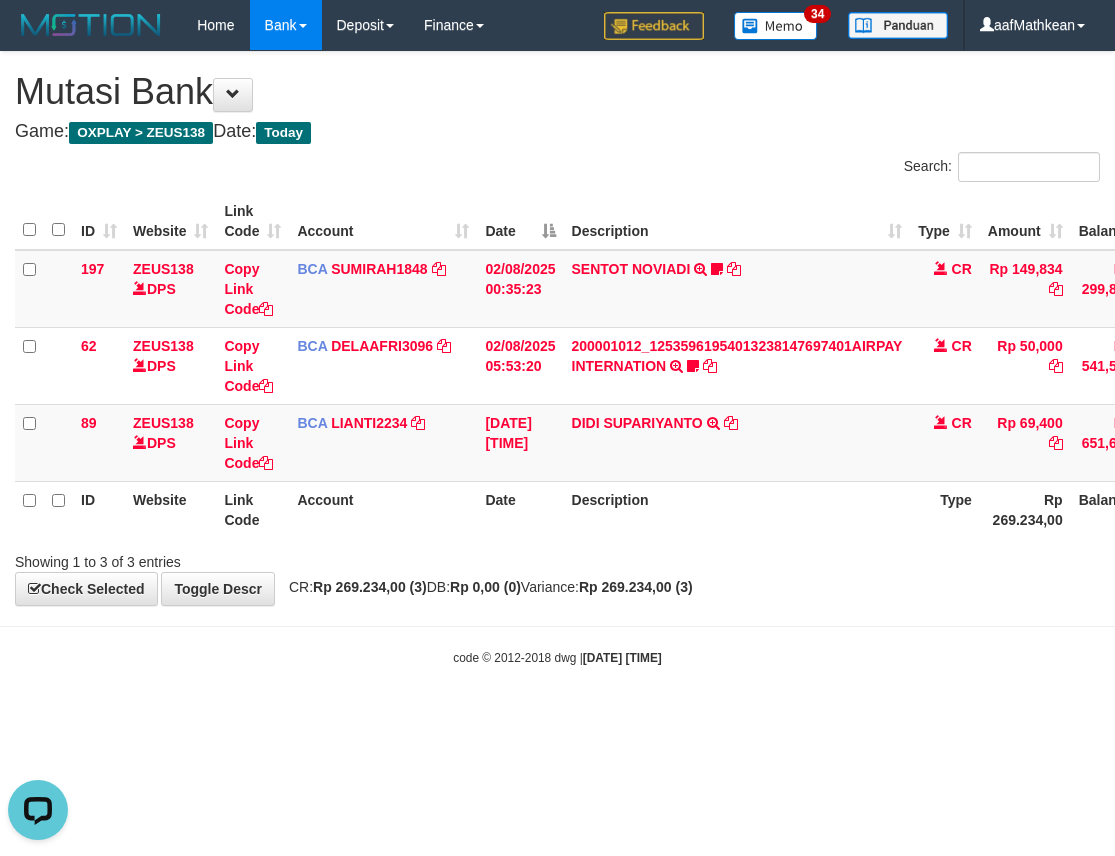 drag, startPoint x: 804, startPoint y: 645, endPoint x: 884, endPoint y: 703, distance: 98.81296 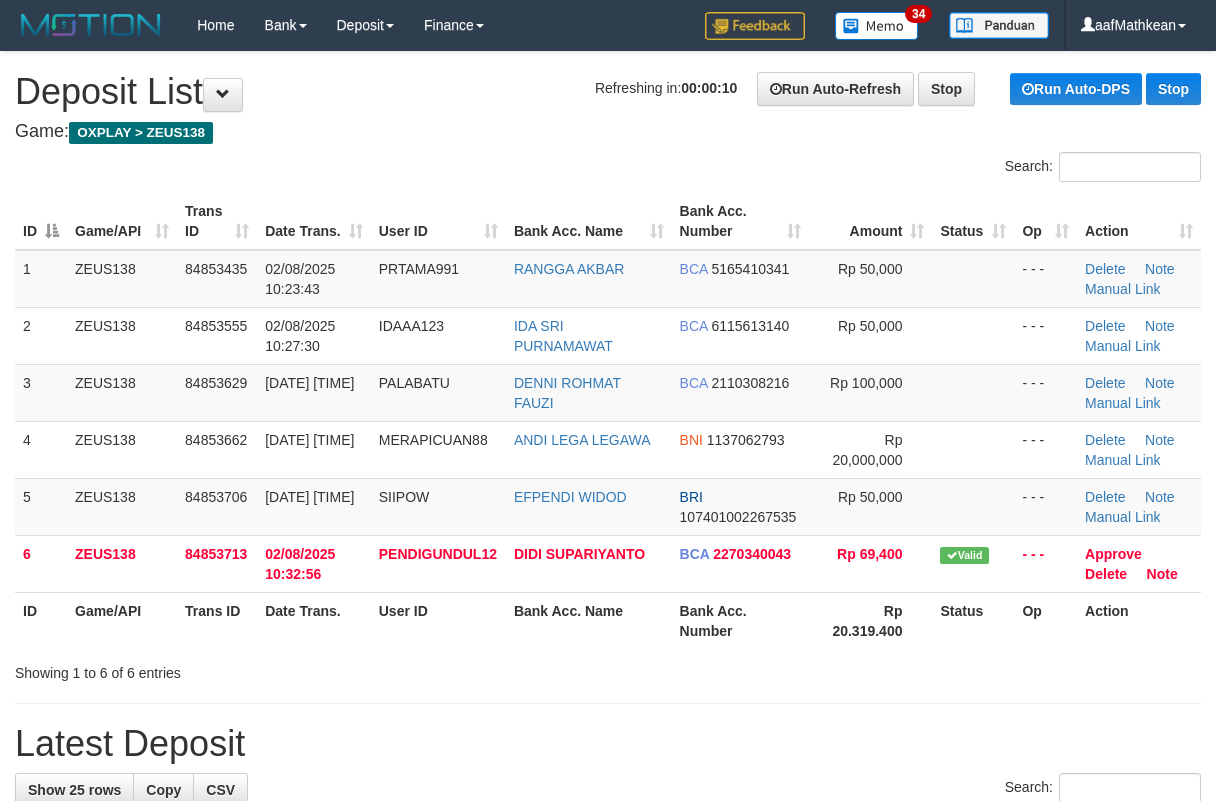 scroll, scrollTop: 0, scrollLeft: 0, axis: both 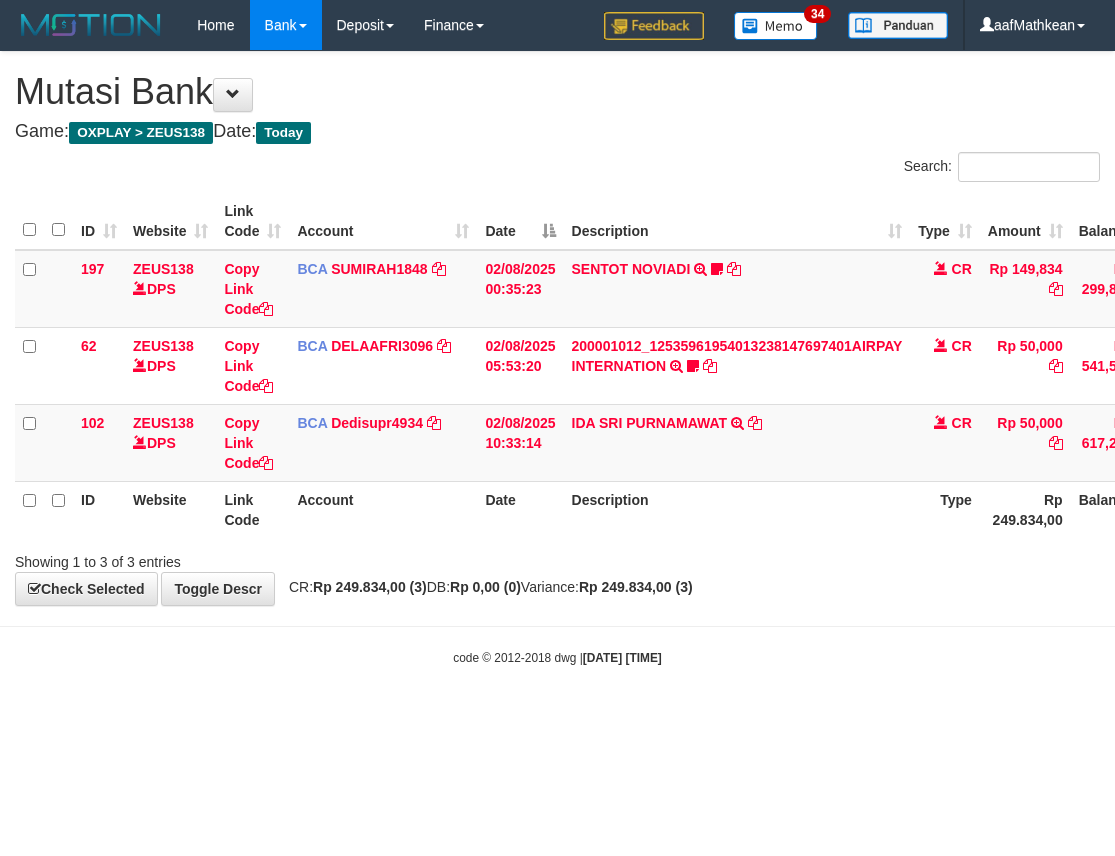 click on "Description" at bounding box center [737, 509] 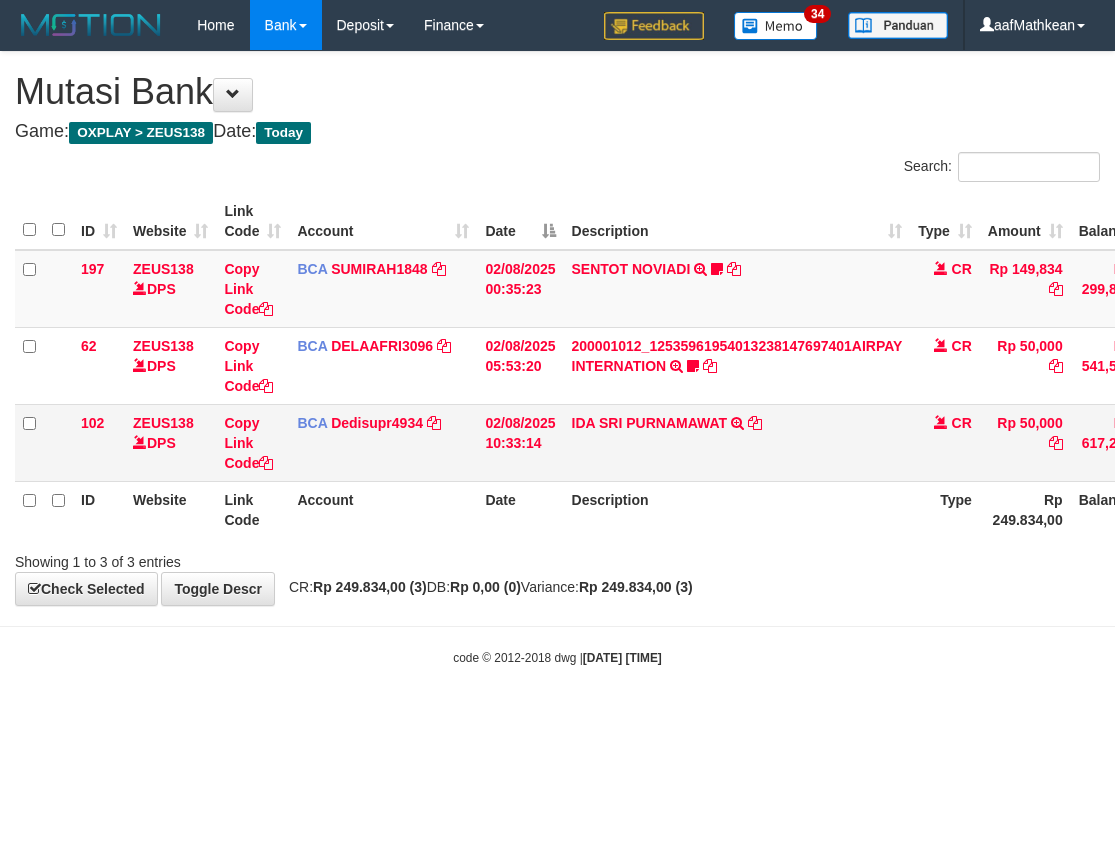 click on "Description" at bounding box center (737, 509) 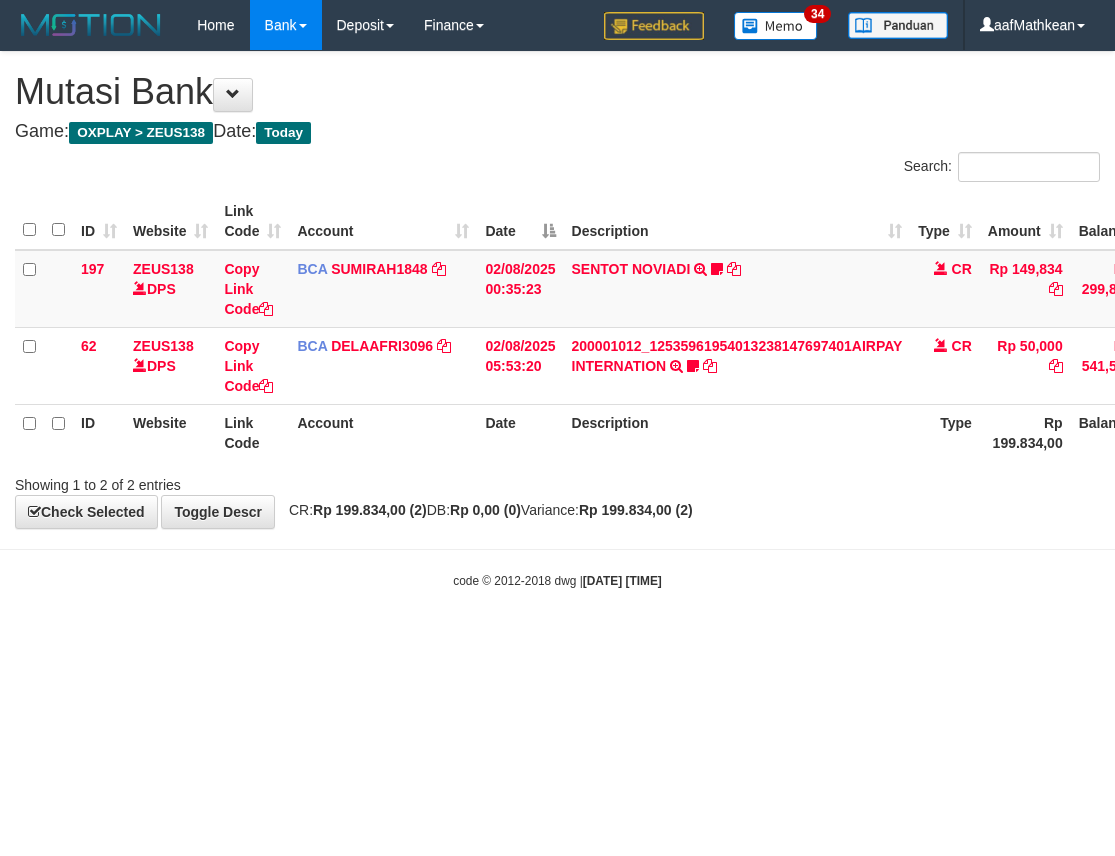 scroll, scrollTop: 0, scrollLeft: 0, axis: both 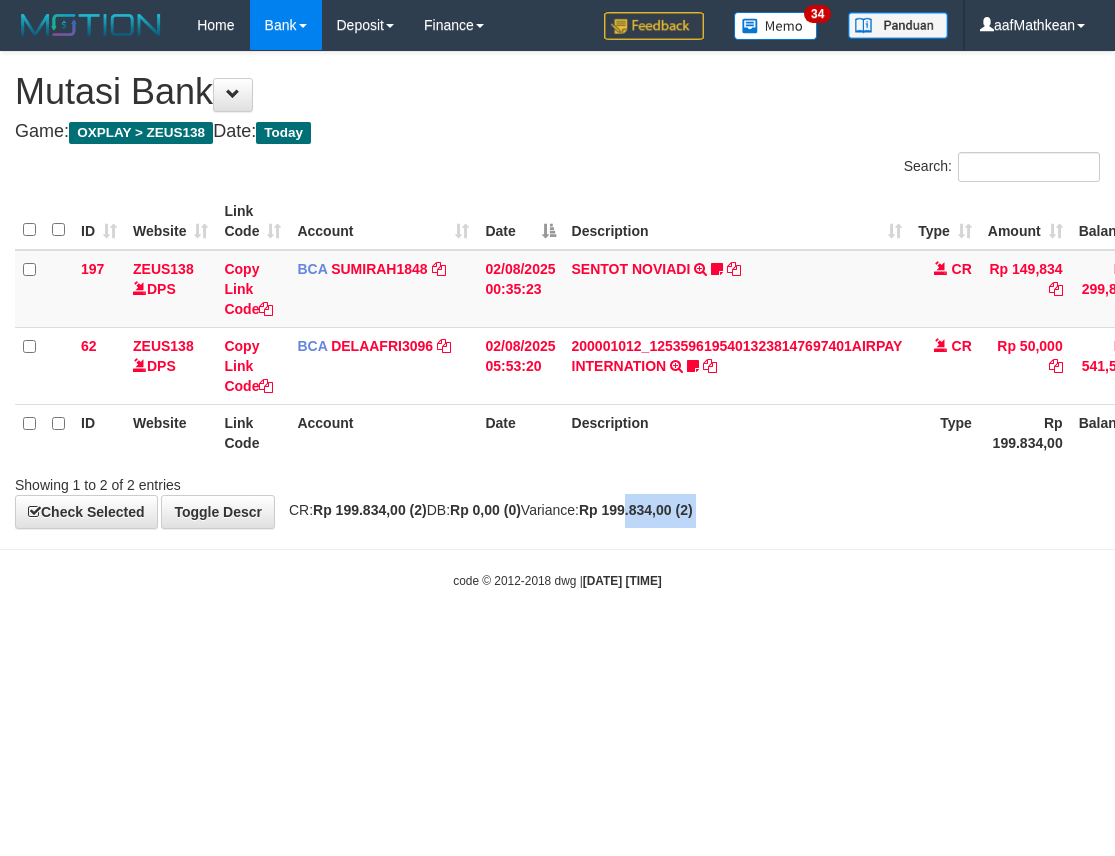 click on "Toggle navigation
Home
Bank
Account List
Load
By Website
Group
[OXPLAY]													ZEUS138
By Load Group (DPS)" at bounding box center [557, 320] 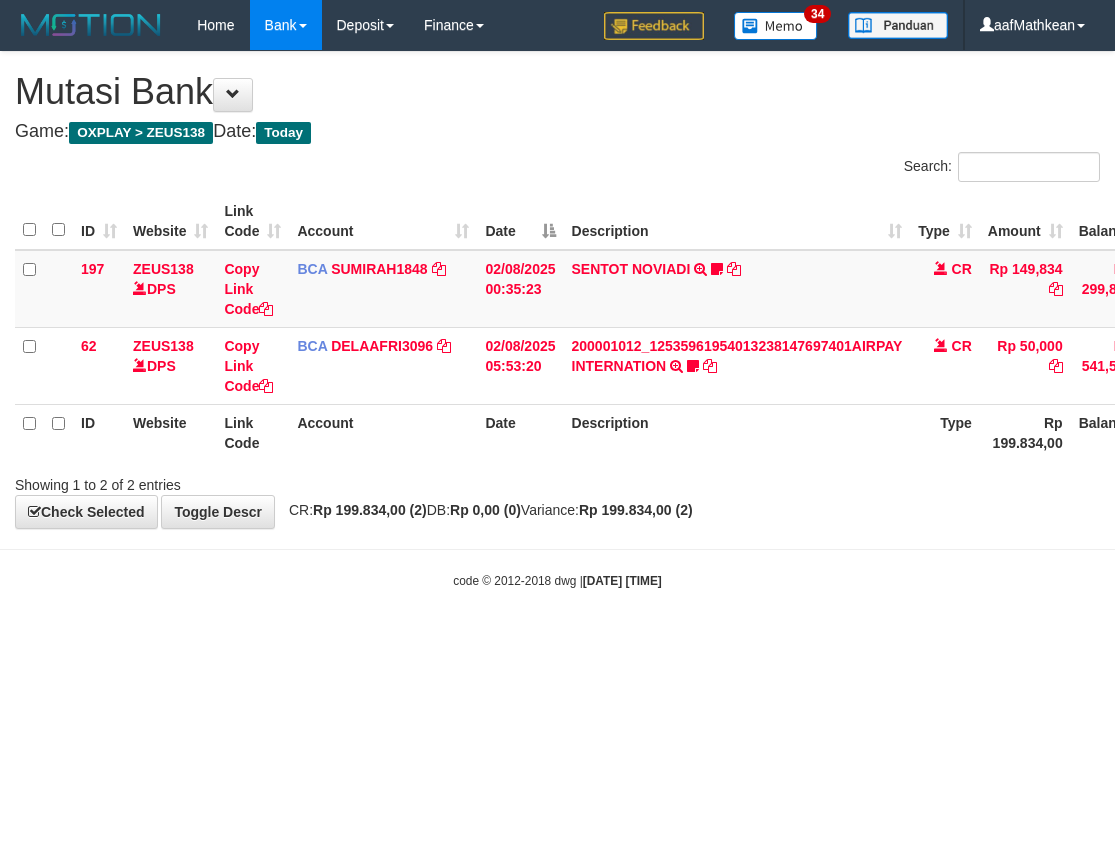 click on "code © 2012-2018 dwg |  [DATE] [TIME]" at bounding box center (557, 580) 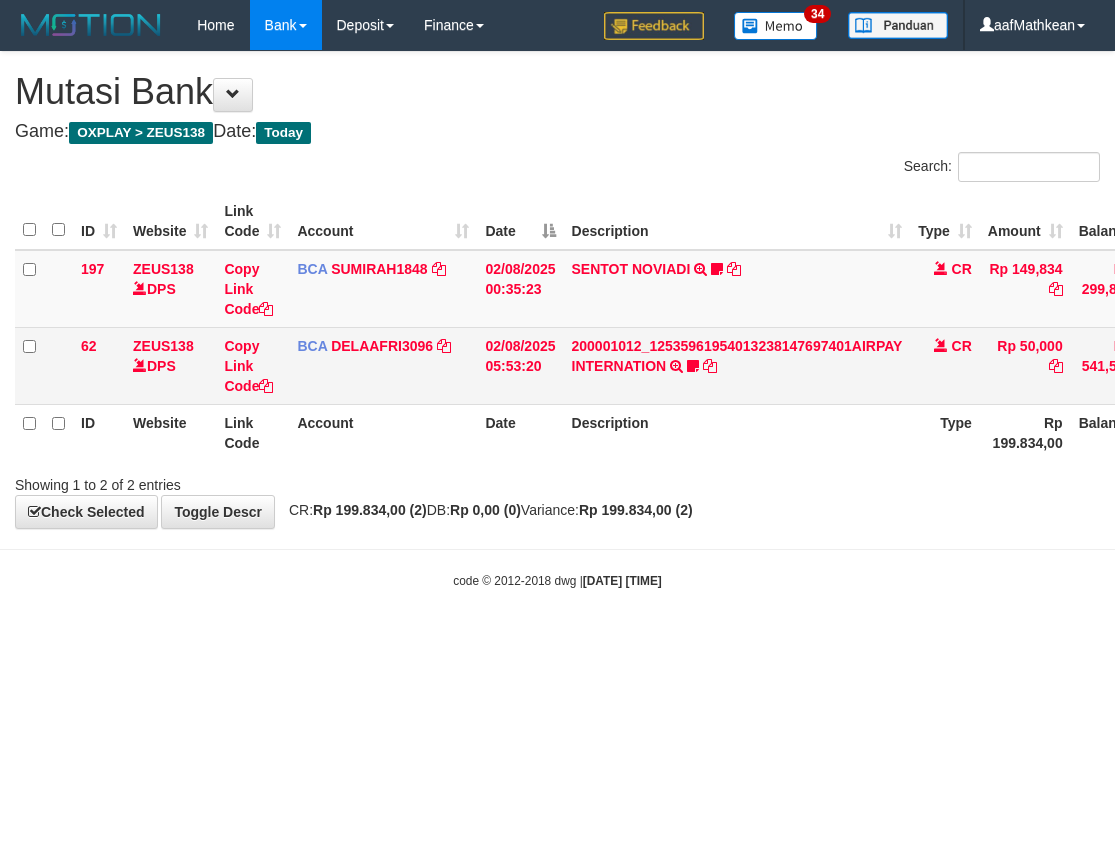 scroll, scrollTop: 0, scrollLeft: 0, axis: both 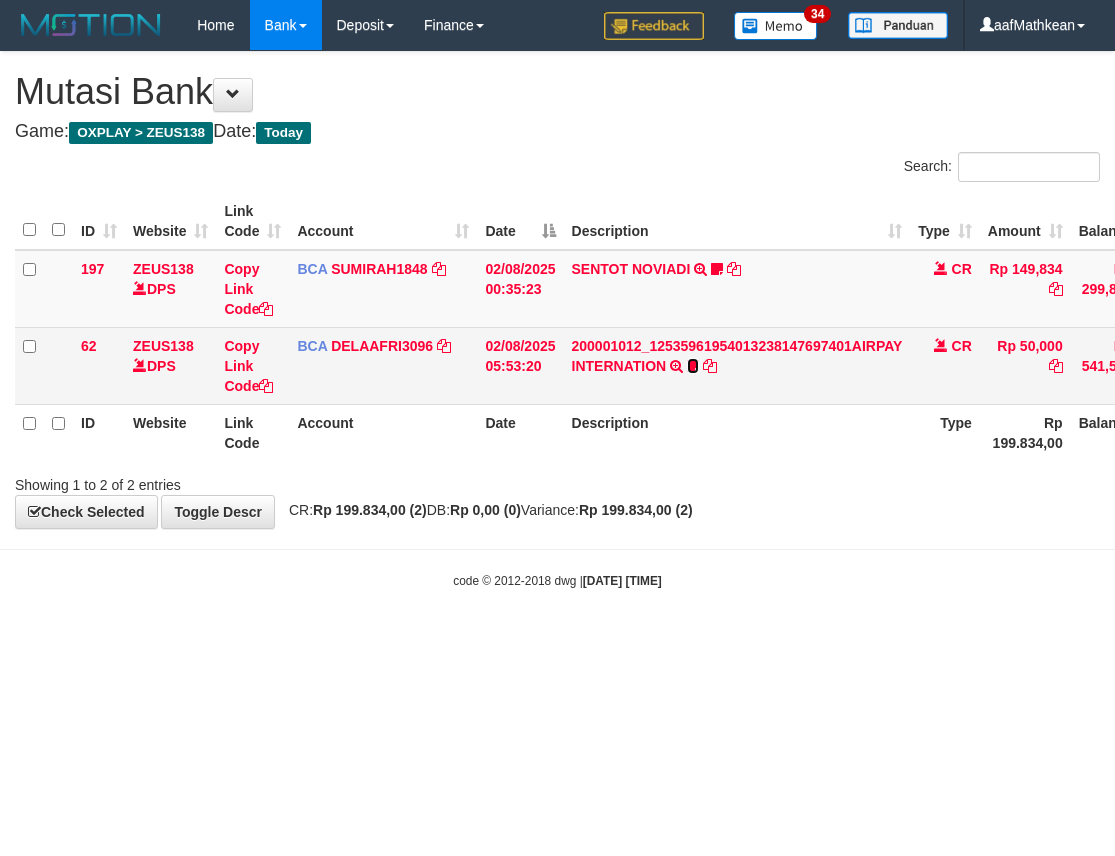 click at bounding box center (693, 366) 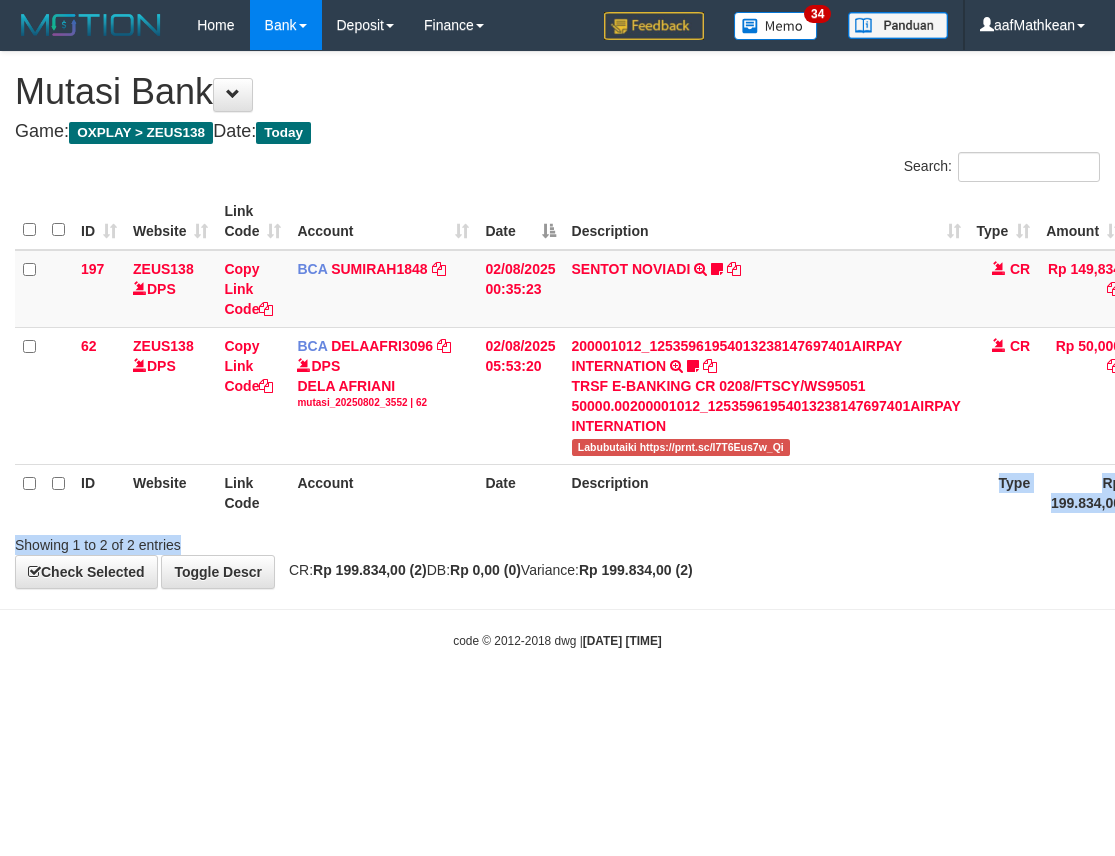 drag, startPoint x: 658, startPoint y: 513, endPoint x: 739, endPoint y: 653, distance: 161.74362 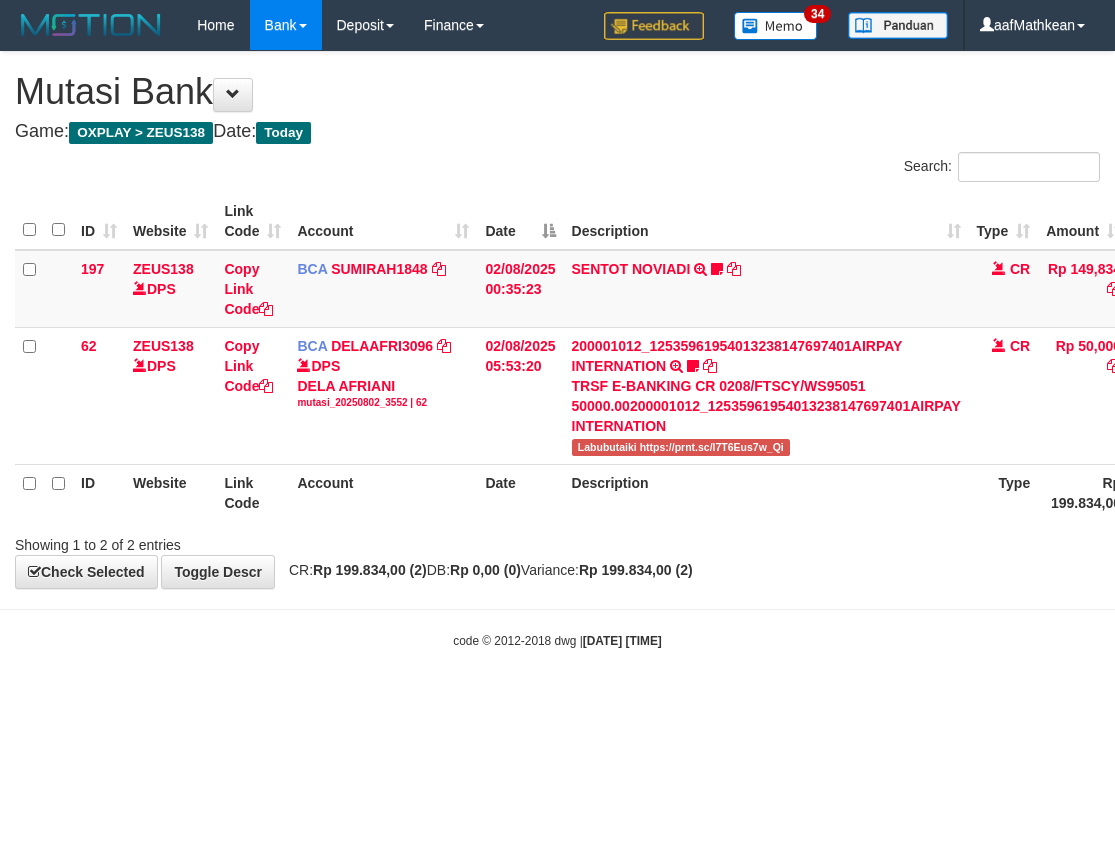 click on "Toggle navigation
Home
Bank
Account List
Load
By Website
Group
[OXPLAY]													ZEUS138
By Load Group (DPS)" at bounding box center (557, 350) 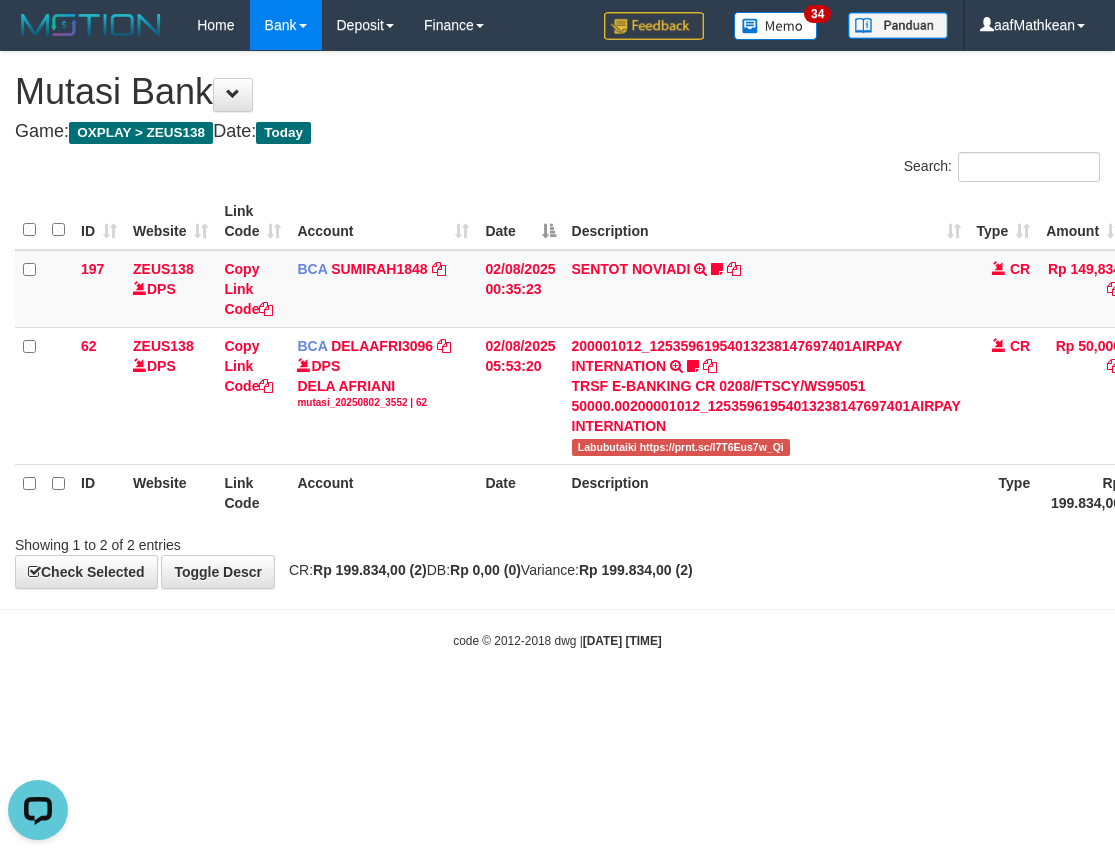 scroll, scrollTop: 0, scrollLeft: 0, axis: both 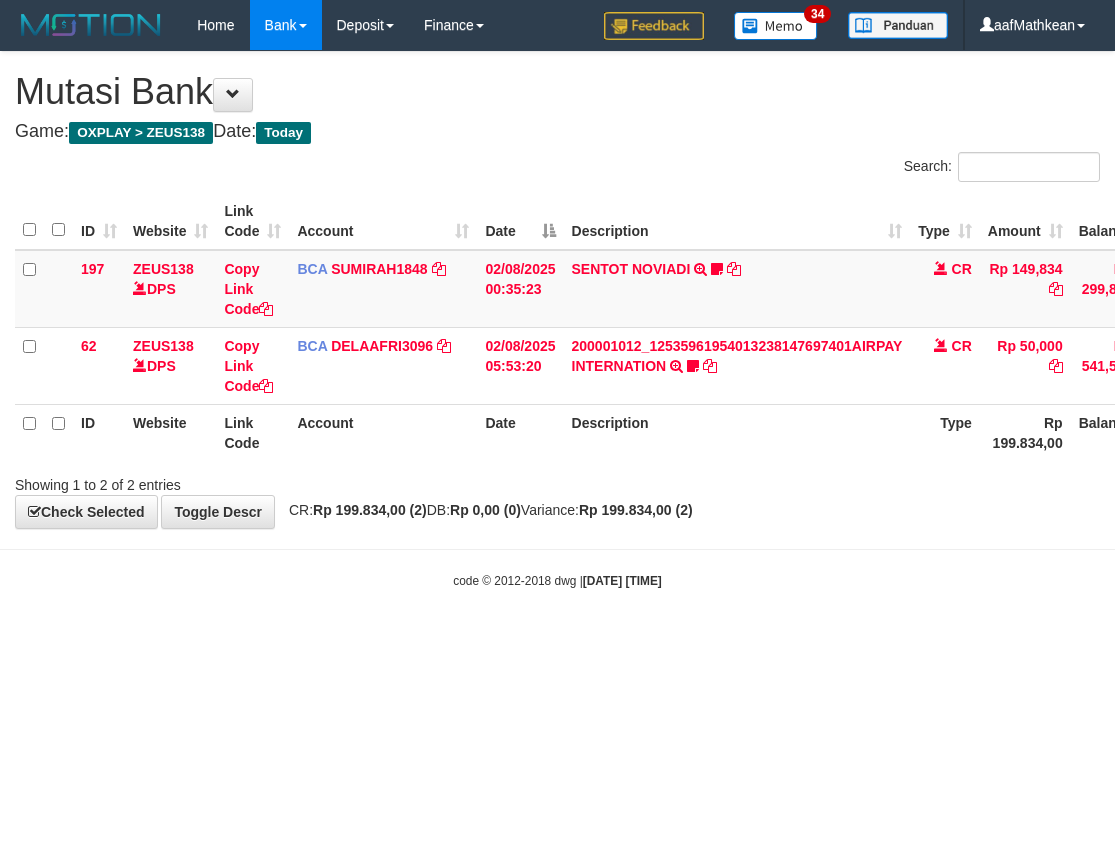 click on "Toggle navigation
Home
Bank
Account List
Load
By Website
Group
[OXPLAY]													ZEUS138
By Load Group (DPS)" at bounding box center [557, 320] 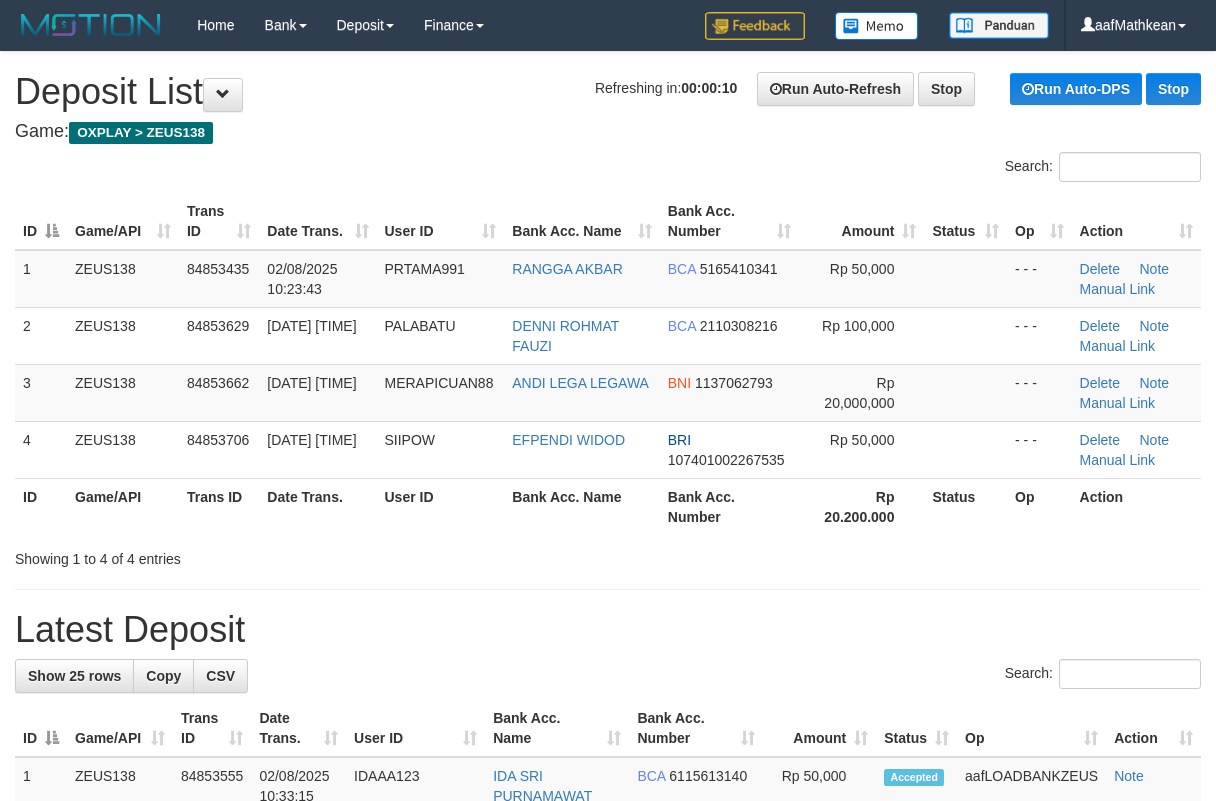 scroll, scrollTop: 0, scrollLeft: 0, axis: both 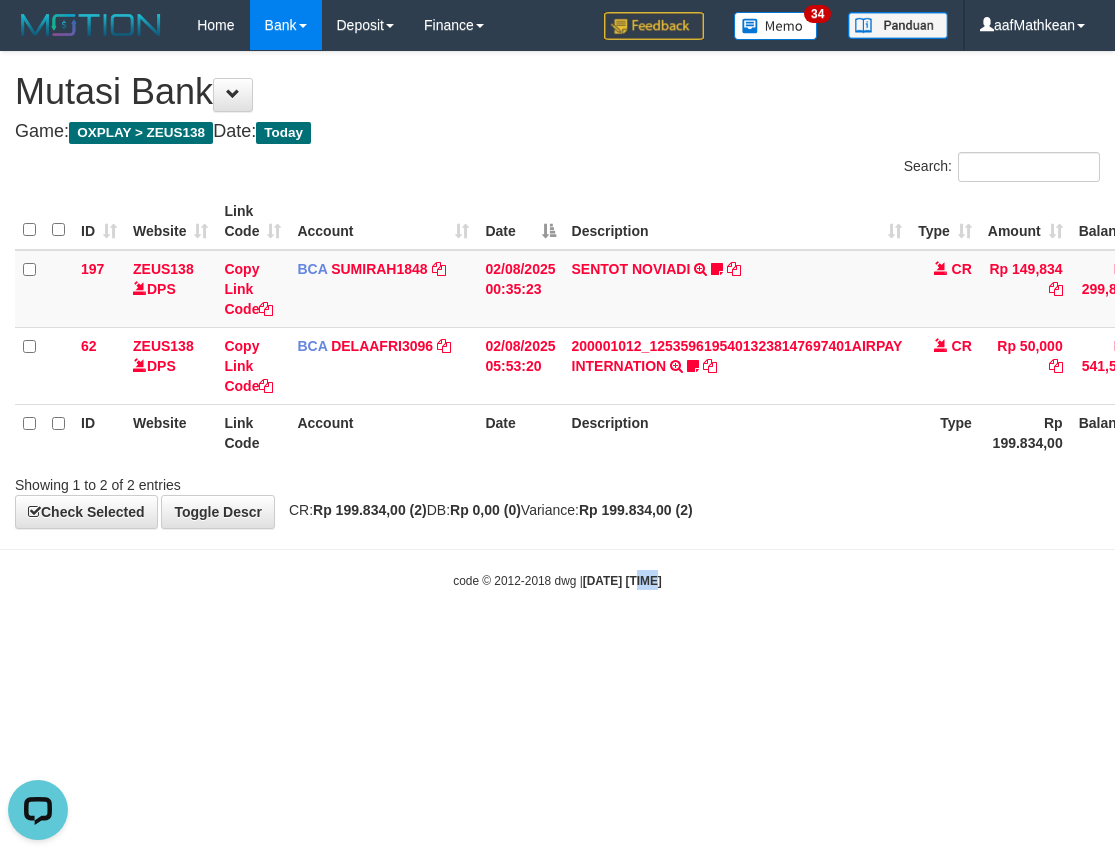 drag, startPoint x: 630, startPoint y: 614, endPoint x: 711, endPoint y: 619, distance: 81.154175 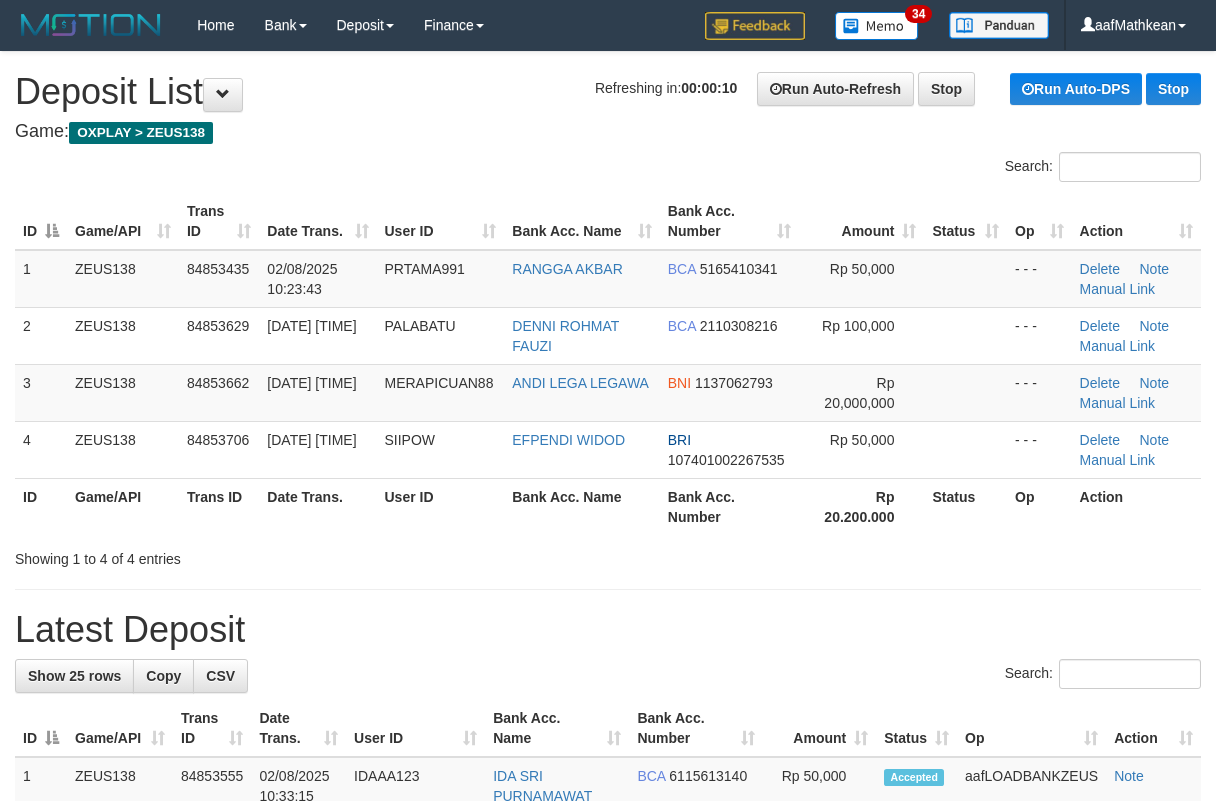 scroll, scrollTop: 0, scrollLeft: 0, axis: both 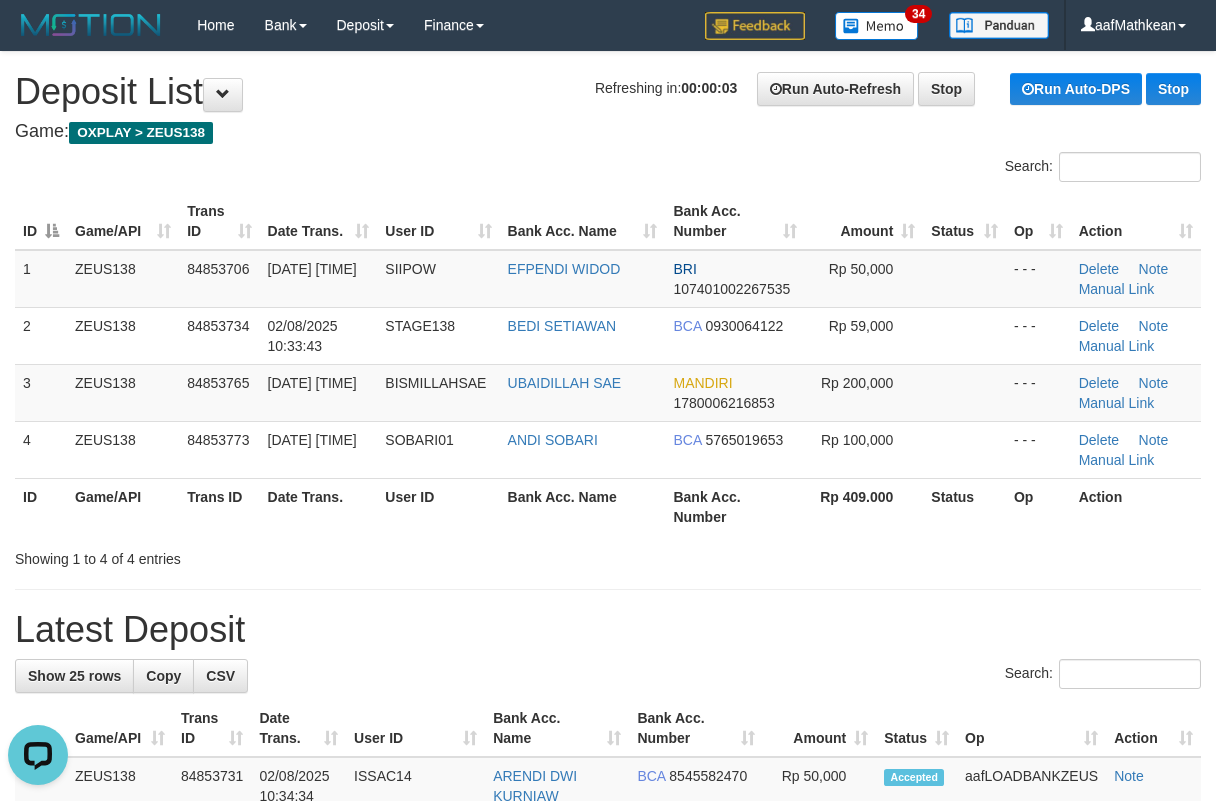 drag, startPoint x: 557, startPoint y: 228, endPoint x: 516, endPoint y: 240, distance: 42.72002 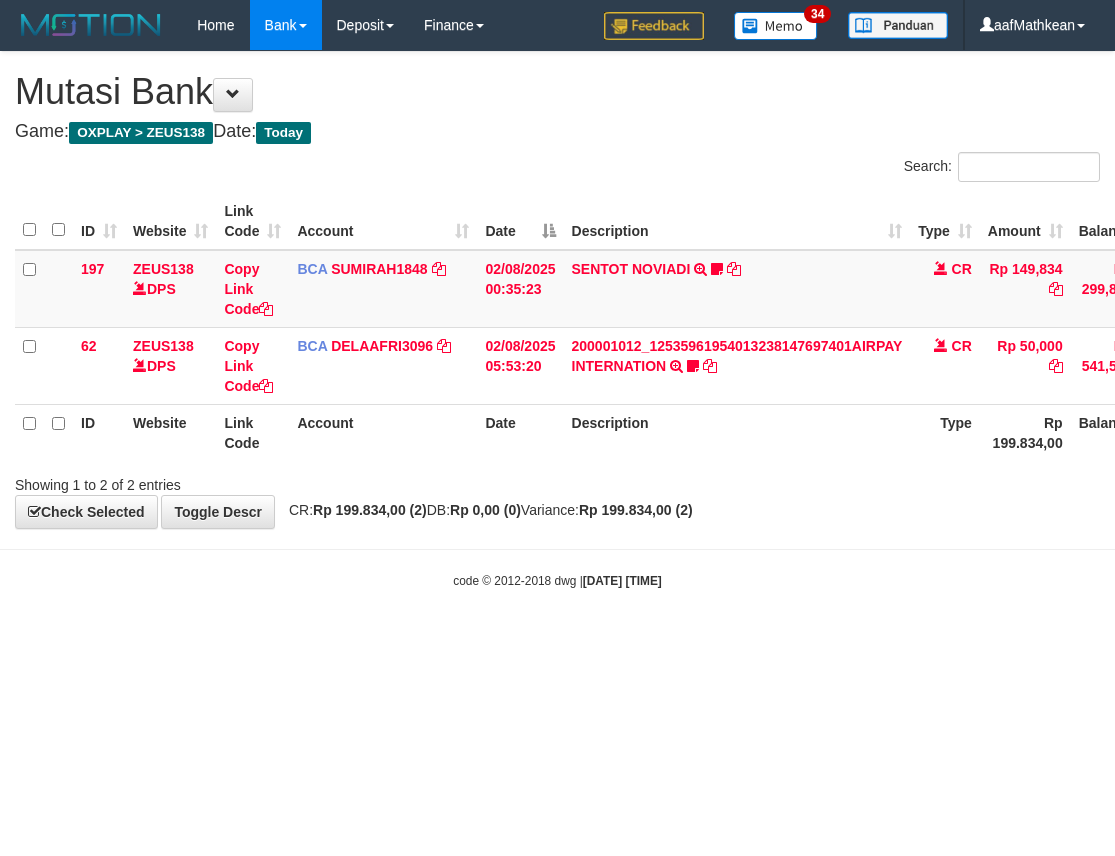 scroll, scrollTop: 0, scrollLeft: 0, axis: both 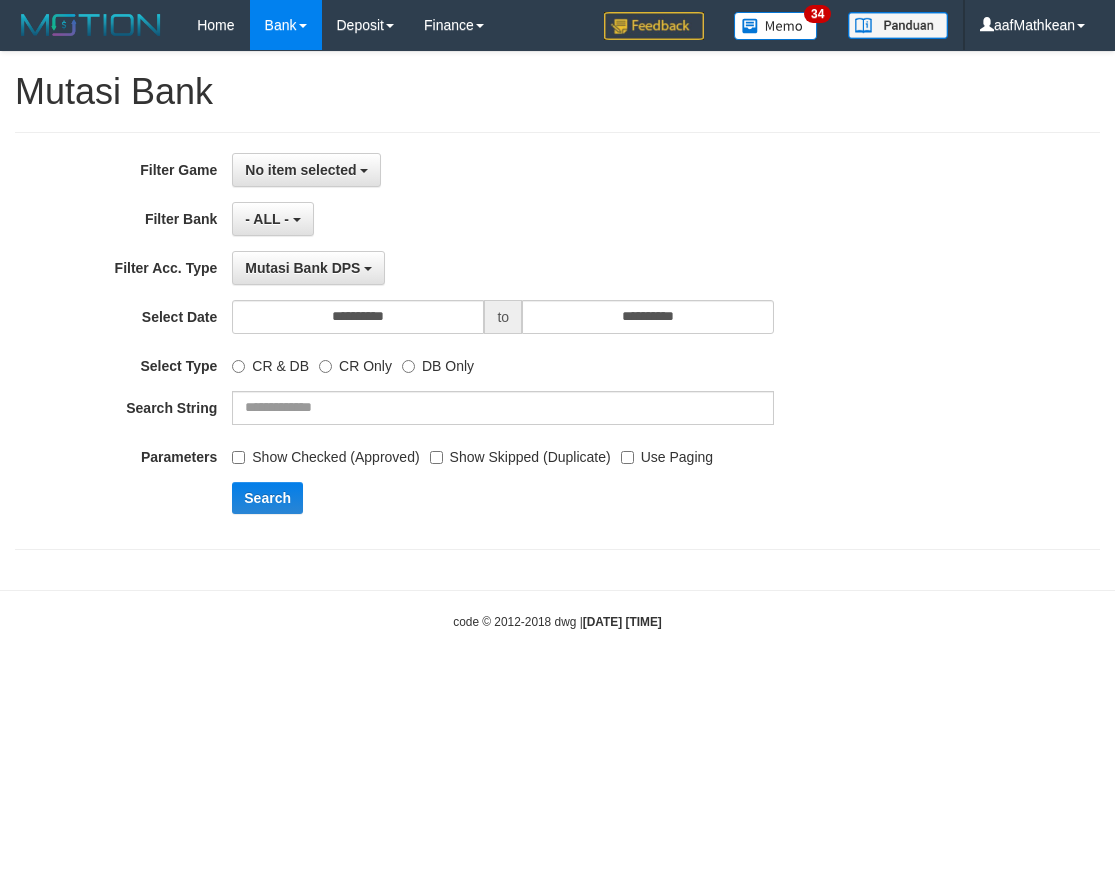 select 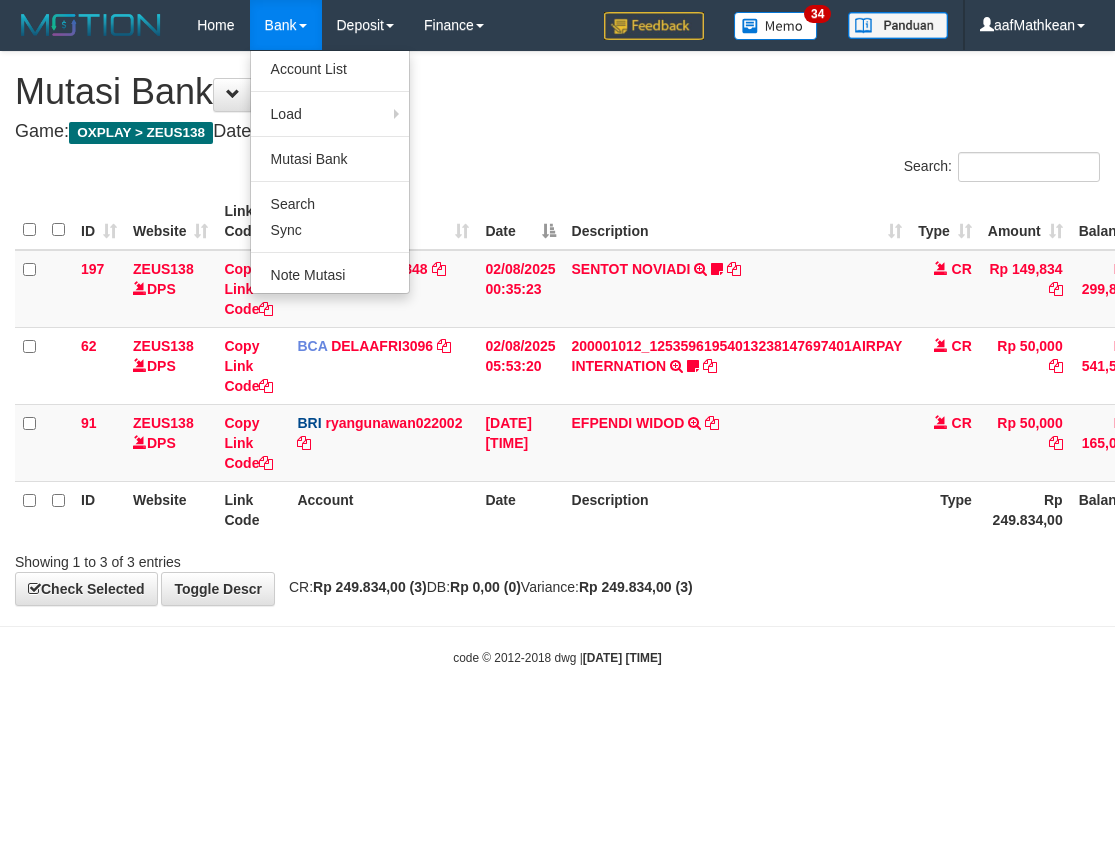 scroll, scrollTop: 0, scrollLeft: 0, axis: both 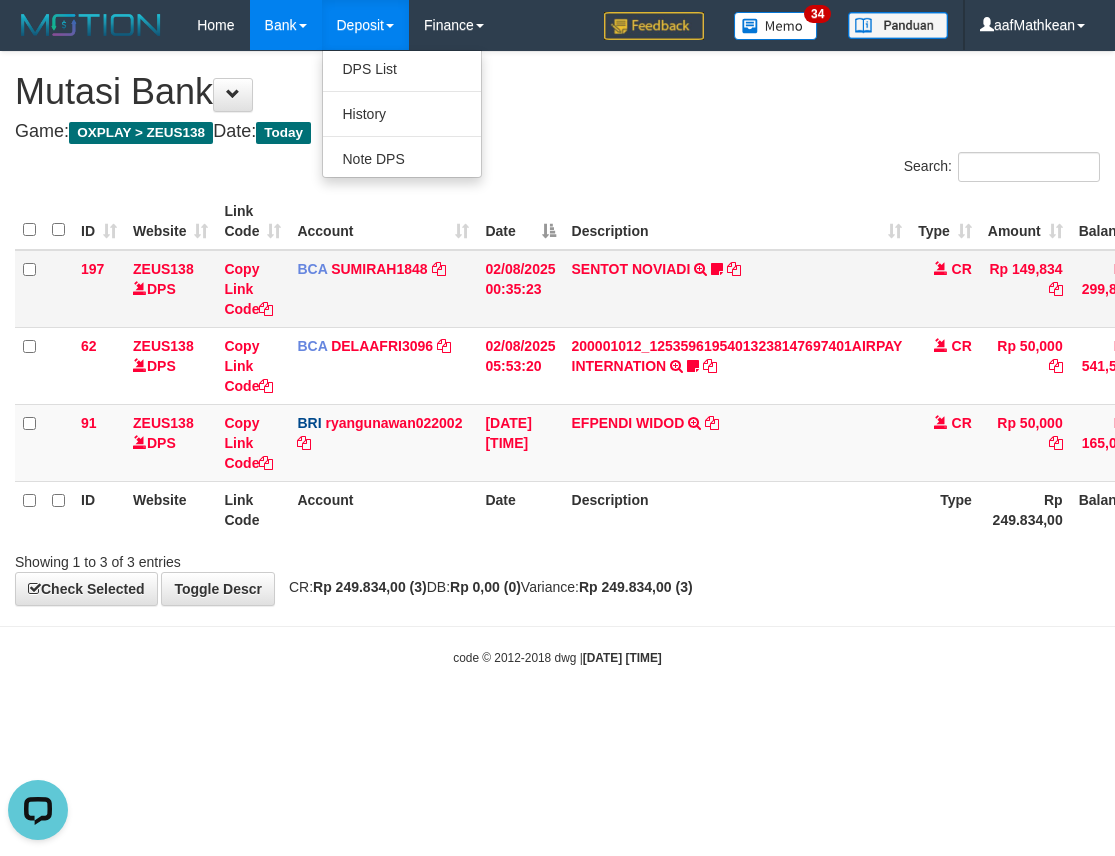 click on "SENTOT NOVIADI            TRSF E-BANKING CR 0208/FTSCY/WS95271
149834.00SENTOT NOVIADI    Seno2023" at bounding box center [737, 289] 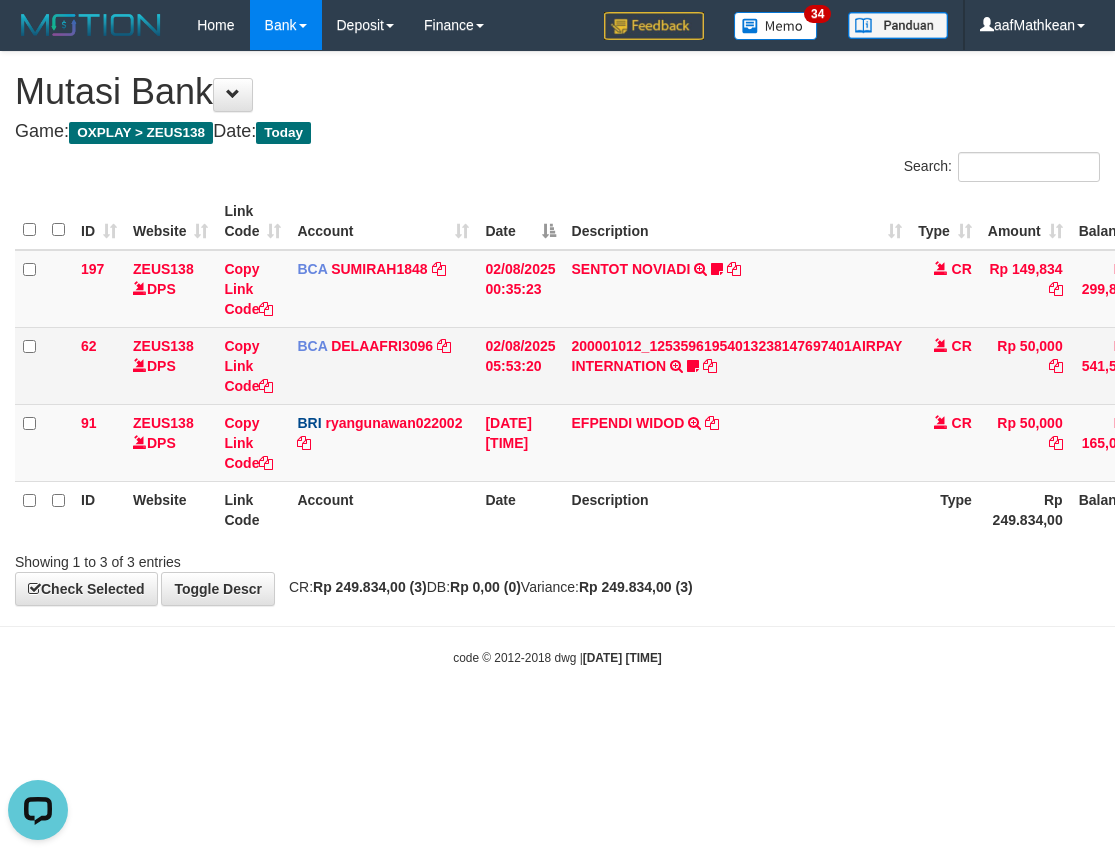 drag, startPoint x: 636, startPoint y: 333, endPoint x: 644, endPoint y: 304, distance: 30.083218 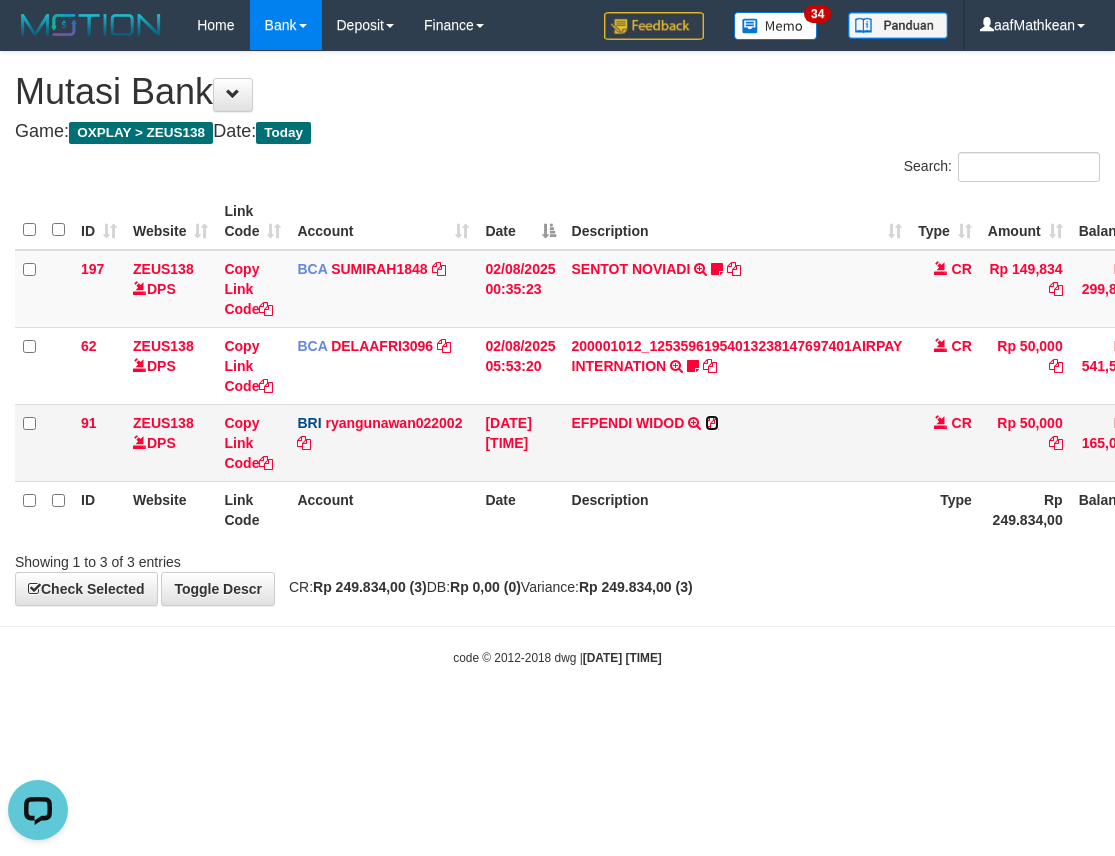 drag, startPoint x: 709, startPoint y: 426, endPoint x: 1103, endPoint y: 358, distance: 399.82495 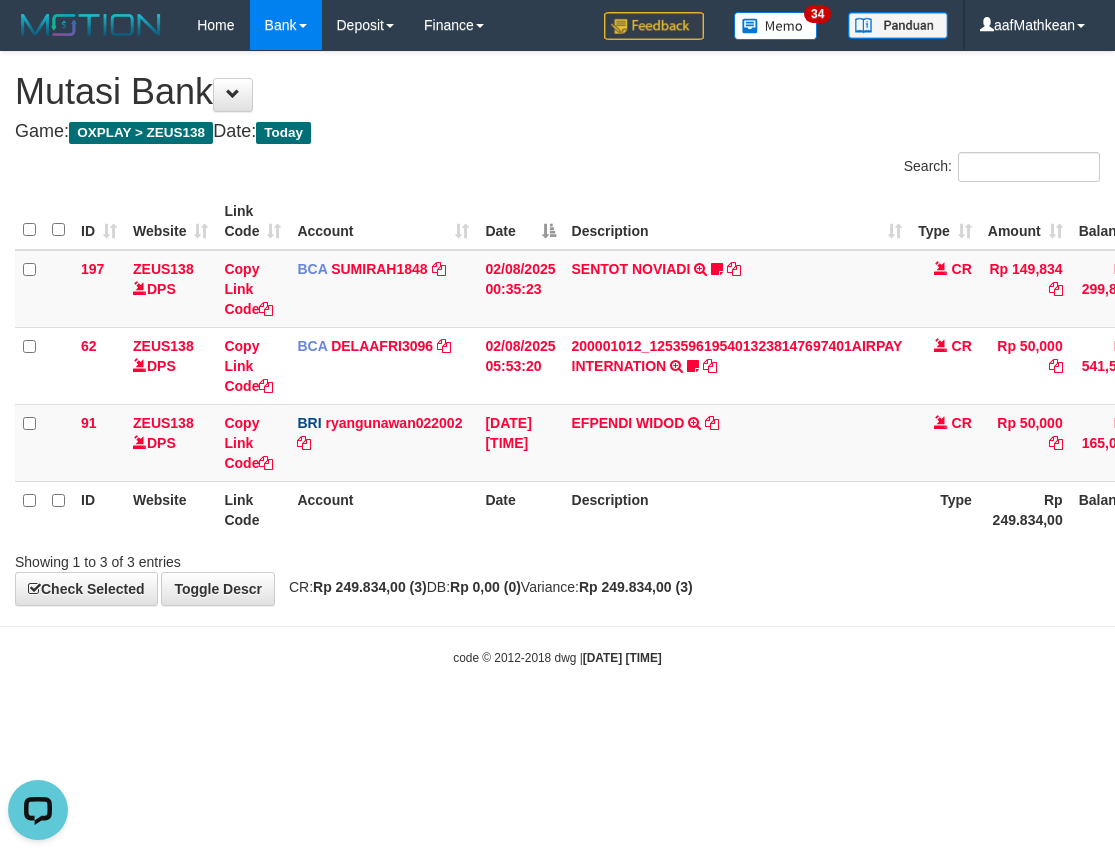 click on "ID Website Link Code Account Date Description Type Amount Balance Status Action
197
ZEUS138    DPS
Copy Link Code
BCA
SUMIRAH1848
DPS
SUMIRAH
mutasi_20250802_4156 | 197
mutasi_20250802_4156 | 197
02/08/2025 00:35:23
SENTOT NOVIADI            TRSF E-BANKING CR 0208/FTSCY/WS95271
149834.00SENTOT NOVIADI    Seno2023
CR
Rp 149,834
Rp 299,834
N
Note
Check
62
ZEUS138    DPS
Copy Link Code
BCA
DELAAFRI3096
DPS" at bounding box center (648, 365) 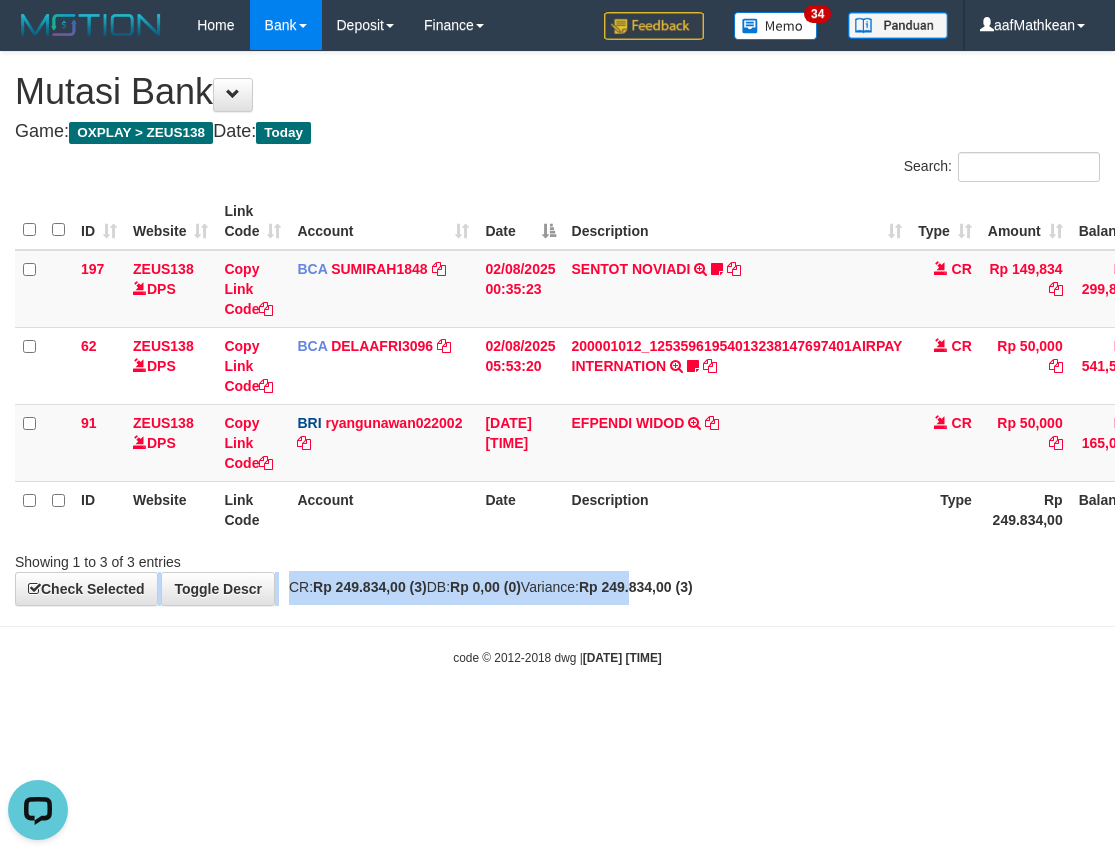 click on "**********" at bounding box center (557, 328) 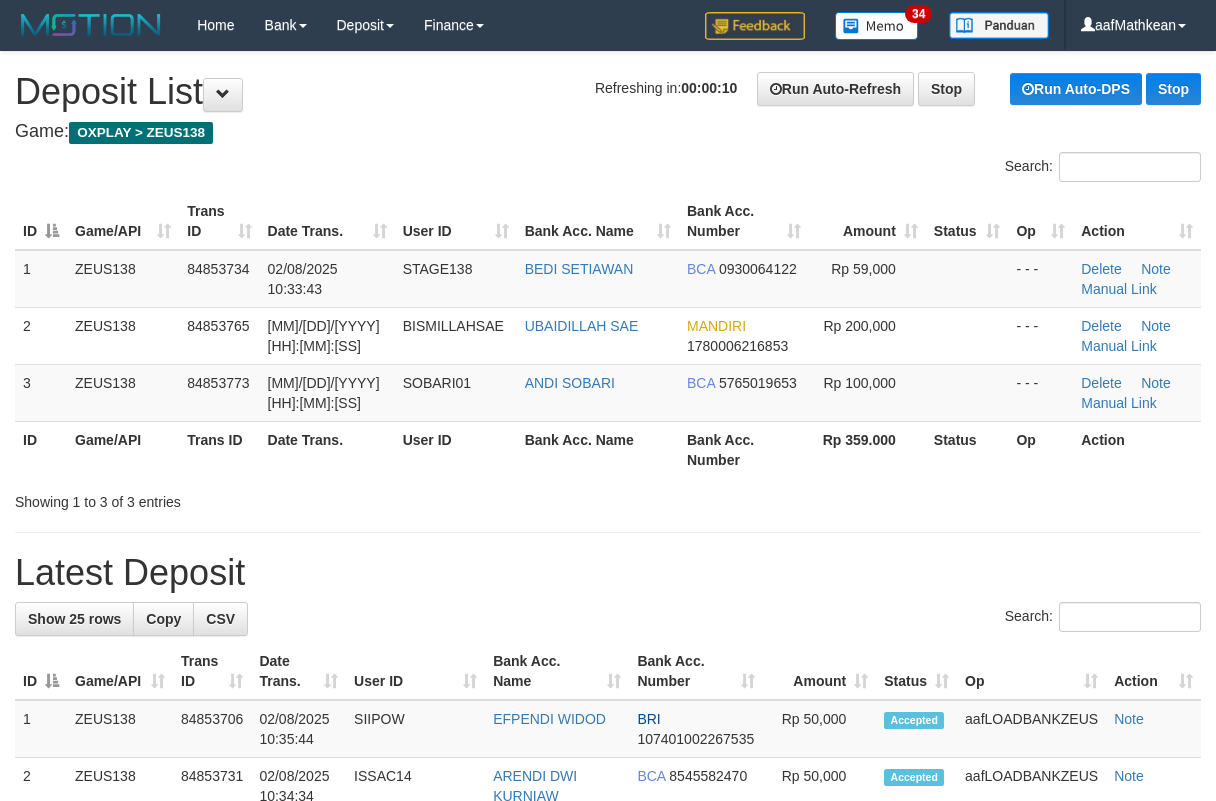 scroll, scrollTop: 0, scrollLeft: 0, axis: both 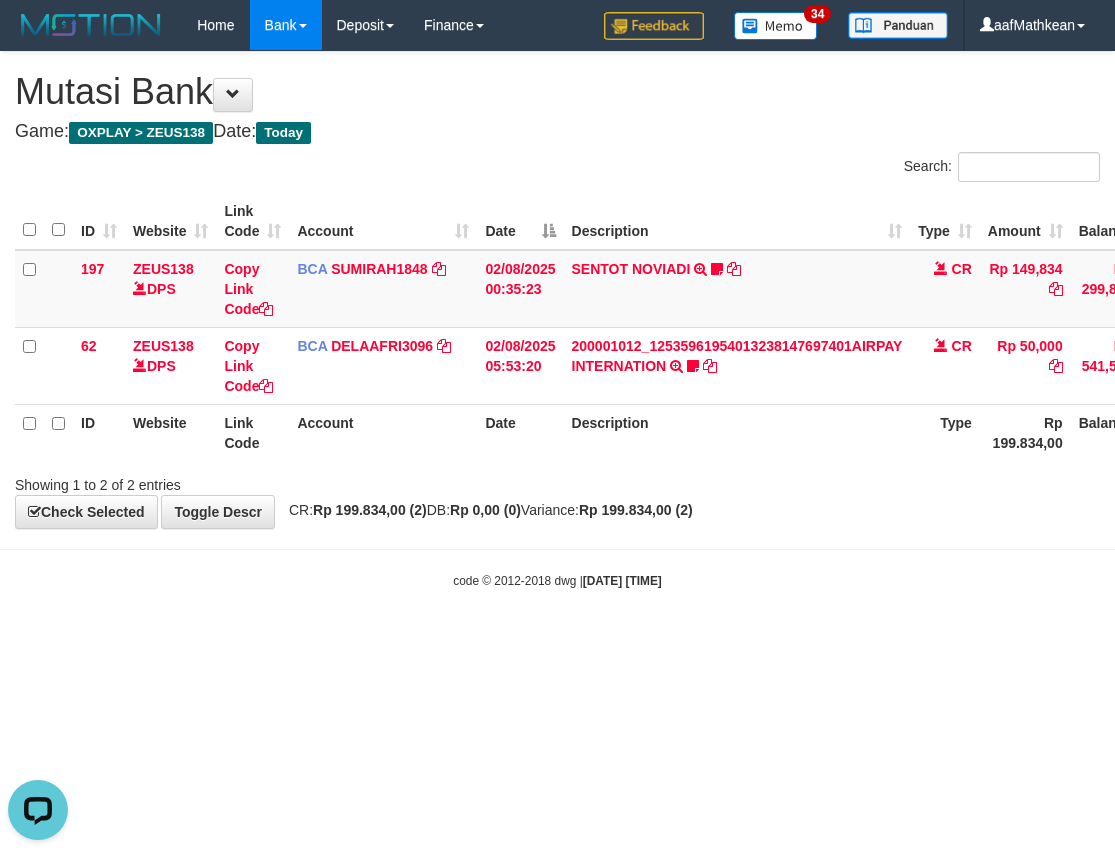 click on "Toggle navigation
Home
Bank
Account List
Load
By Website
Group
[OXPLAY]													ZEUS138
By Load Group (DPS)" at bounding box center (557, 320) 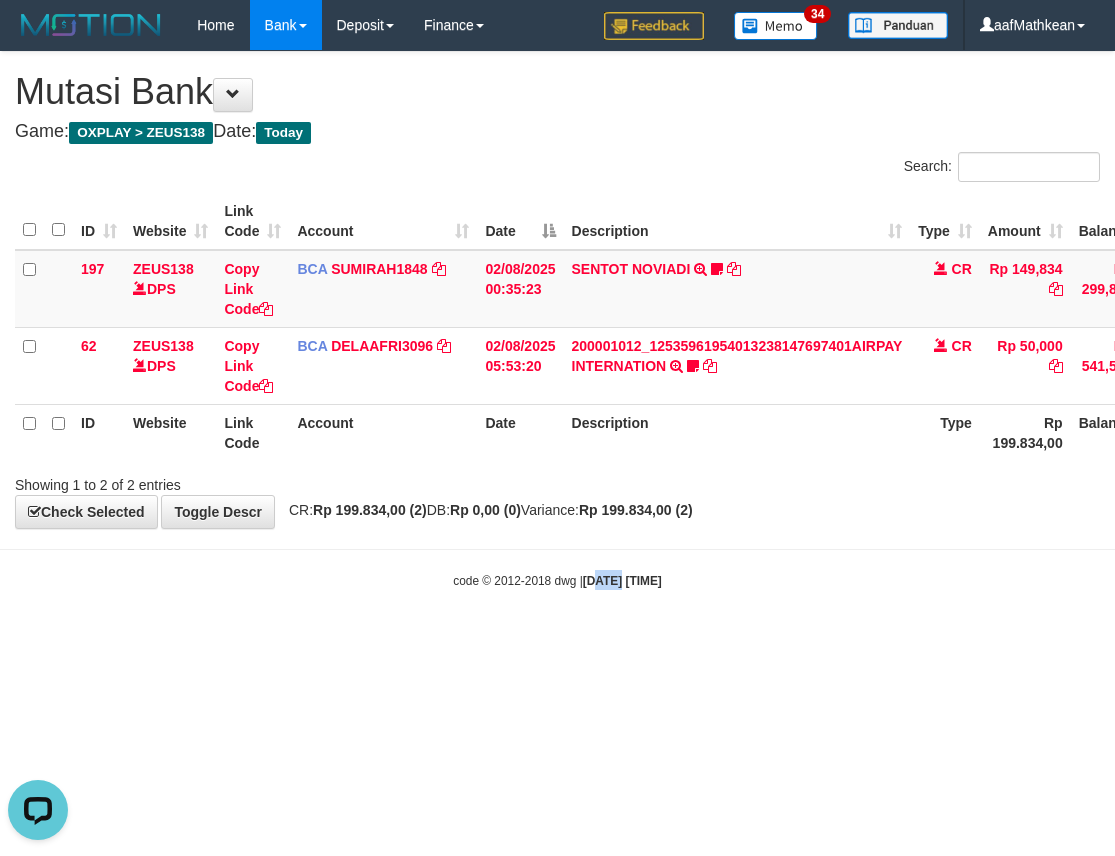 drag, startPoint x: 605, startPoint y: 663, endPoint x: 591, endPoint y: 664, distance: 14.035668 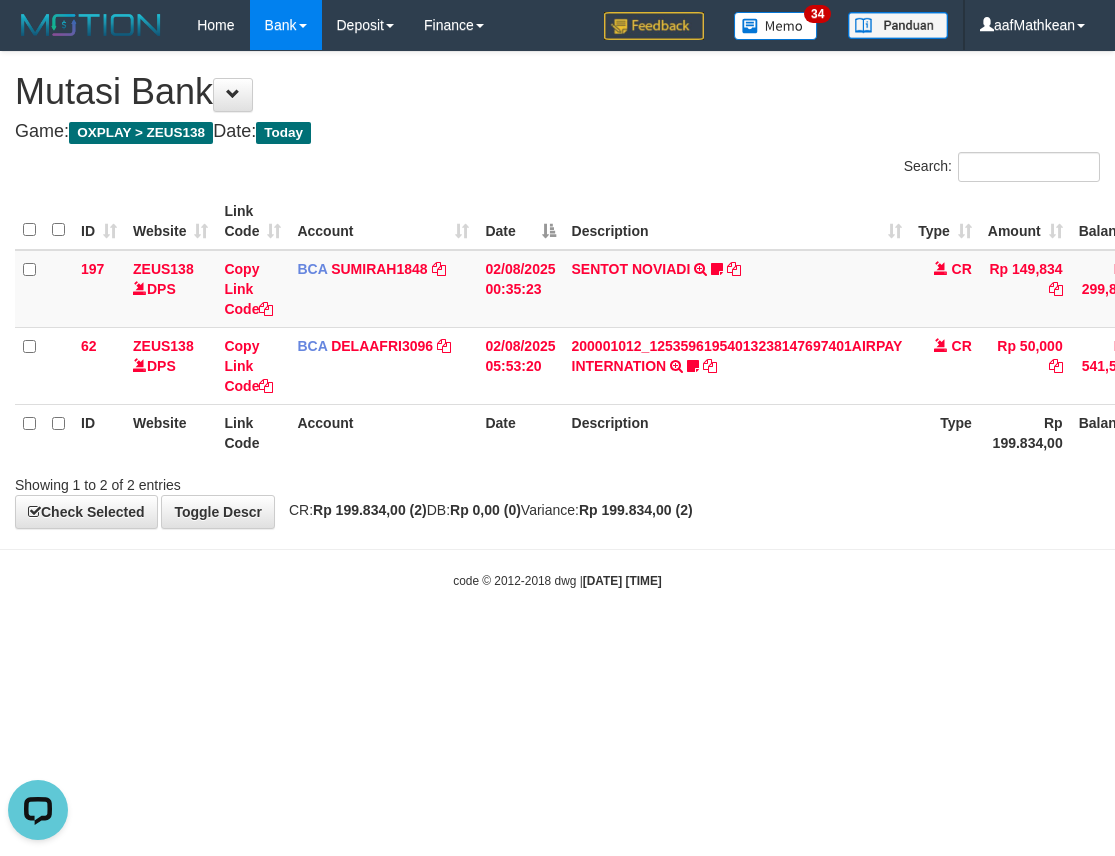 click on "Toggle navigation
Home
Bank
Account List
Load
By Website
Group
[OXPLAY]													ZEUS138
By Load Group (DPS)
Sync" at bounding box center (557, 320) 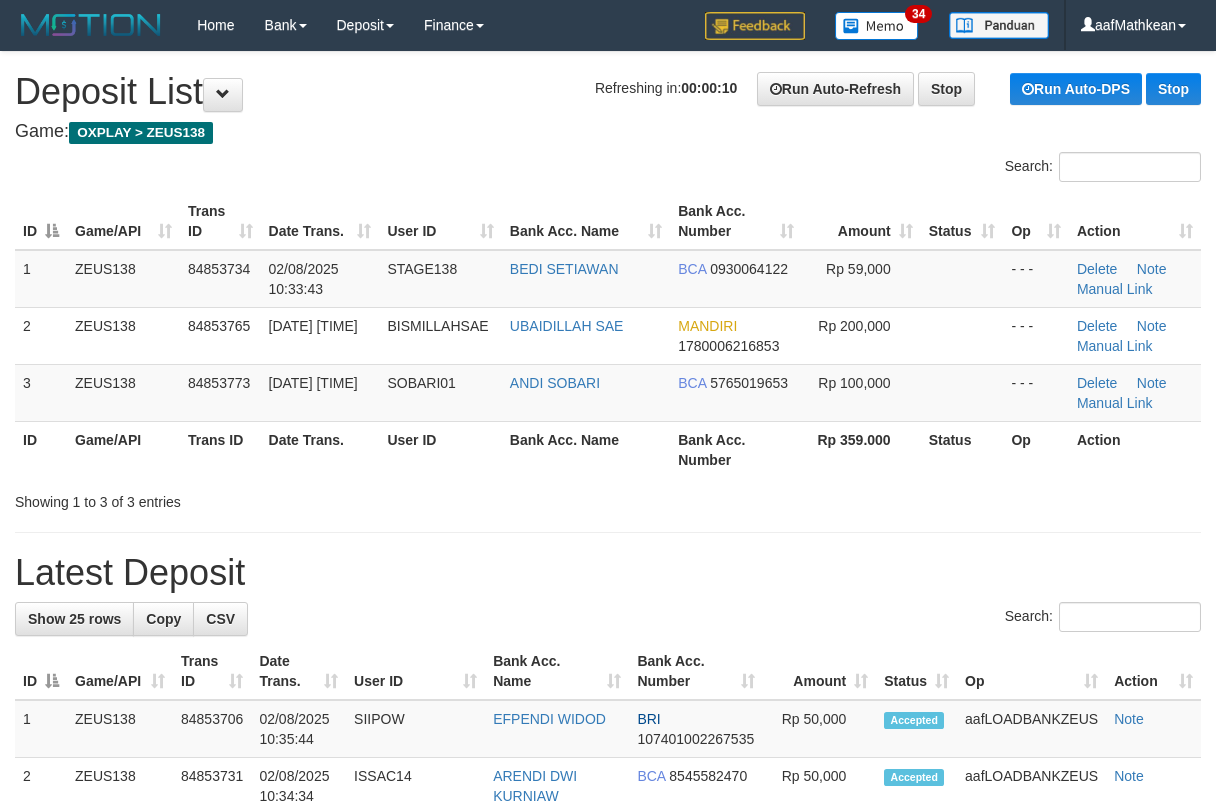 scroll, scrollTop: 0, scrollLeft: 0, axis: both 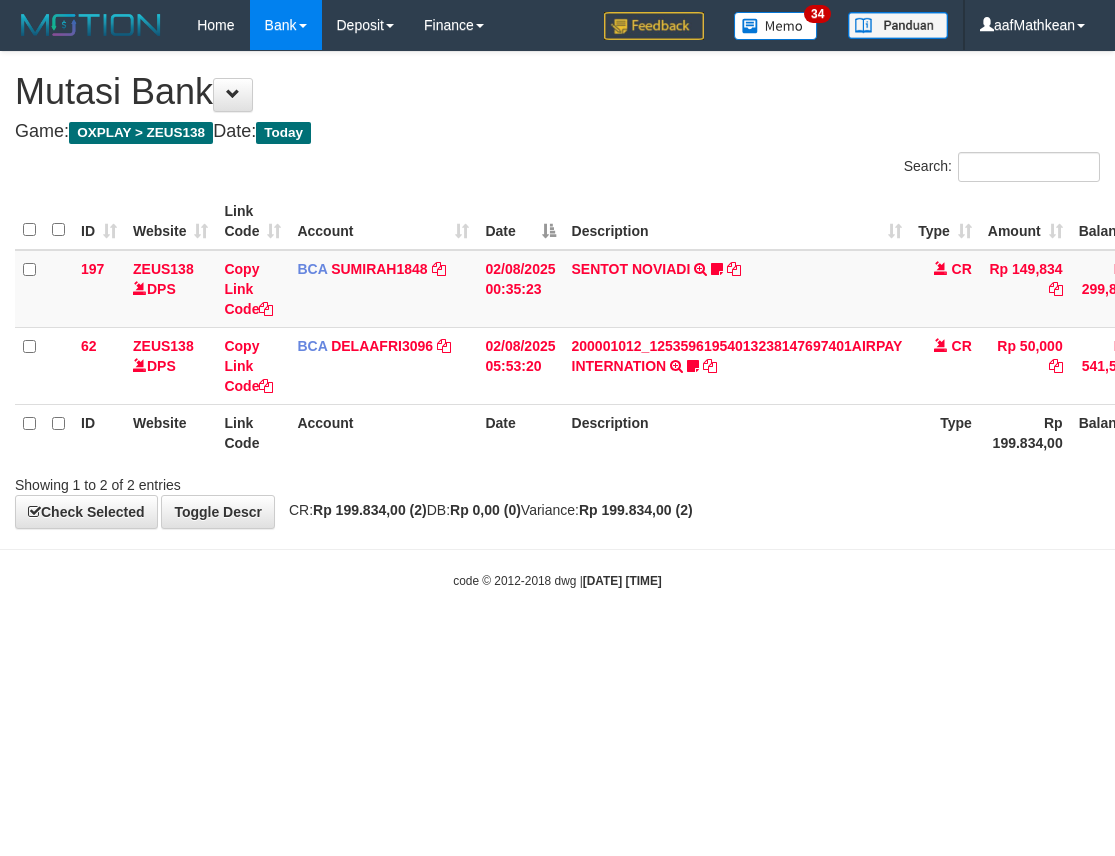 click on "Toggle navigation
Home
Bank
Account List
Load
By Website
Group
[OXPLAY]													ZEUS138
By Load Group (DPS)
Sync" at bounding box center (557, 320) 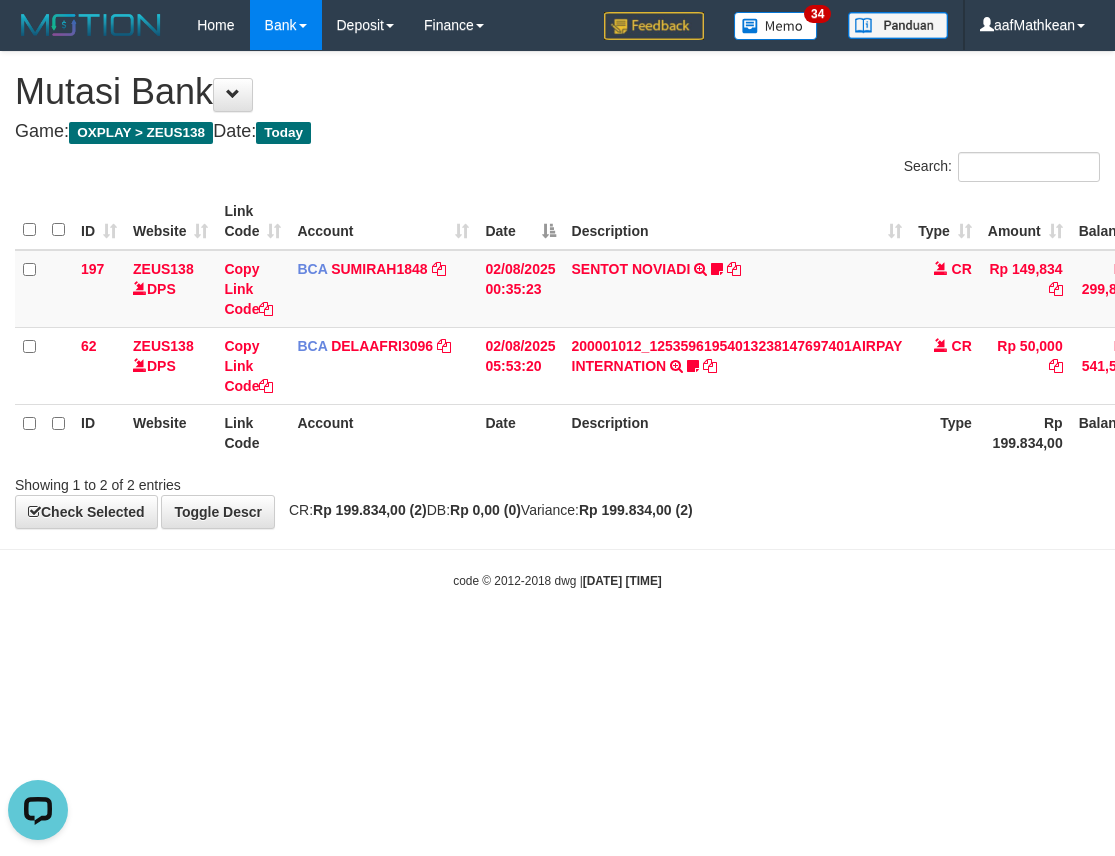 scroll, scrollTop: 0, scrollLeft: 0, axis: both 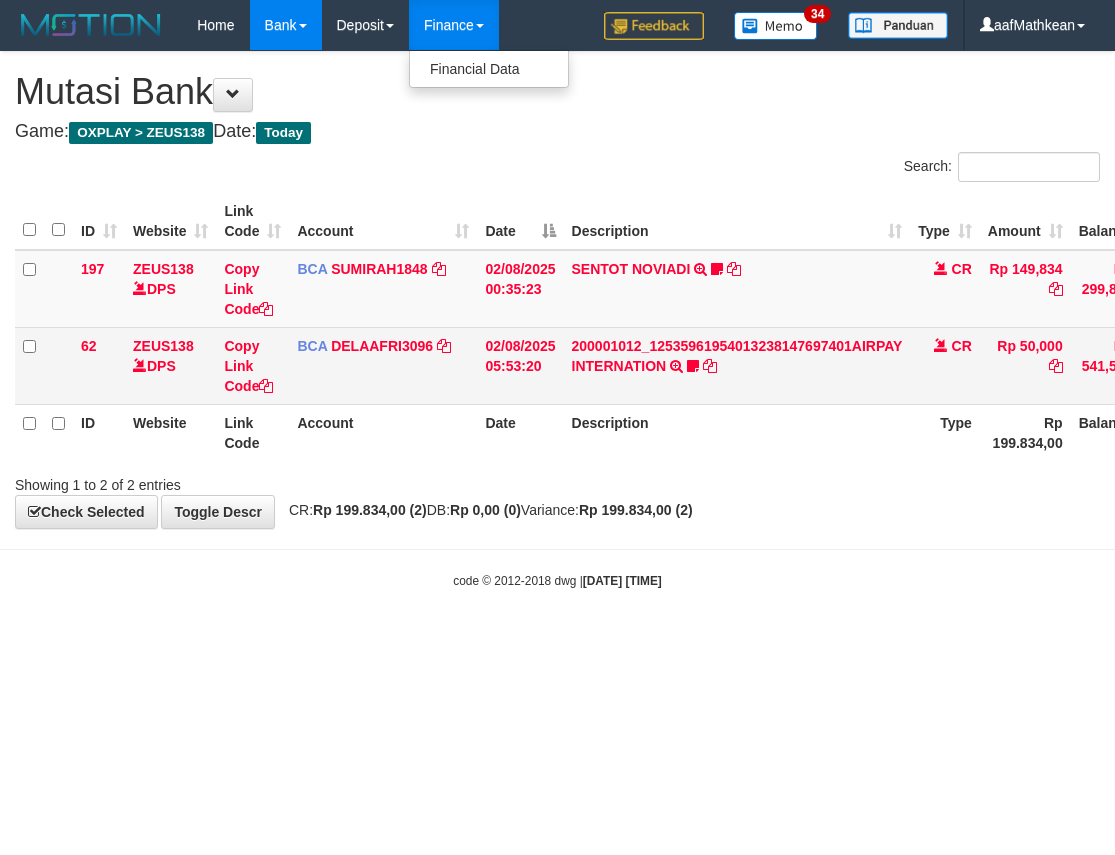 click on "ID Website Link Code Account Date Description Type Amount Balance Status Action
197
ZEUS138    DPS
Copy Link Code
BCA
SUMIRAH1848
DPS
SUMIRAH
mutasi_20250802_4156 | 197
mutasi_20250802_4156 | 197
02/08/2025 00:35:23
SENTOT NOVIADI            TRSF E-BANKING CR 0208/FTSCY/WS95271
149834.00SENTOT NOVIADI    Seno2023
CR
Rp 149,834
Rp 299,834
N
Note
Check
62
ZEUS138    DPS
Copy Link Code
BCA
DELAAFRI3096
DPS
DELA AFRIANI" at bounding box center (648, 327) 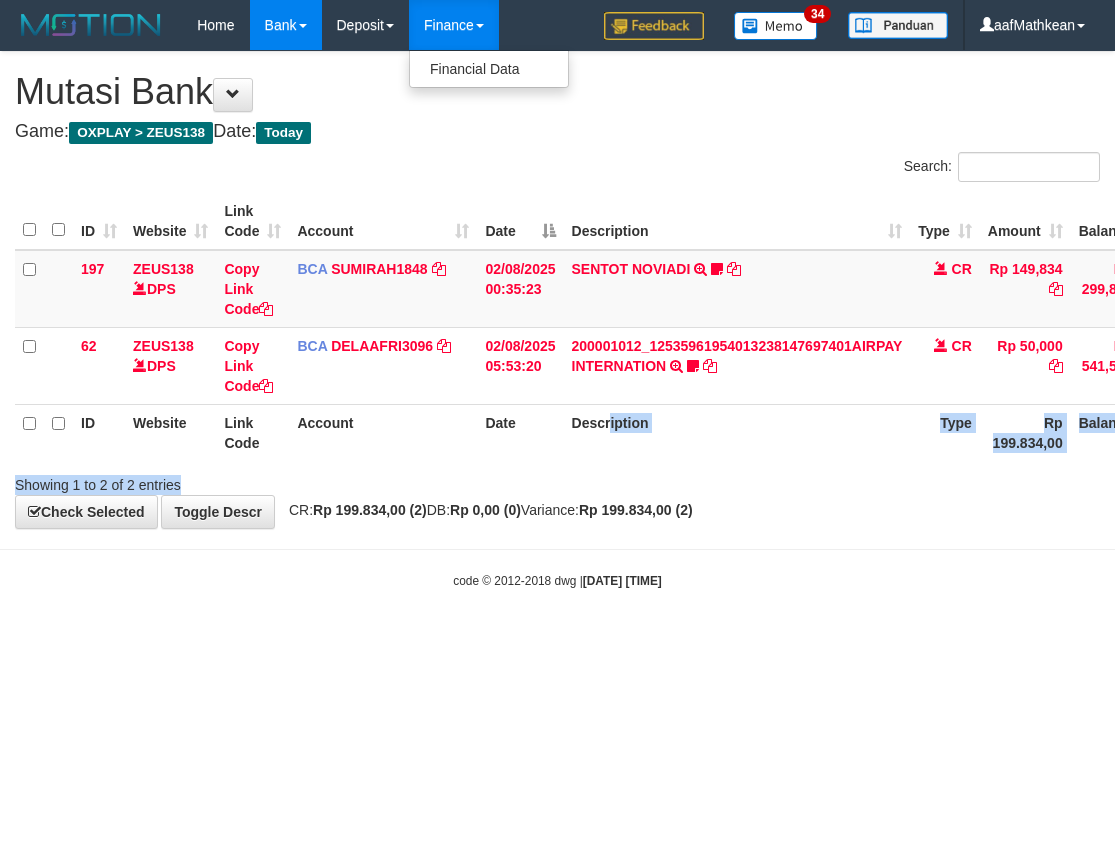 click on "**********" at bounding box center [557, 290] 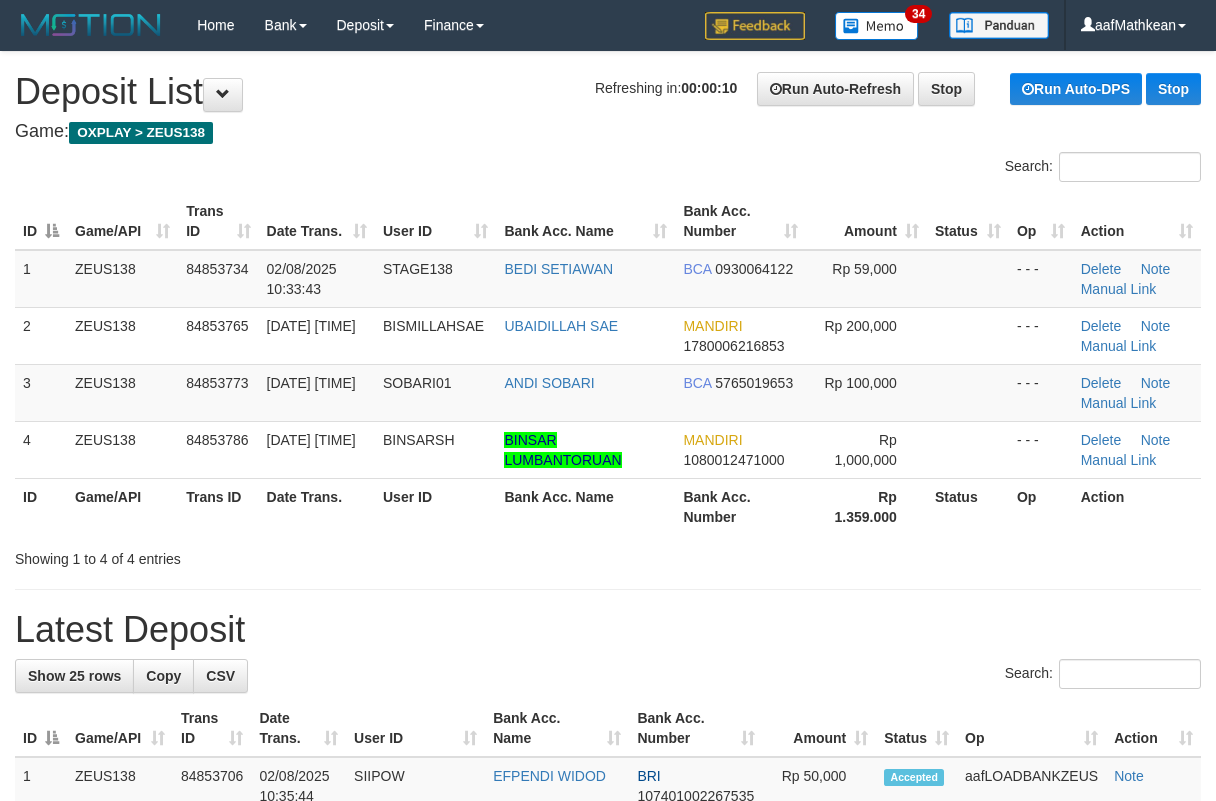 scroll, scrollTop: 0, scrollLeft: 0, axis: both 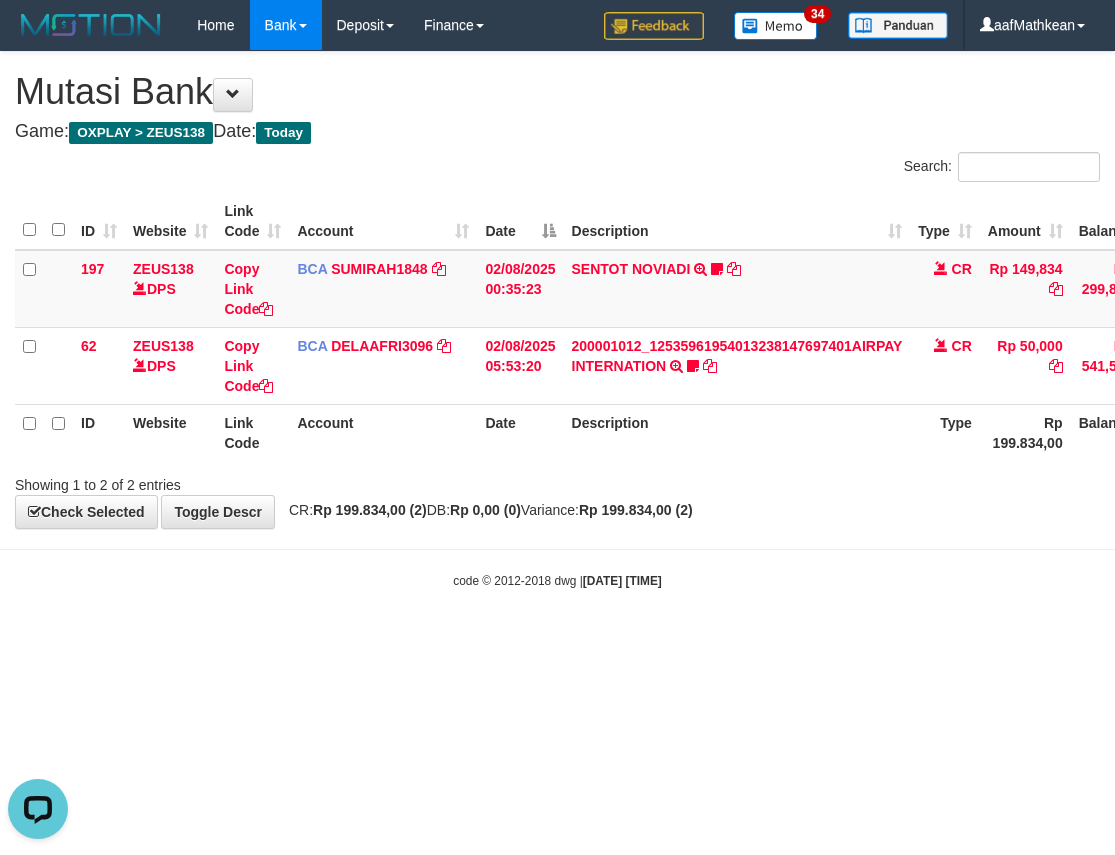 click on "Toggle navigation
Home
Bank
Account List
Load
By Website
Group
[OXPLAY]													ZEUS138
By Load Group (DPS)" at bounding box center (557, 320) 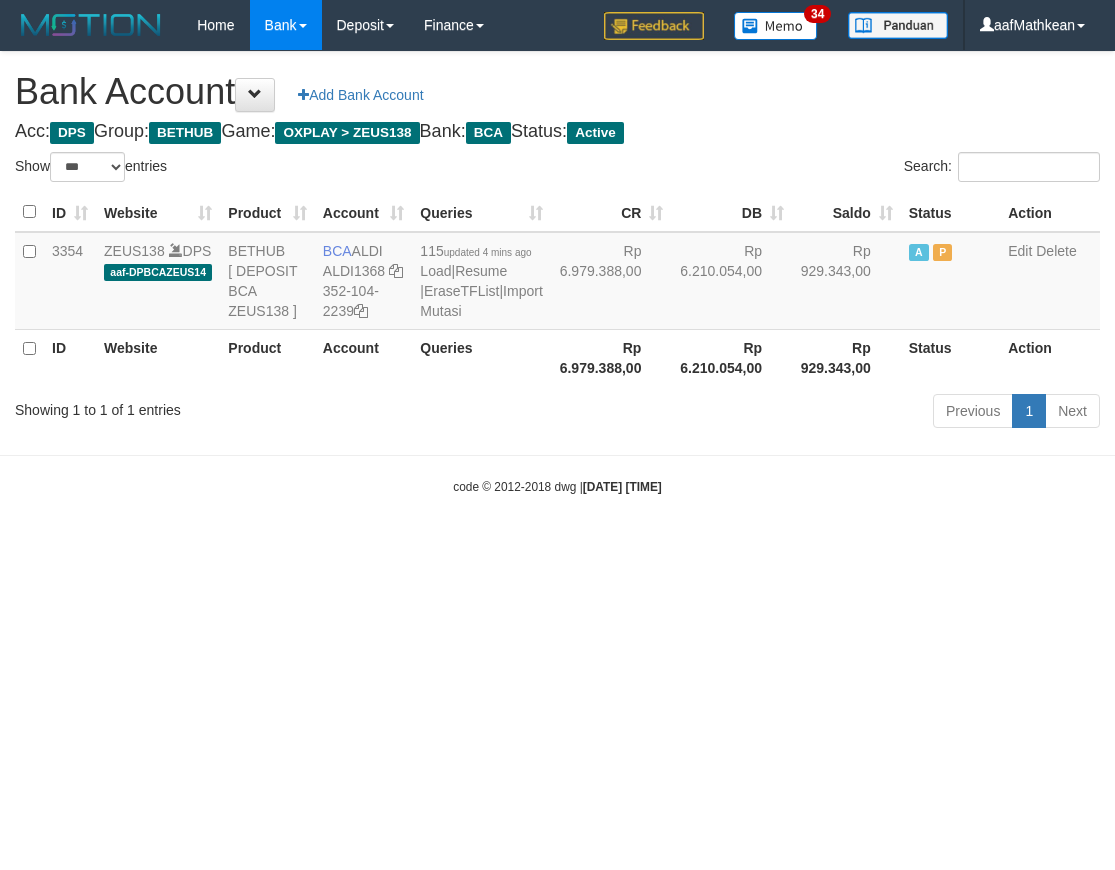 select on "***" 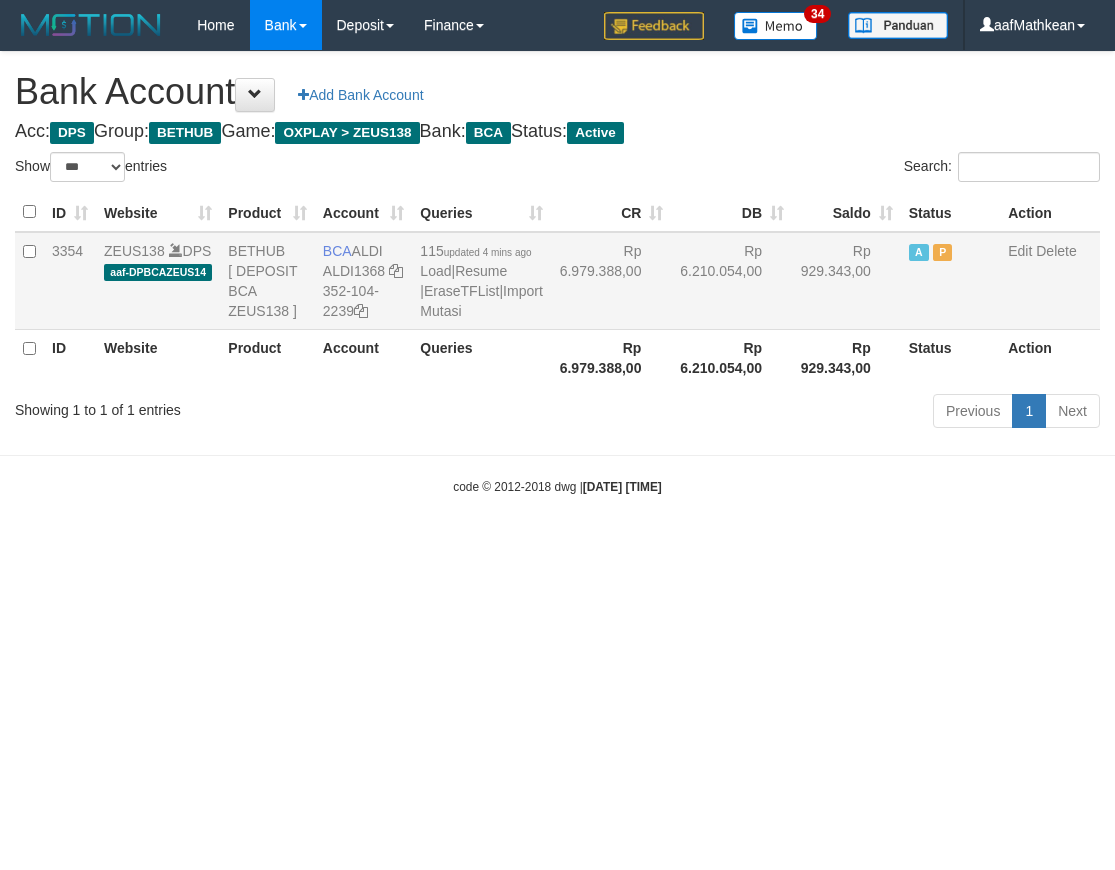 click on "BCA
ALDI
ALDI1368
352-104-2239" at bounding box center [364, 281] 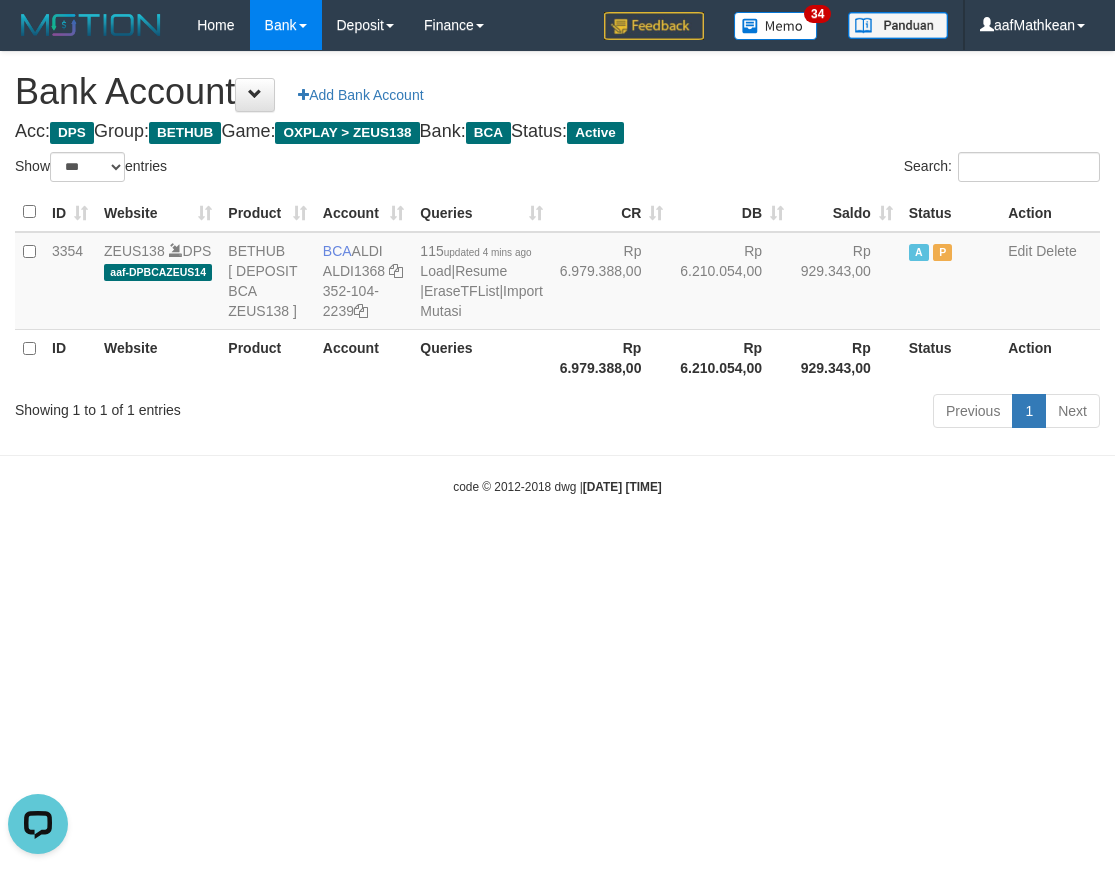 scroll, scrollTop: 0, scrollLeft: 0, axis: both 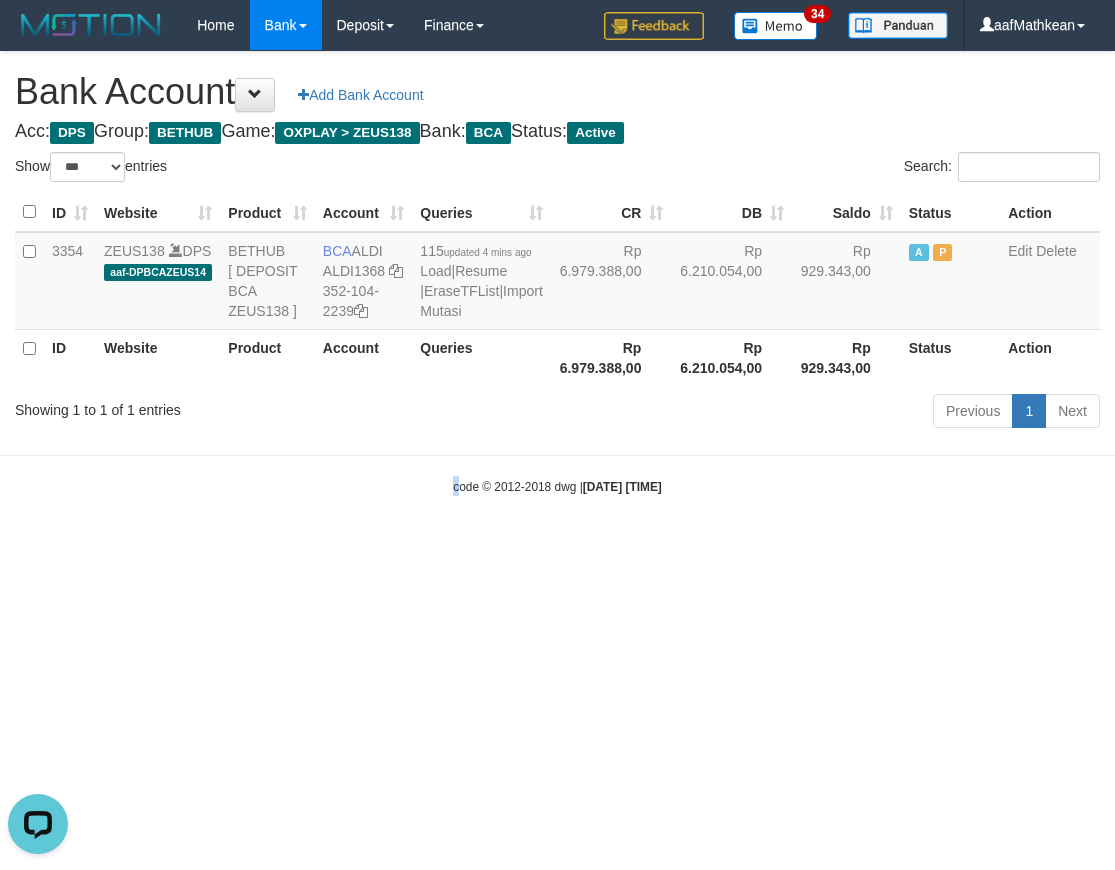 drag, startPoint x: 737, startPoint y: 513, endPoint x: 703, endPoint y: 544, distance: 46.010868 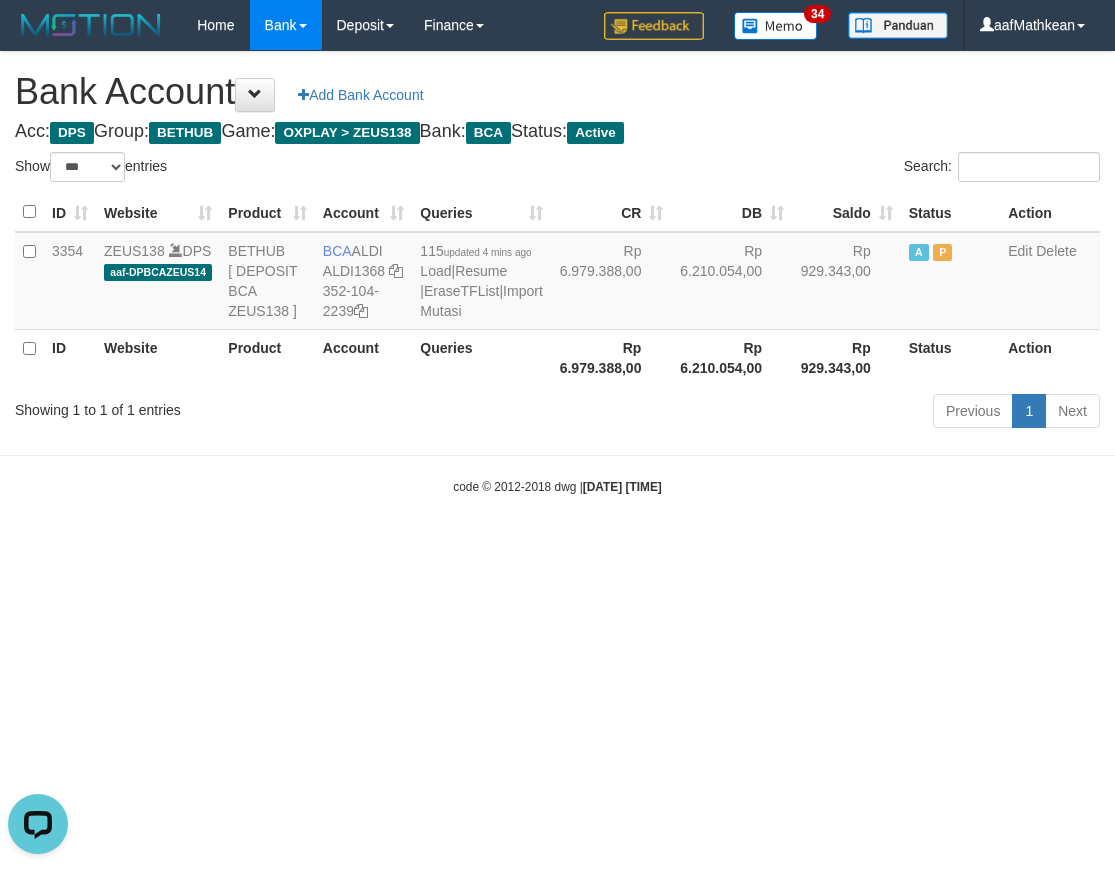drag, startPoint x: 703, startPoint y: 544, endPoint x: 692, endPoint y: 566, distance: 24.596748 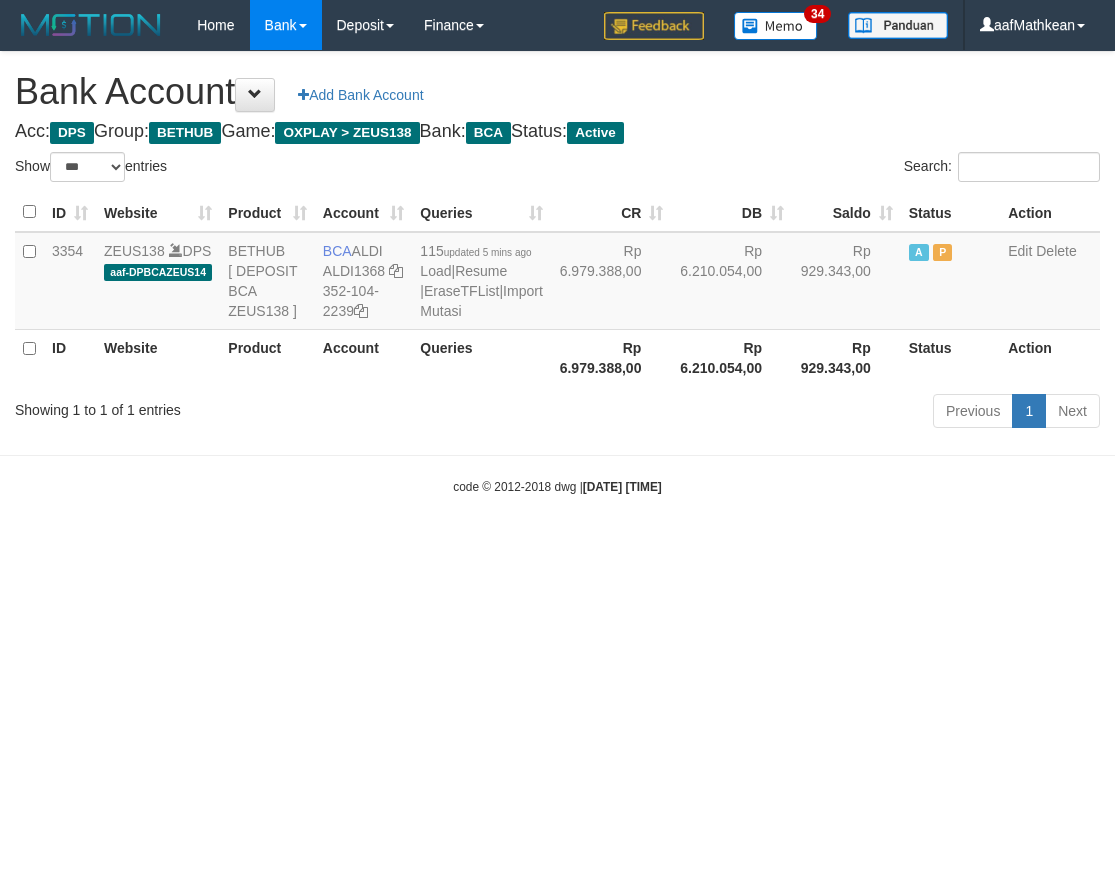 select on "***" 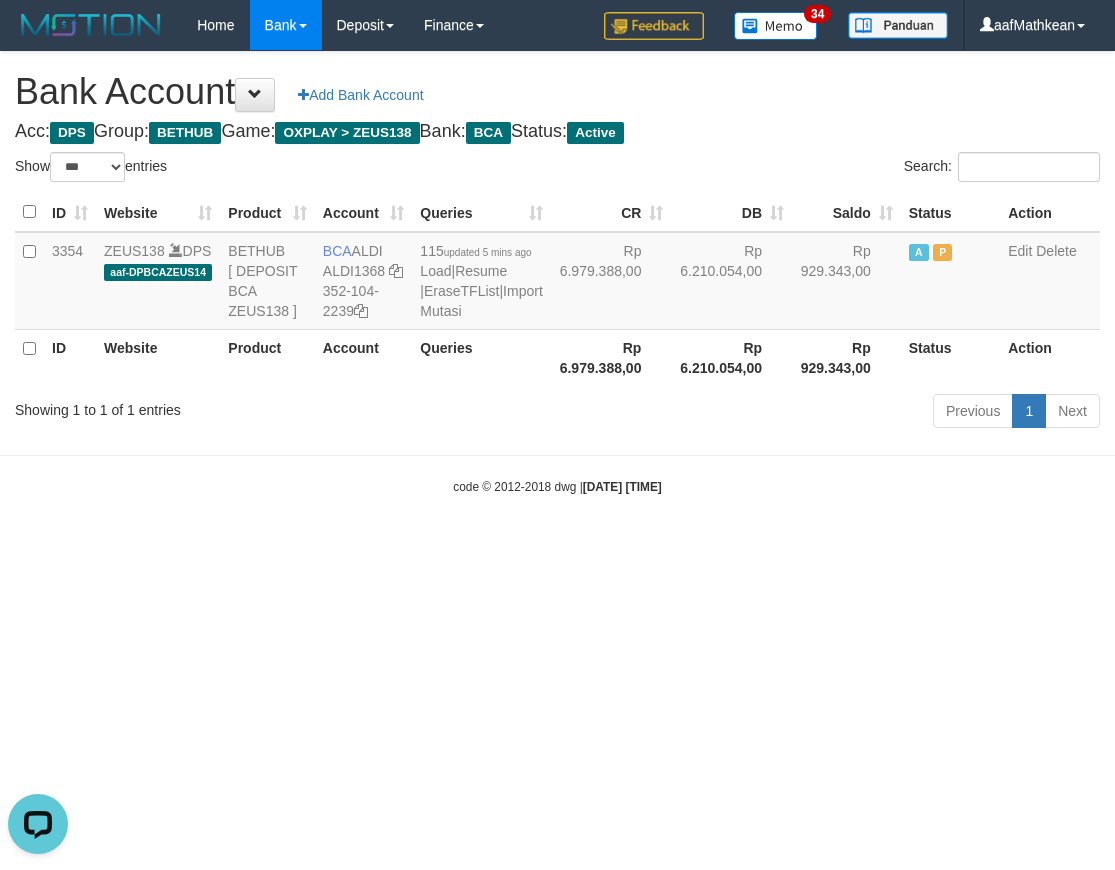 scroll, scrollTop: 0, scrollLeft: 0, axis: both 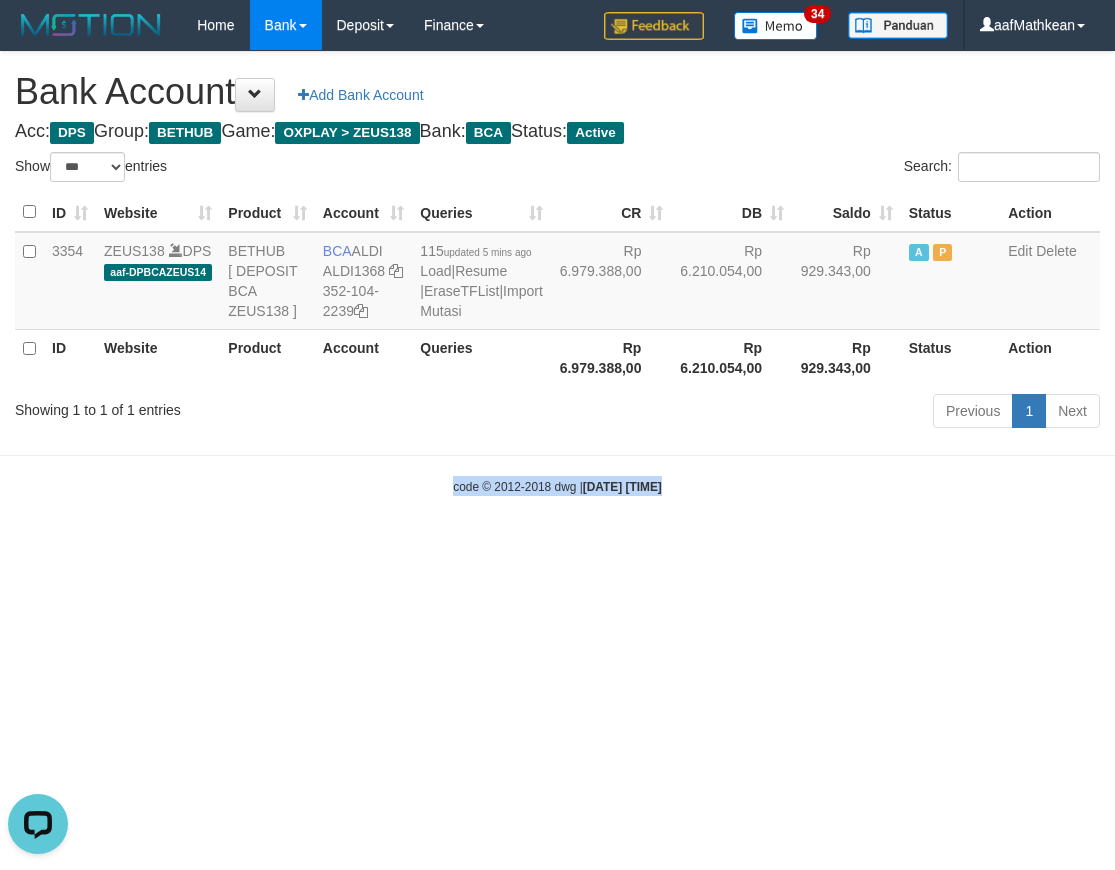 drag, startPoint x: 672, startPoint y: 510, endPoint x: 539, endPoint y: 597, distance: 158.92766 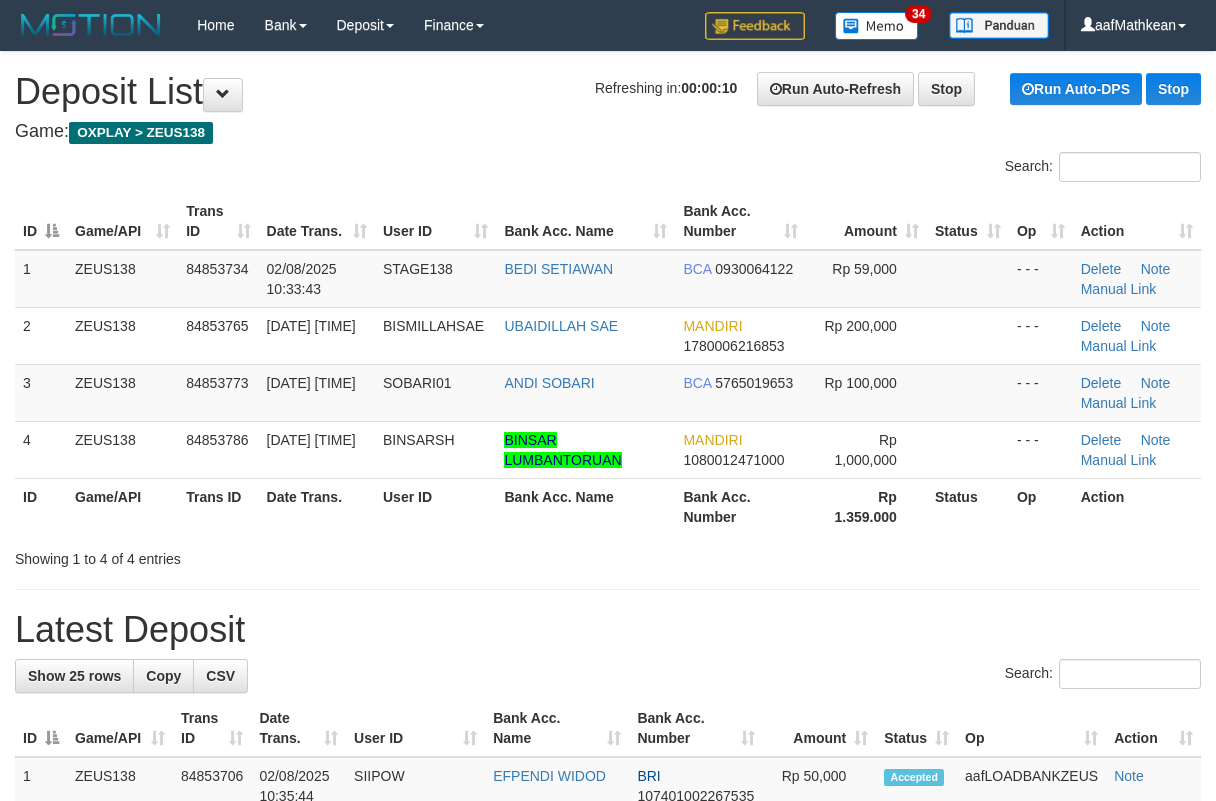 scroll, scrollTop: 0, scrollLeft: 0, axis: both 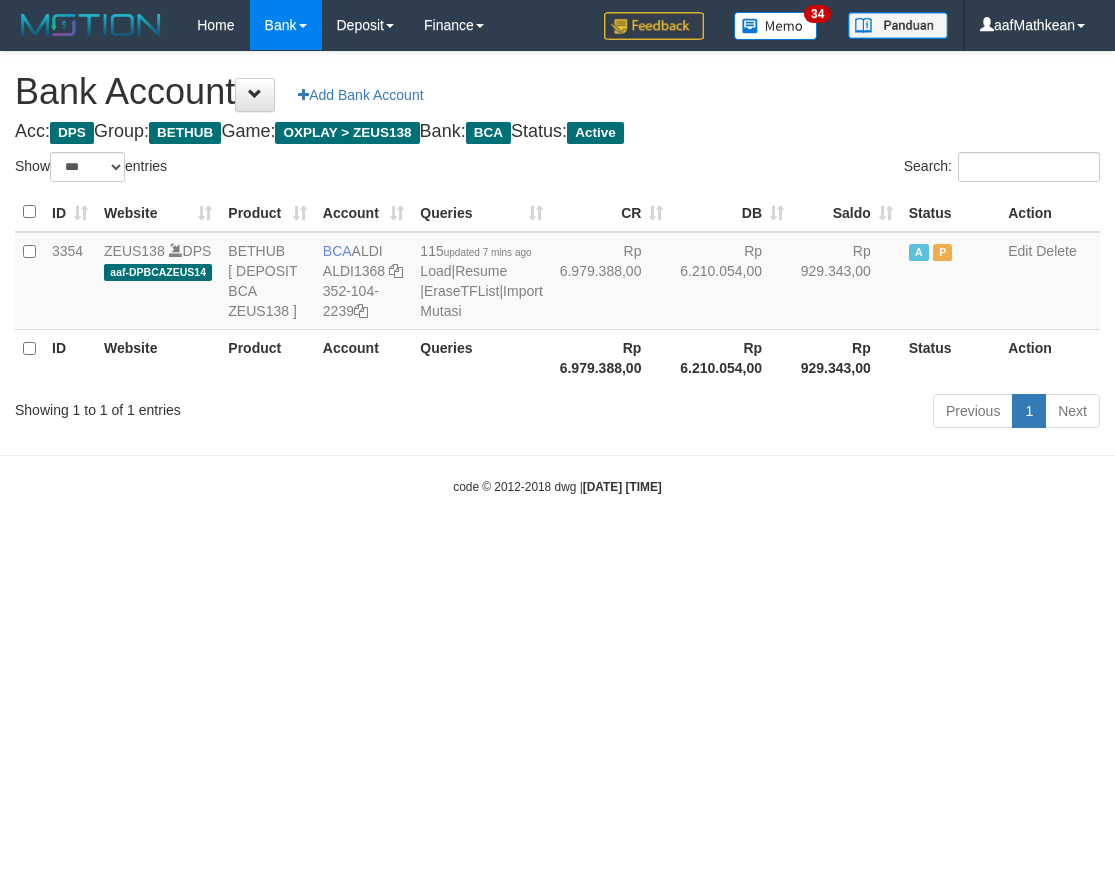 select on "***" 